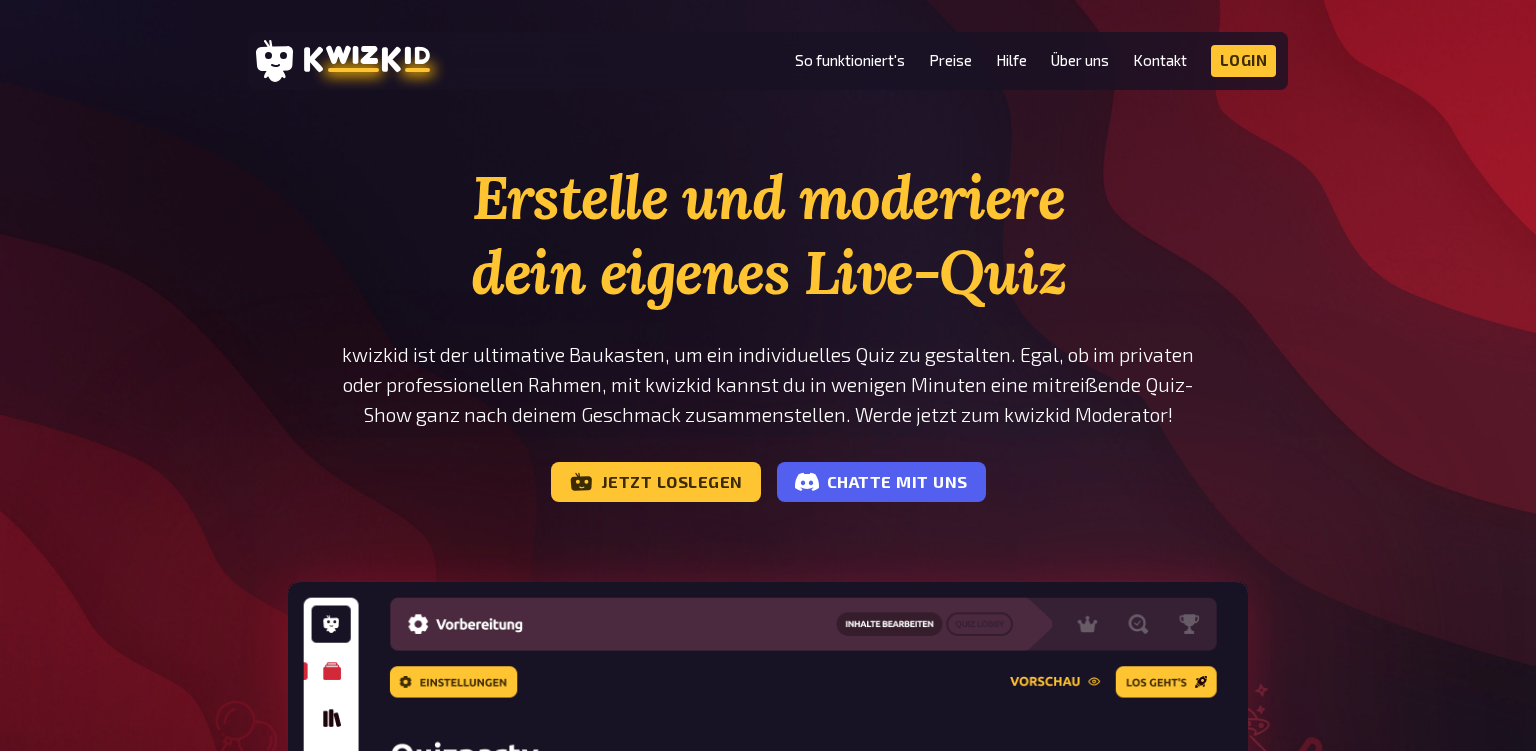 scroll, scrollTop: 0, scrollLeft: 0, axis: both 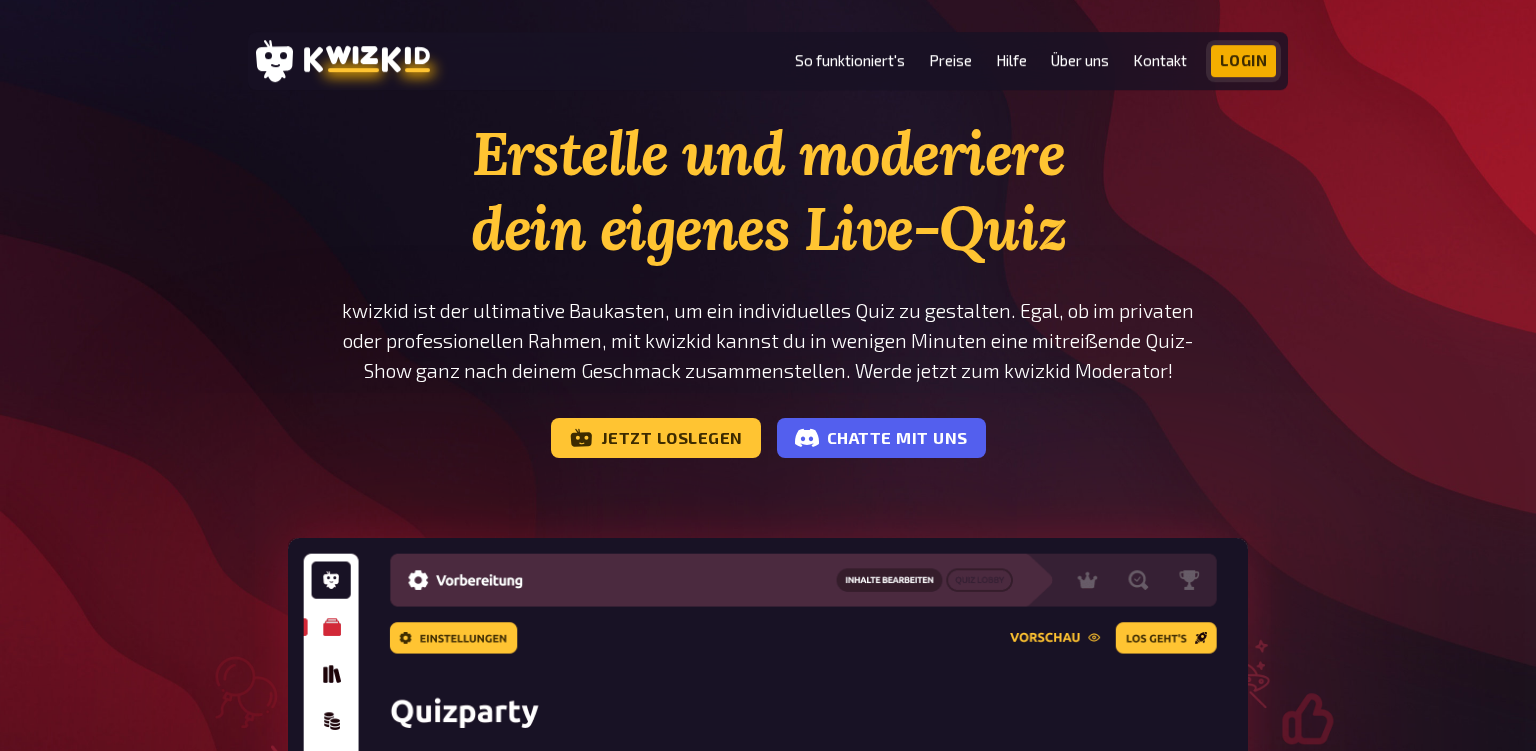 click on "Login" at bounding box center [1244, 61] 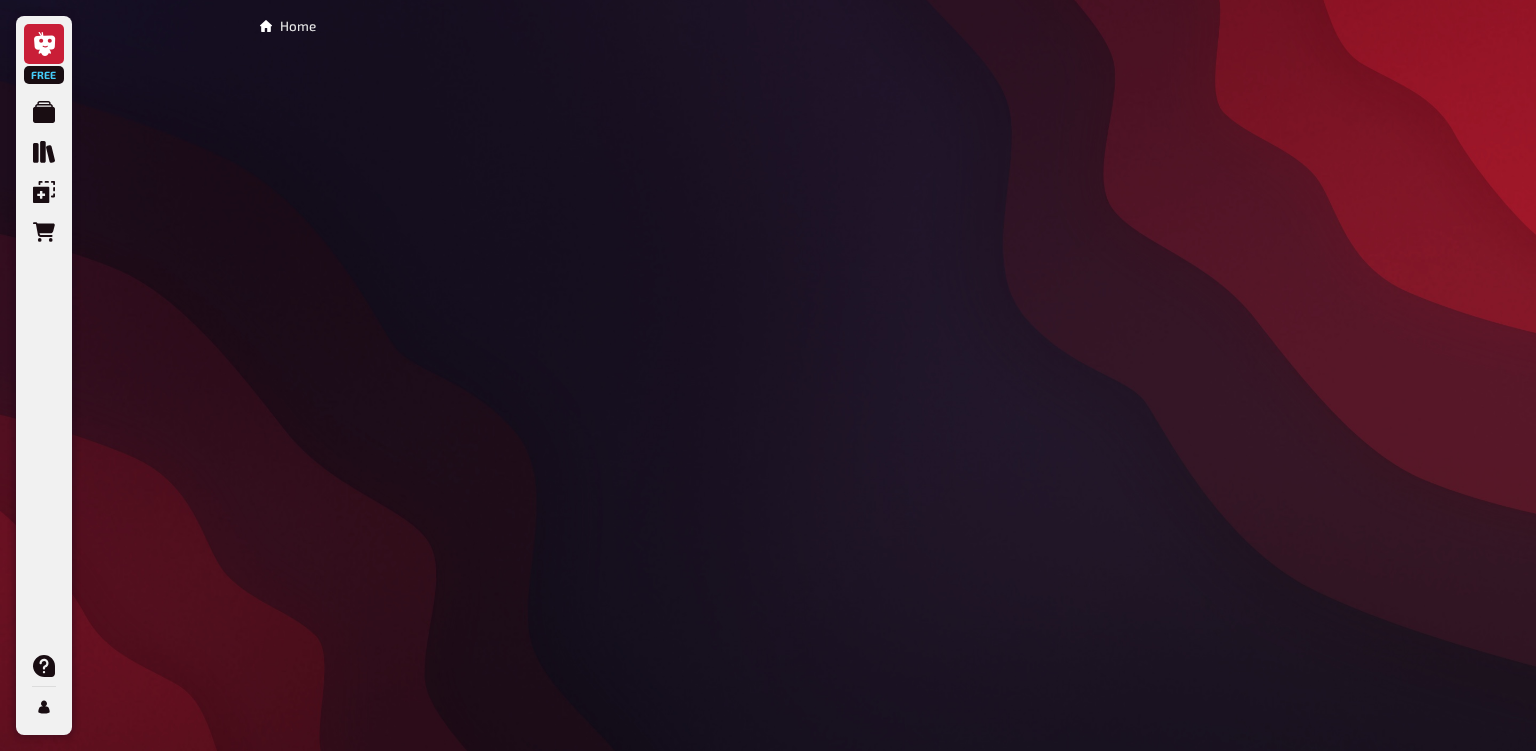 scroll, scrollTop: 0, scrollLeft: 0, axis: both 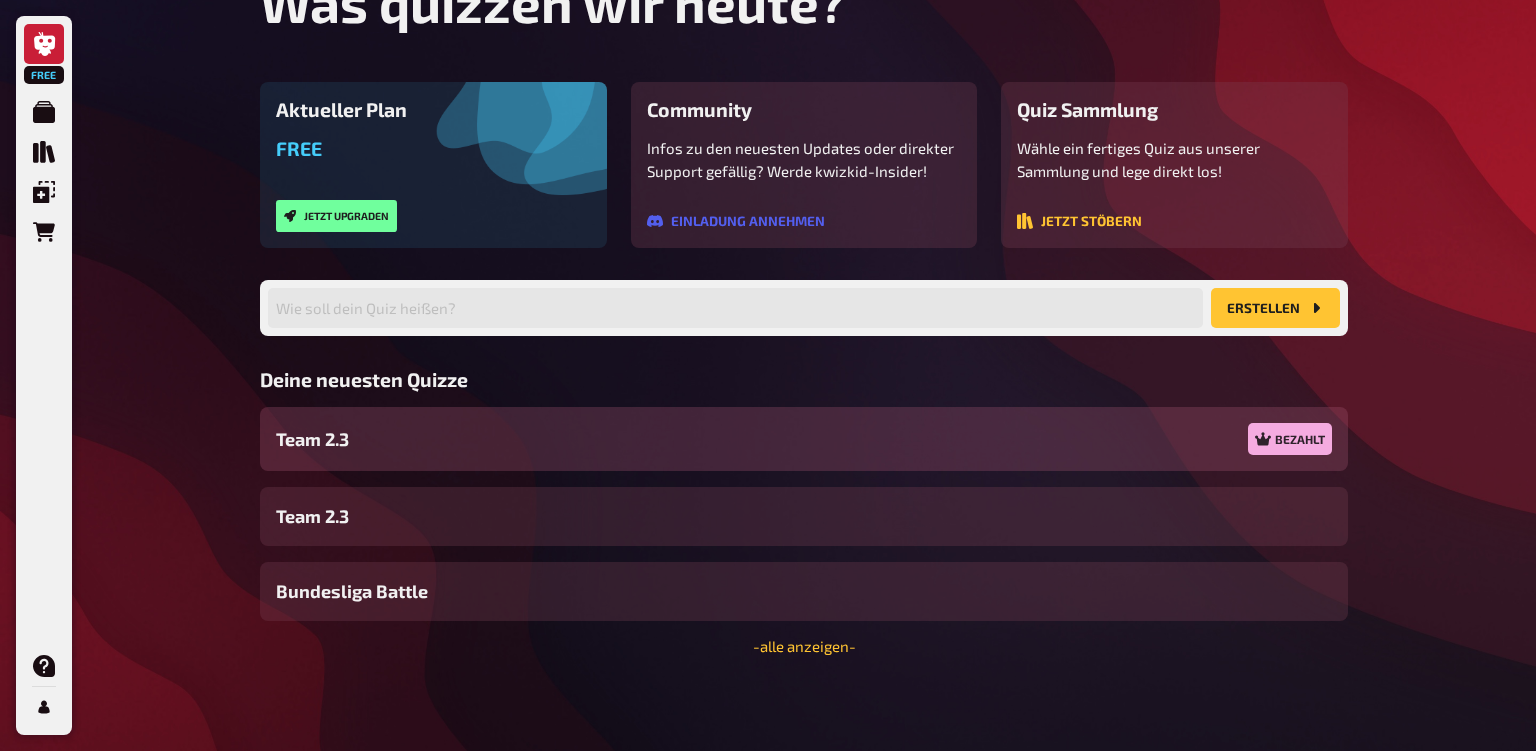 click on "Team 2.3 Bezahlt" at bounding box center [804, 439] 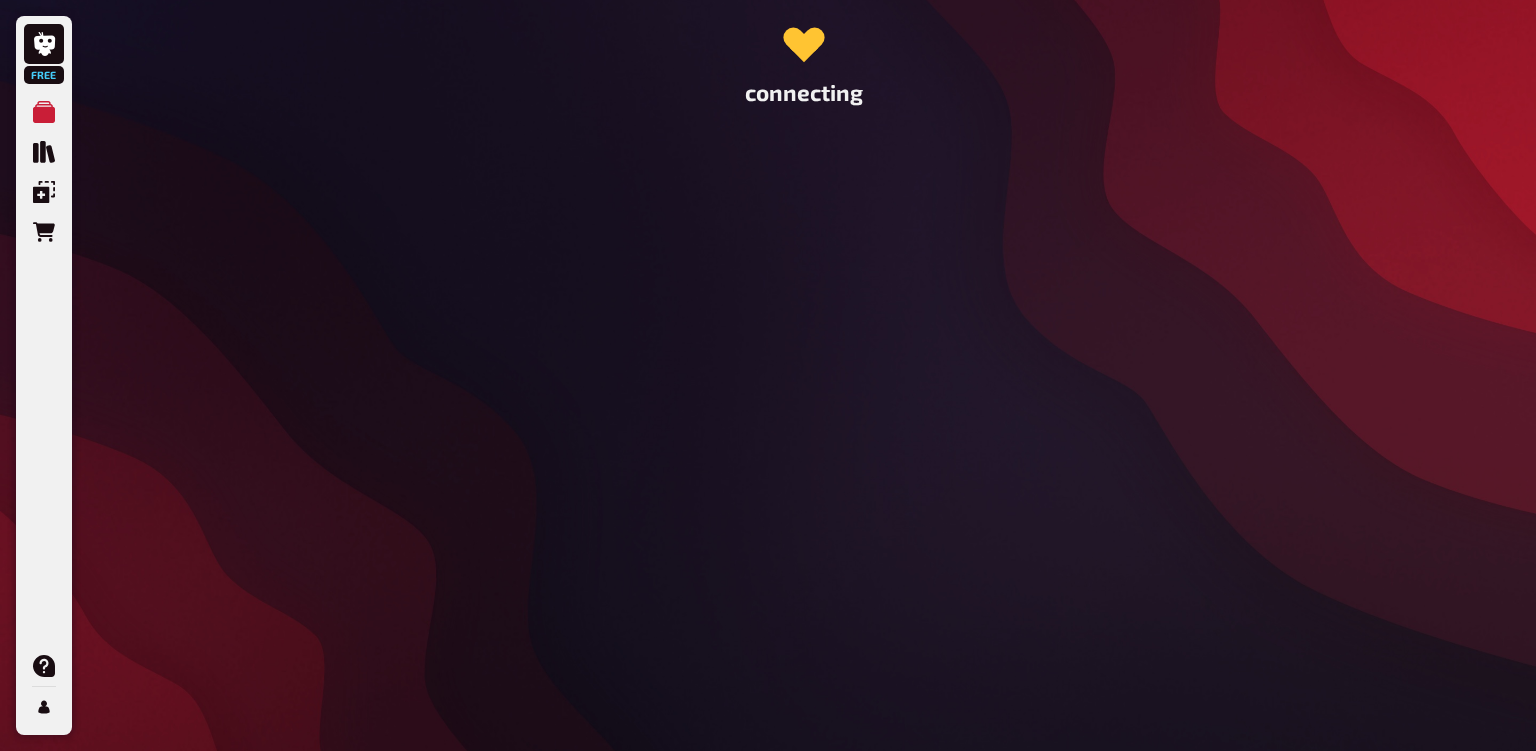 scroll, scrollTop: 0, scrollLeft: 0, axis: both 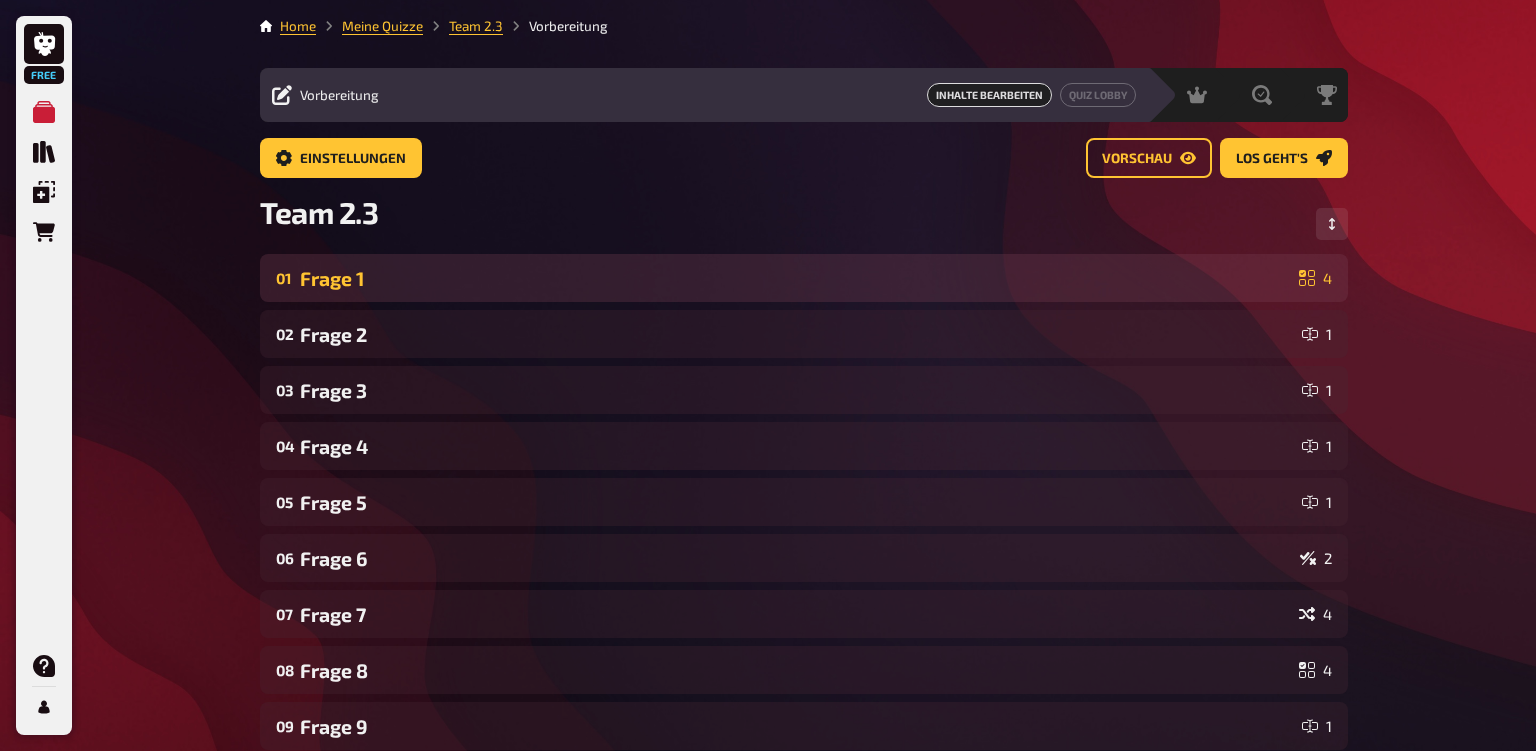 click on "01 Frage 1 4" at bounding box center [804, 278] 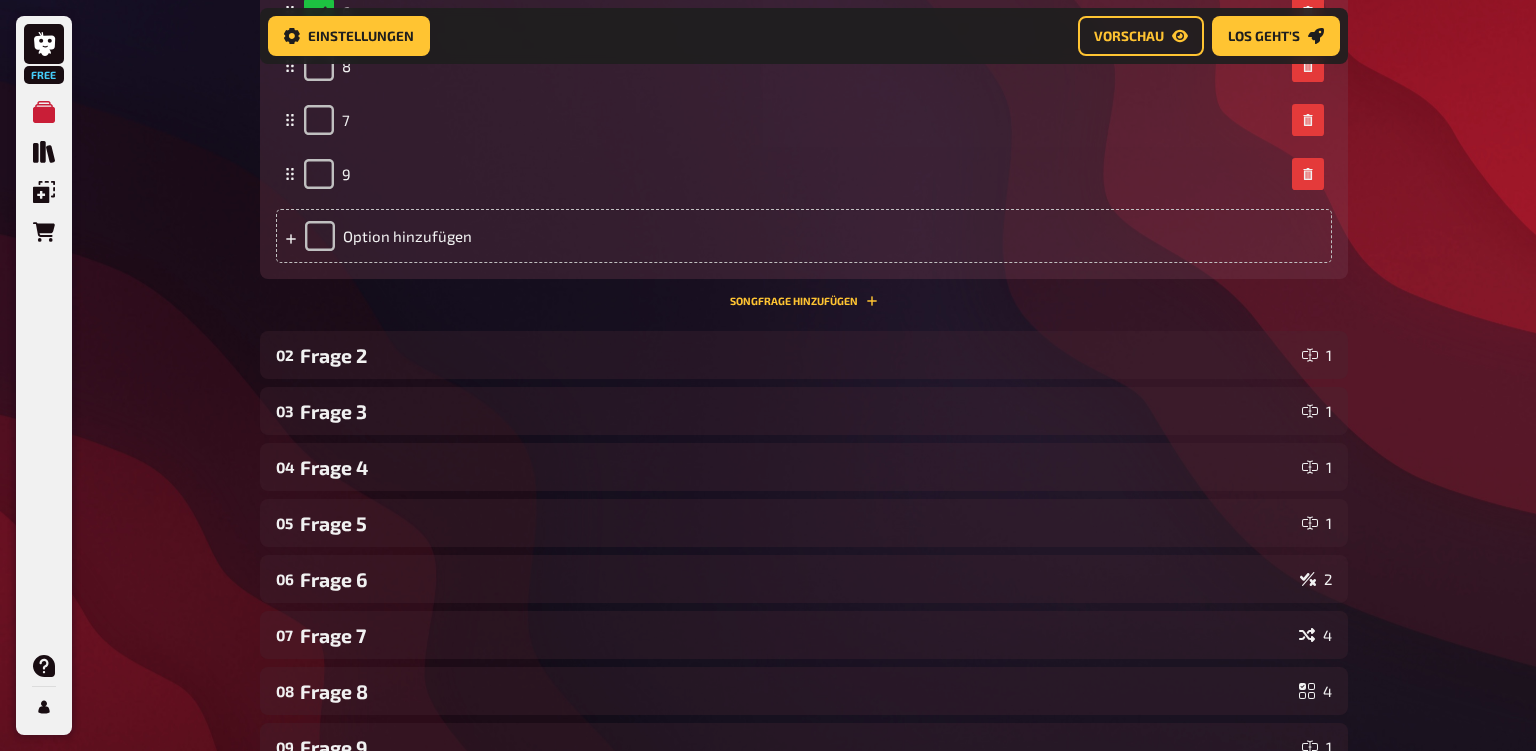 scroll, scrollTop: 624, scrollLeft: 0, axis: vertical 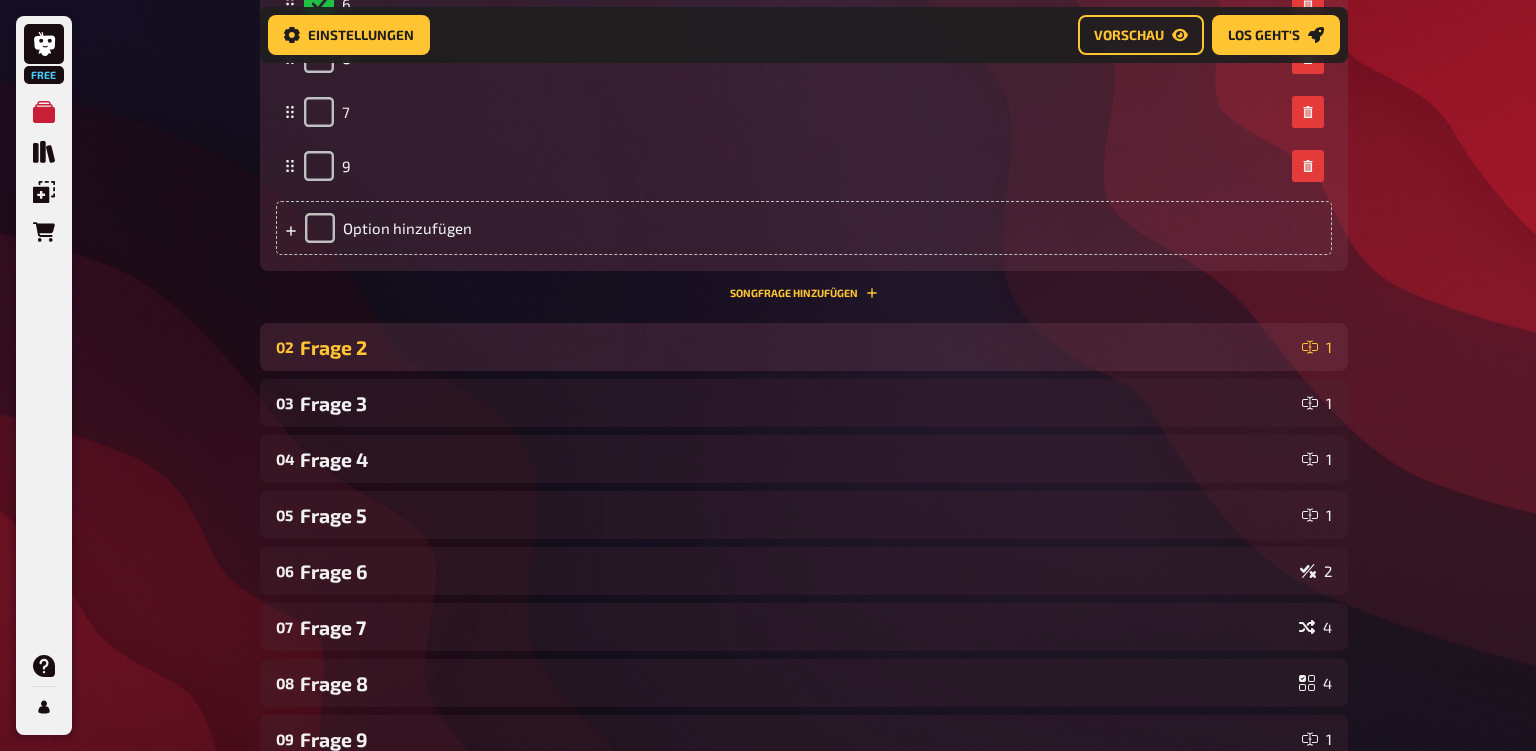 click on "Frage 2" at bounding box center (797, 347) 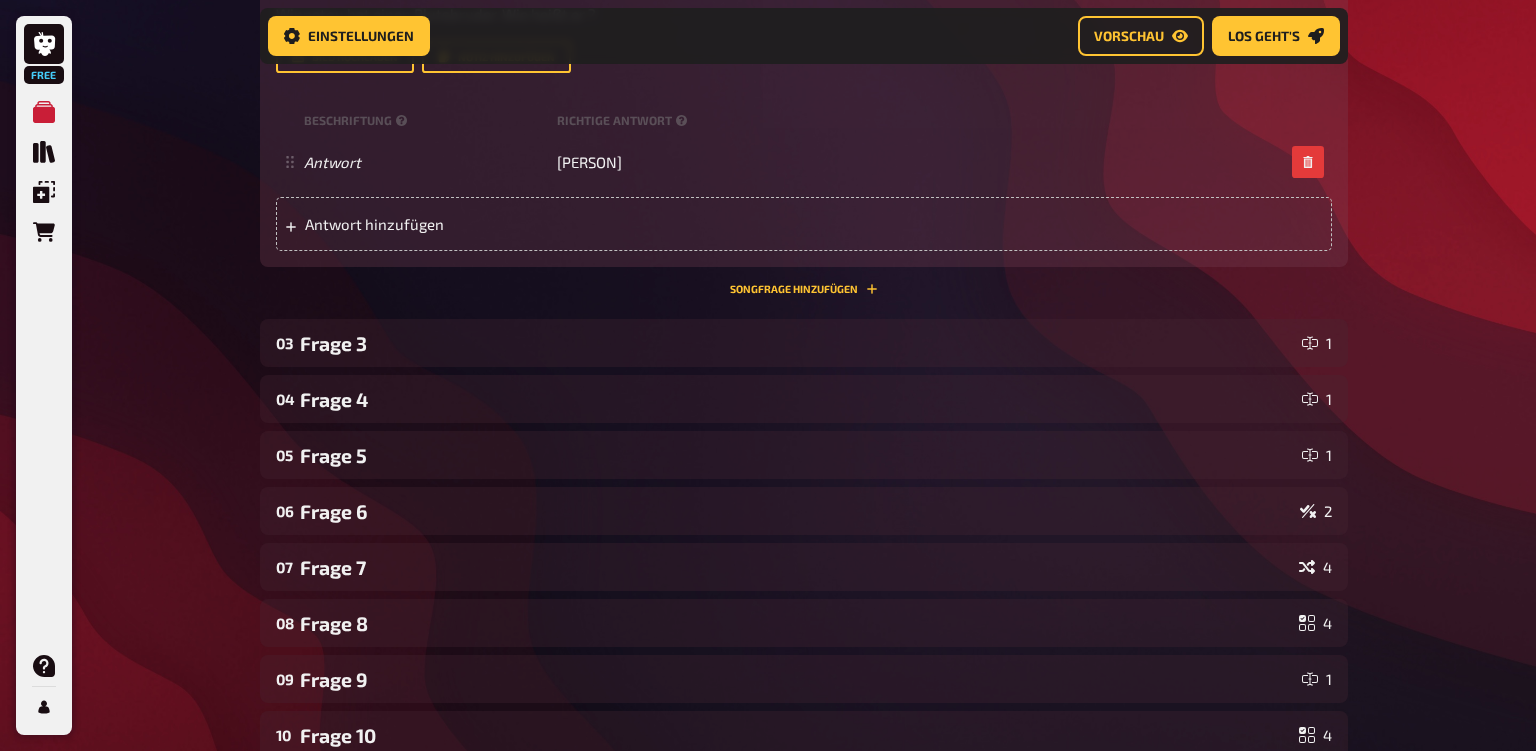 scroll, scrollTop: 1152, scrollLeft: 0, axis: vertical 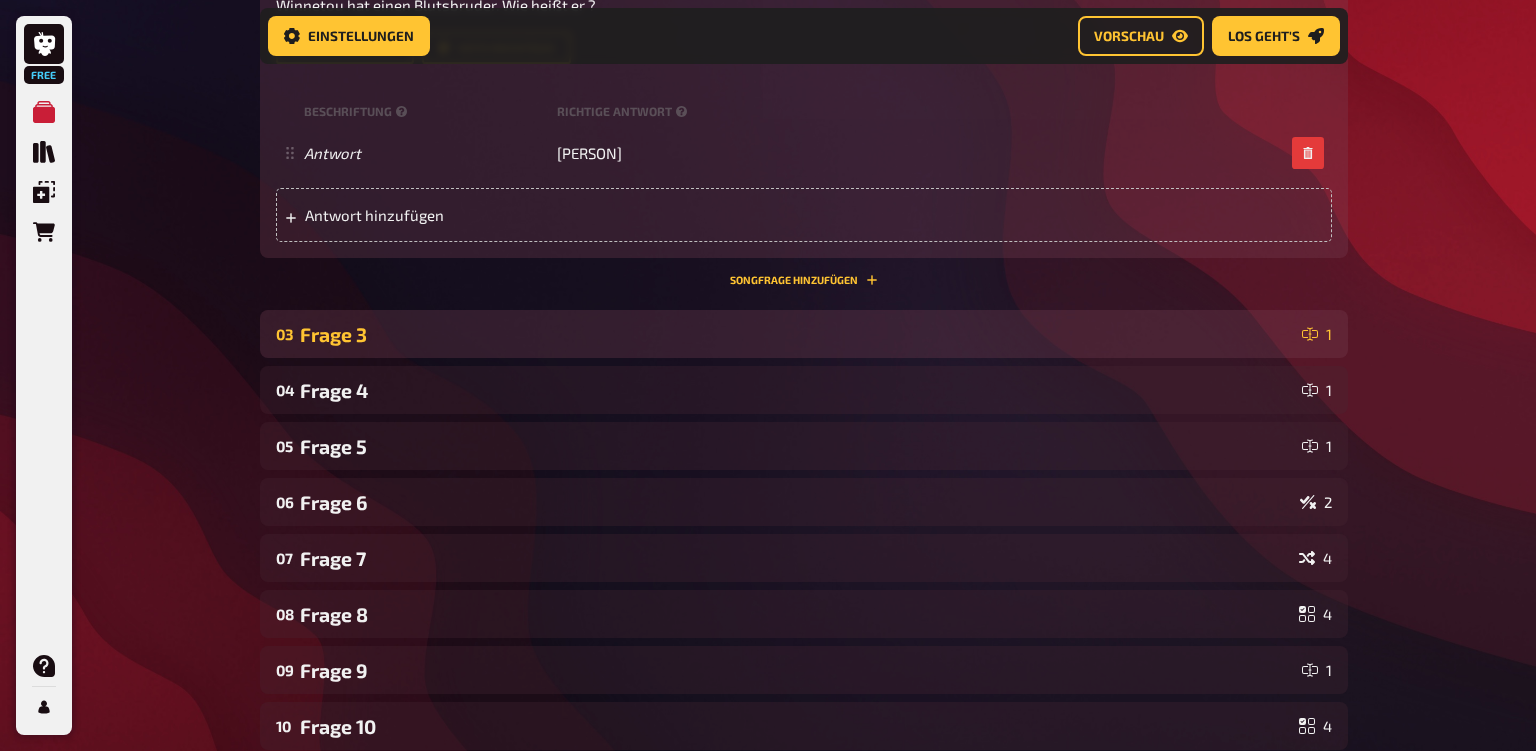 click on "03 Frage 3 1" at bounding box center [804, 334] 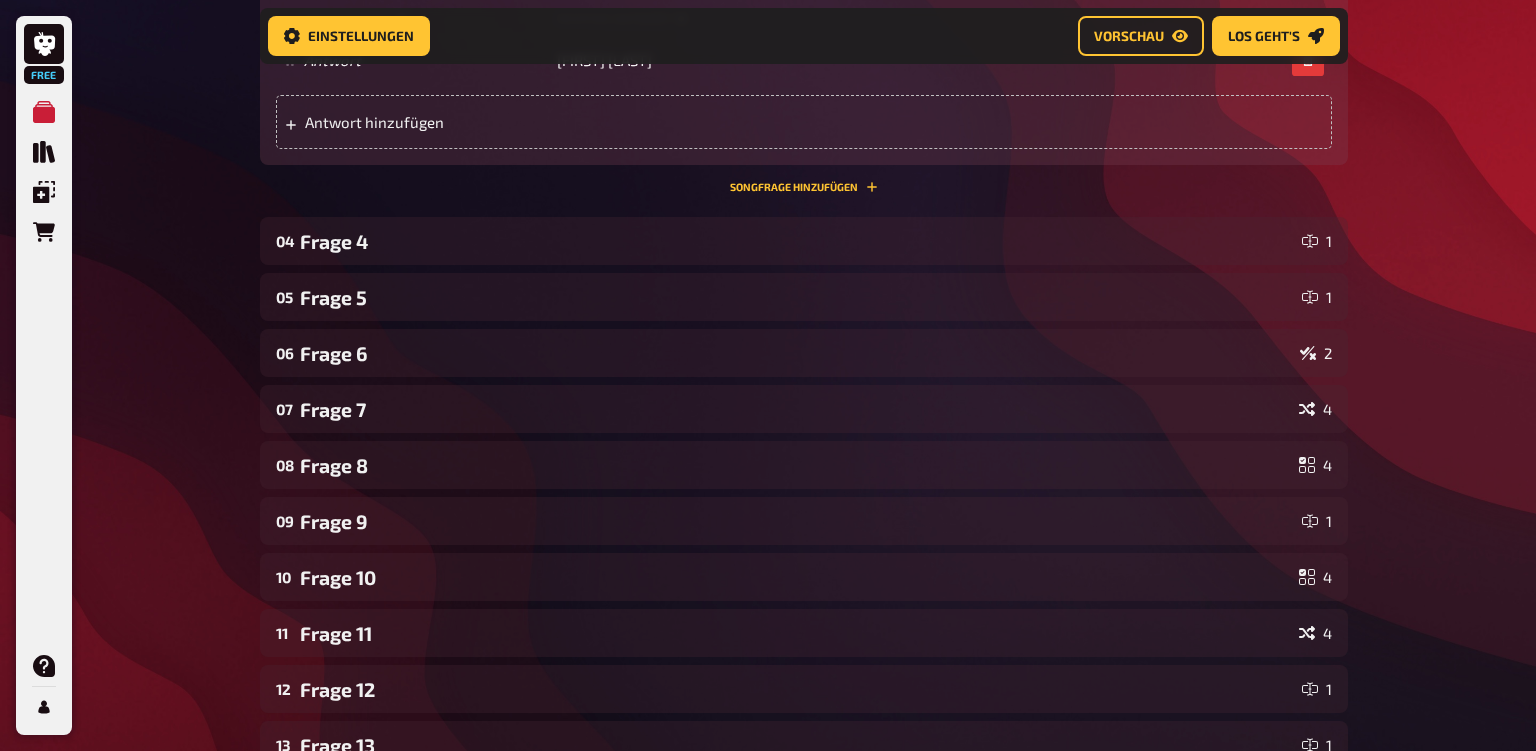 scroll, scrollTop: 1776, scrollLeft: 0, axis: vertical 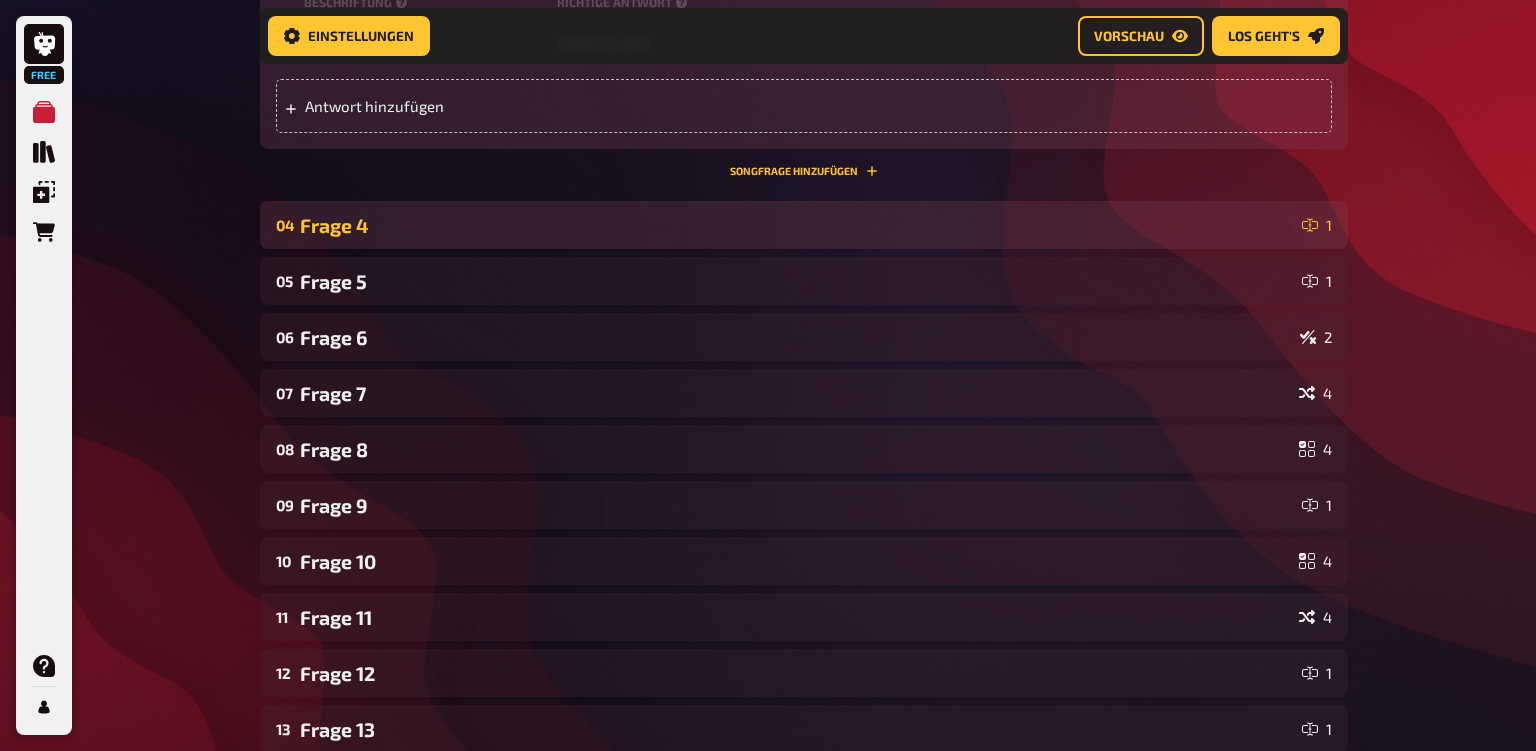 click on "Frage 4" at bounding box center [797, 225] 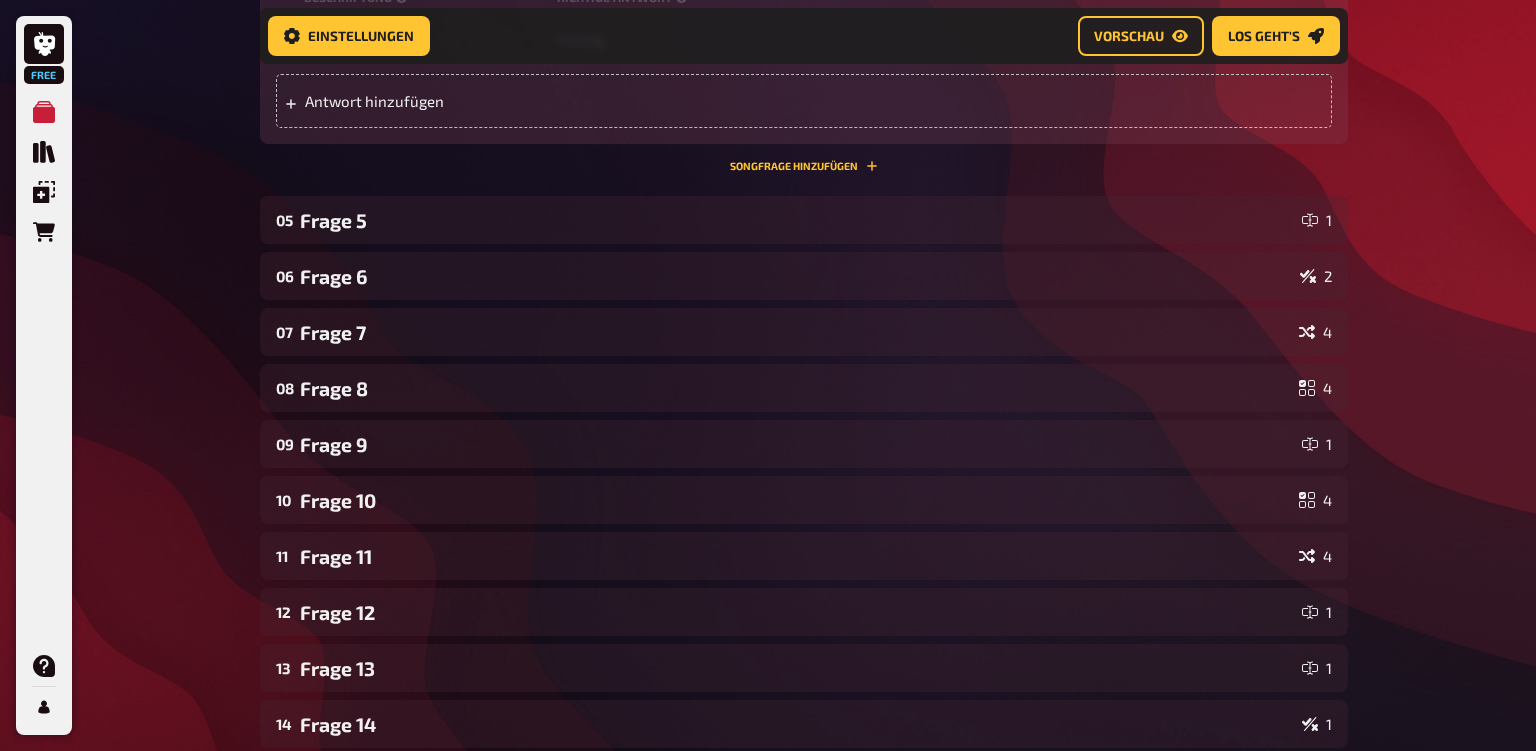 scroll, scrollTop: 2319, scrollLeft: 0, axis: vertical 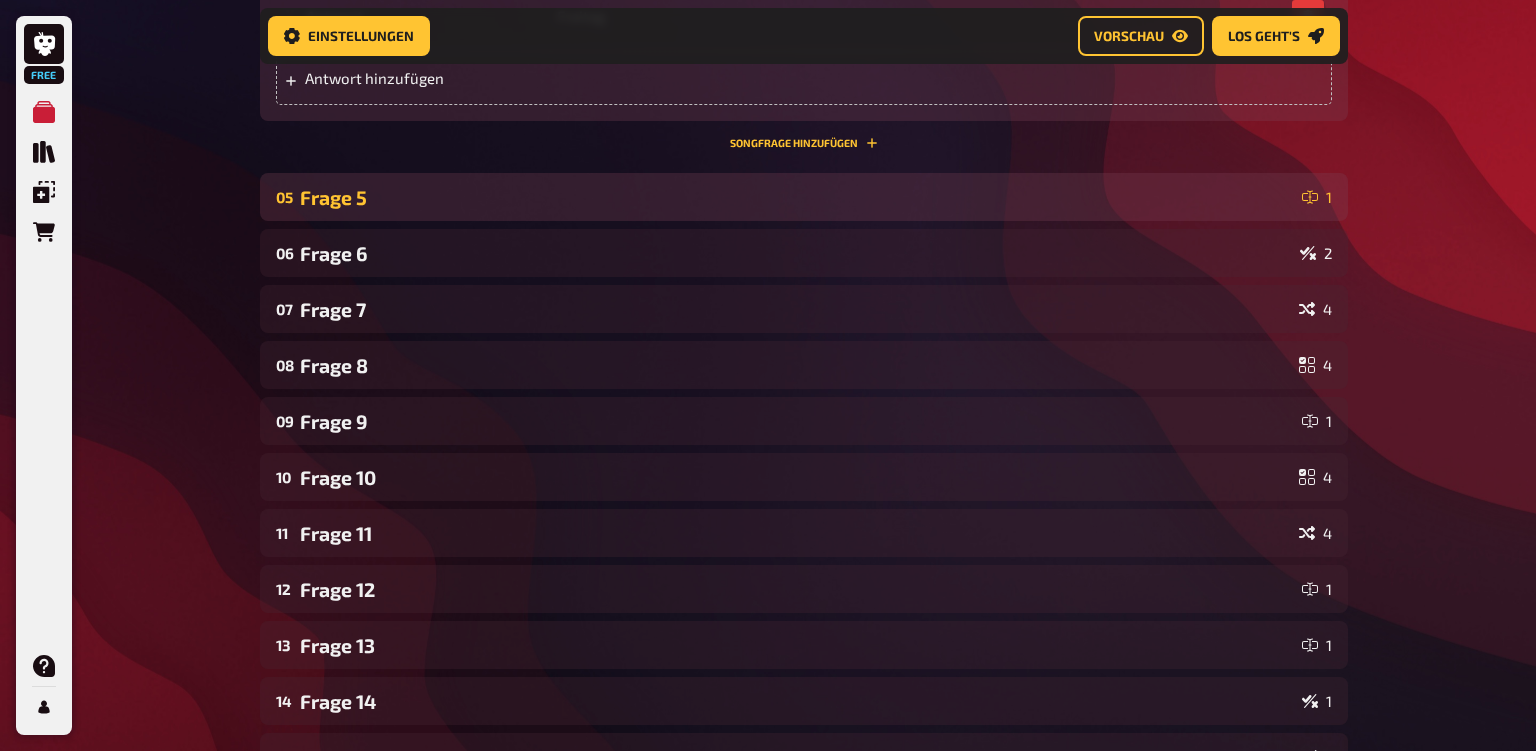 click on "Frage 5" at bounding box center [797, 197] 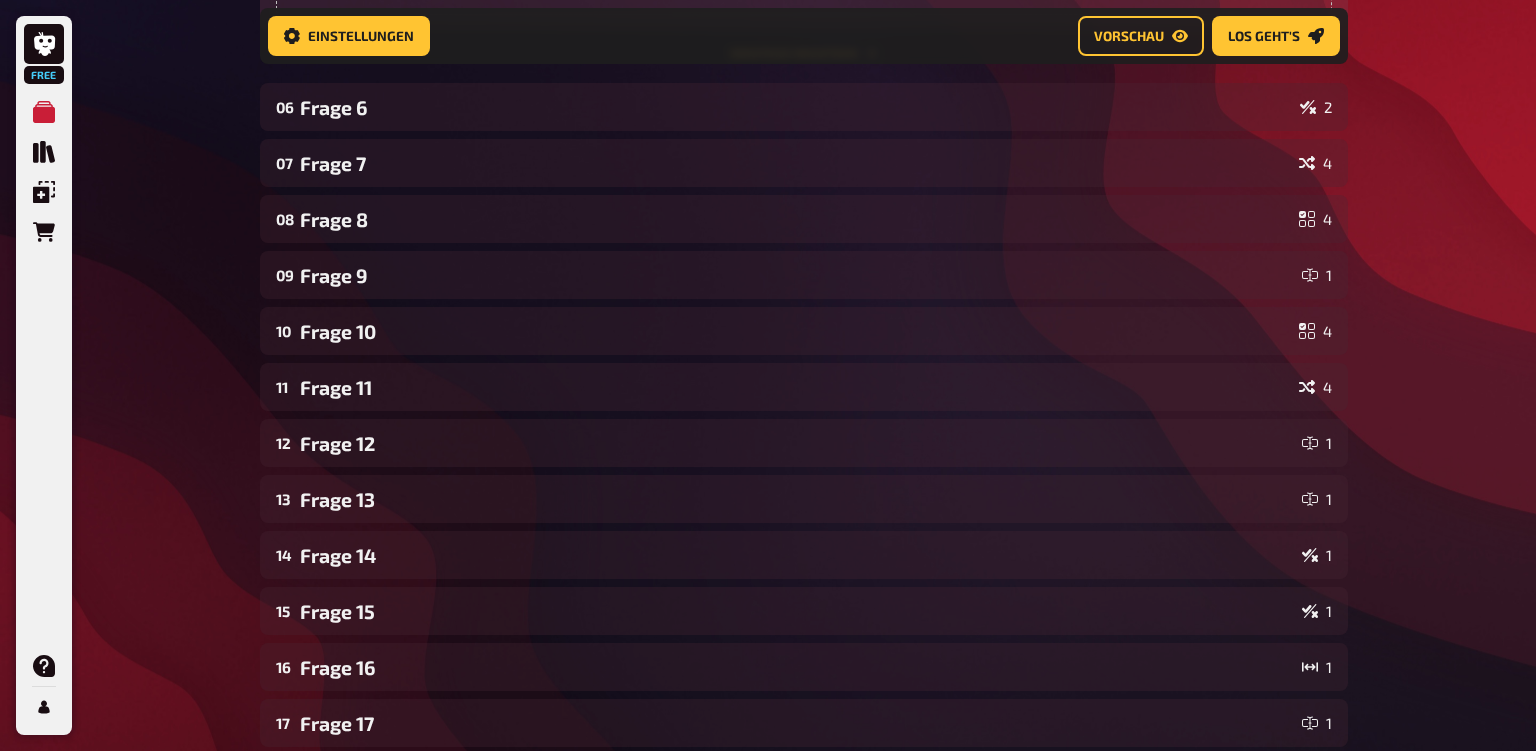 scroll, scrollTop: 2931, scrollLeft: 0, axis: vertical 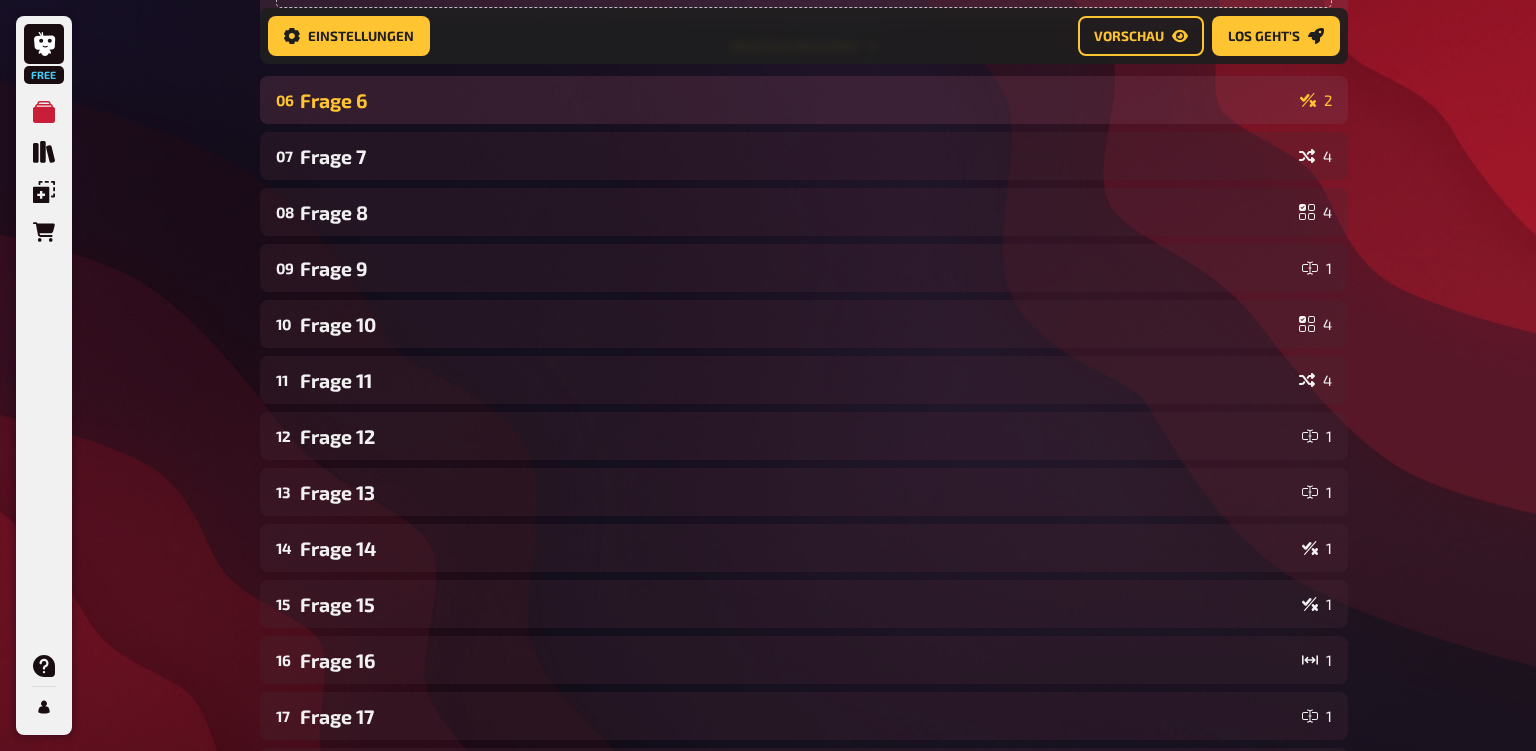 click on "Frage 6" at bounding box center [796, 100] 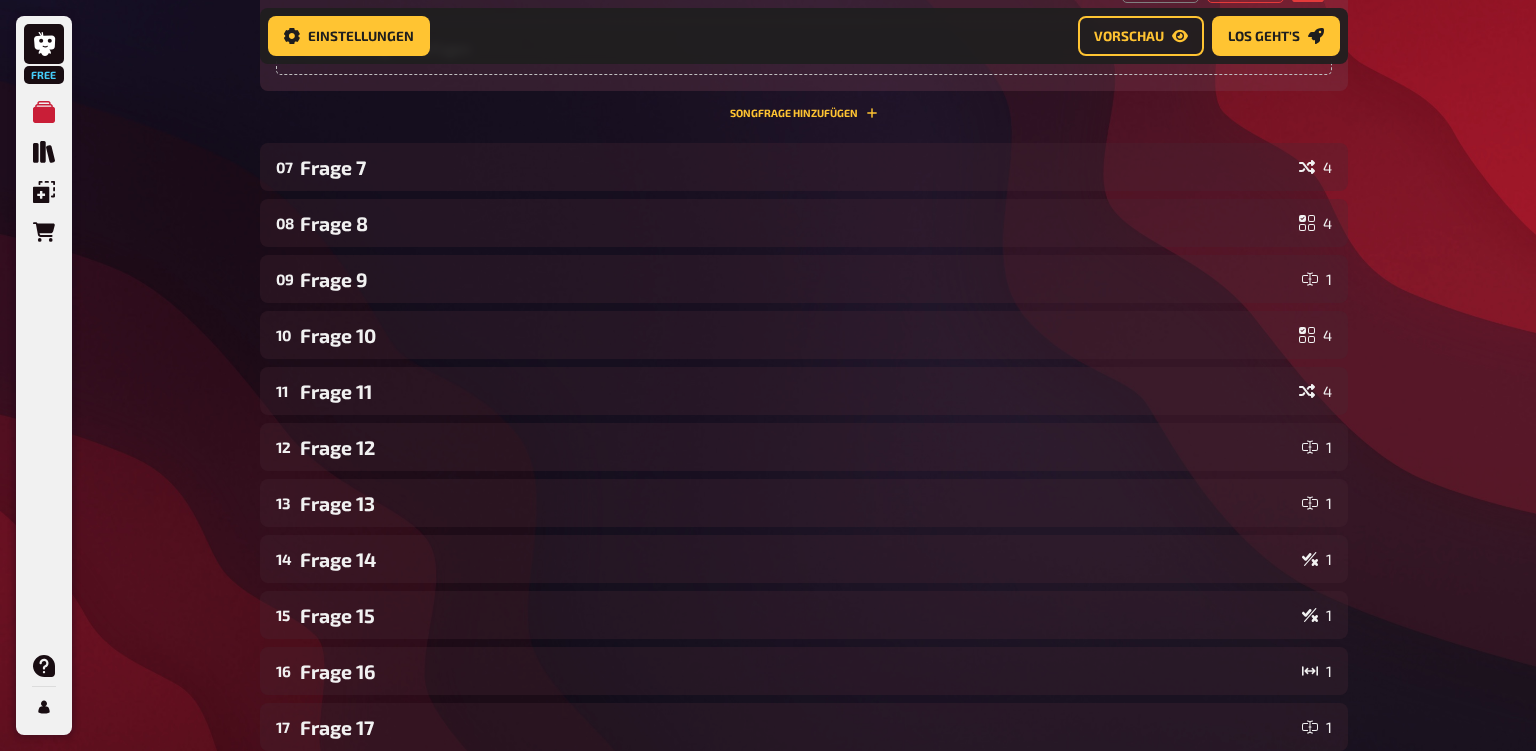 scroll, scrollTop: 3454, scrollLeft: 0, axis: vertical 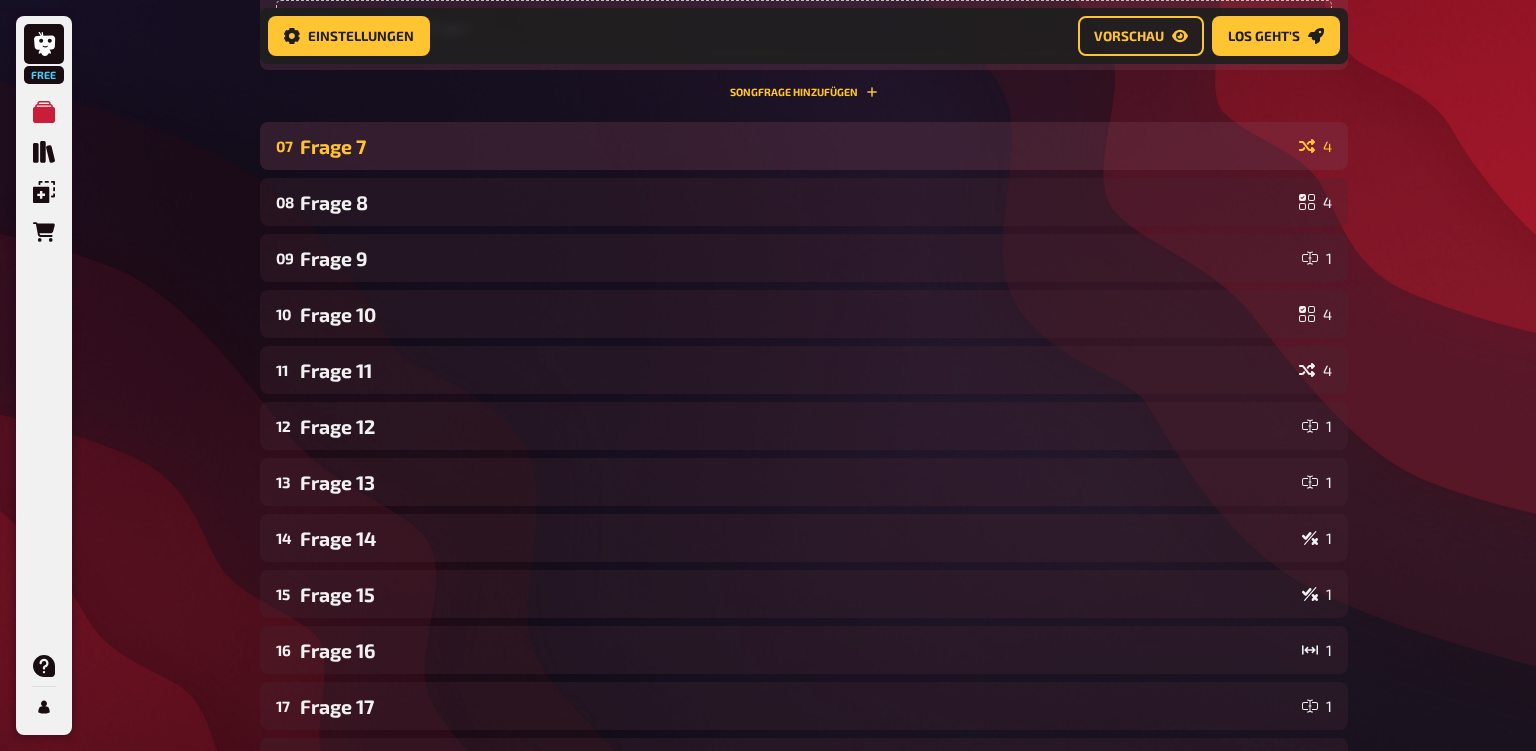 click on "Frage 7" at bounding box center [795, 146] 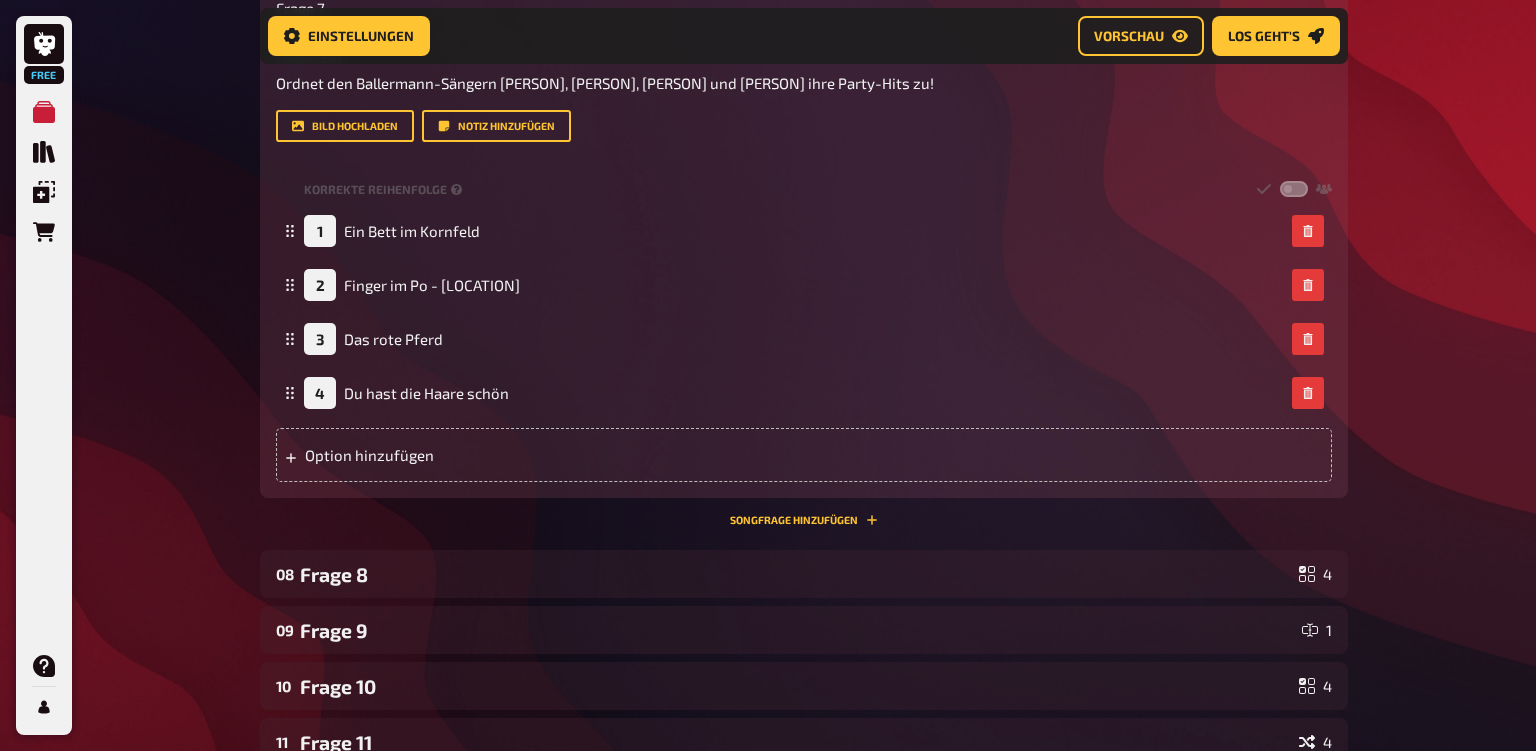 scroll, scrollTop: 3711, scrollLeft: 0, axis: vertical 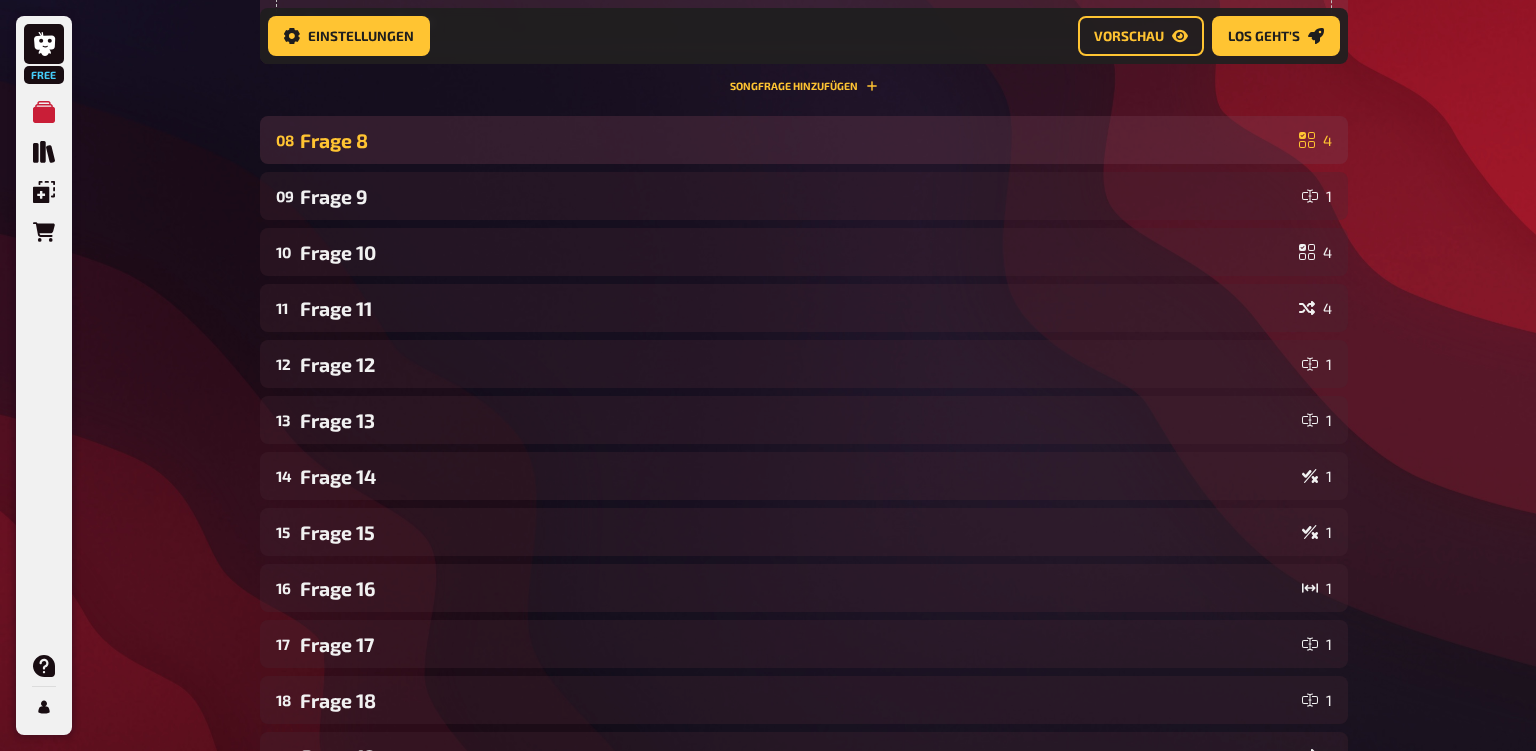 click on "Frage 8" at bounding box center (795, 140) 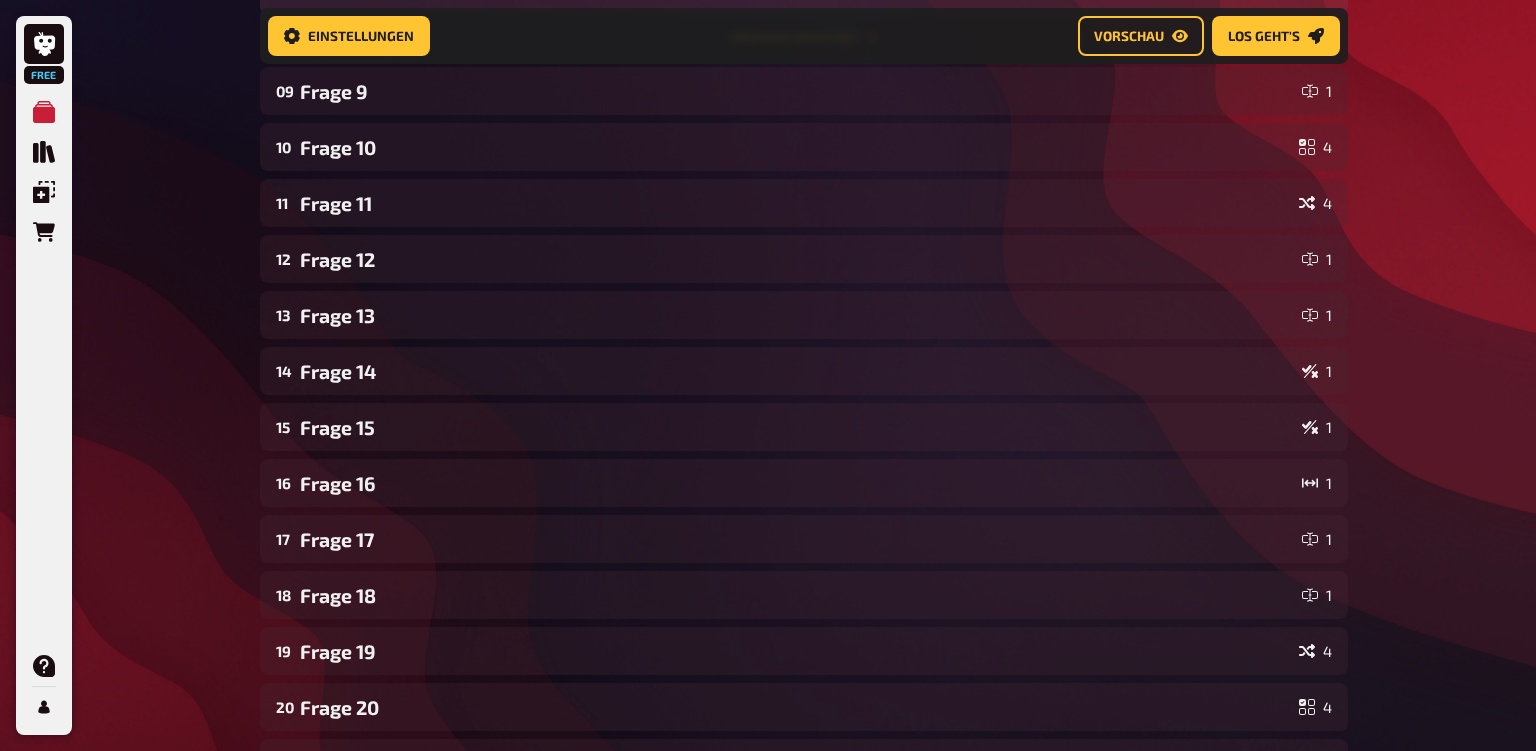 scroll, scrollTop: 4871, scrollLeft: 0, axis: vertical 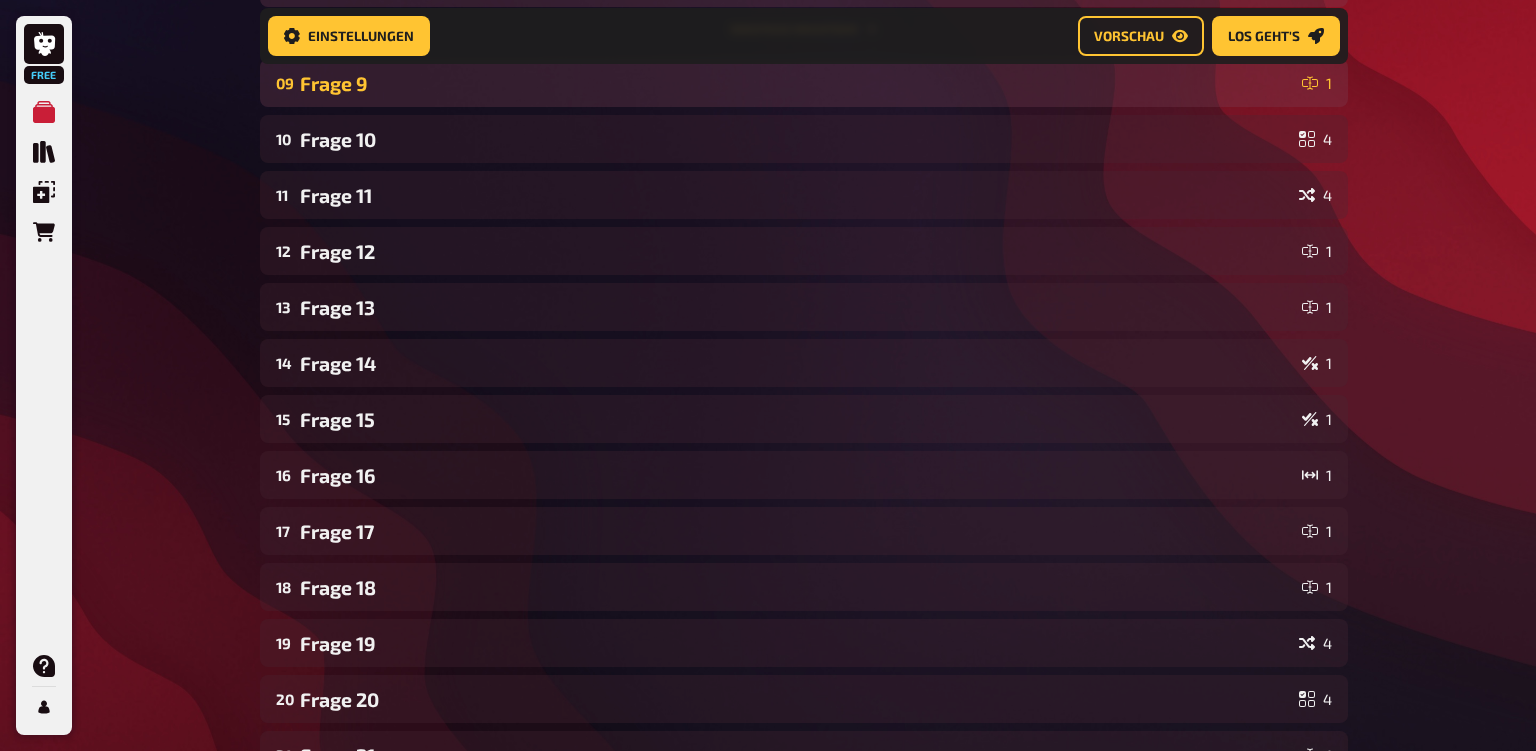 click on "Frage 9" at bounding box center (797, 83) 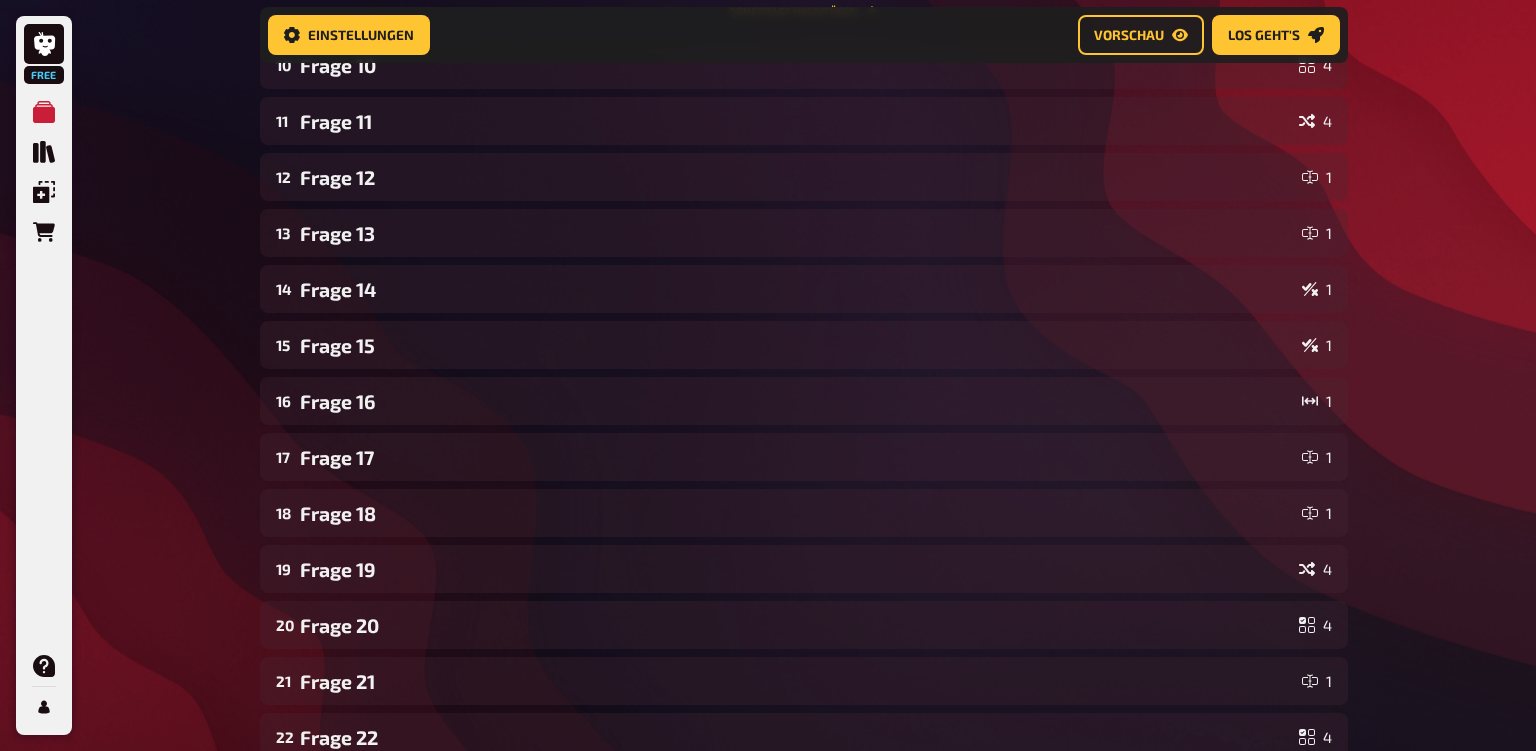 scroll, scrollTop: 5412, scrollLeft: 0, axis: vertical 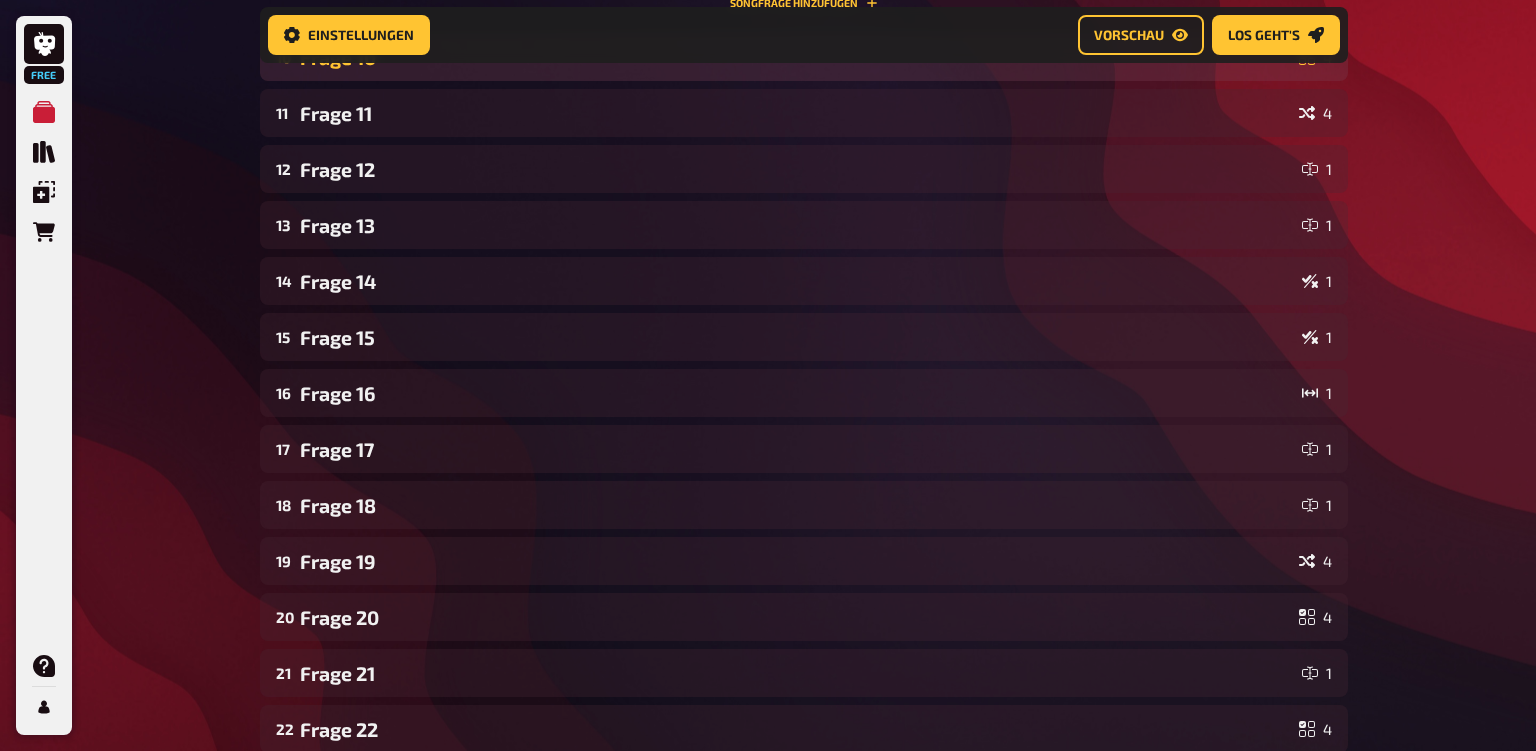 click on "Frage 10" at bounding box center [795, 57] 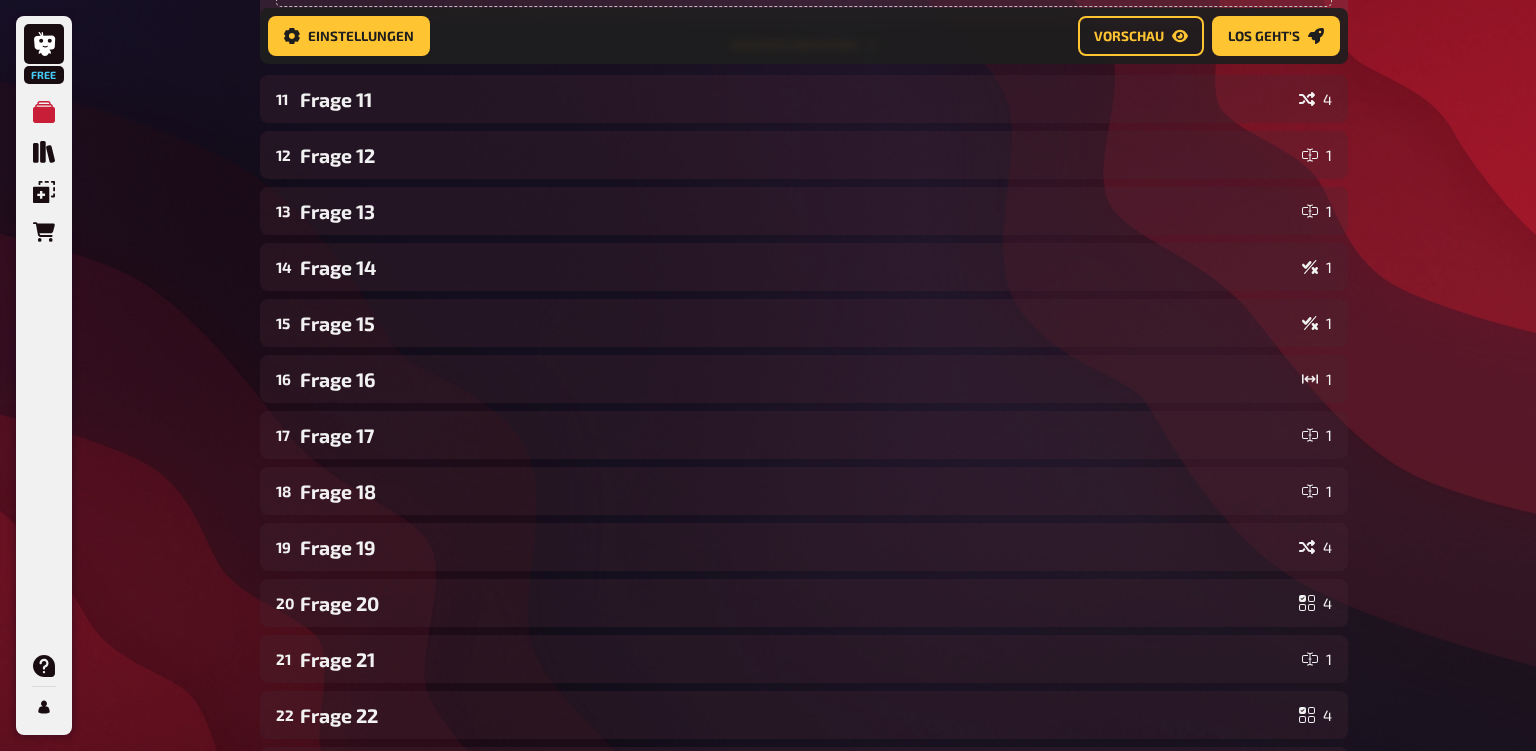 scroll, scrollTop: 6066, scrollLeft: 0, axis: vertical 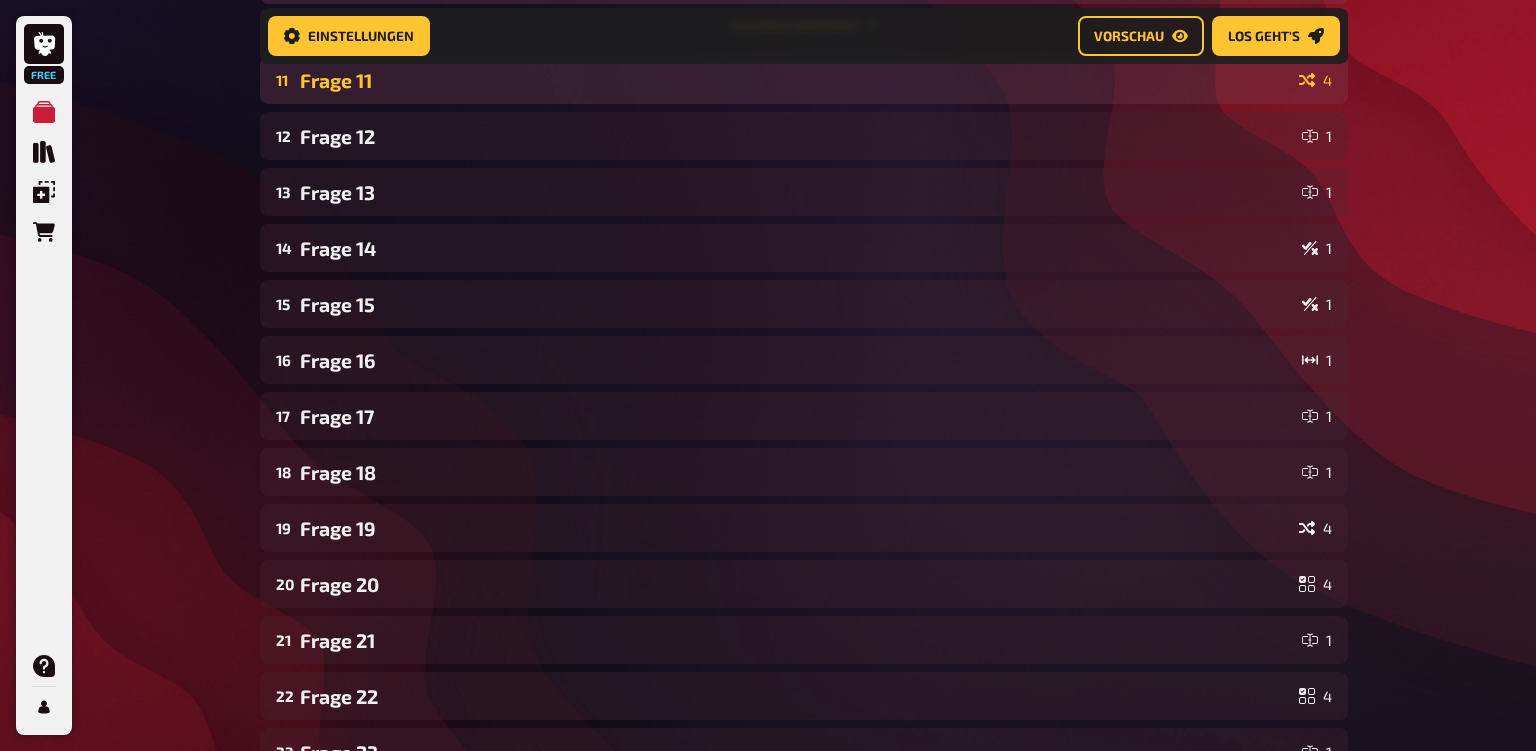 click on "Frage 11" at bounding box center (795, 80) 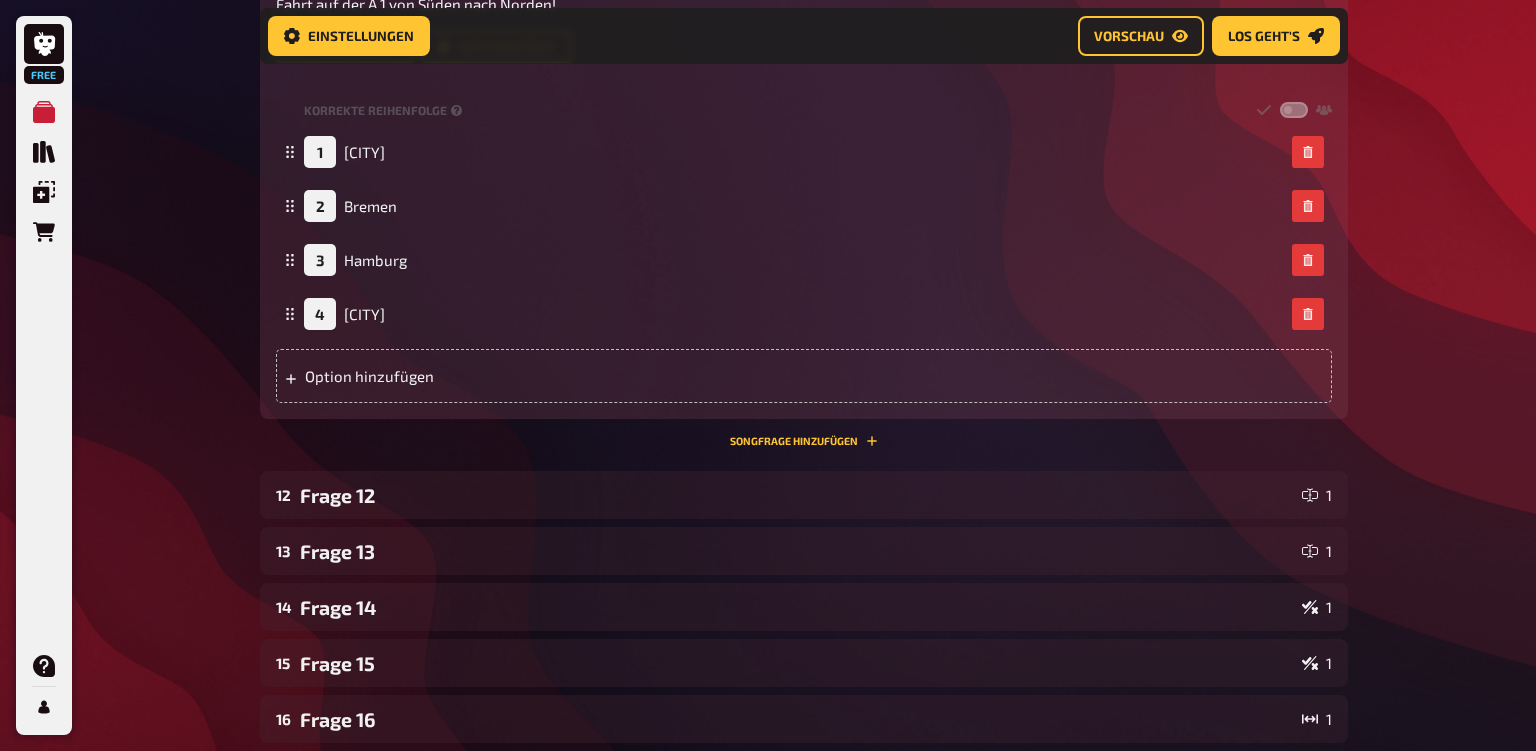 scroll, scrollTop: 6338, scrollLeft: 0, axis: vertical 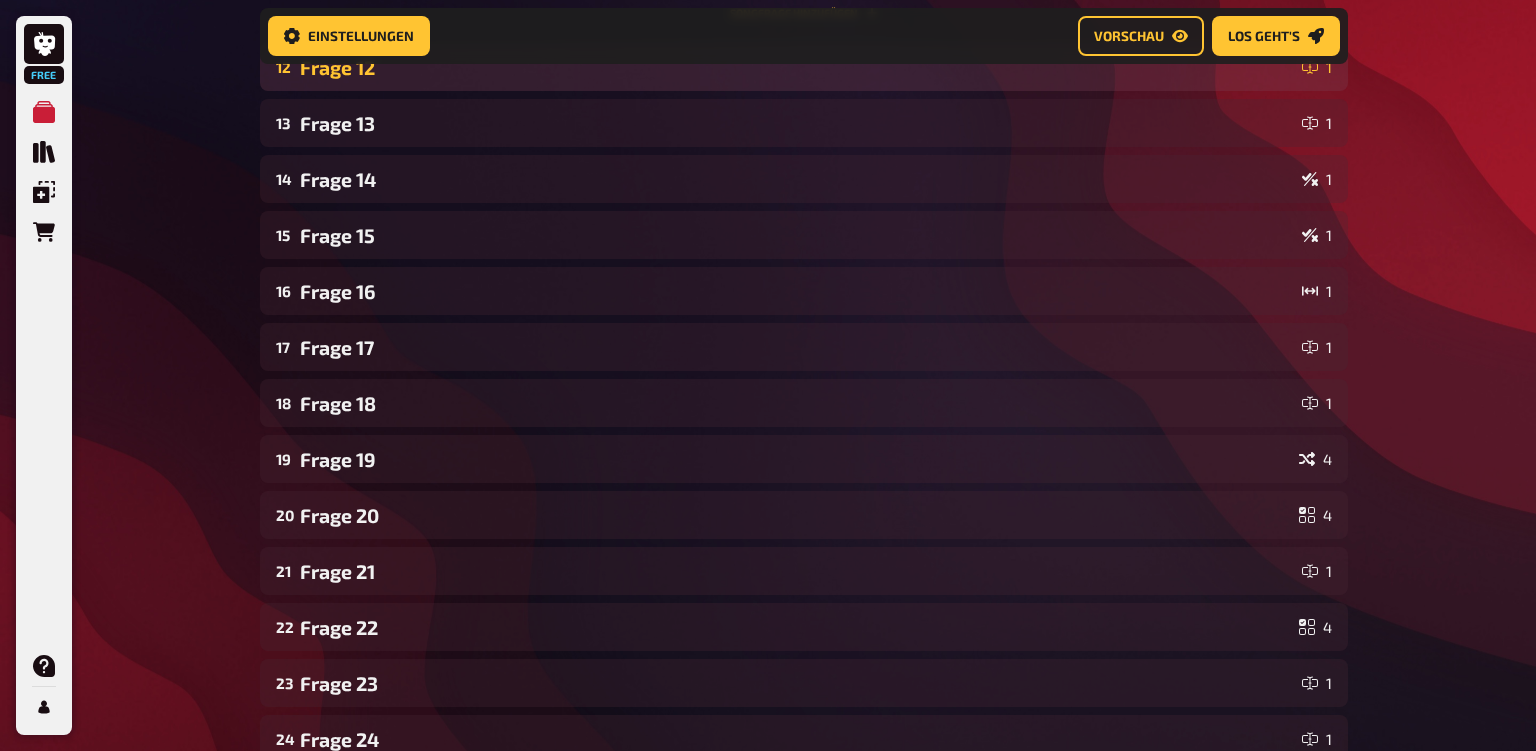 click on "Frage 12" at bounding box center (797, 67) 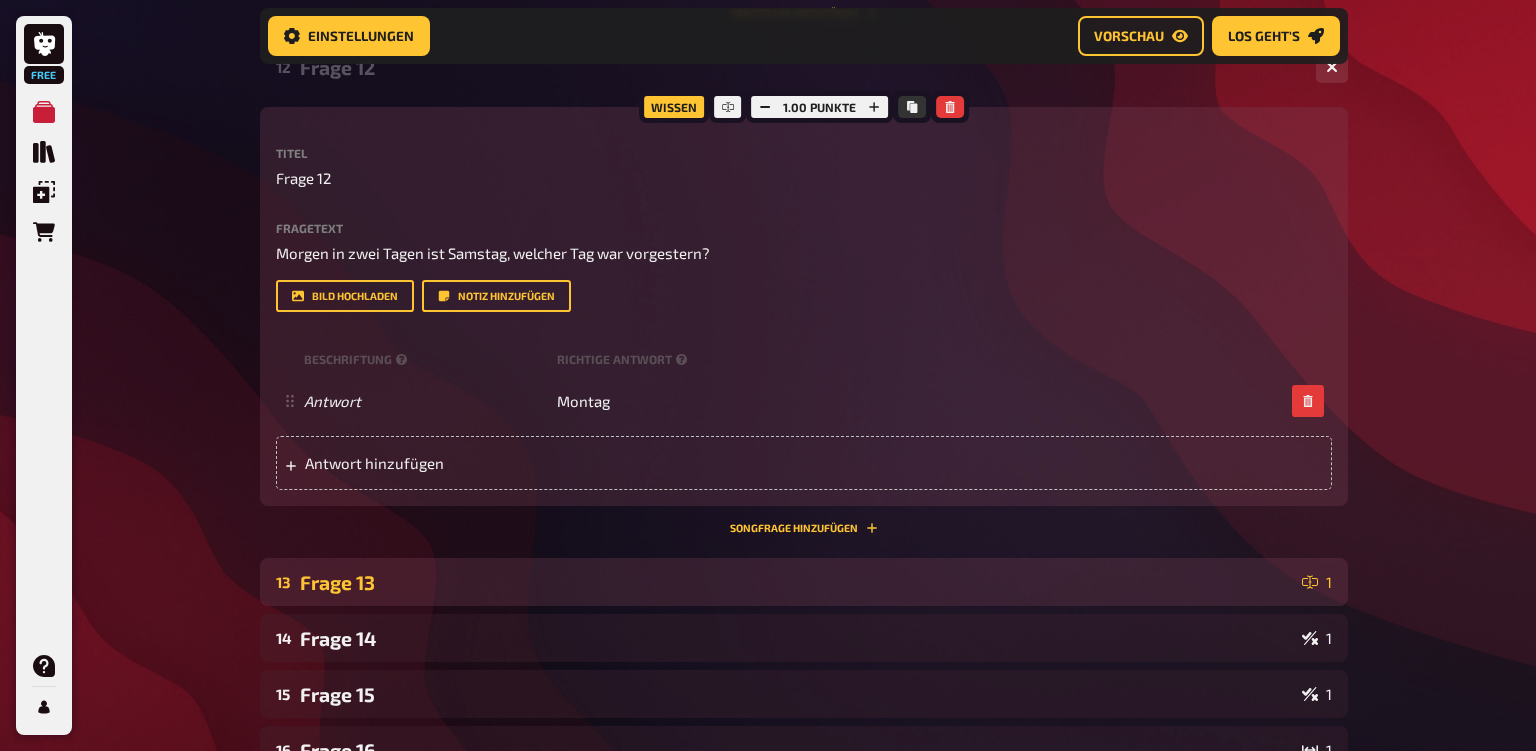 click on "[NUMBER]" at bounding box center (804, 582) 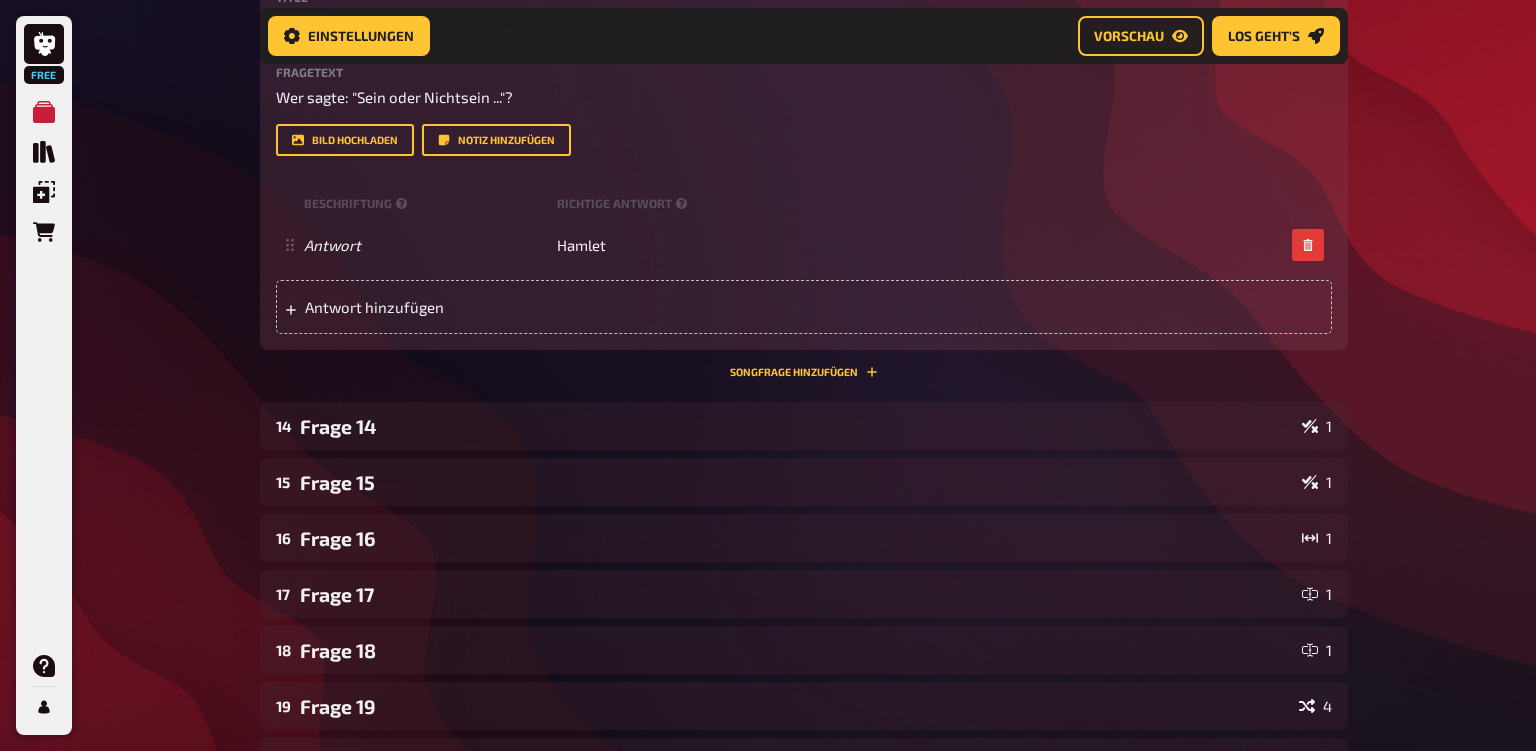 scroll, scrollTop: 7438, scrollLeft: 0, axis: vertical 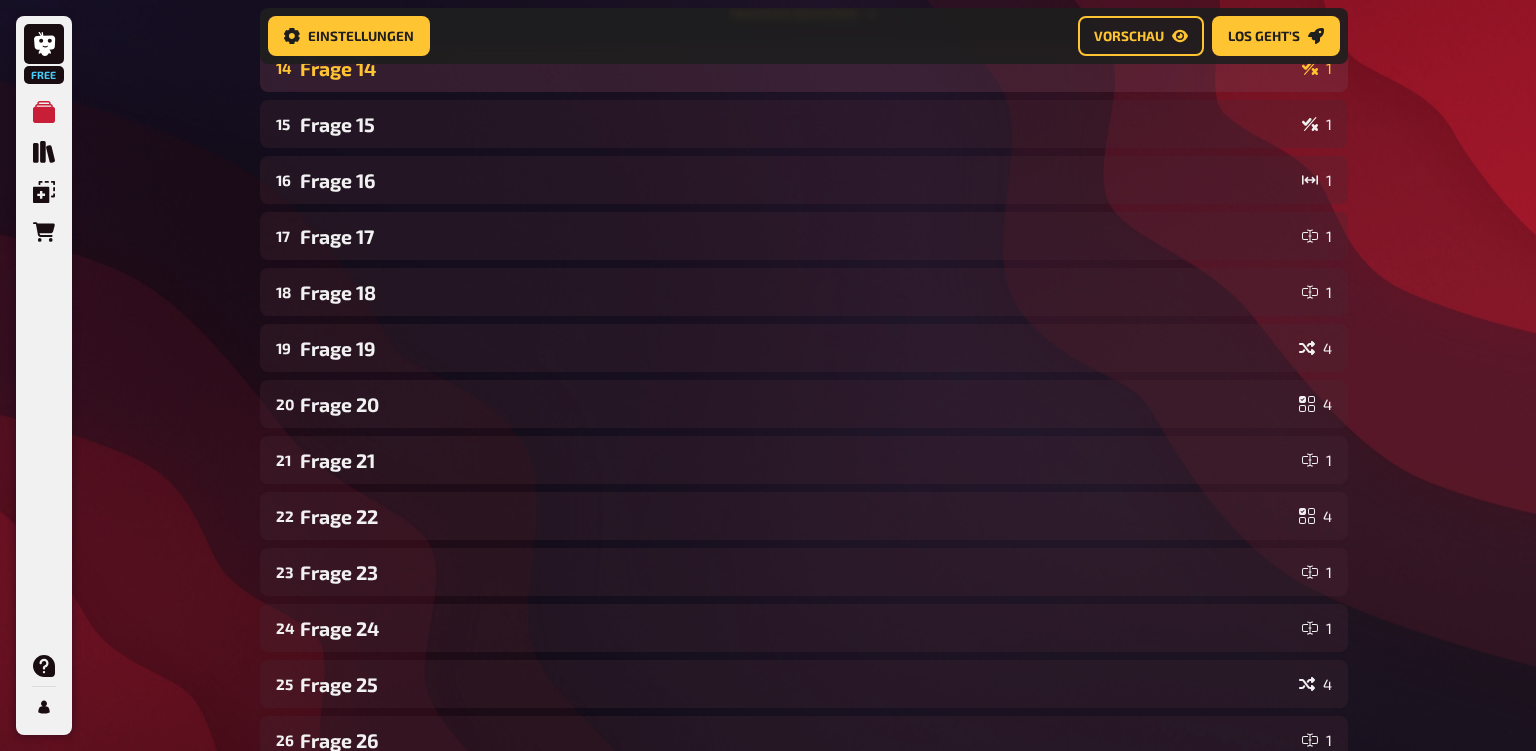 click on "Frage 14" at bounding box center (797, 68) 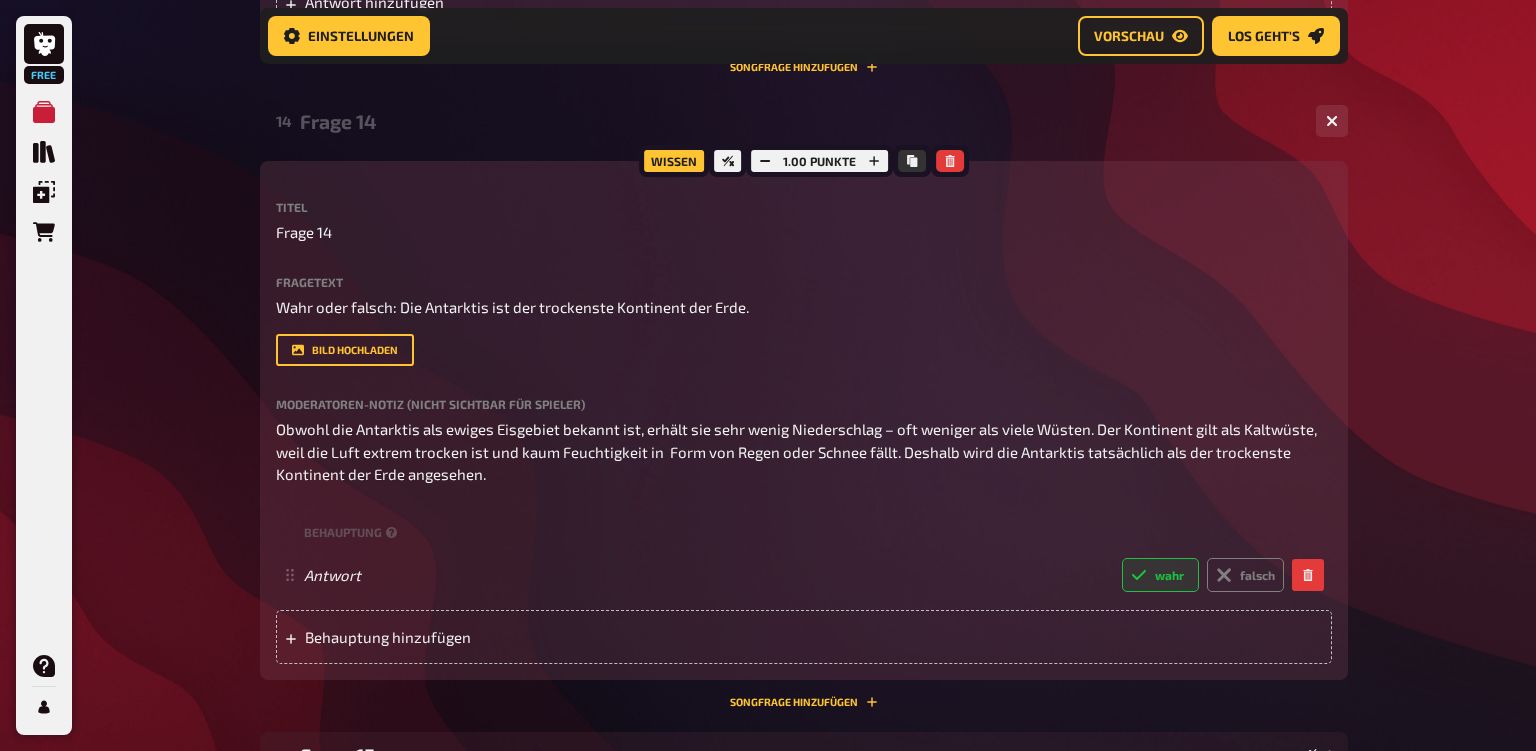 scroll, scrollTop: 7744, scrollLeft: 0, axis: vertical 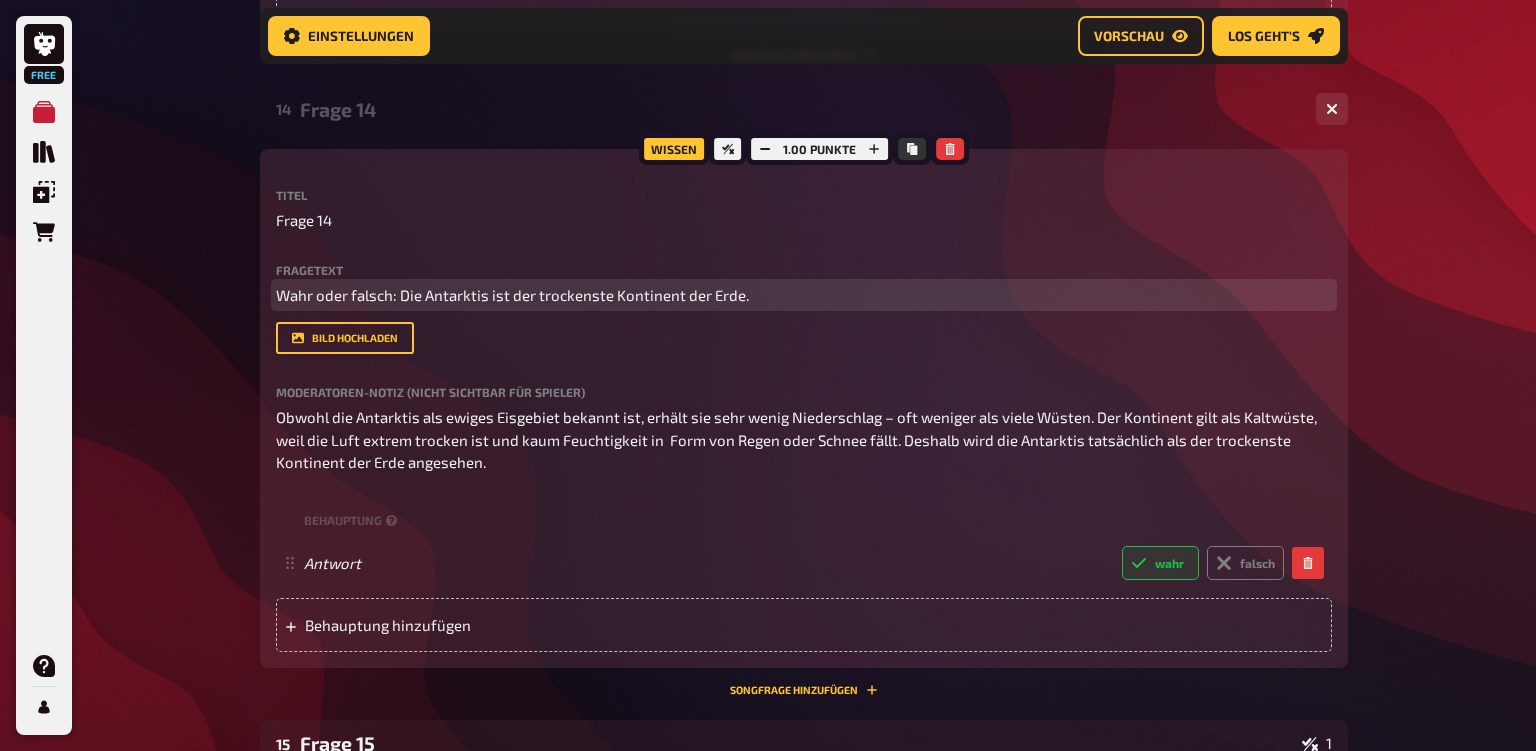 click on "Wahr oder falsch: Die Antarktis ist der trockenste Kontinent der Erde." at bounding box center [804, 295] 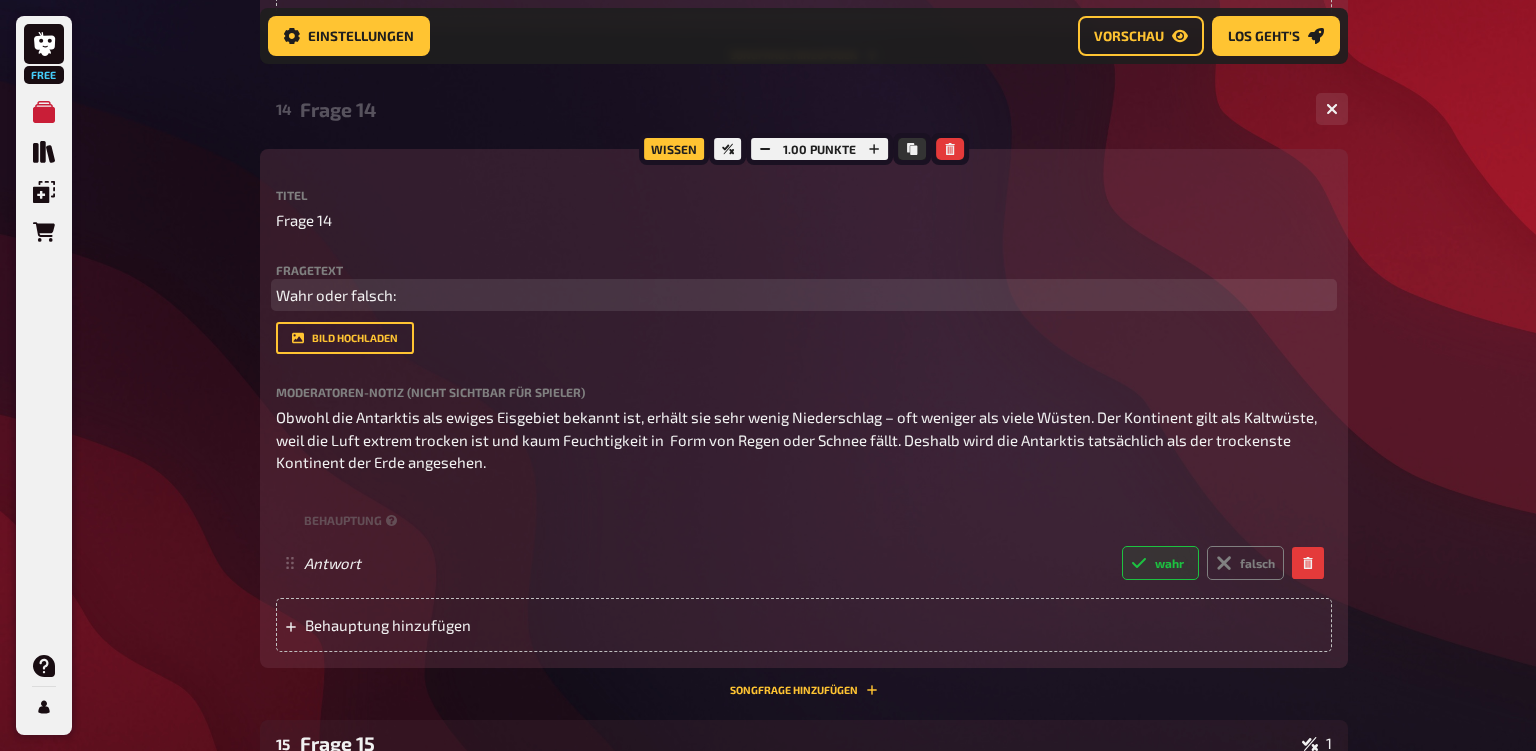 type 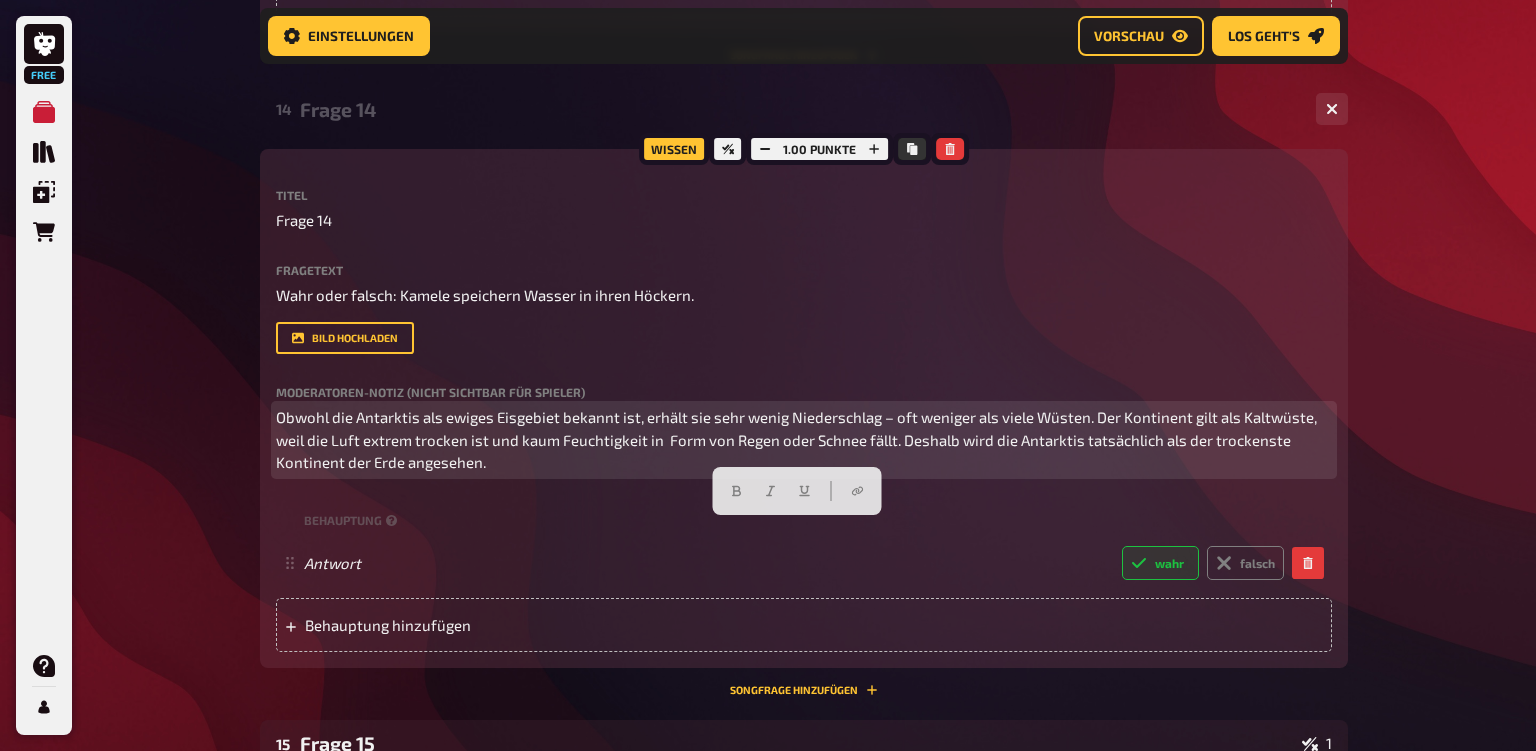 drag, startPoint x: 507, startPoint y: 574, endPoint x: 280, endPoint y: 496, distance: 240.02708 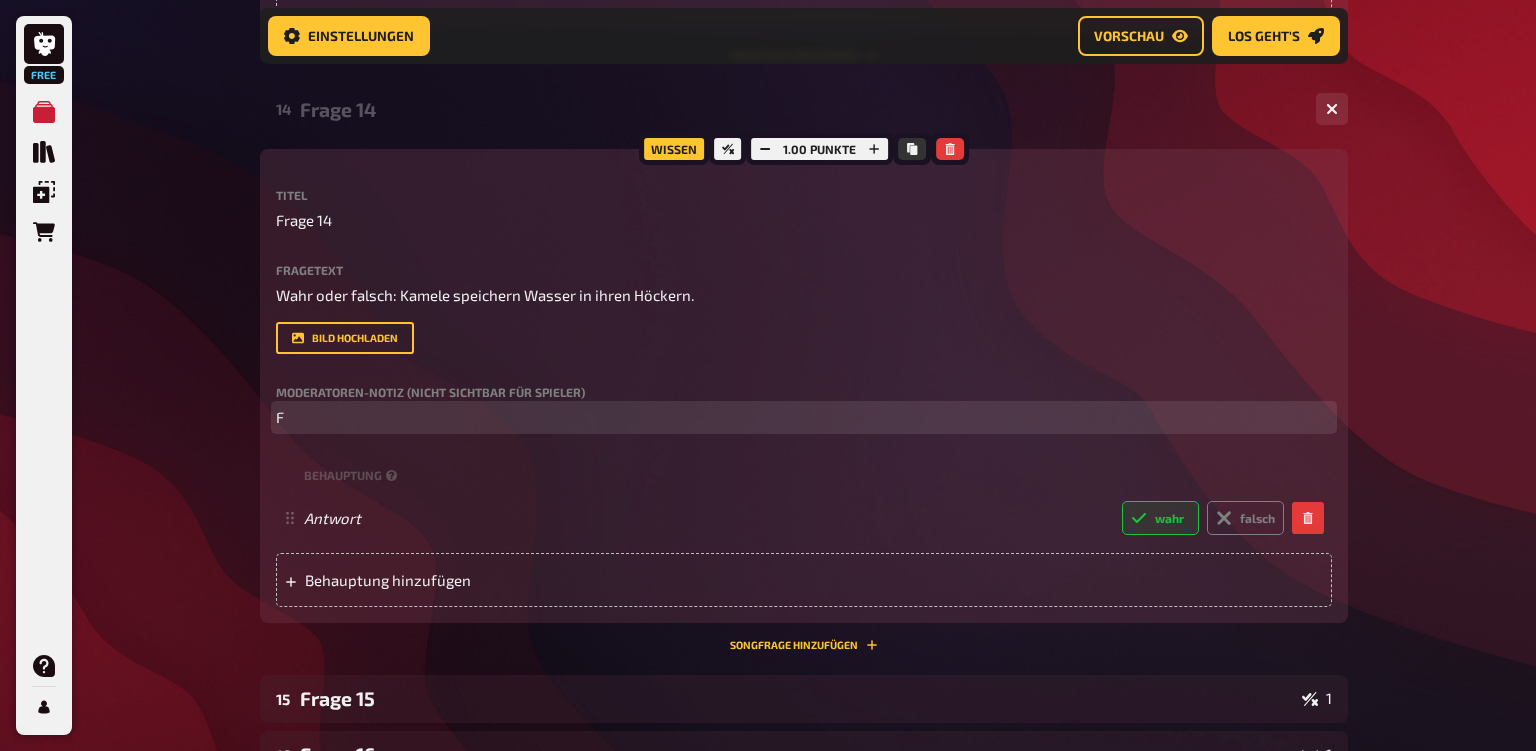 type 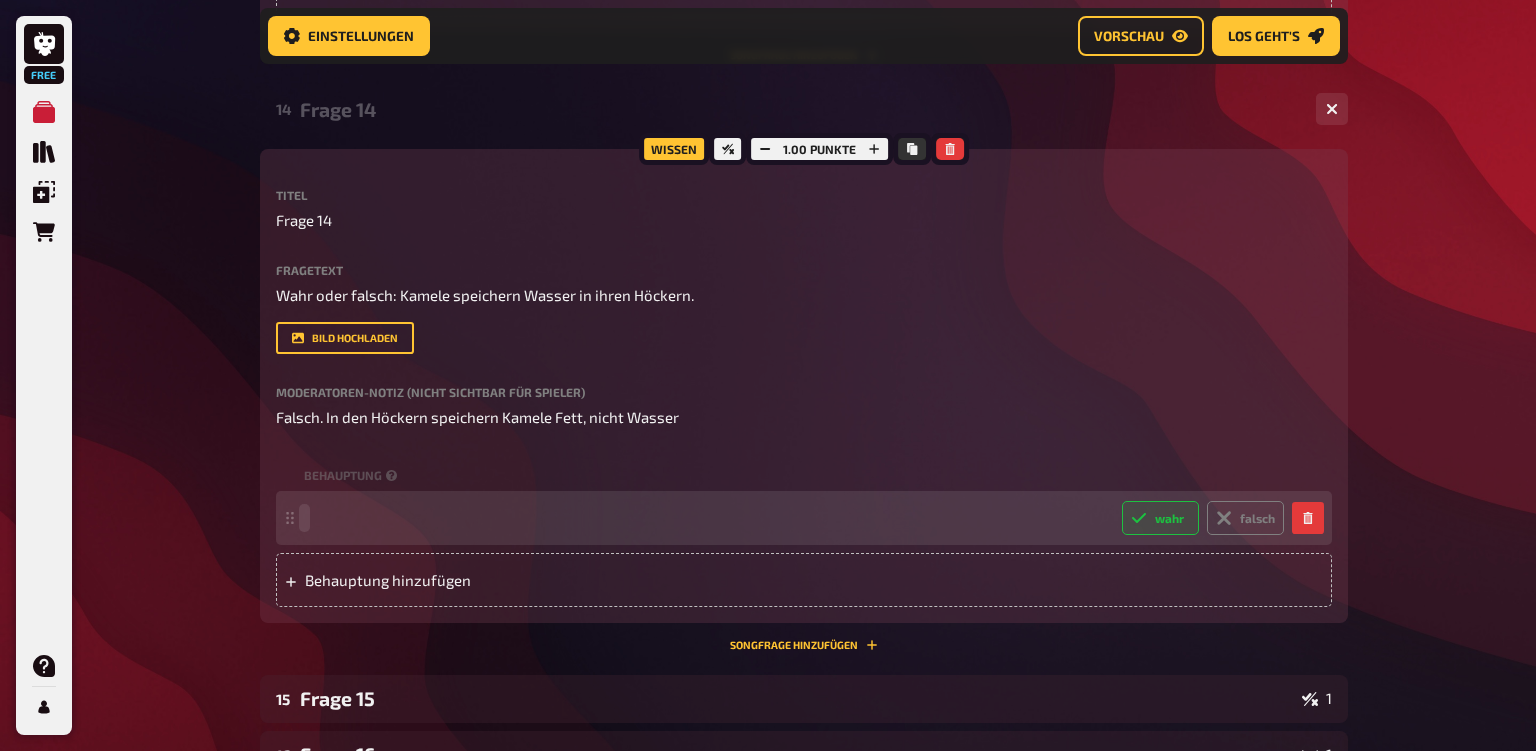 type 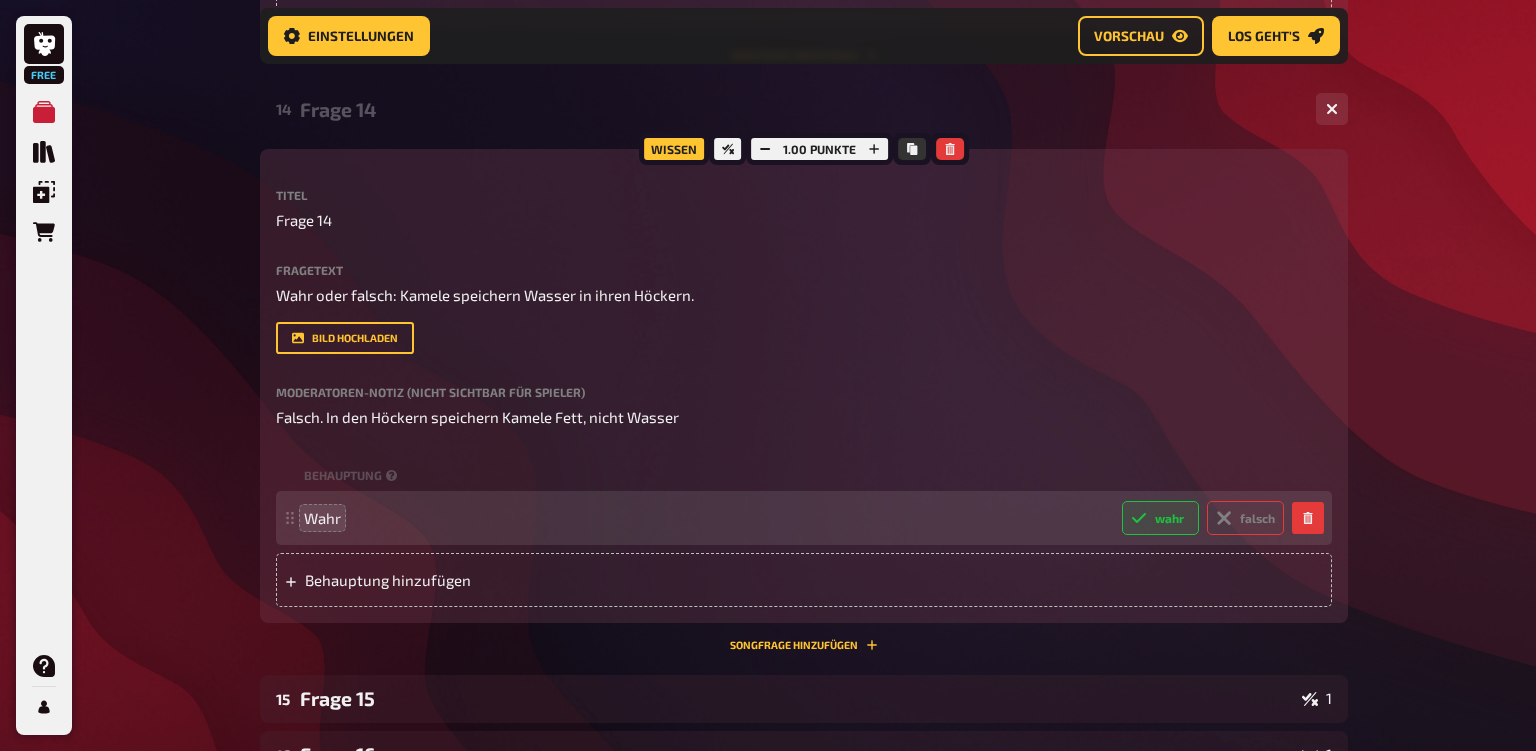 click on "falsch" at bounding box center [1245, 518] 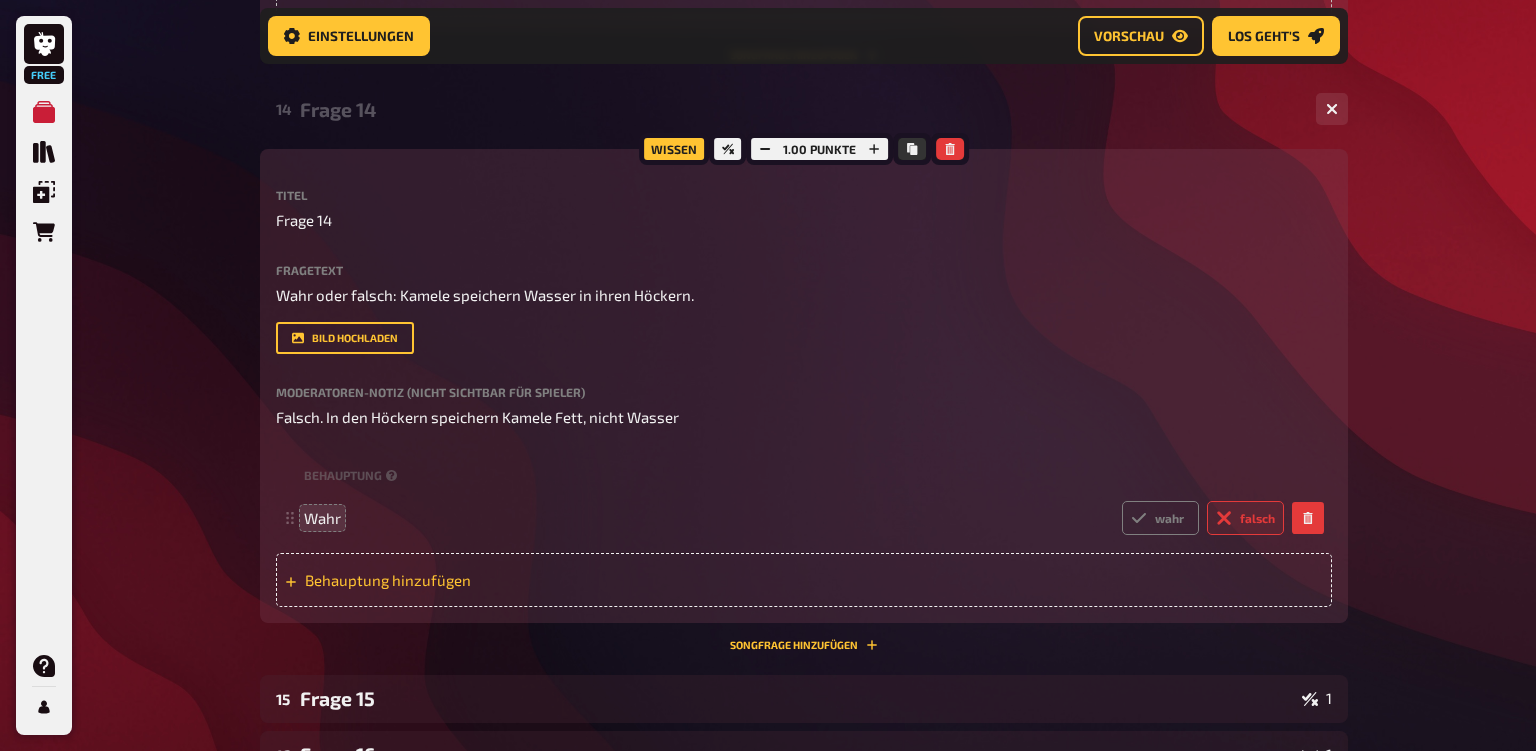 click on "Behauptung hinzufügen" at bounding box center [460, 580] 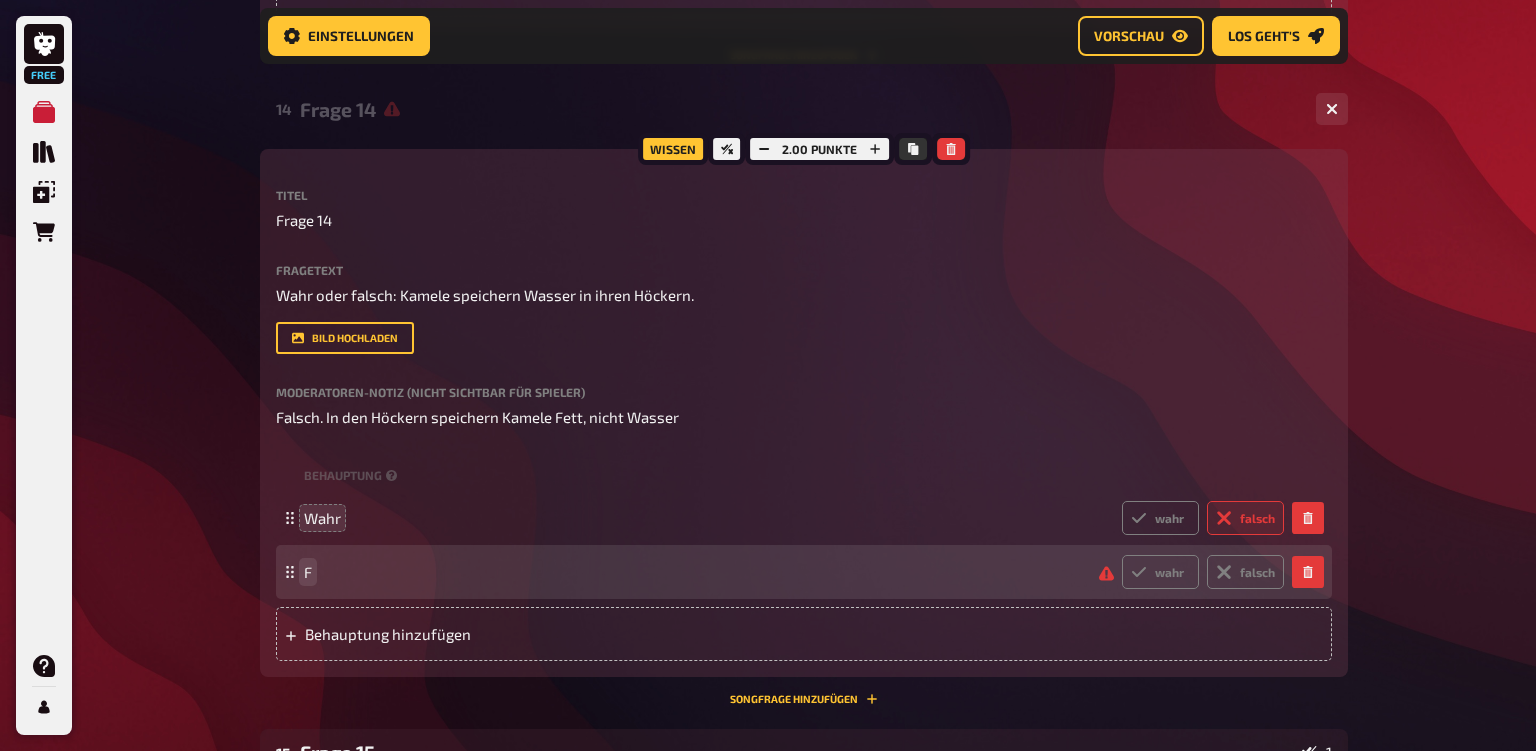 type 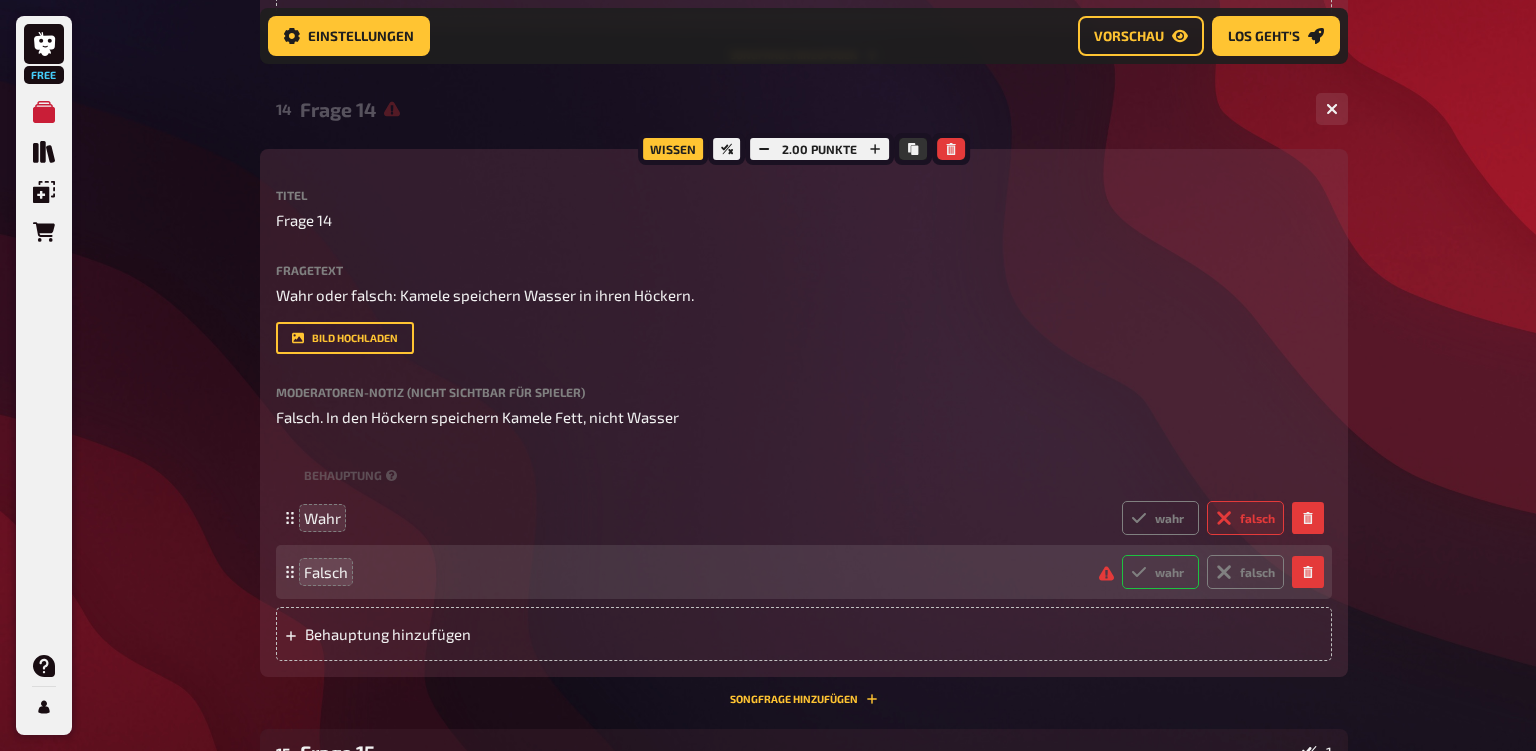 click on "wahr" at bounding box center (1160, 572) 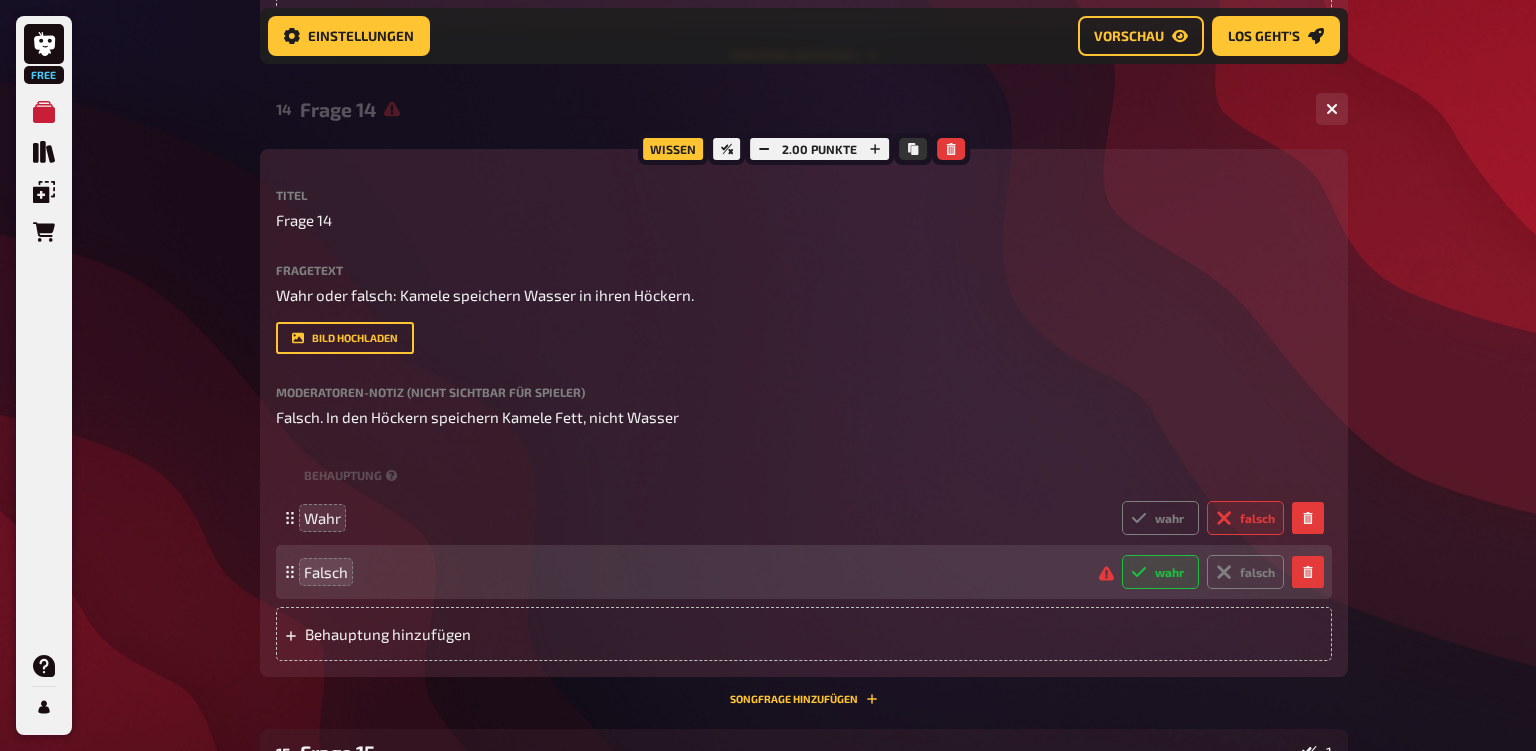 radio on "true" 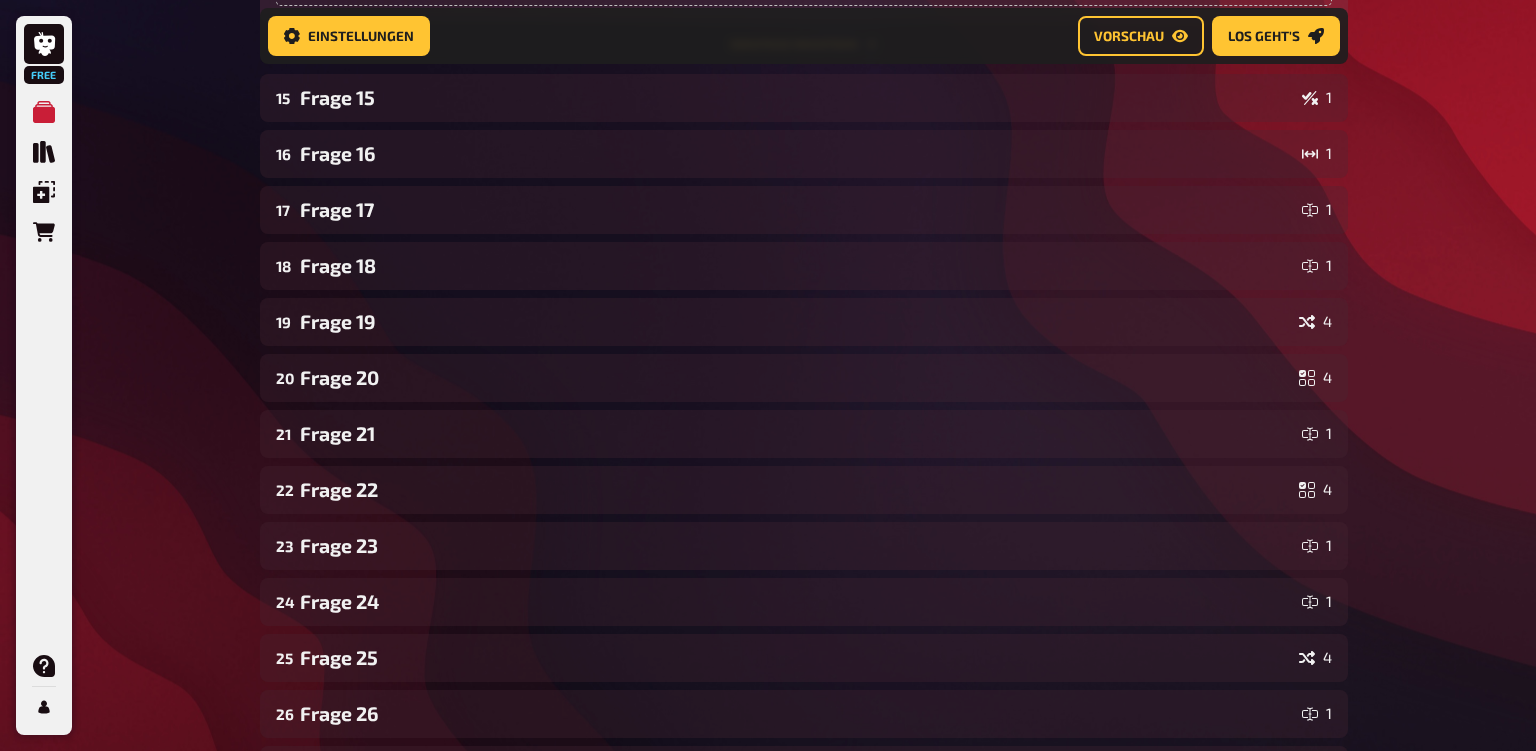 scroll, scrollTop: 8410, scrollLeft: 0, axis: vertical 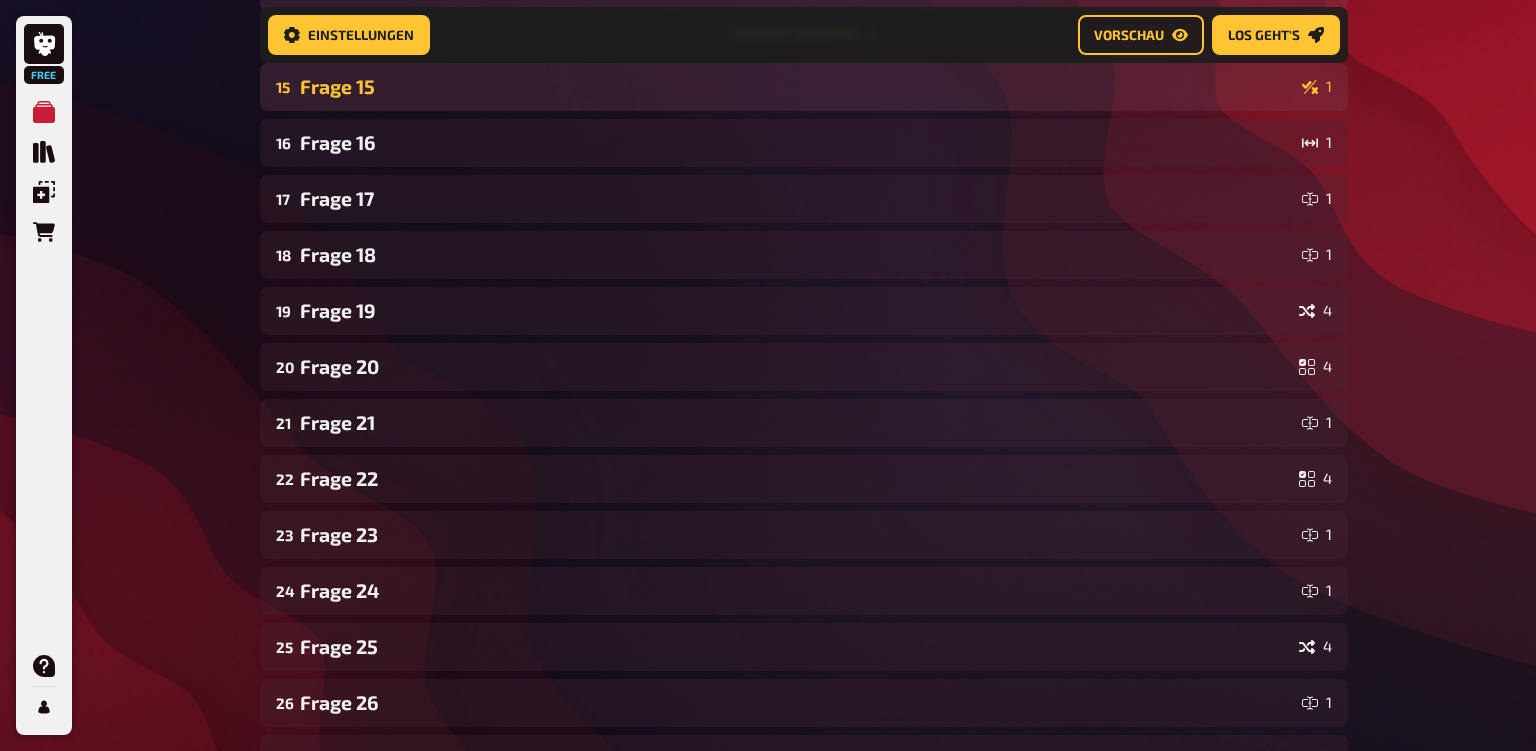 click on "15 Frage 15 1" at bounding box center [804, 87] 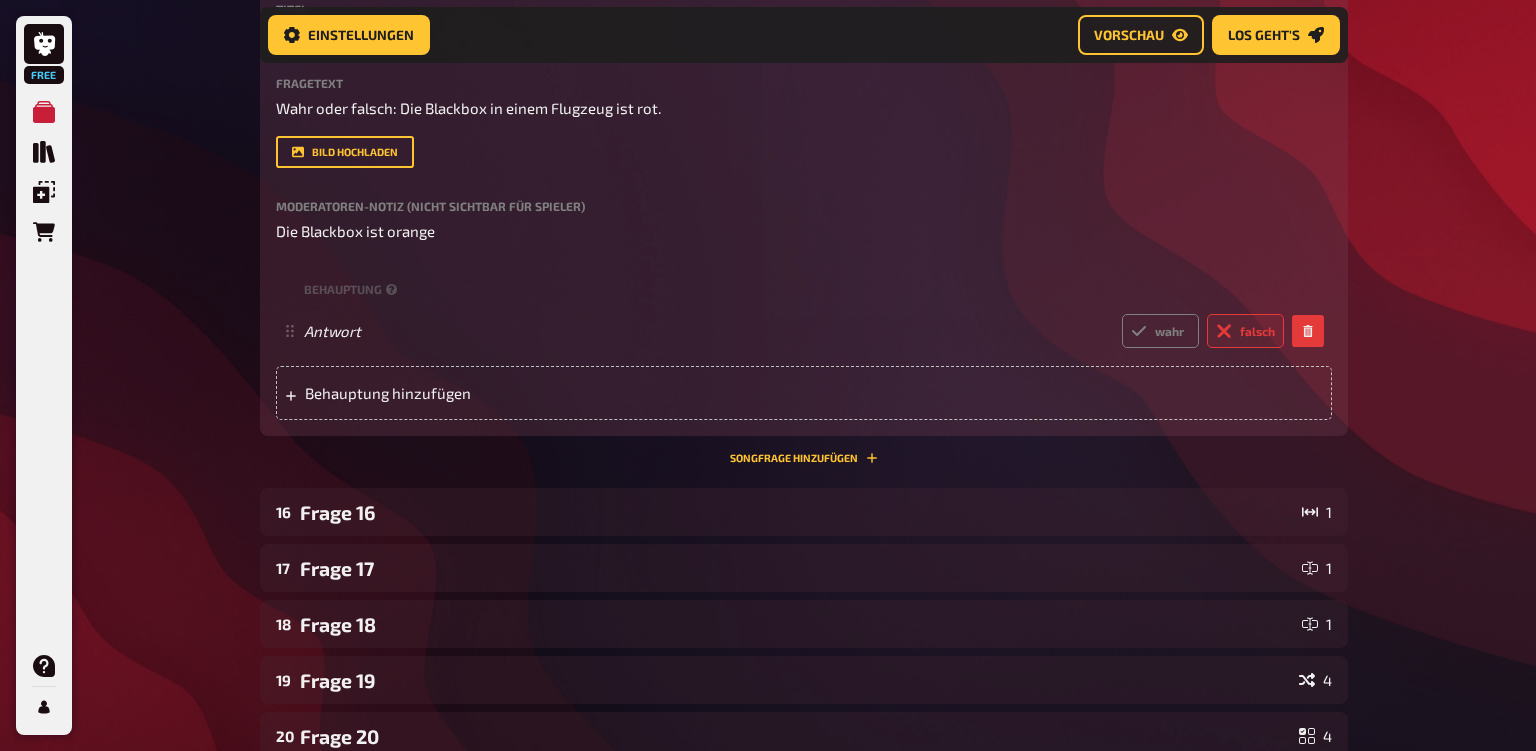 scroll, scrollTop: 8600, scrollLeft: 0, axis: vertical 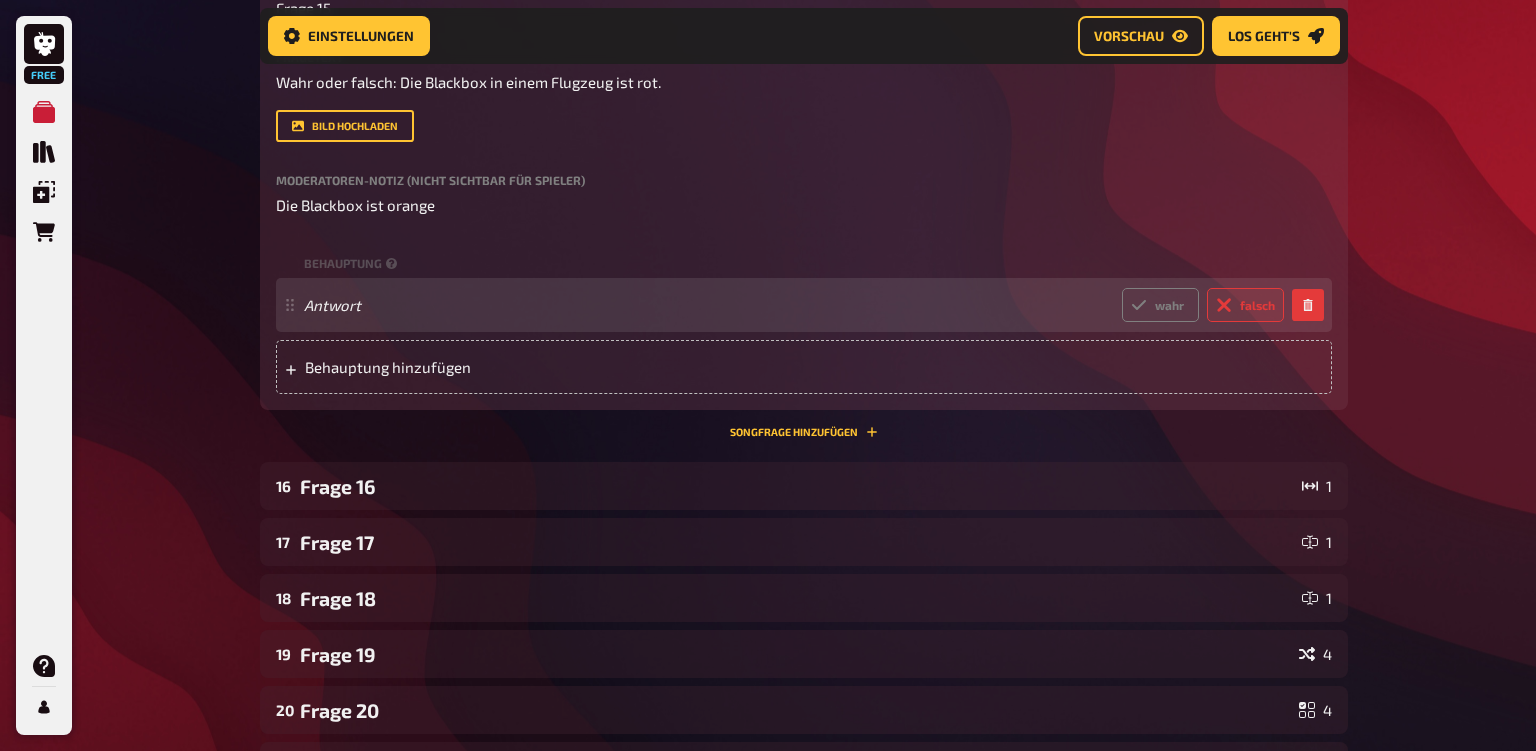 click on "Antwort wahr falsch" at bounding box center (794, 305) 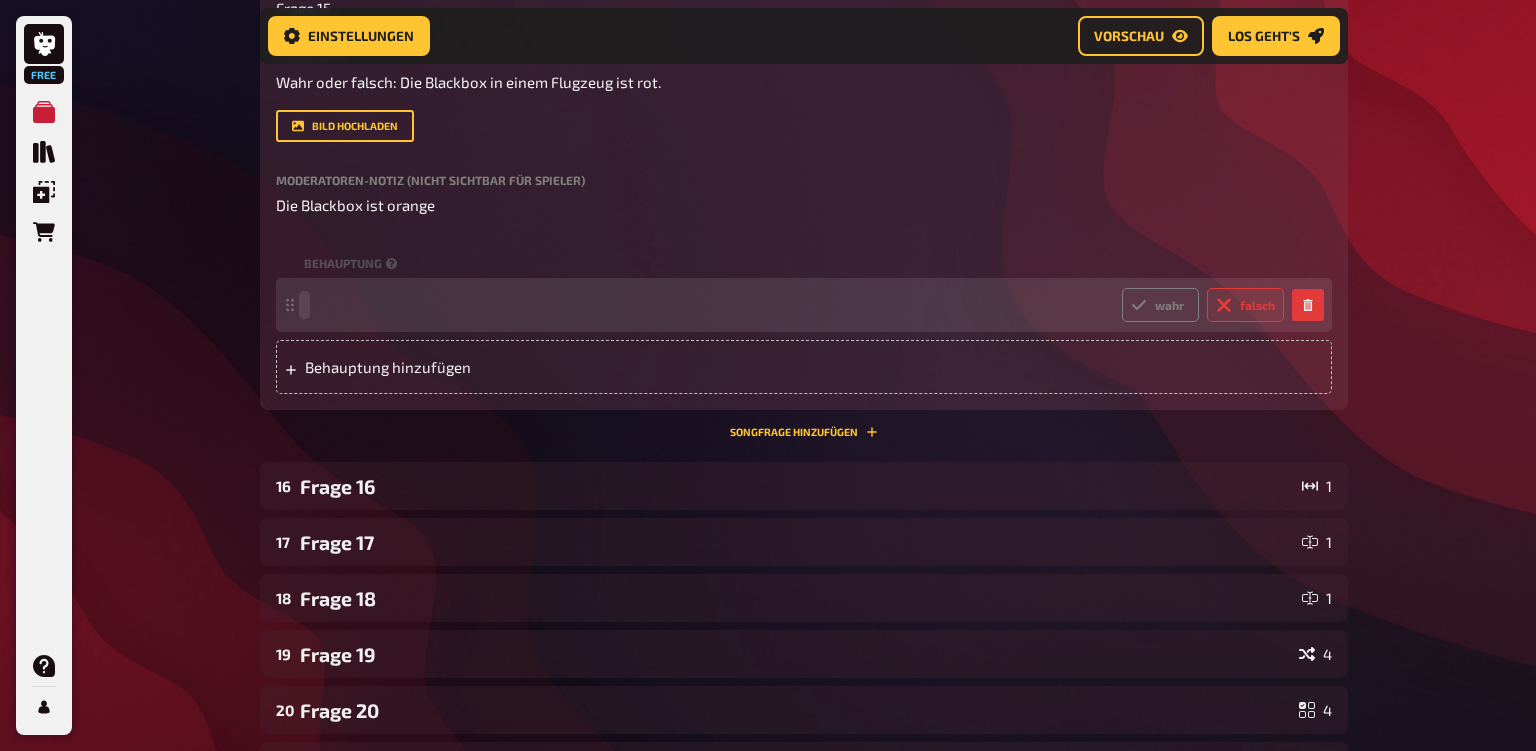 type 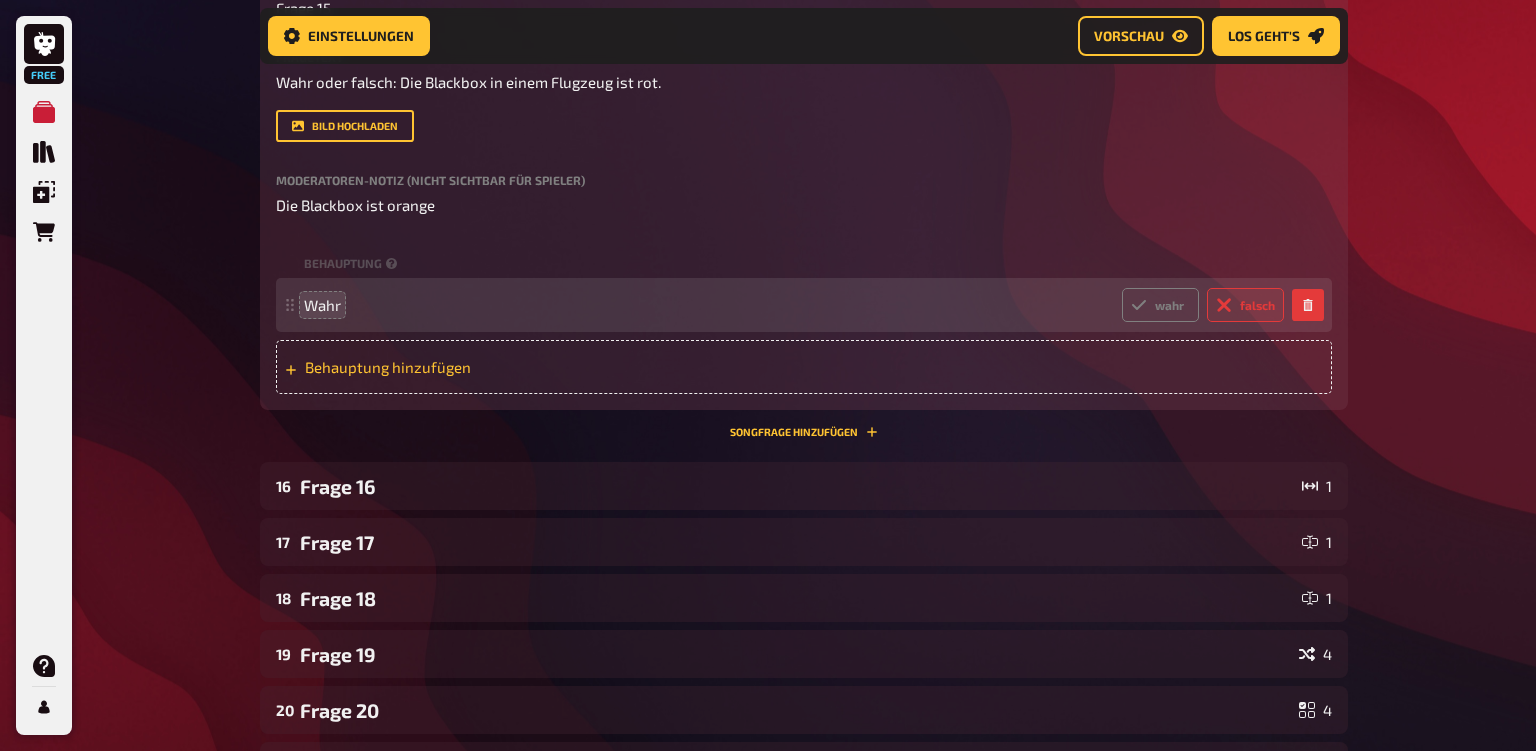 click on "Behauptung hinzufügen" at bounding box center (460, 367) 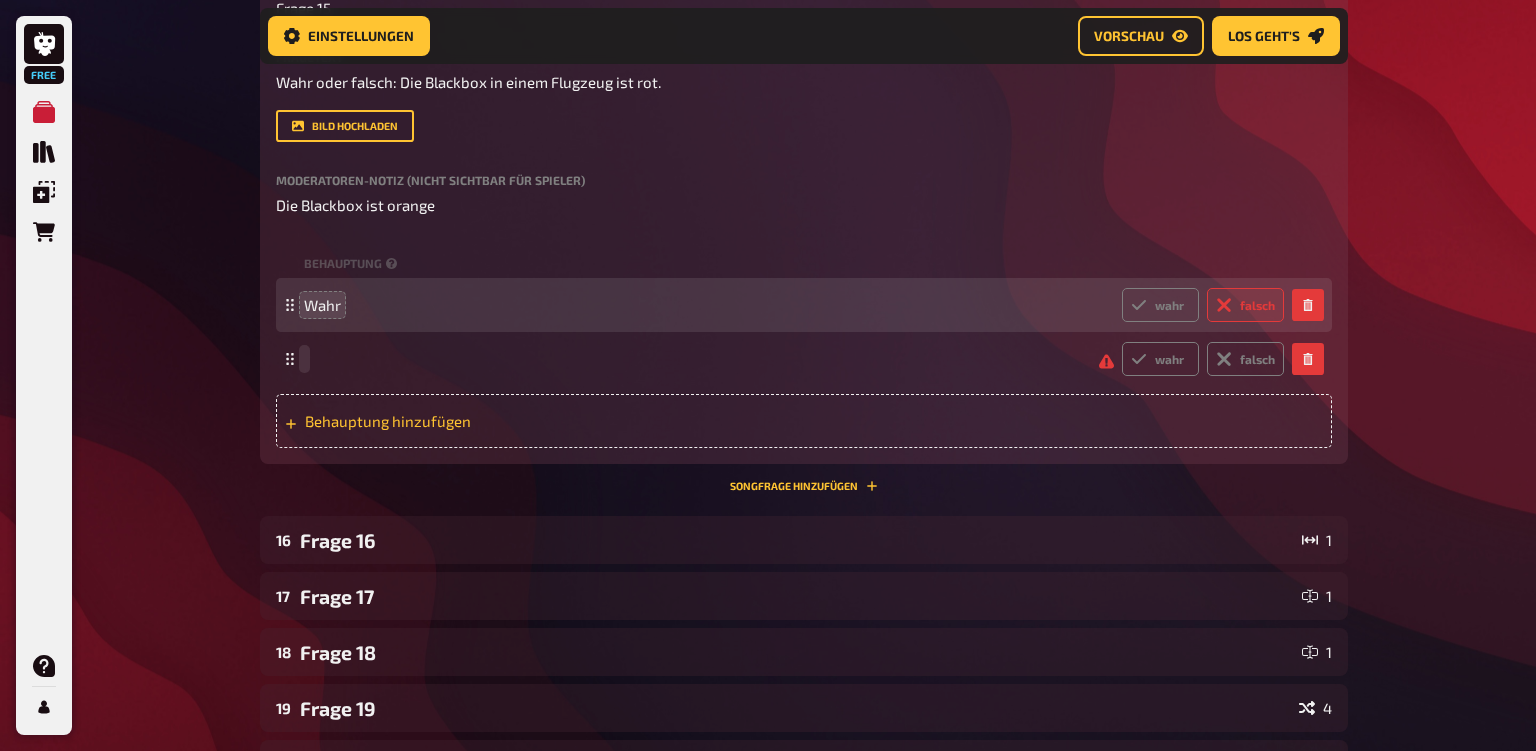 type 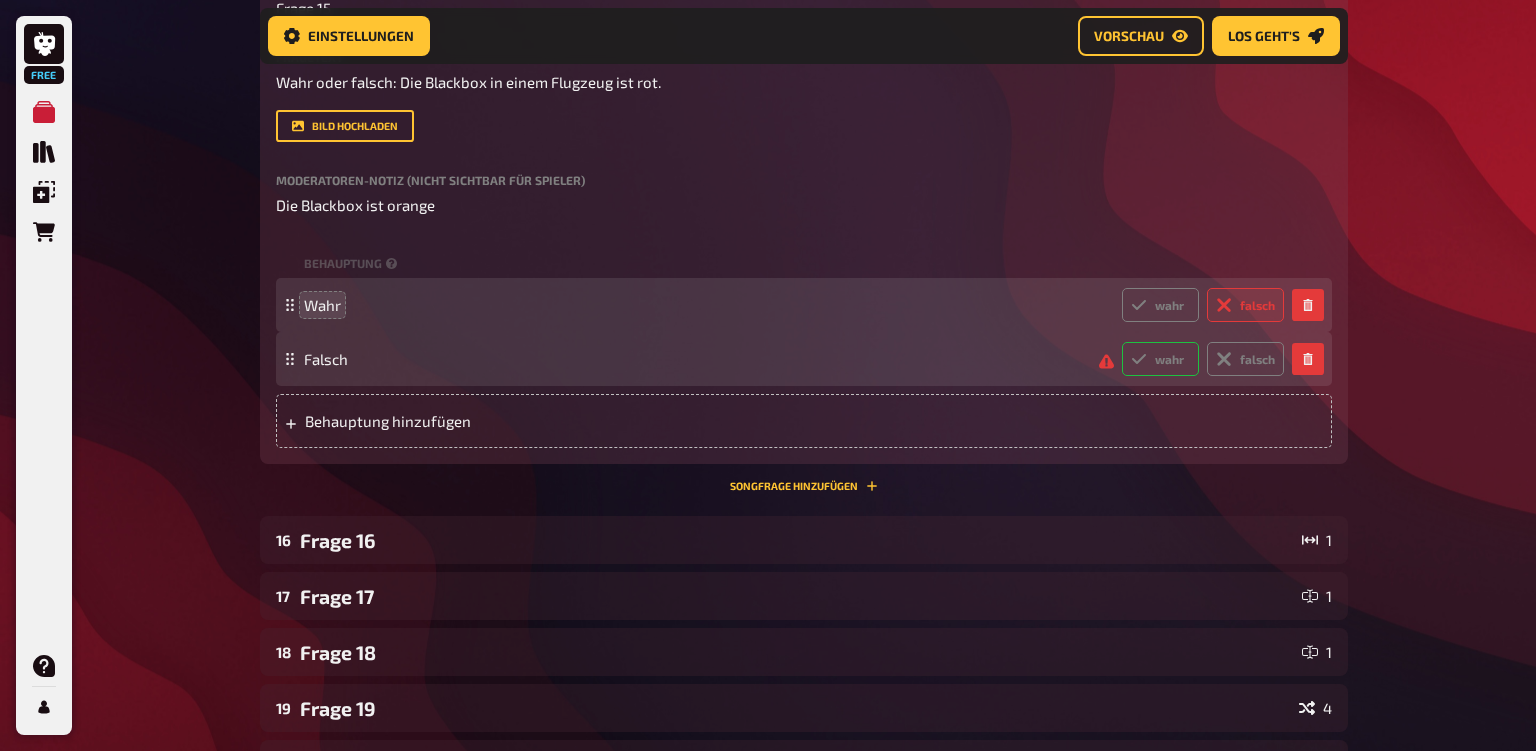 click 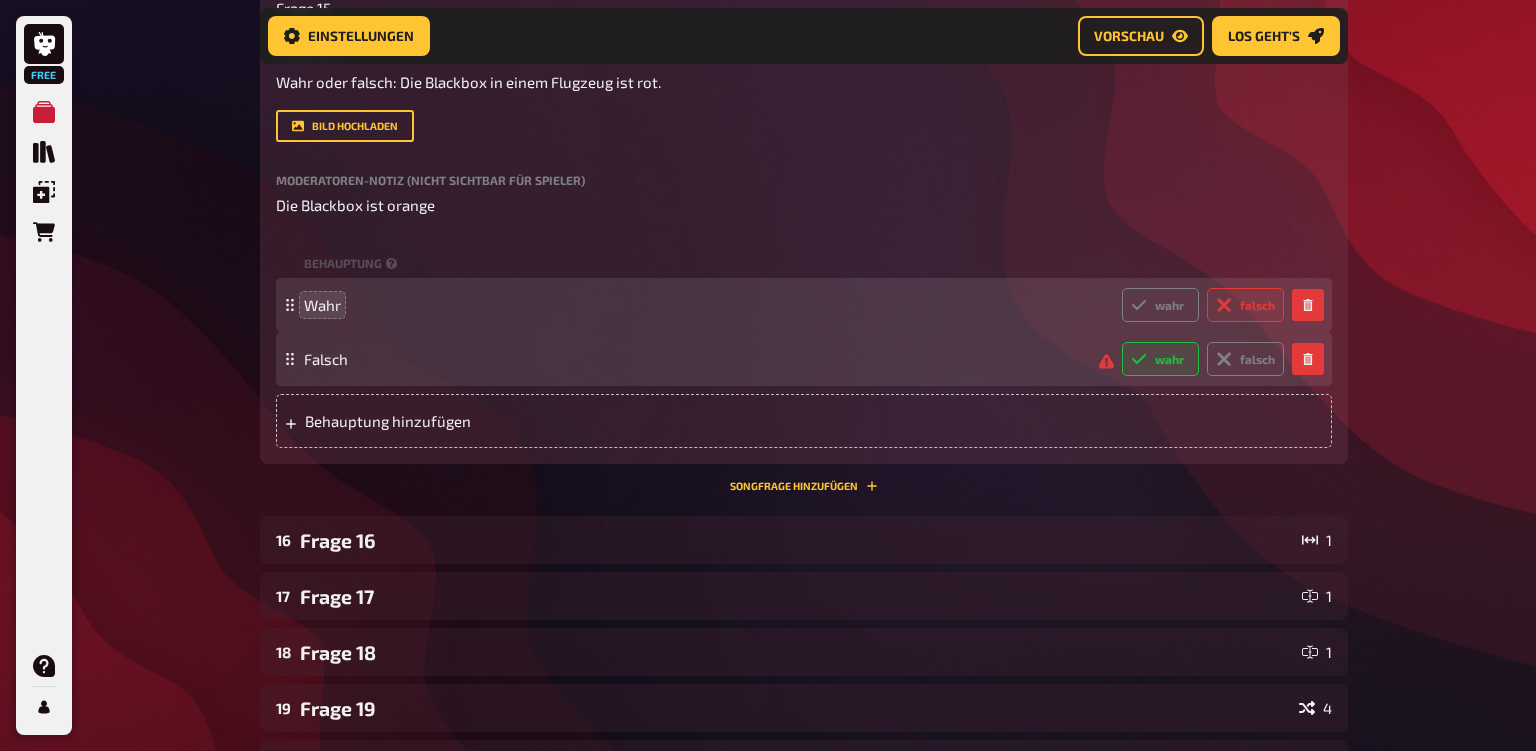 radio on "true" 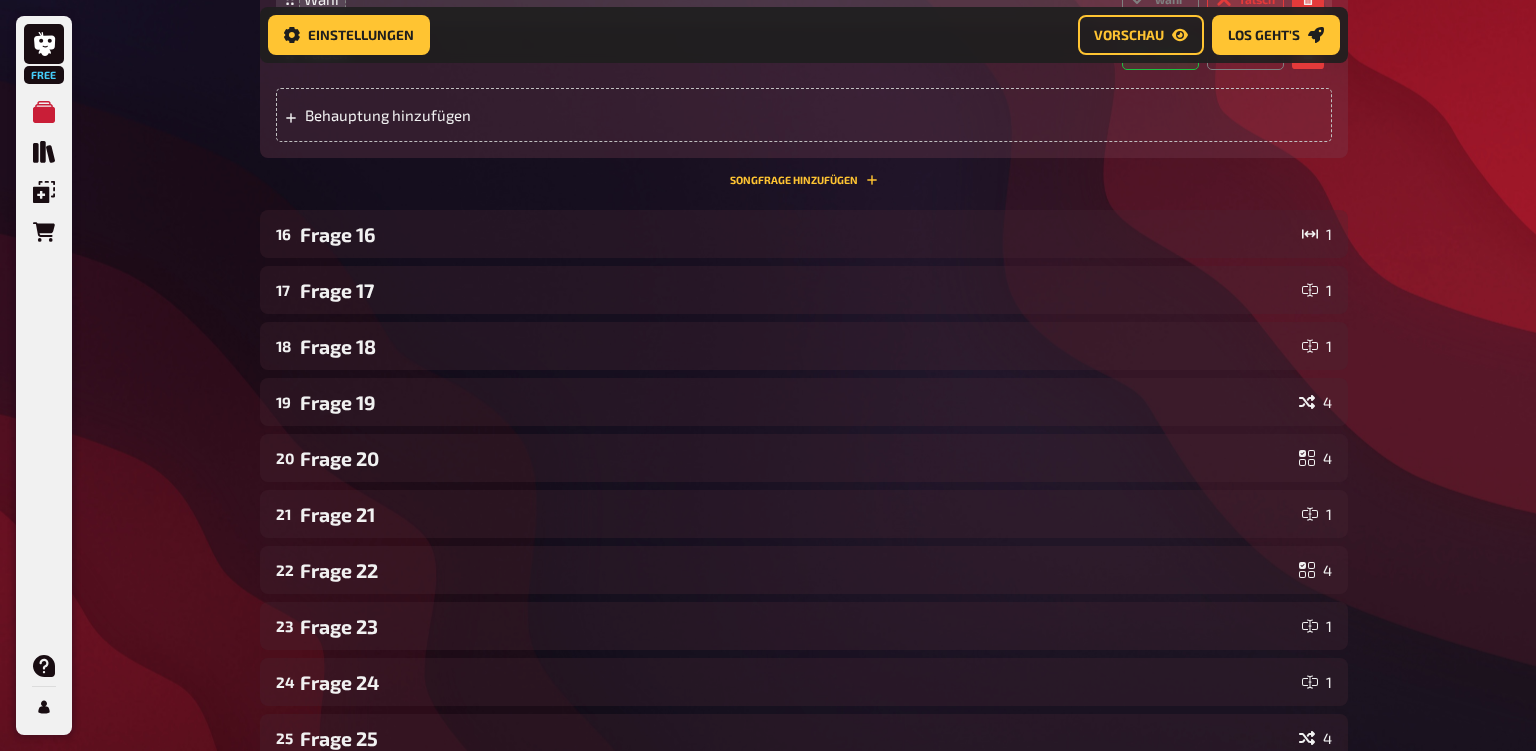 scroll, scrollTop: 8919, scrollLeft: 0, axis: vertical 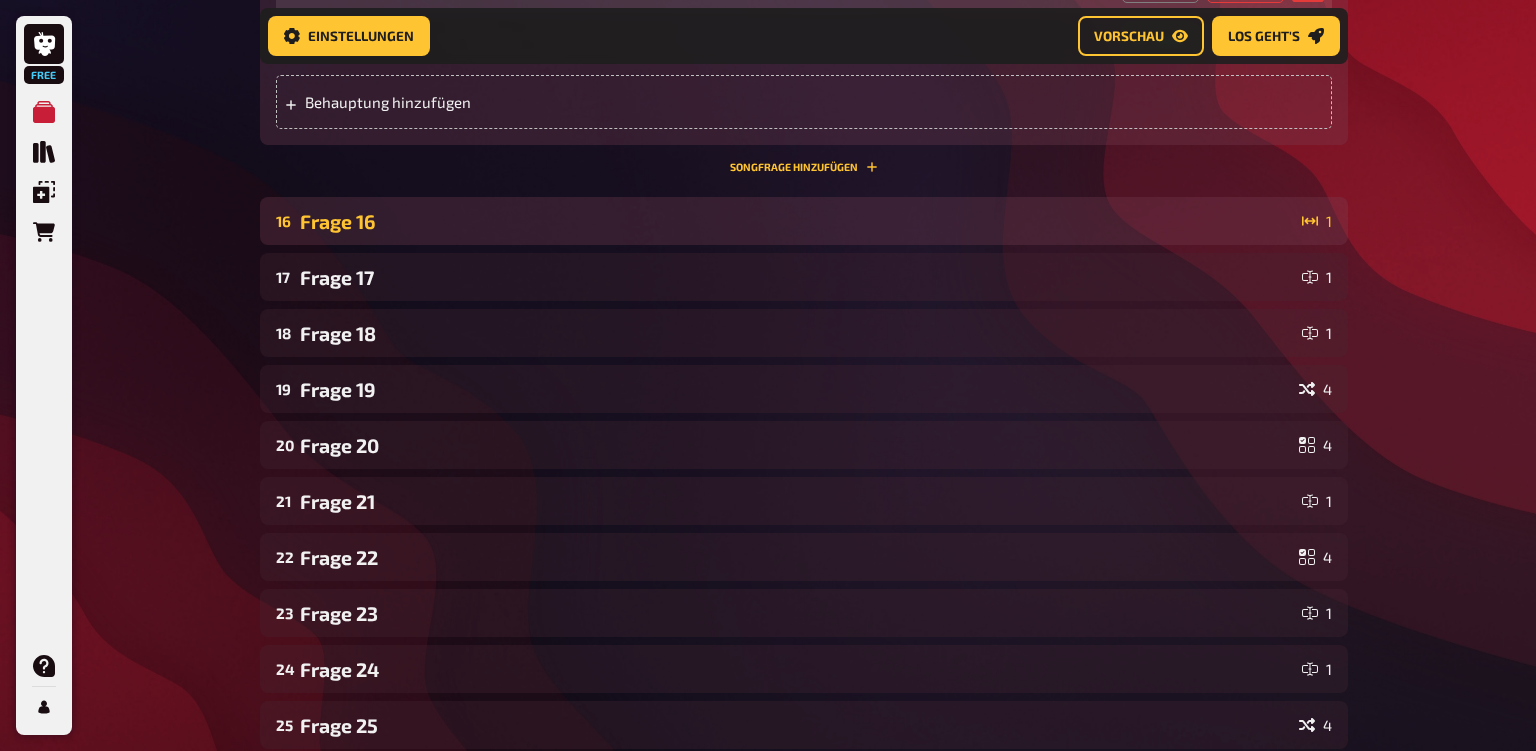 click on "[NUMBER]" at bounding box center [804, 221] 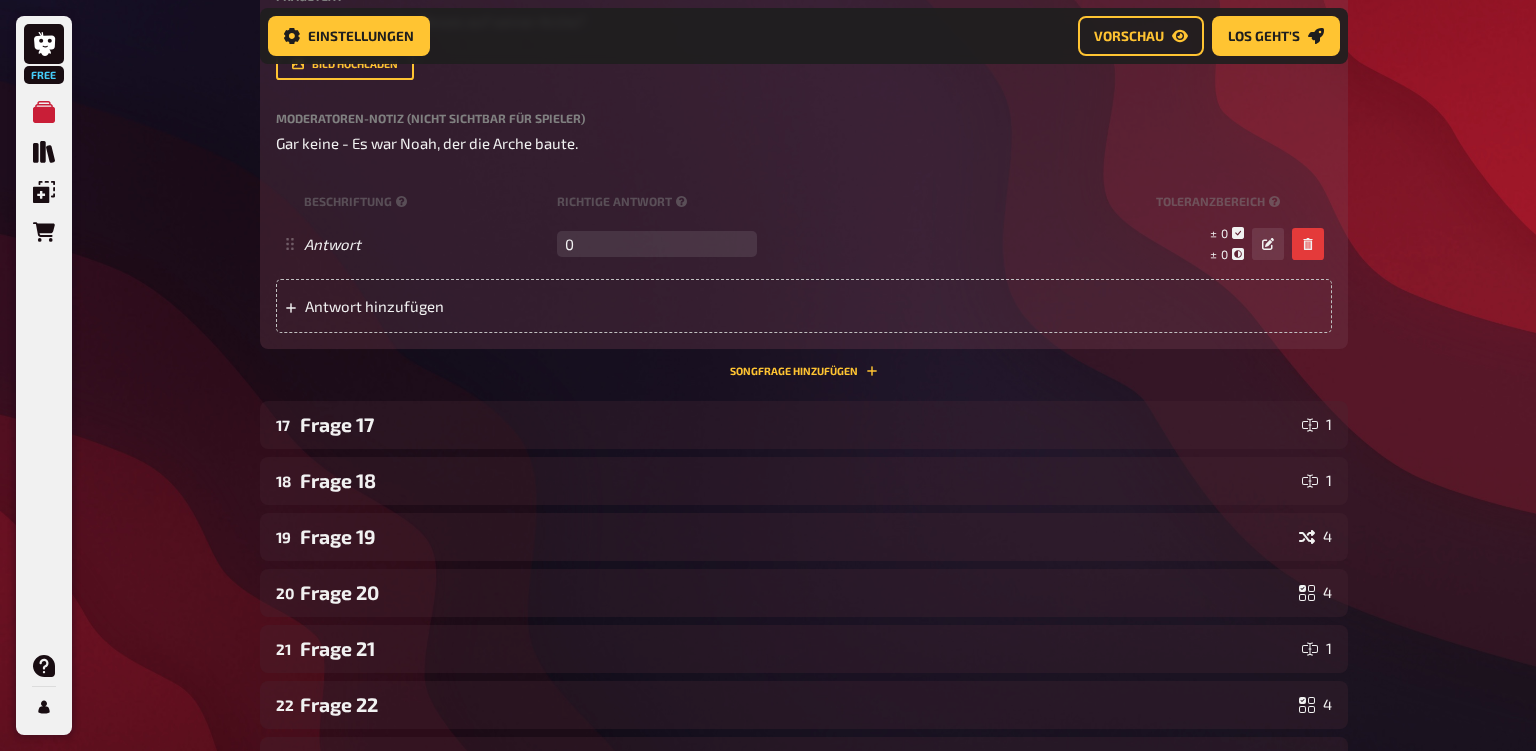 scroll, scrollTop: 9318, scrollLeft: 0, axis: vertical 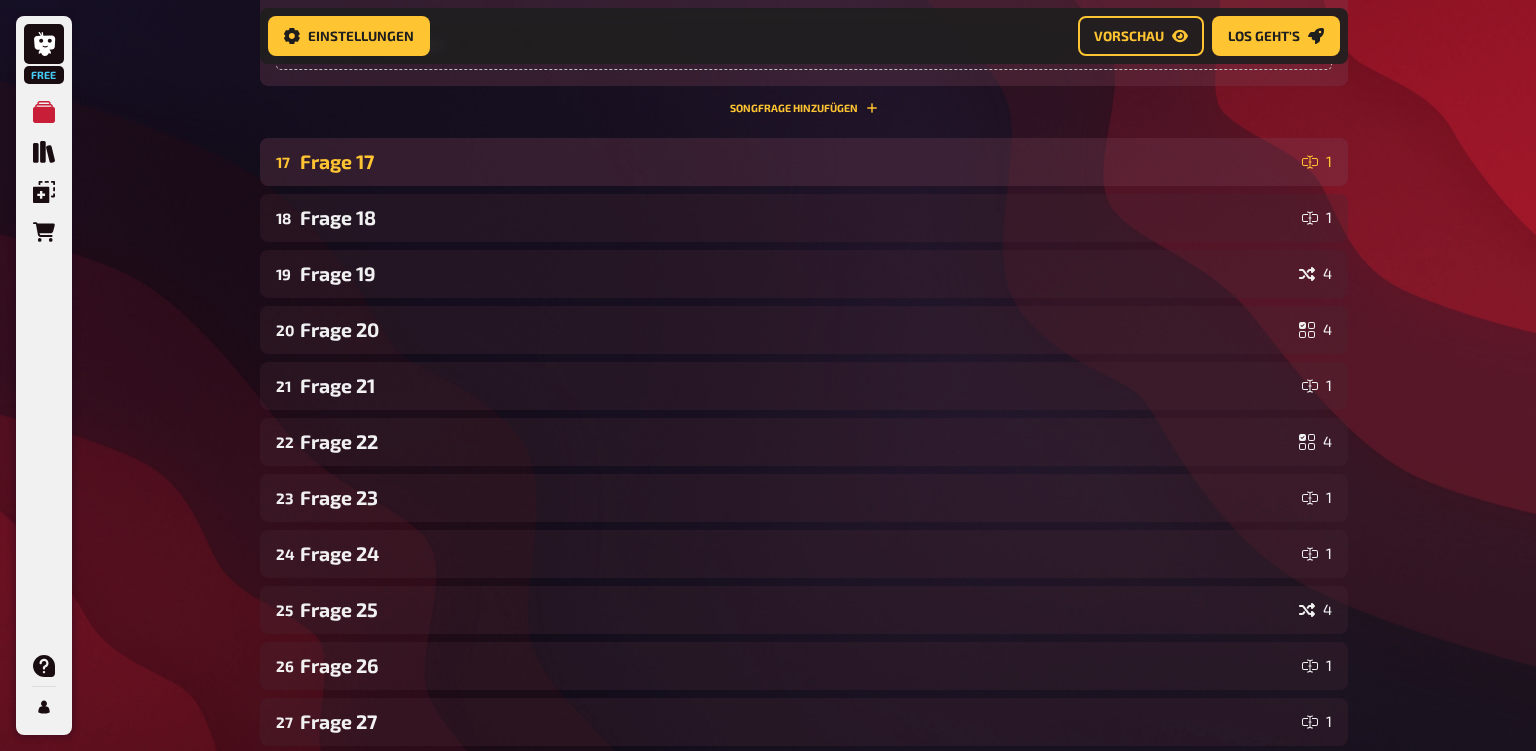 click on "Frage 17" at bounding box center (797, 161) 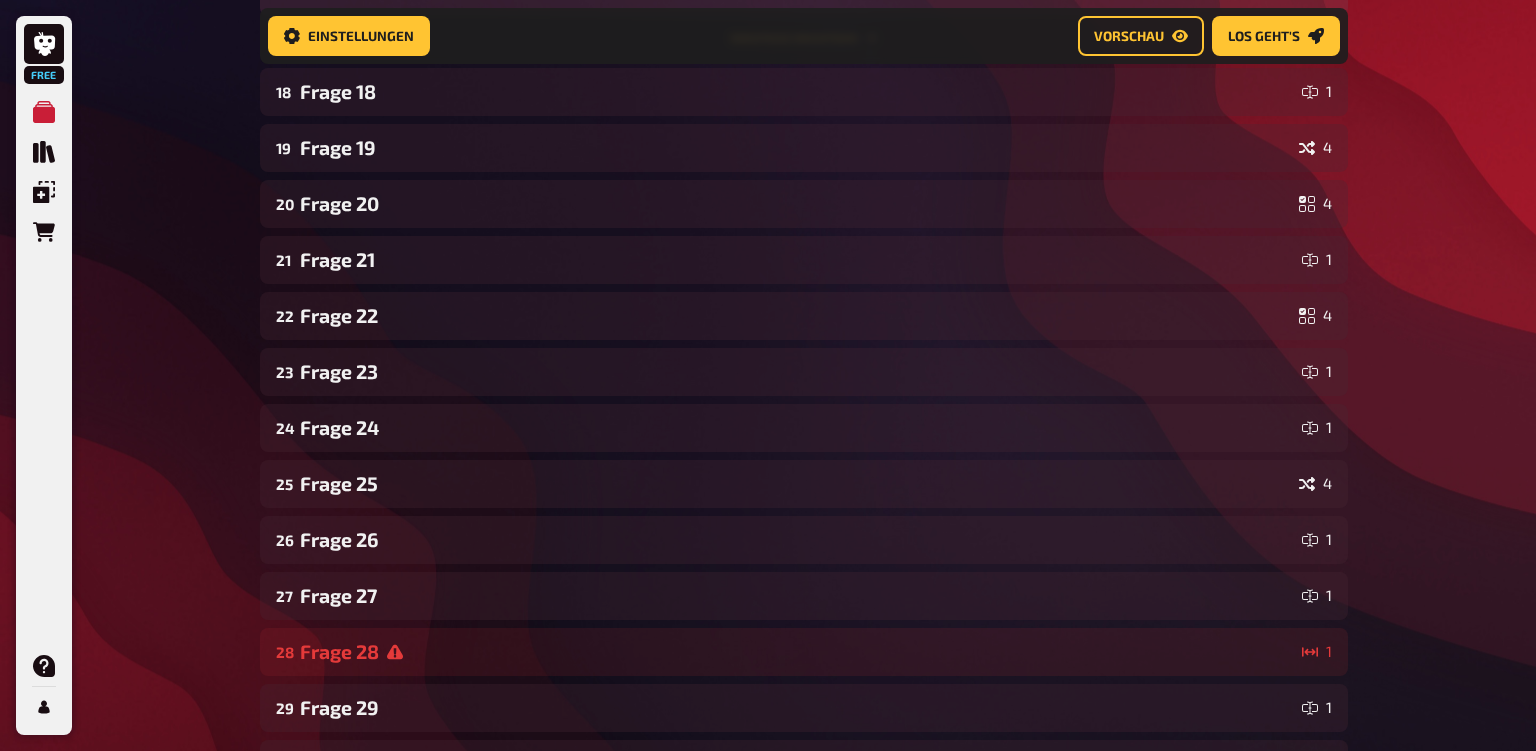 scroll, scrollTop: 10194, scrollLeft: 0, axis: vertical 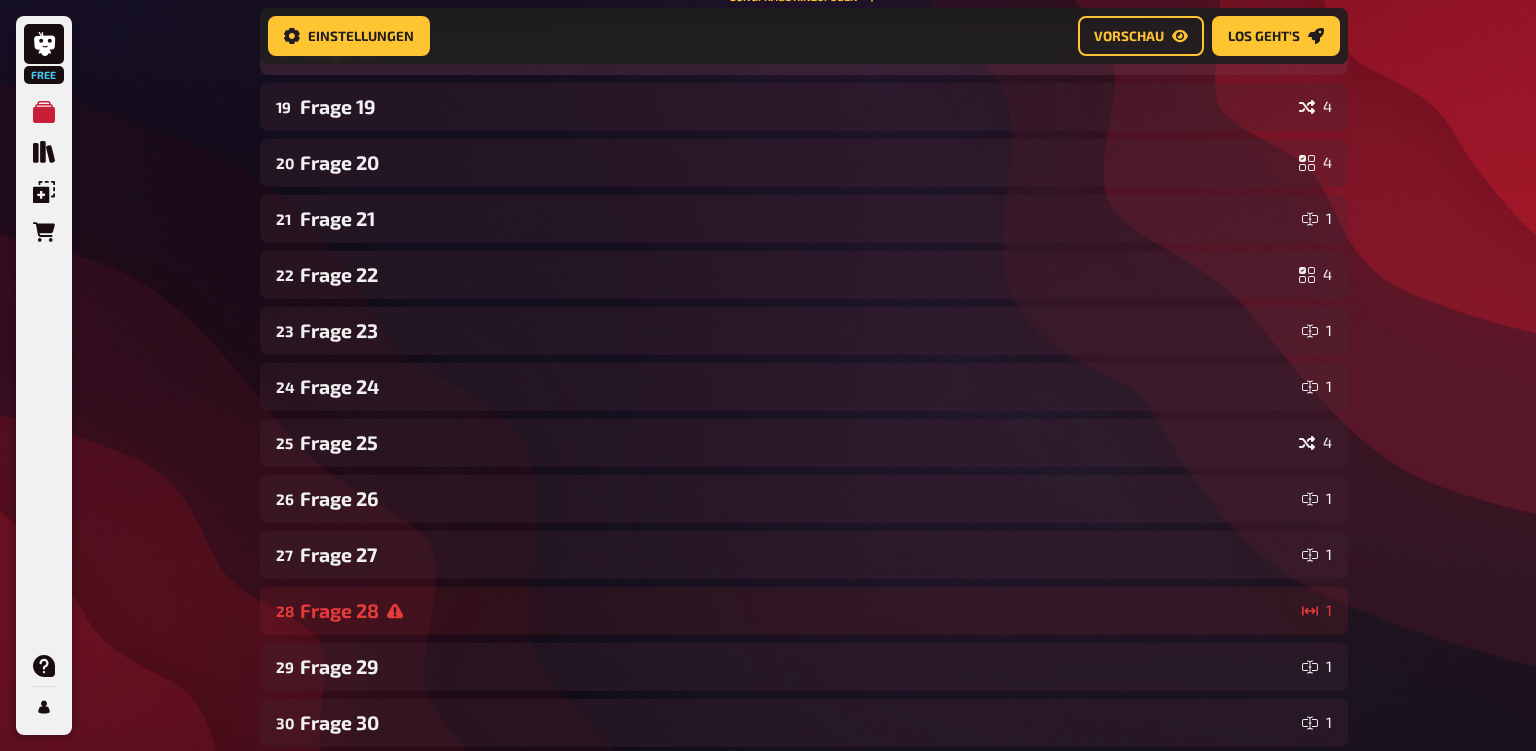click on "Frage 18" at bounding box center [797, 50] 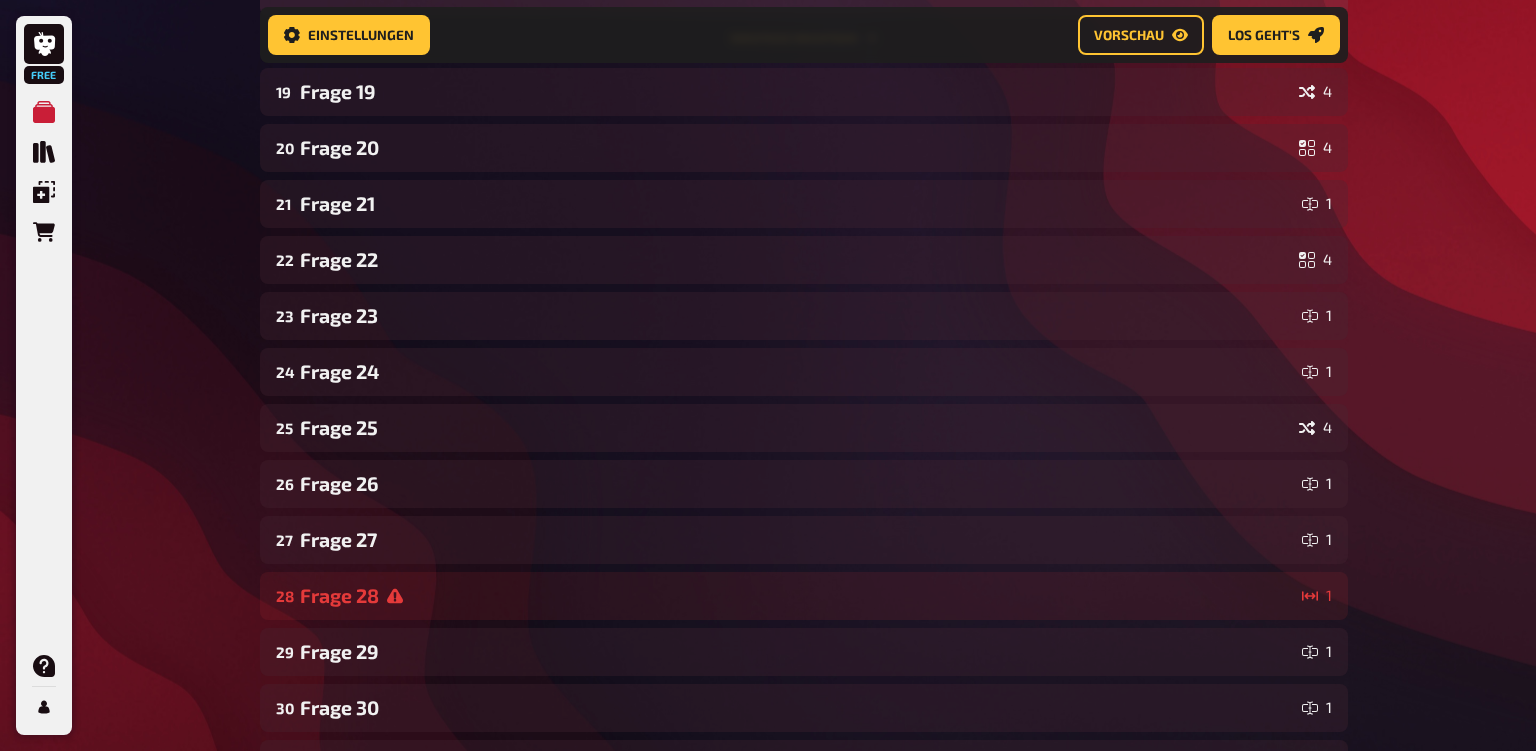 scroll, scrollTop: 10697, scrollLeft: 0, axis: vertical 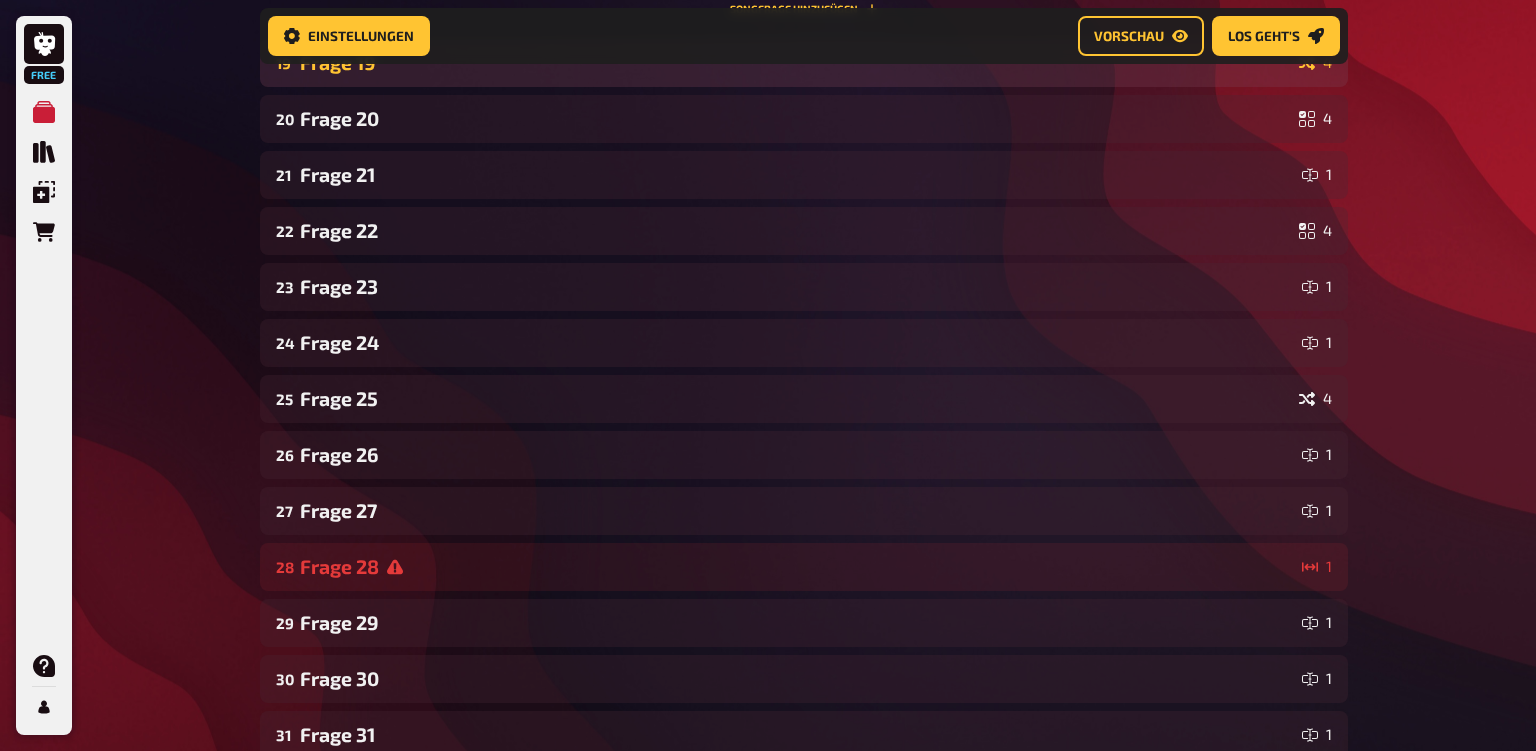 click on "Frage 19" at bounding box center (795, 62) 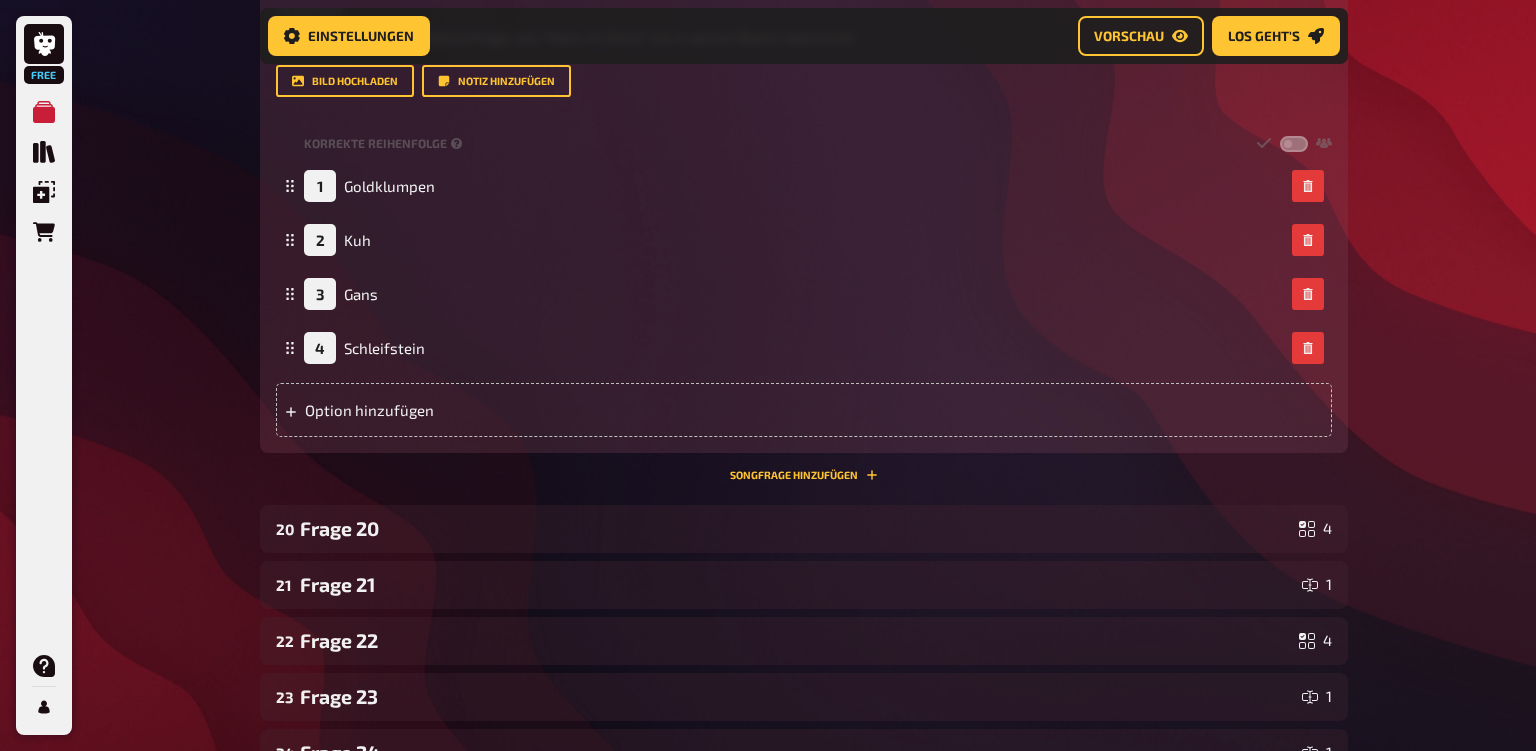 scroll, scrollTop: 10922, scrollLeft: 0, axis: vertical 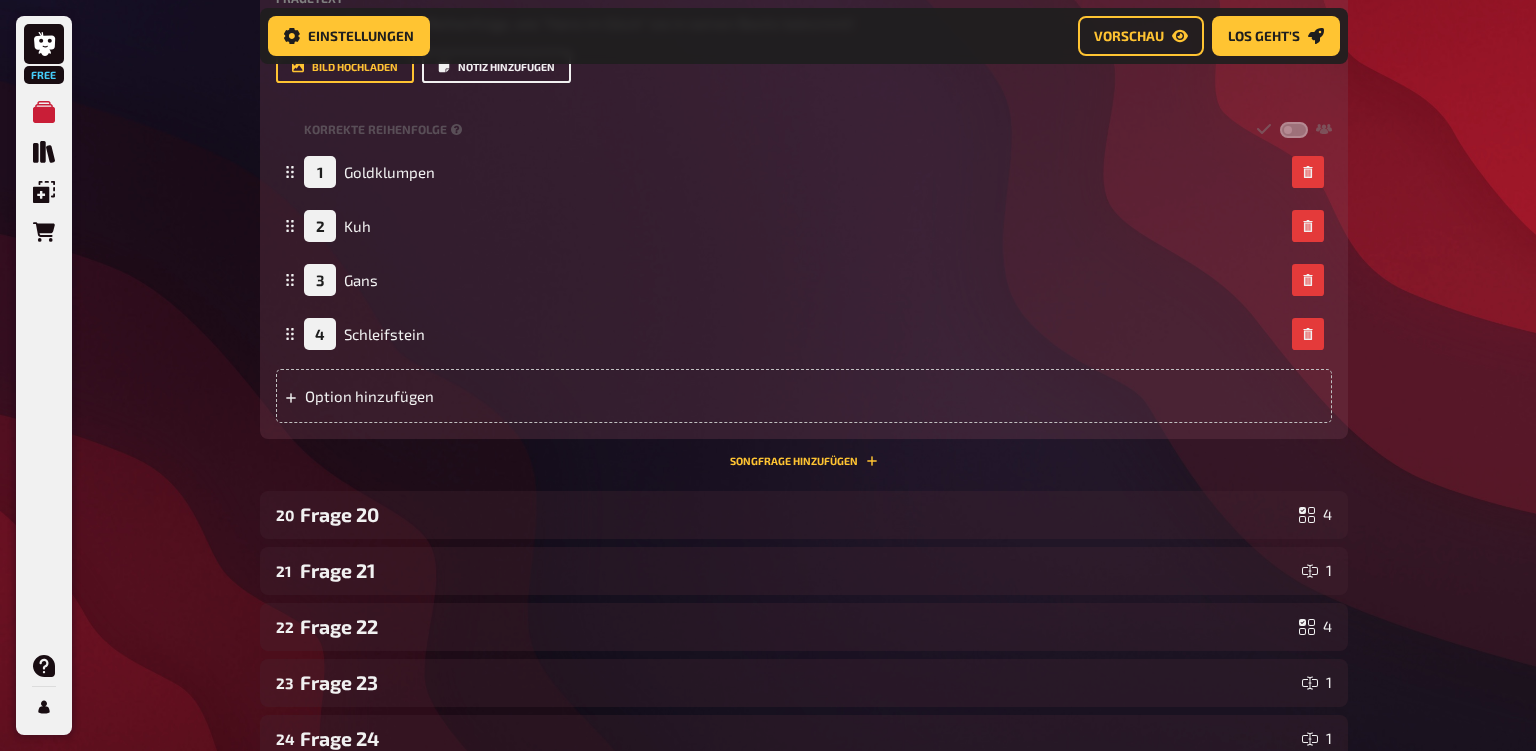 click on "Notiz hinzufügen" at bounding box center (496, 67) 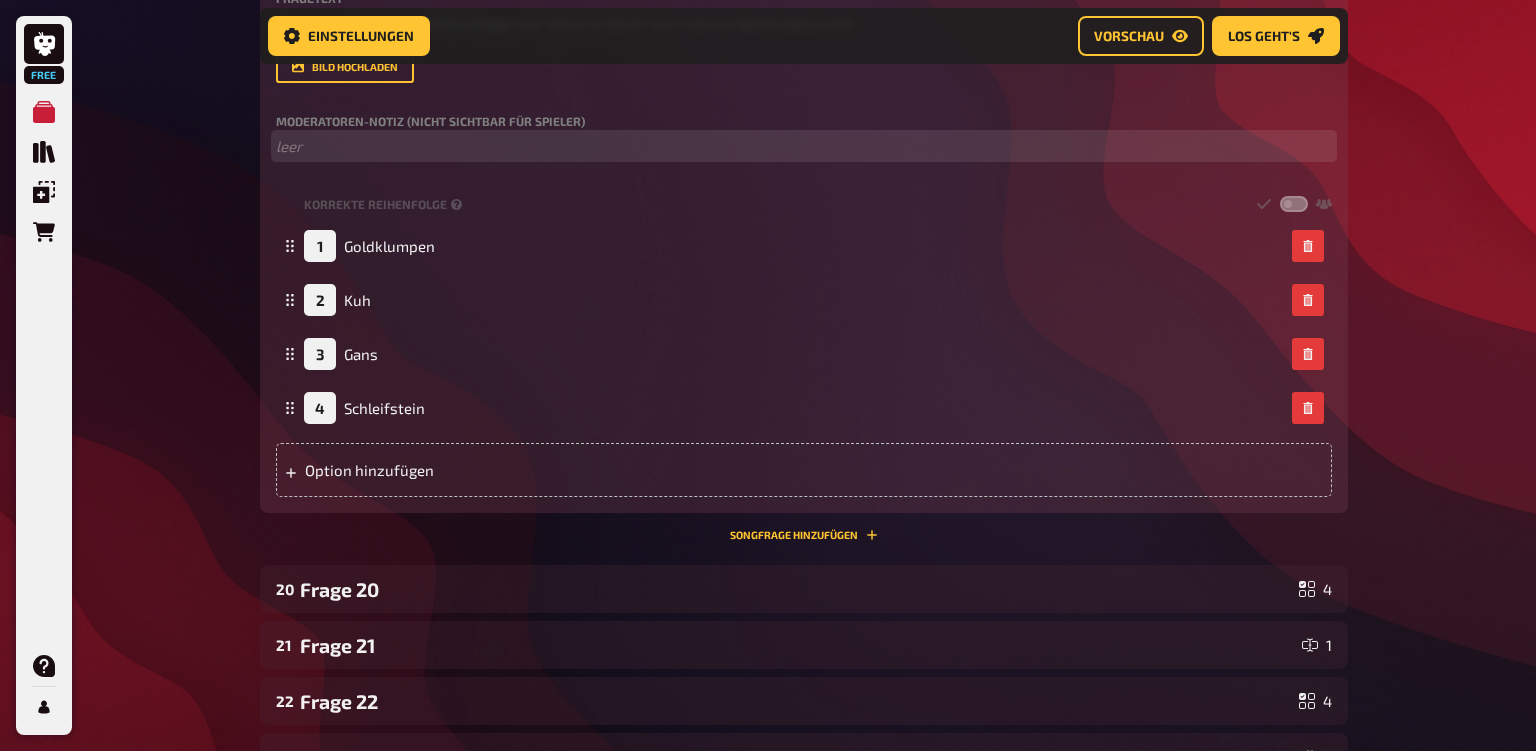 click on "﻿ leer" at bounding box center [804, 146] 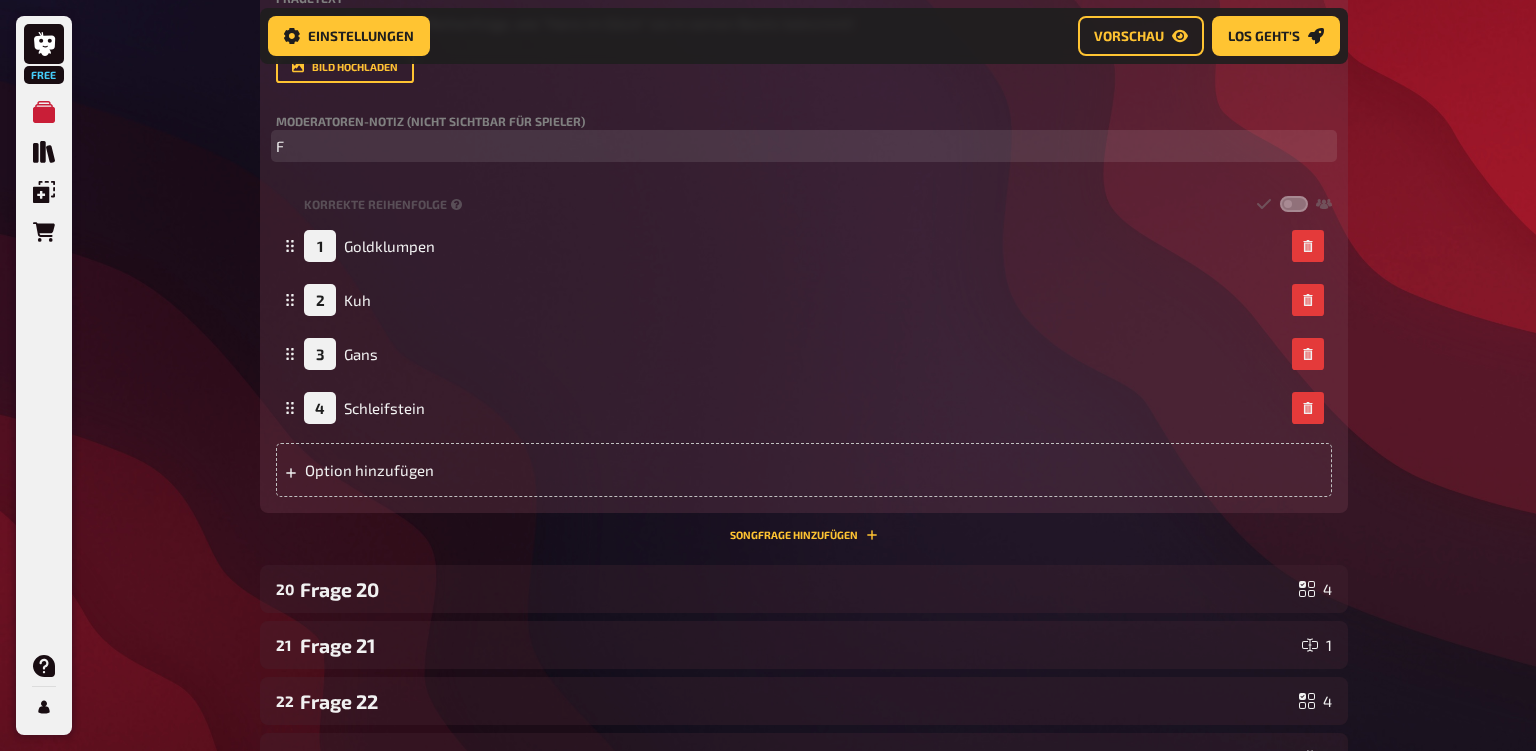 type 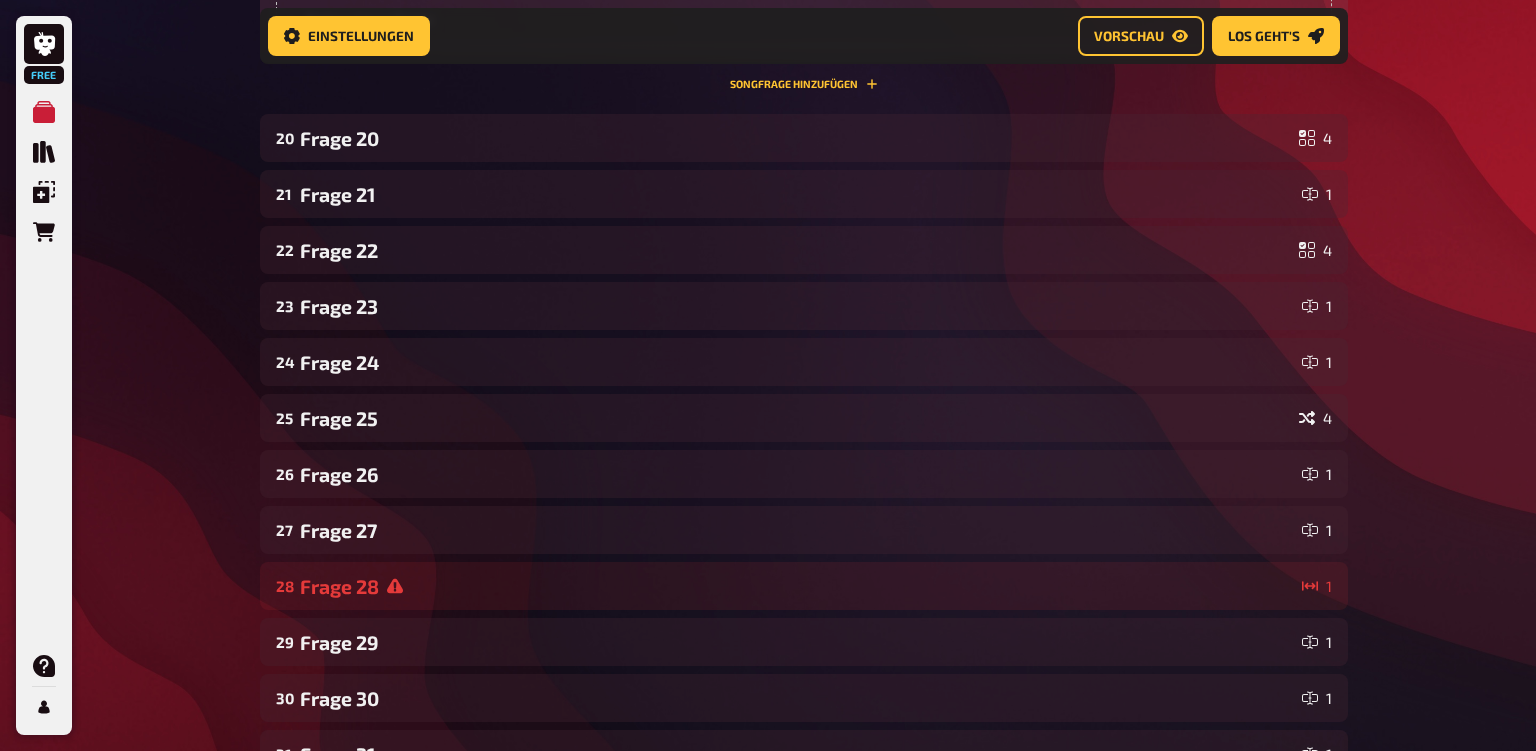 scroll, scrollTop: 11538, scrollLeft: 0, axis: vertical 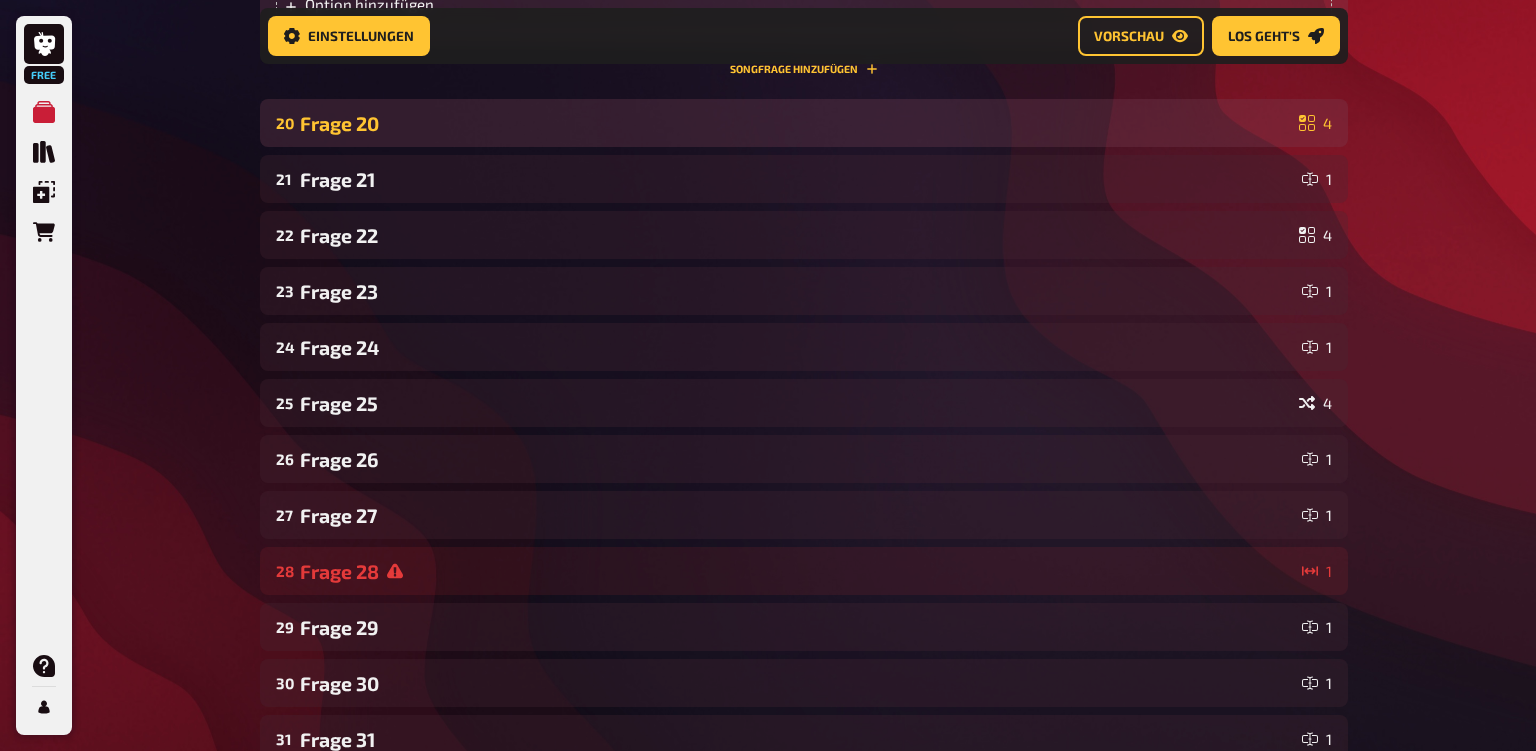 click on "[NUMBER]" at bounding box center [804, 123] 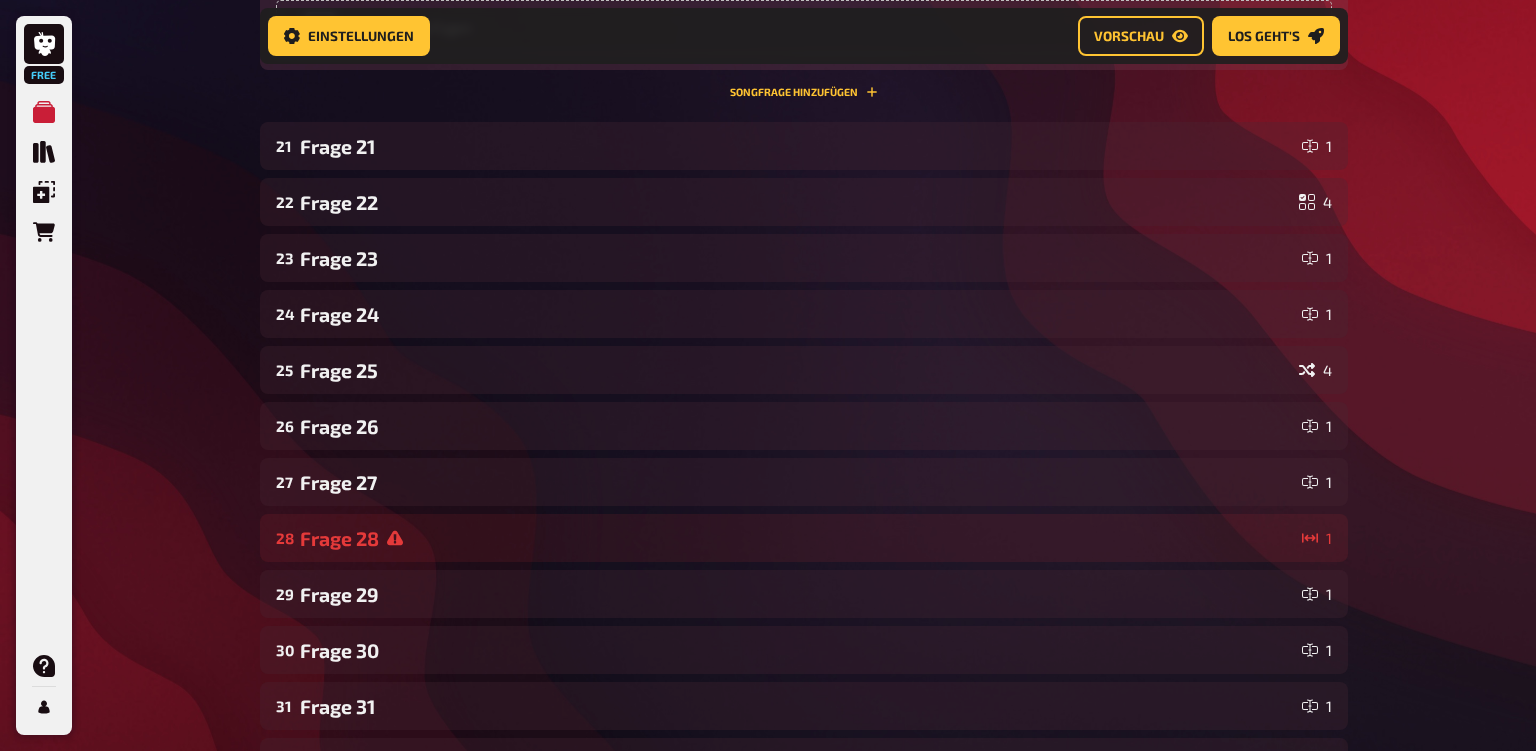 scroll, scrollTop: 12224, scrollLeft: 0, axis: vertical 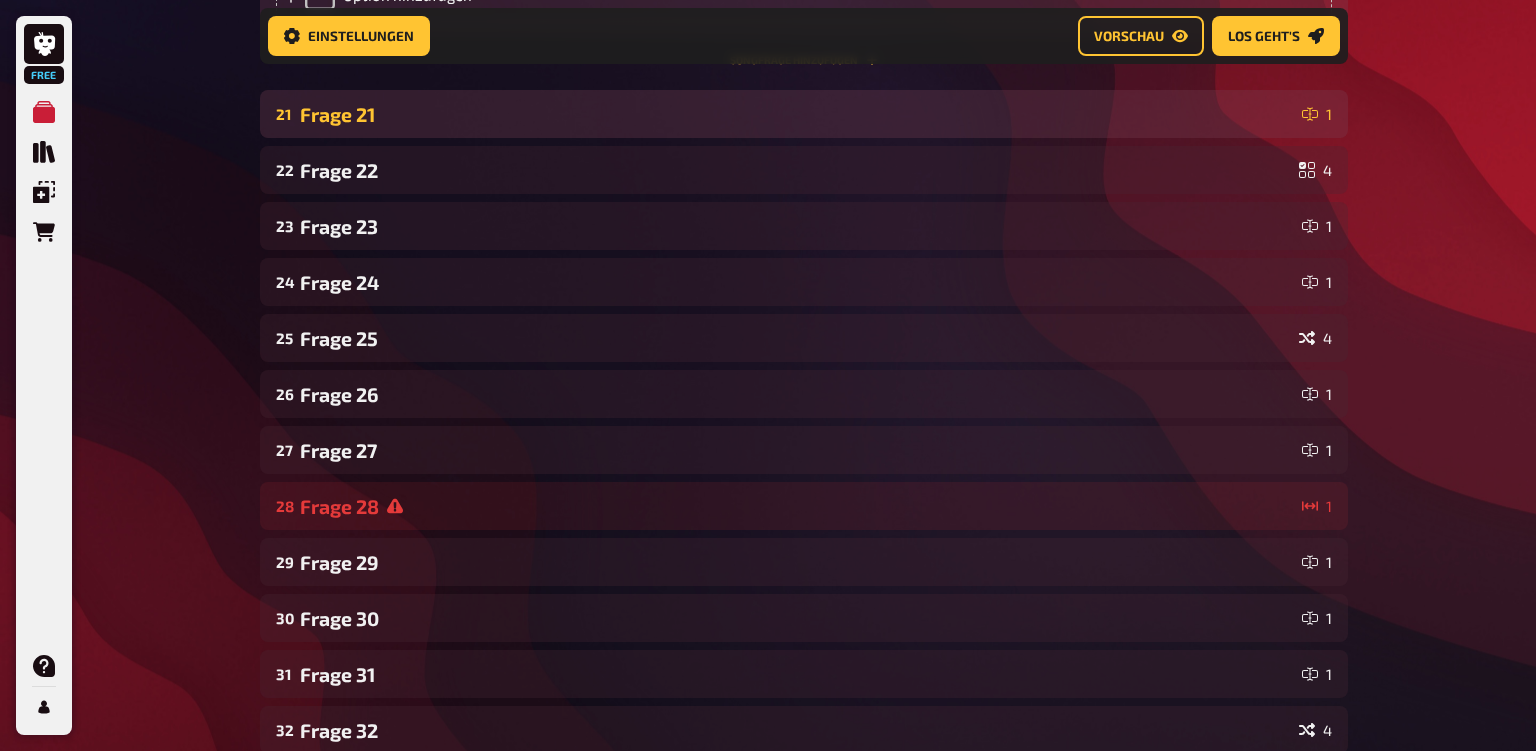 click on "Frage 21" at bounding box center (797, 114) 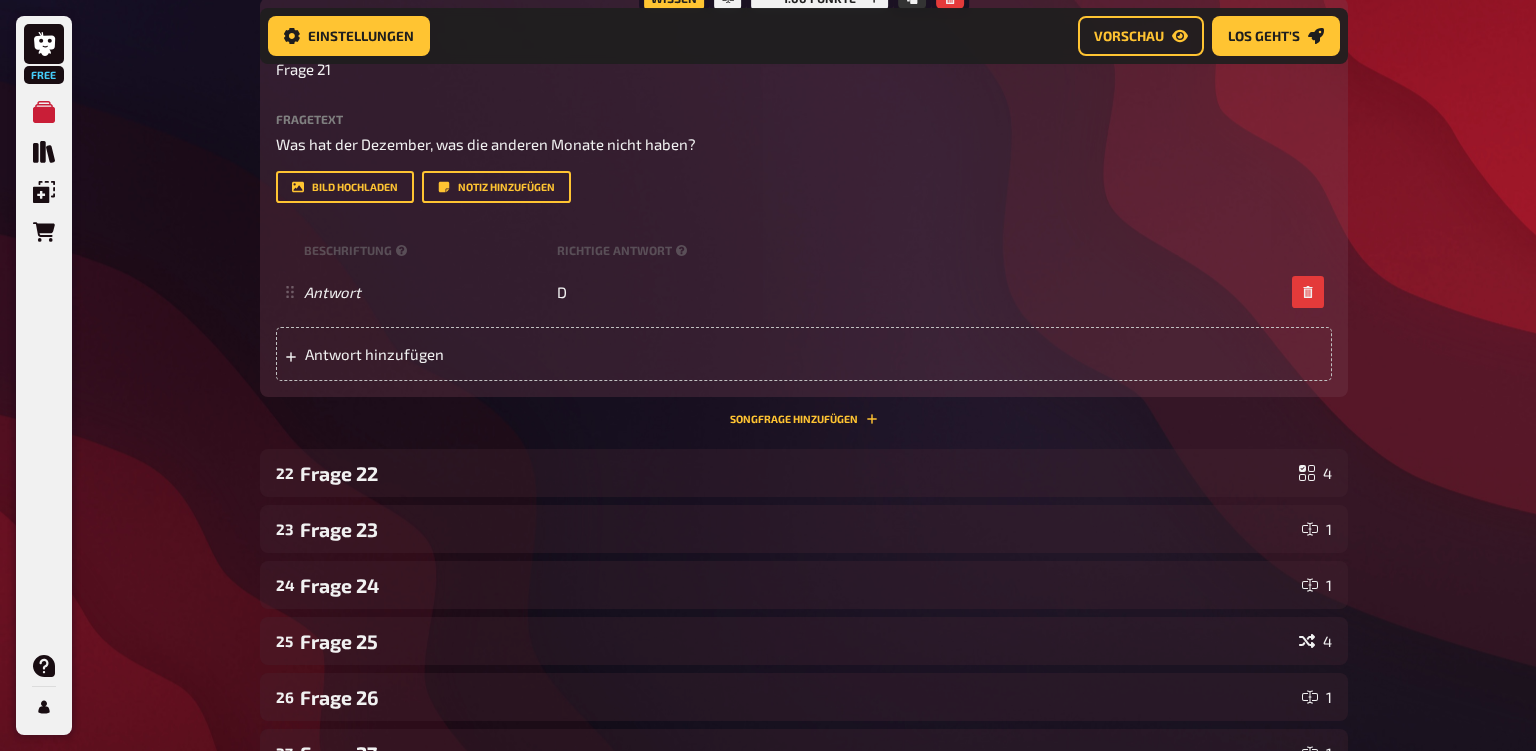 scroll, scrollTop: 12429, scrollLeft: 0, axis: vertical 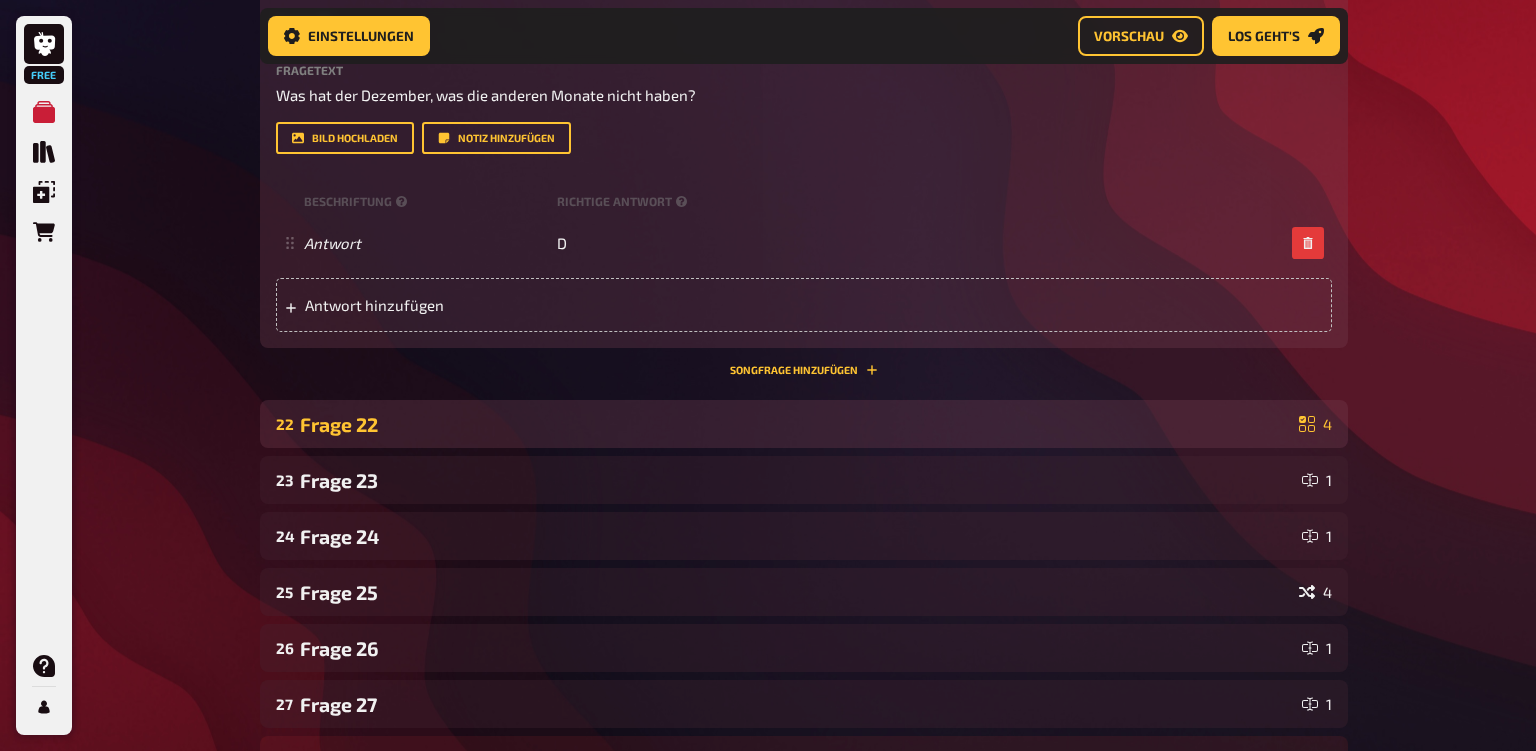click on "Frage 22" at bounding box center (795, 424) 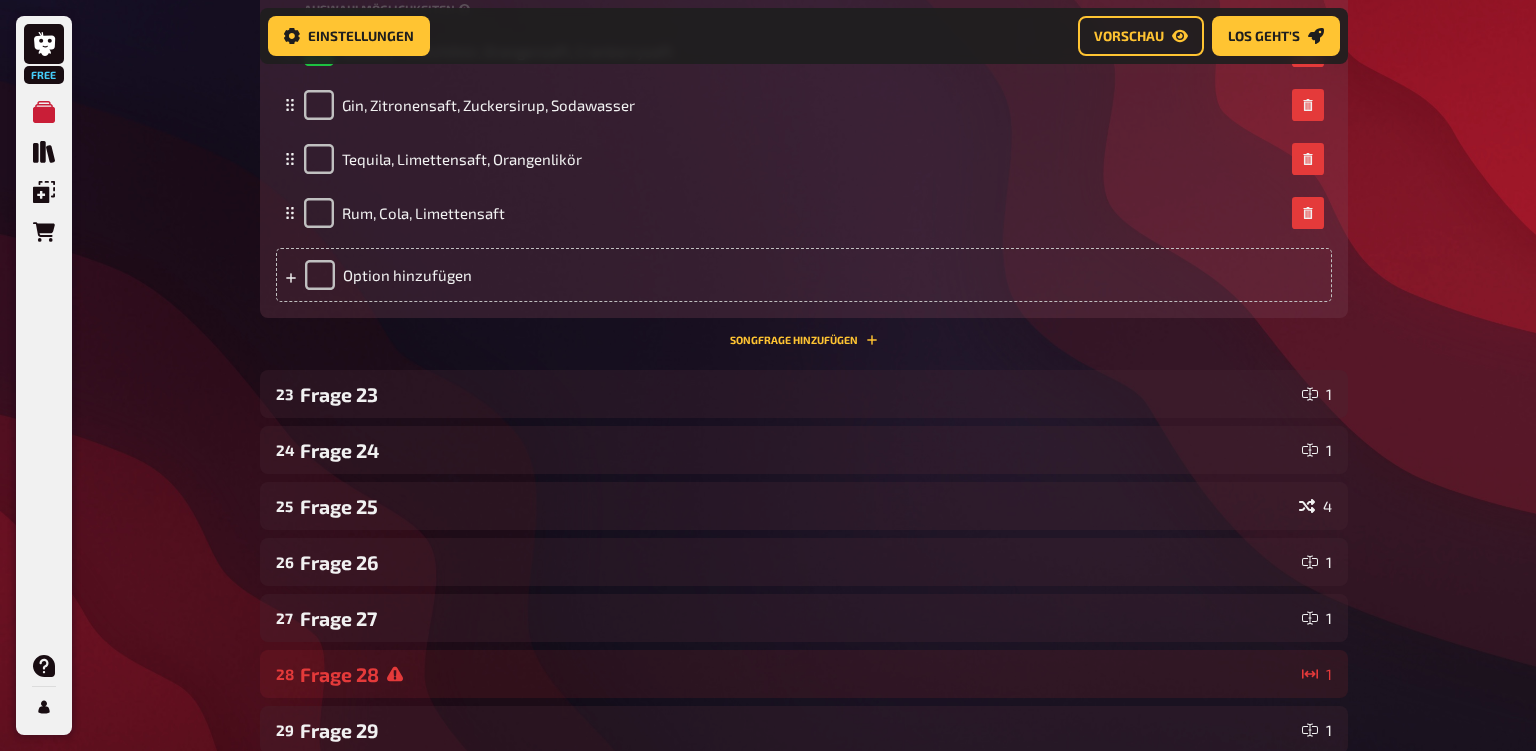 scroll, scrollTop: 13153, scrollLeft: 0, axis: vertical 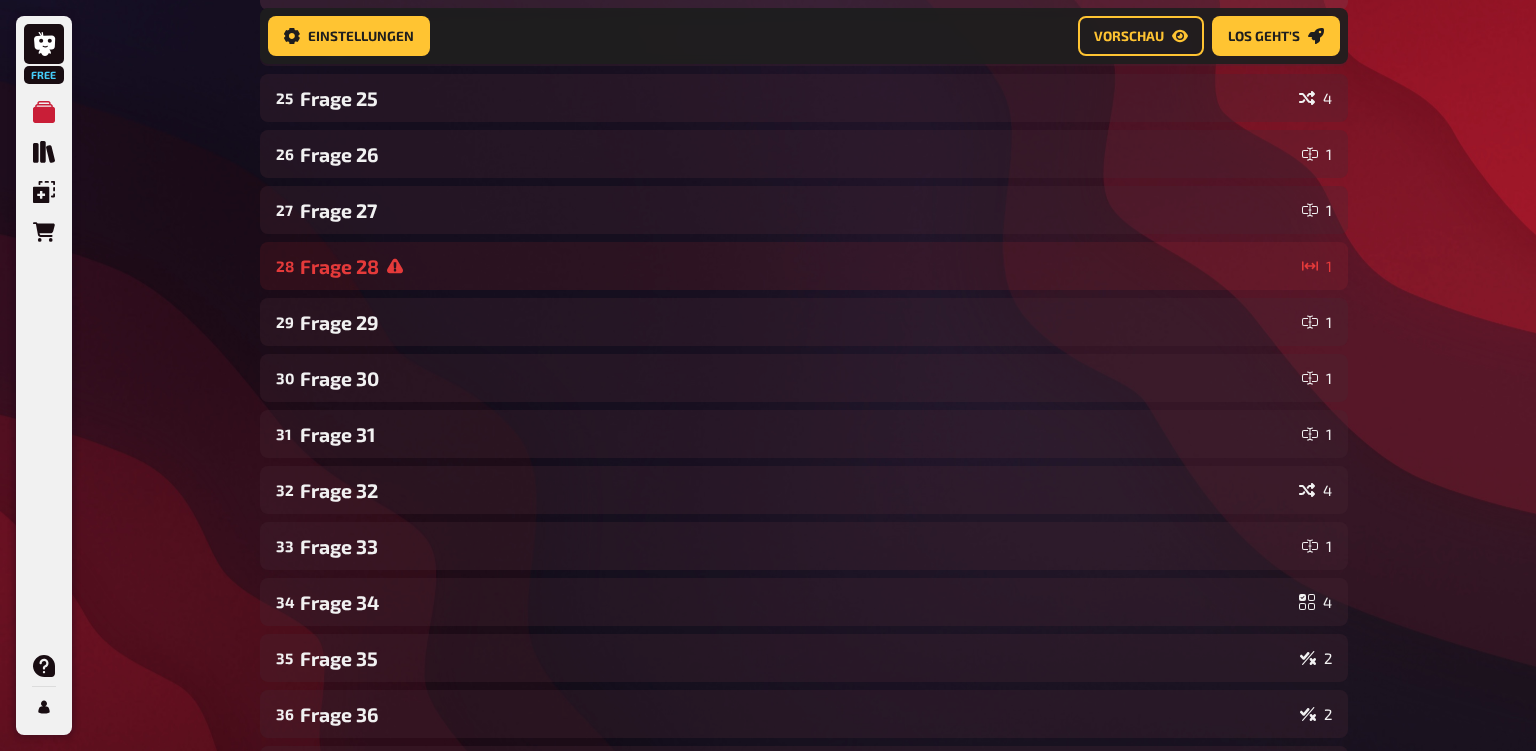 click on "Frage 23" at bounding box center (797, -14) 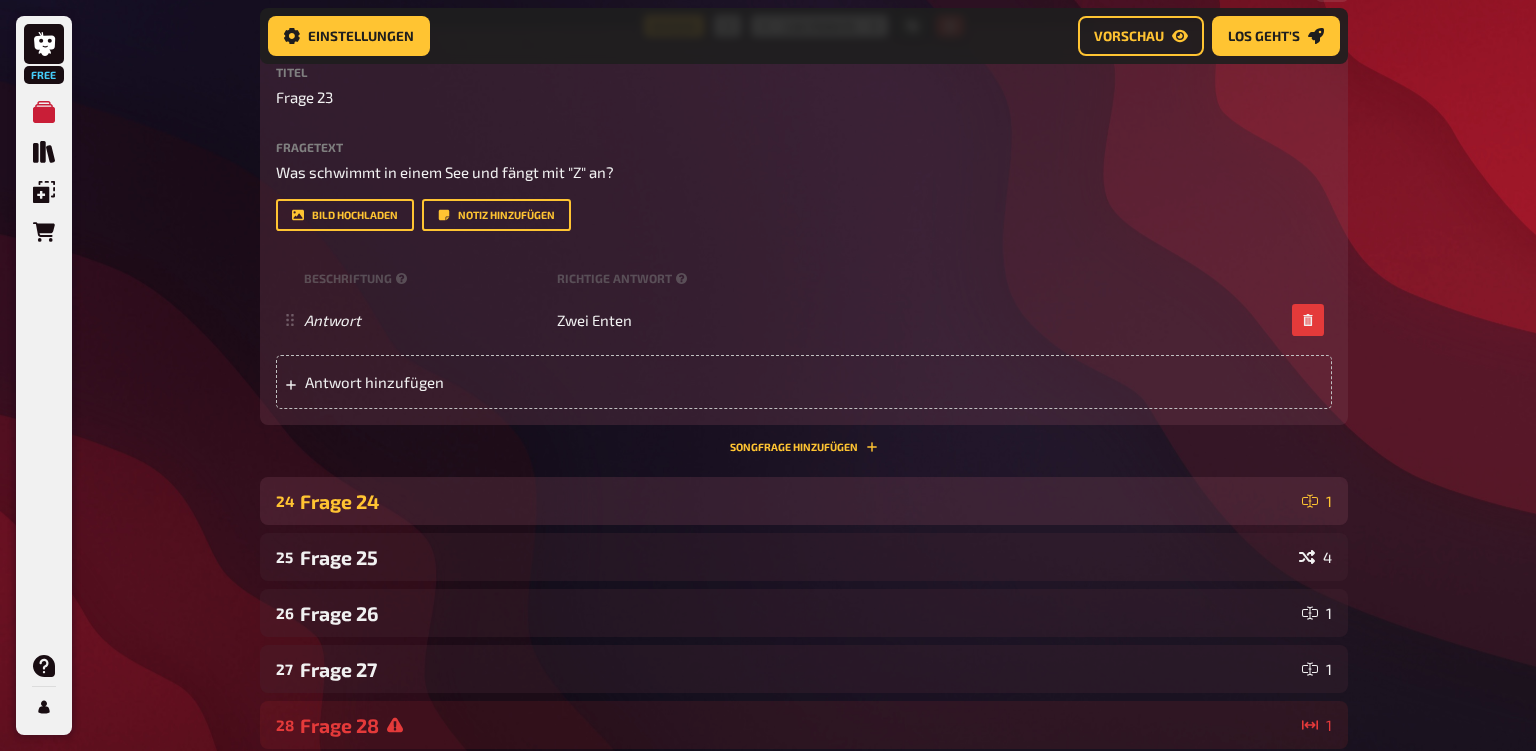 click on "[NUMBER]" at bounding box center (804, 501) 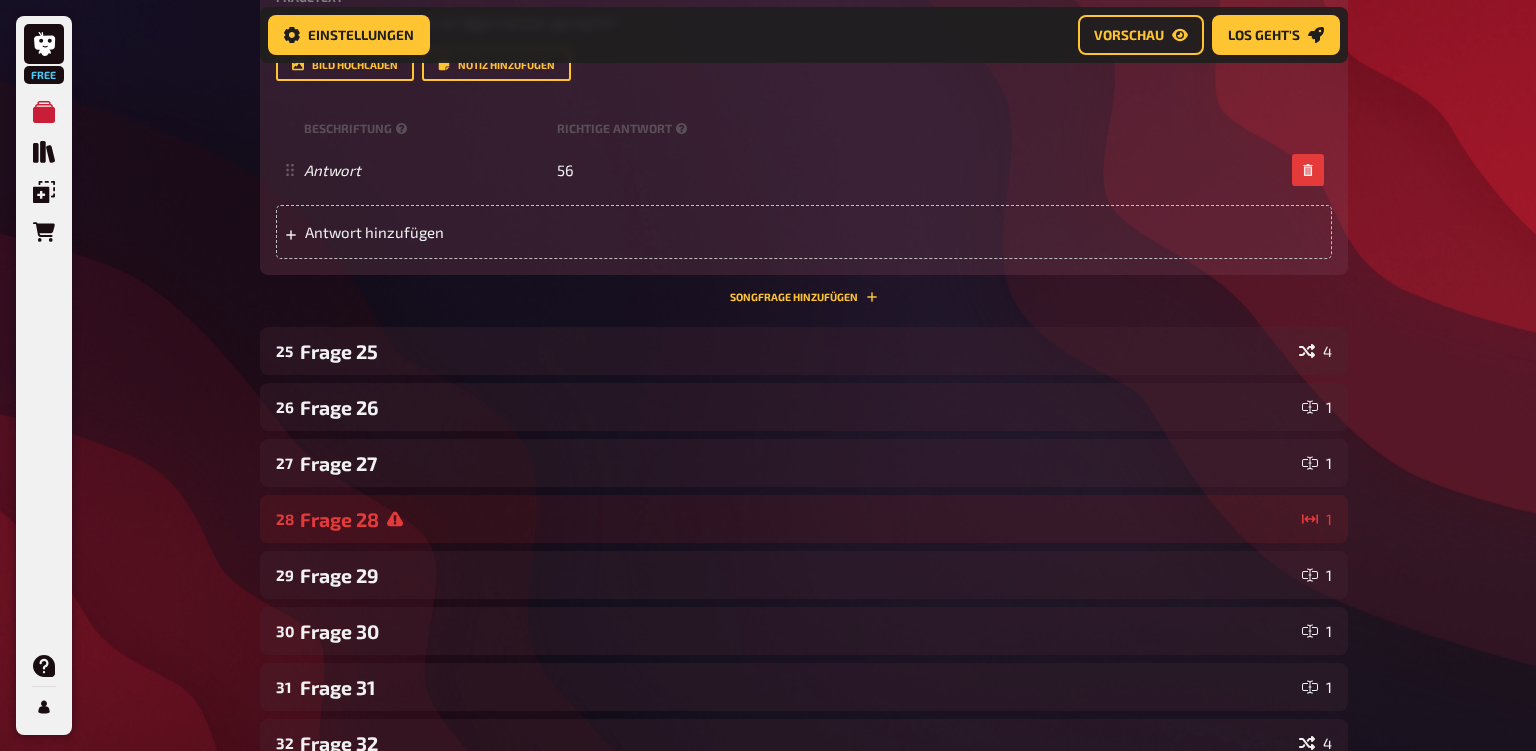 scroll, scrollTop: 14228, scrollLeft: 0, axis: vertical 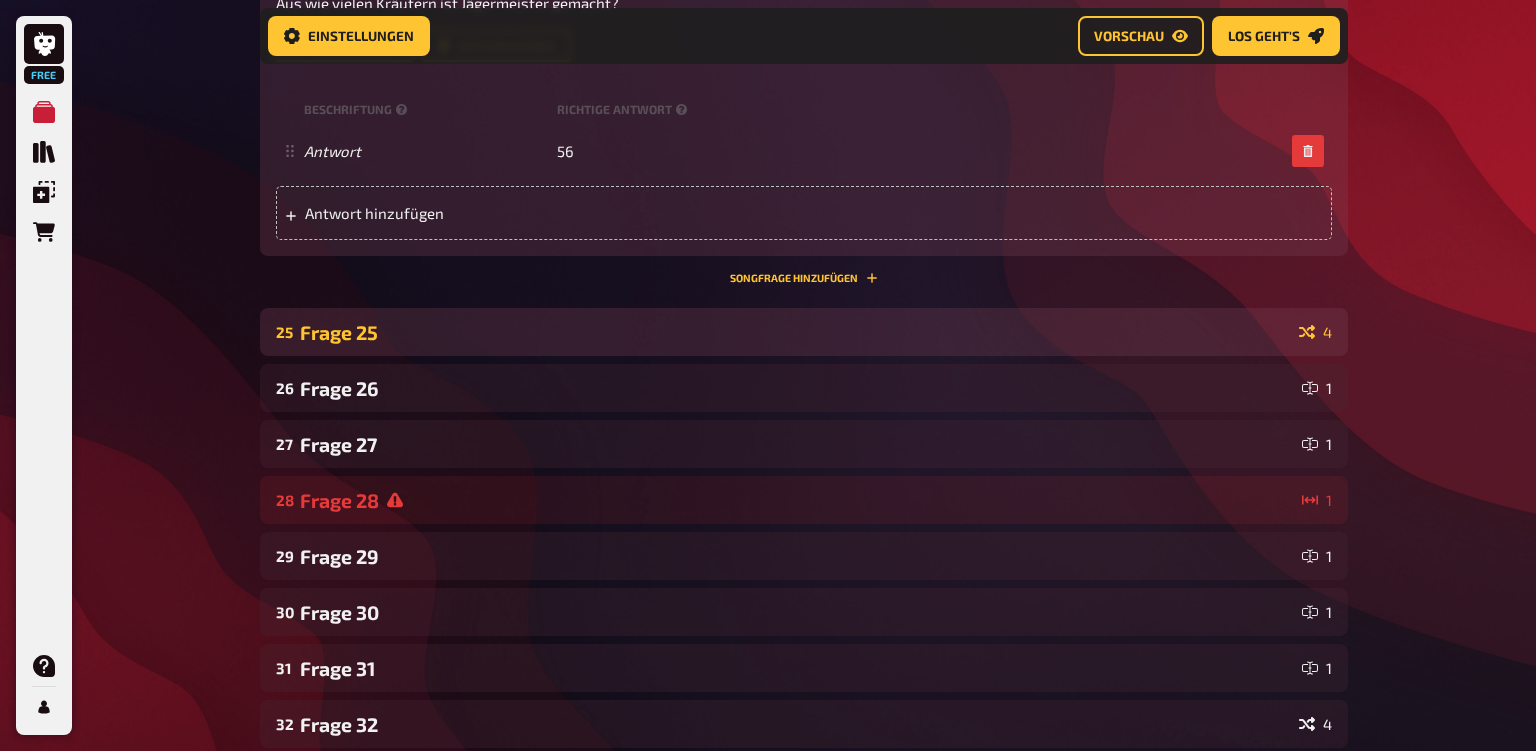 click on "Frage 25" at bounding box center (795, 332) 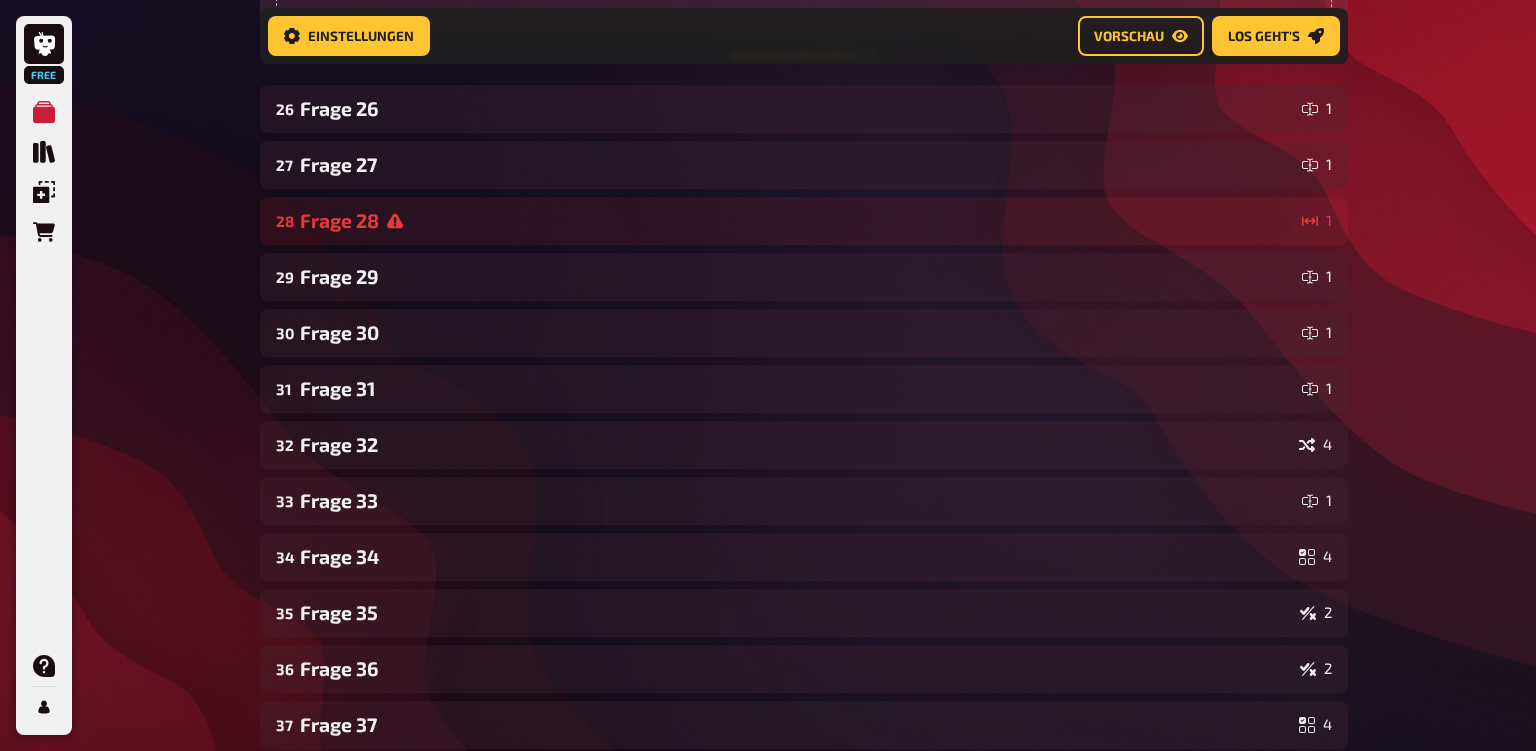 scroll, scrollTop: 15222, scrollLeft: 0, axis: vertical 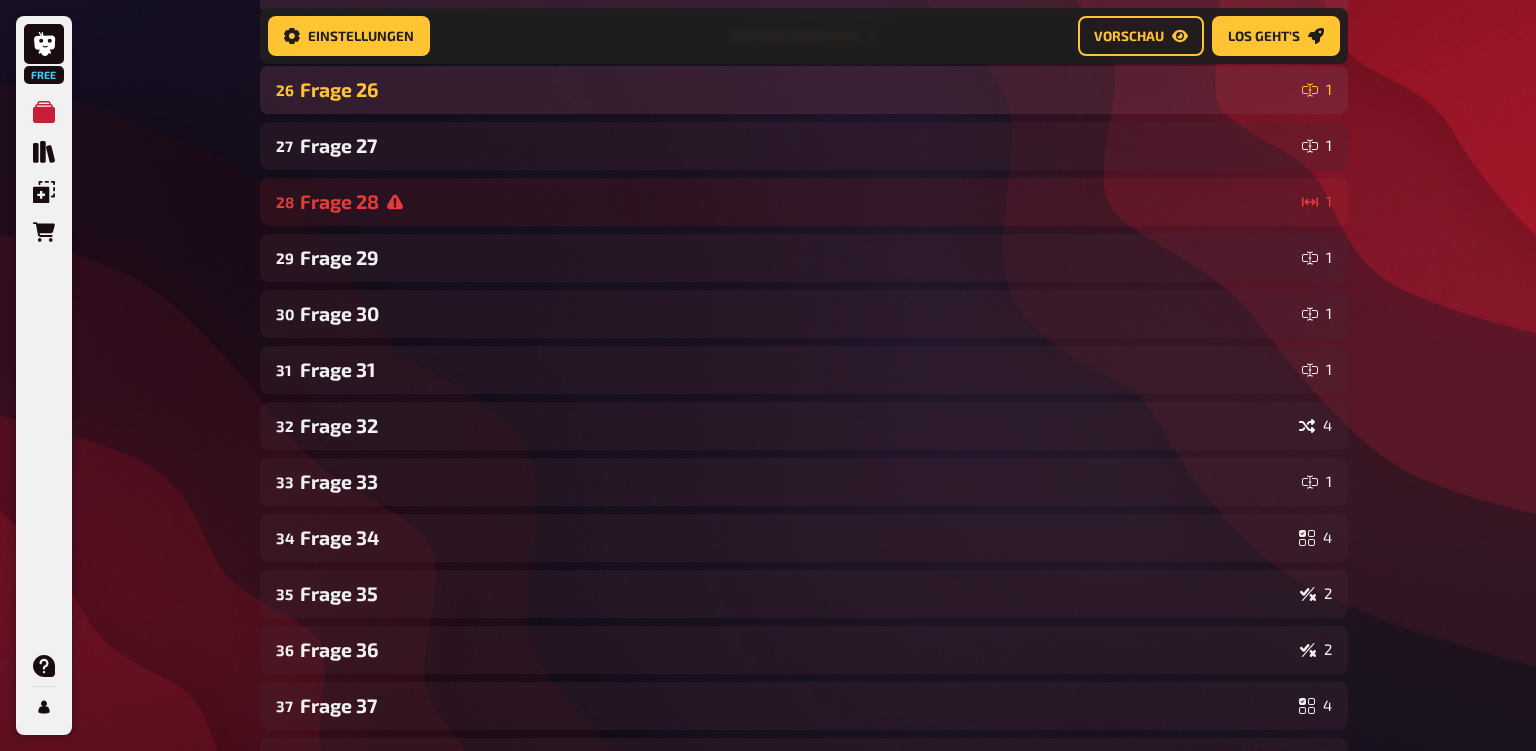 click on "Frage 26" at bounding box center [797, 89] 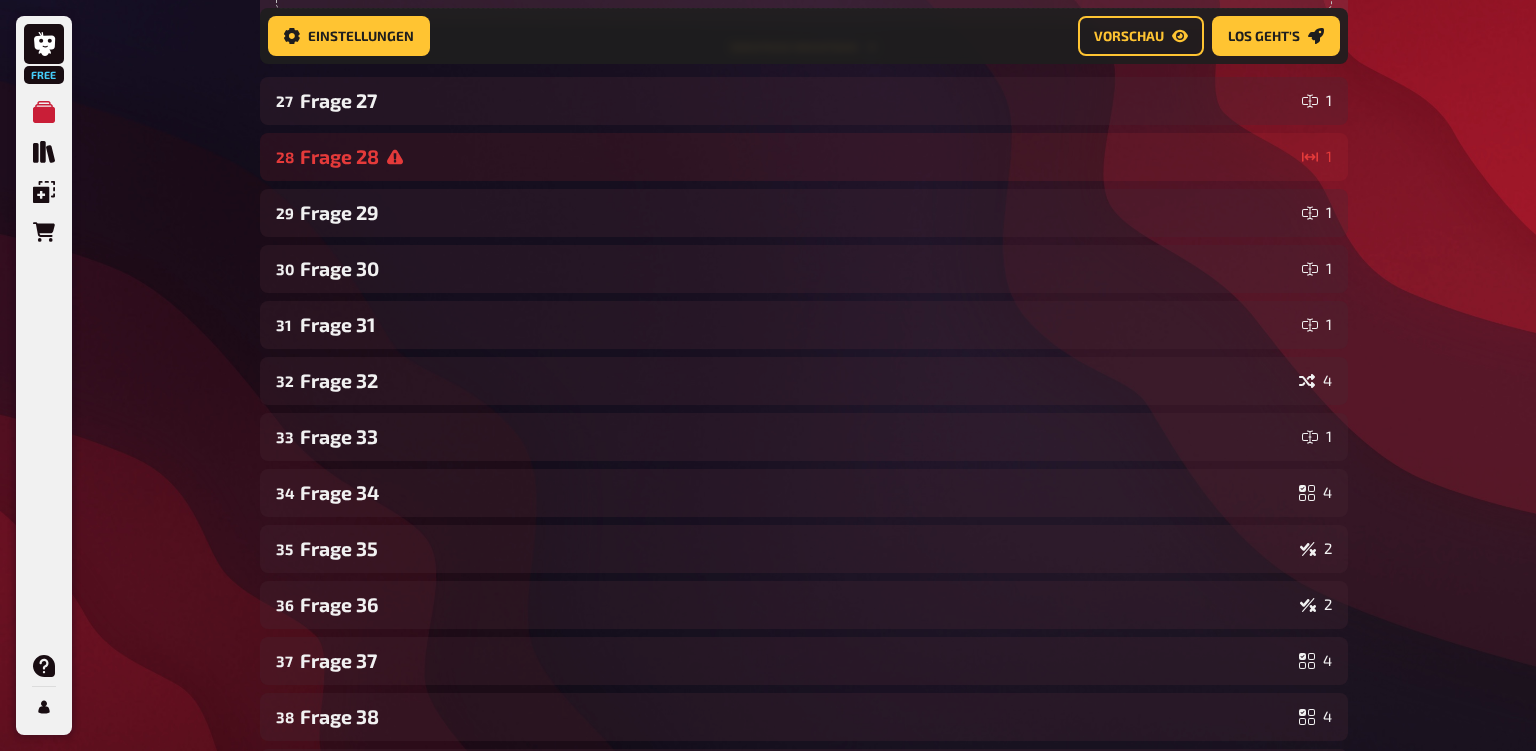 scroll, scrollTop: 15764, scrollLeft: 0, axis: vertical 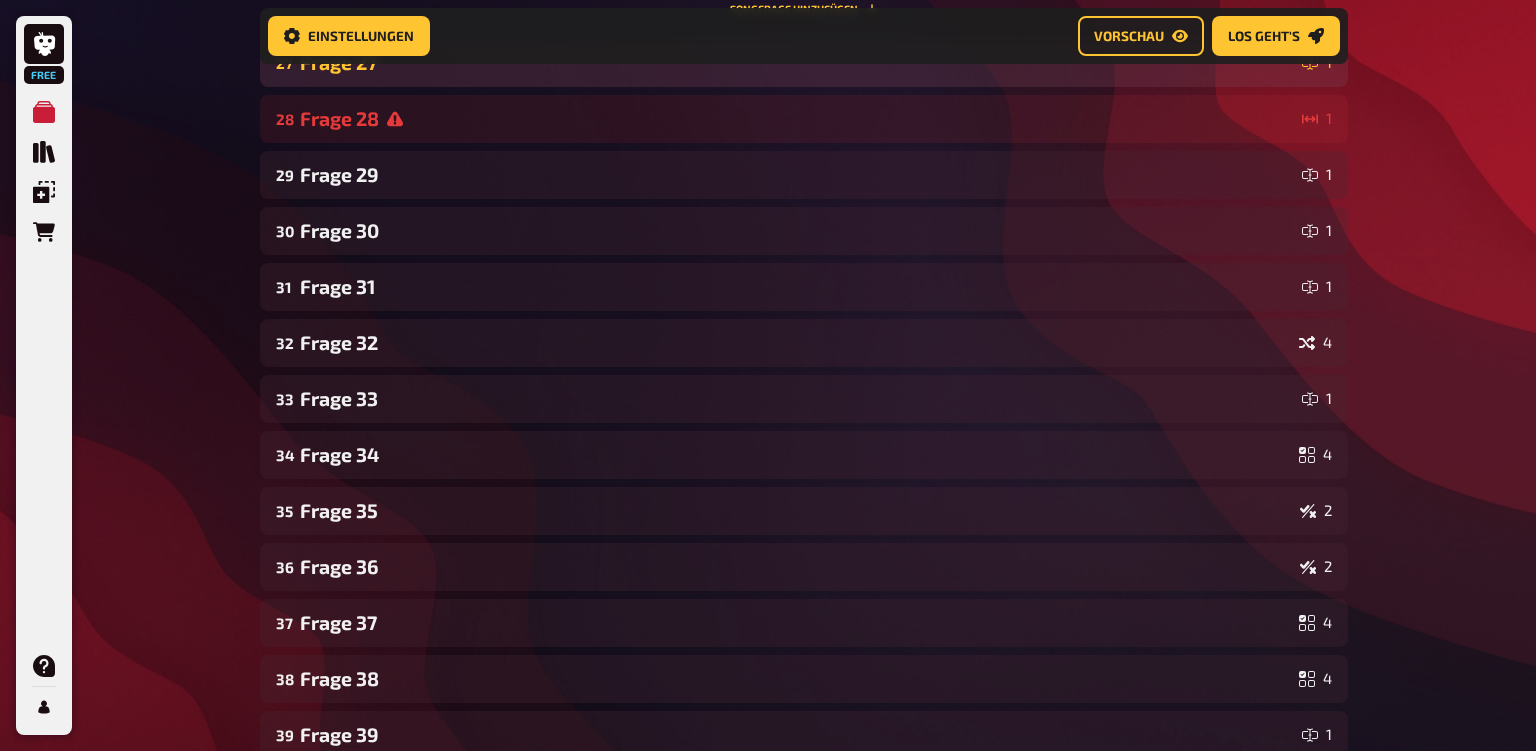 click on "Frage 27" at bounding box center [797, 62] 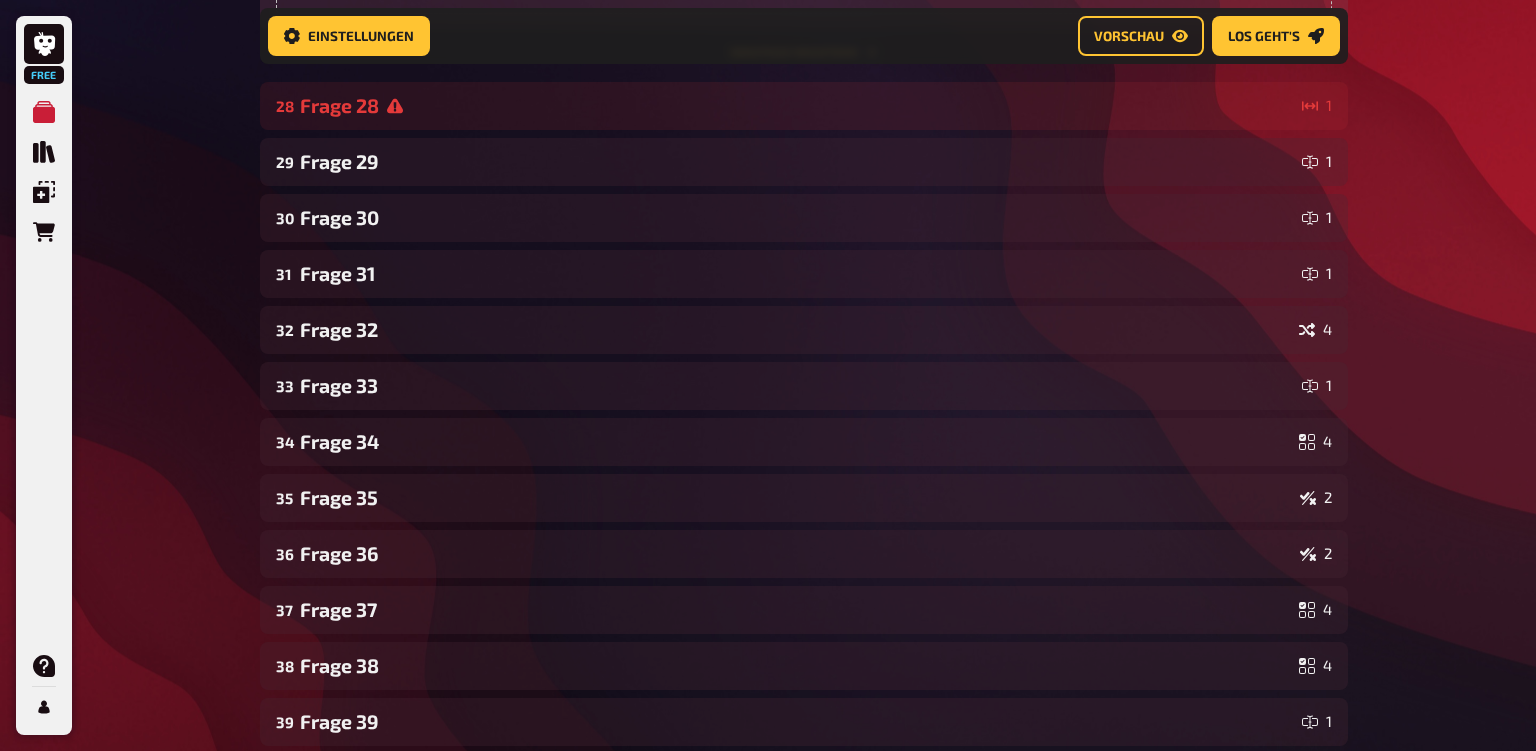 scroll, scrollTop: 16255, scrollLeft: 0, axis: vertical 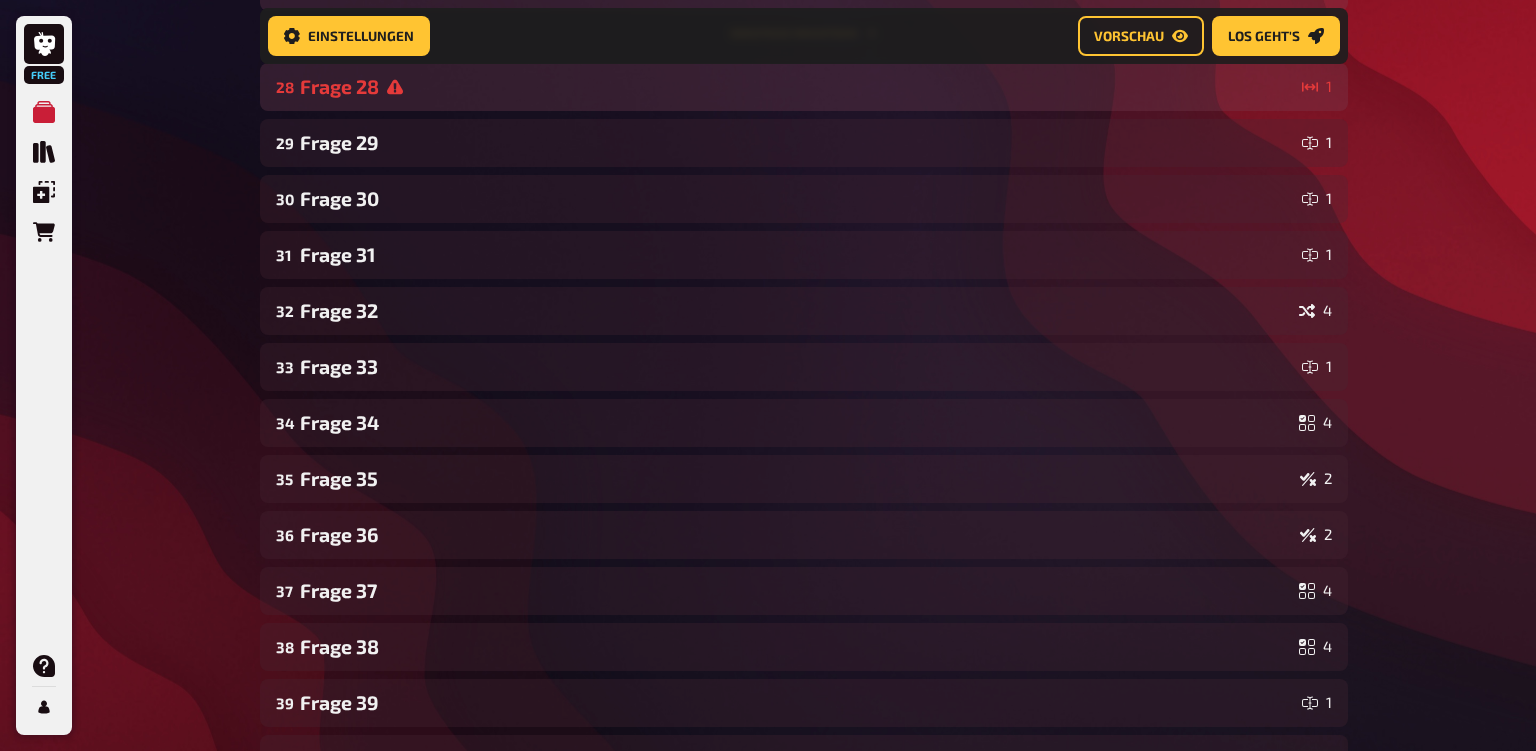 click on "Frage 28" at bounding box center (797, 86) 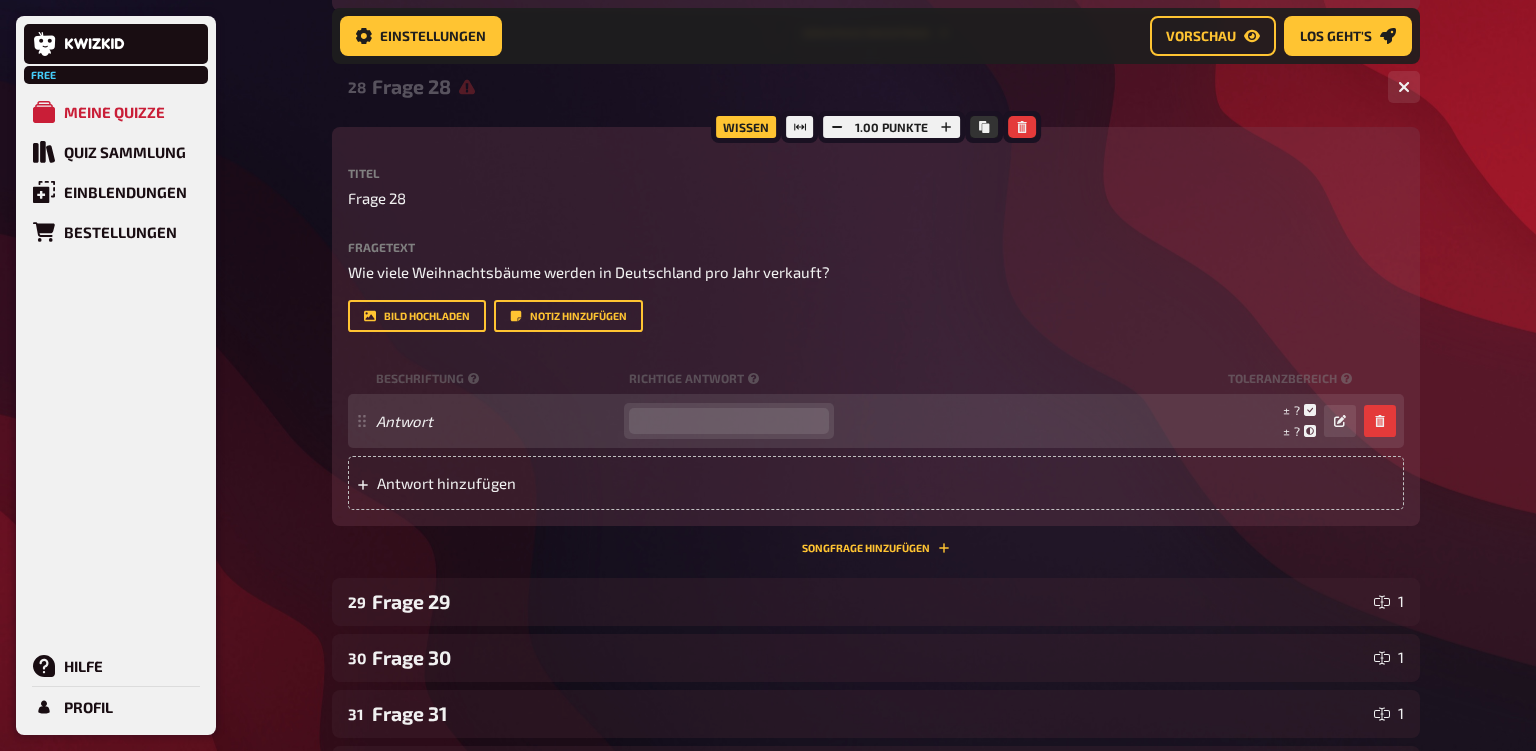 click at bounding box center [729, 421] 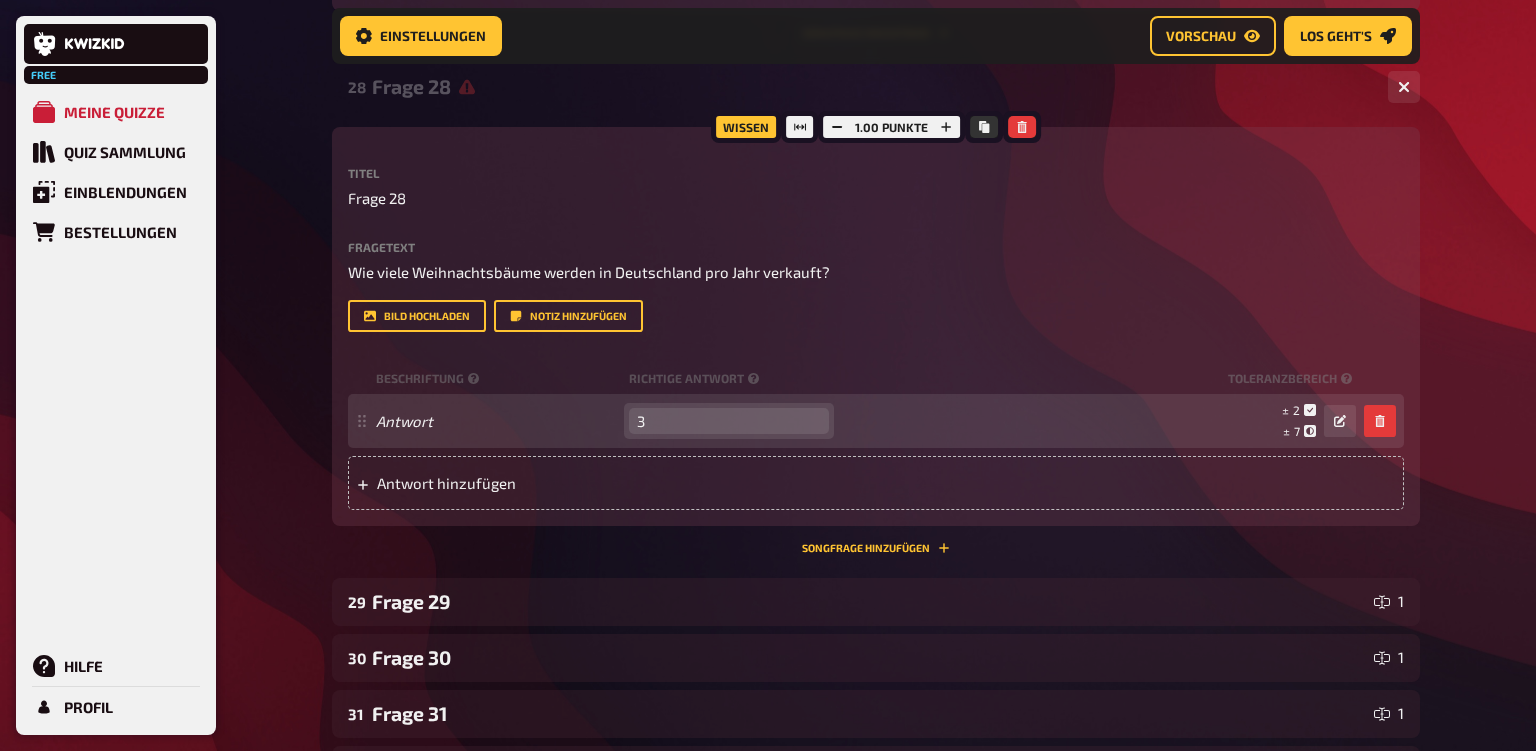 type on "30" 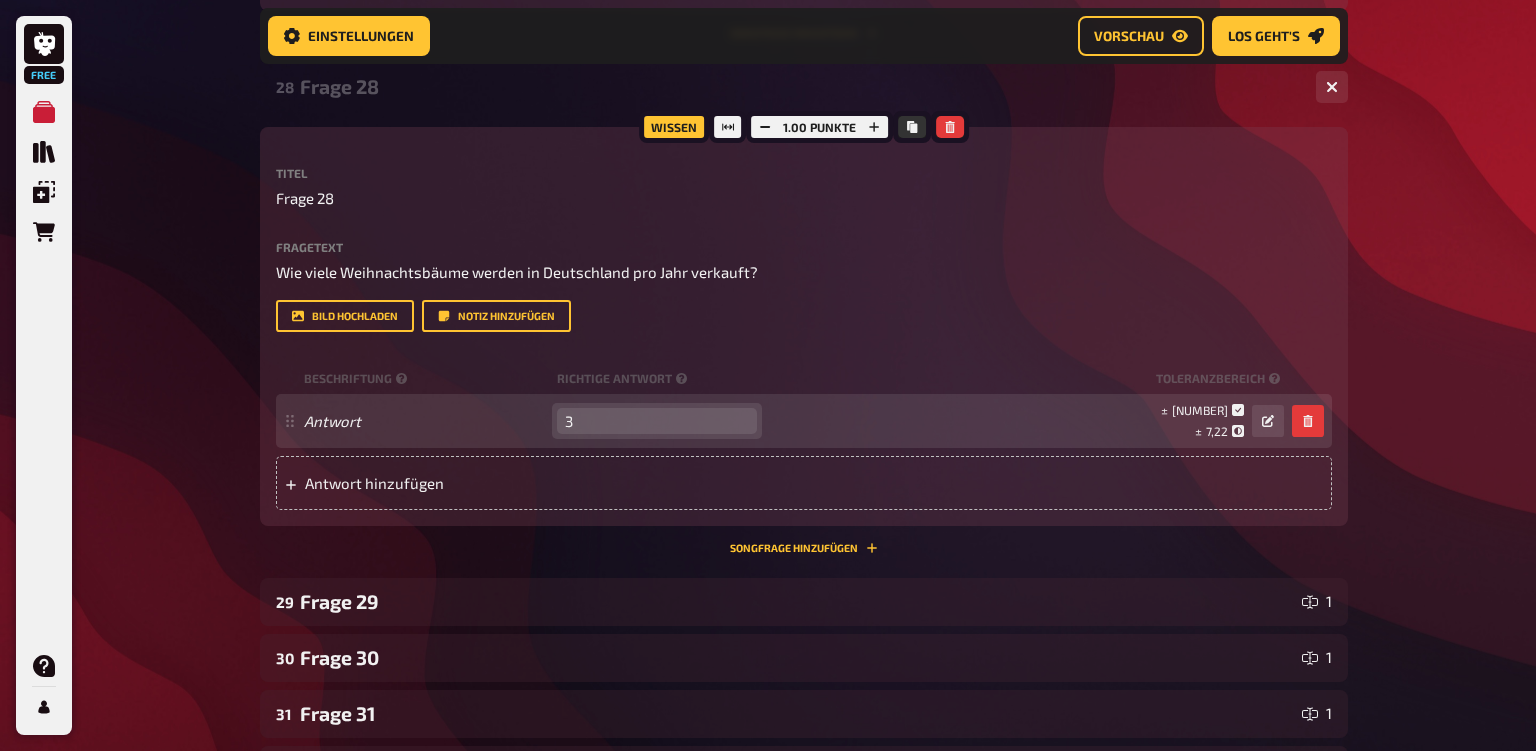 type on "[NUMBER]" 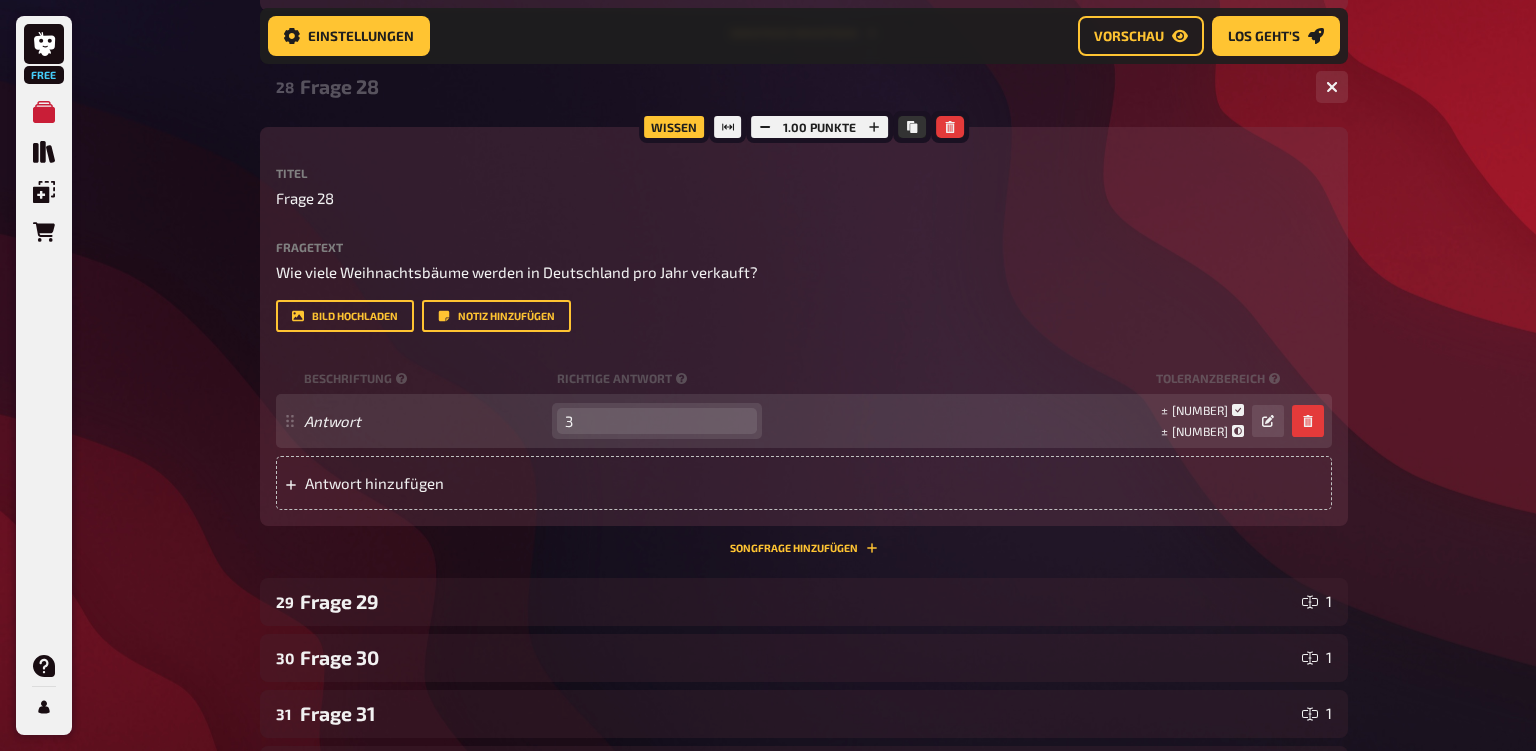 type 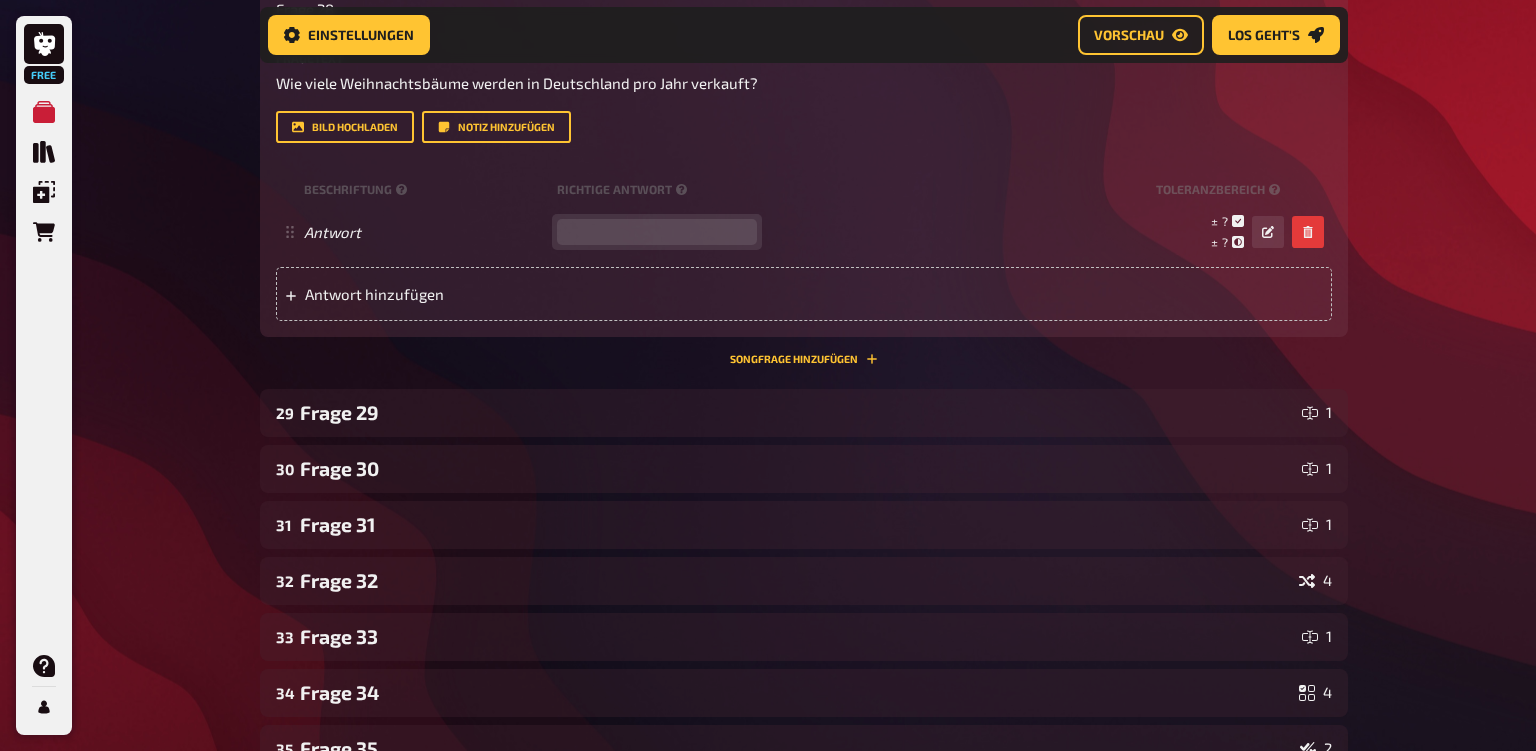 scroll, scrollTop: 16464, scrollLeft: 0, axis: vertical 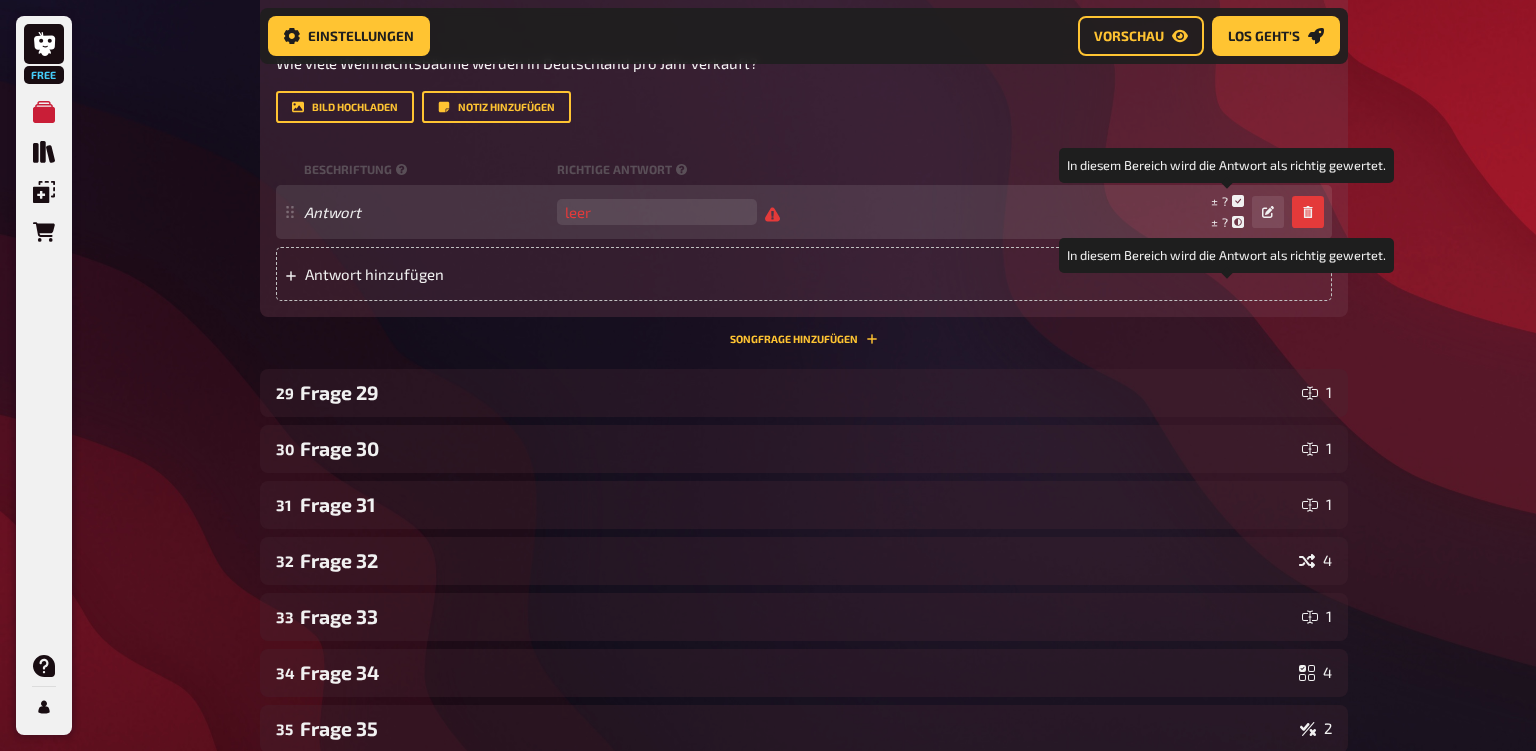 click 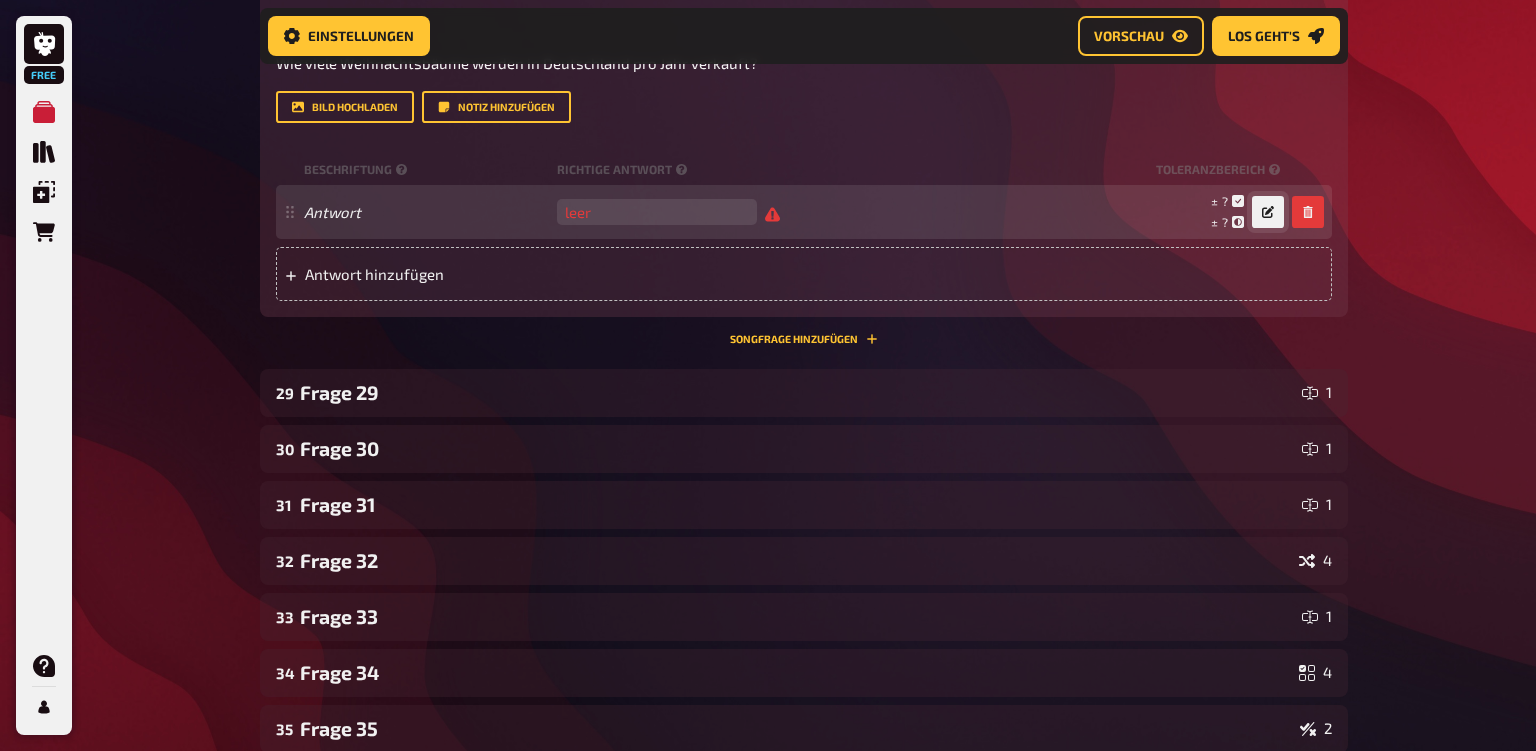 click 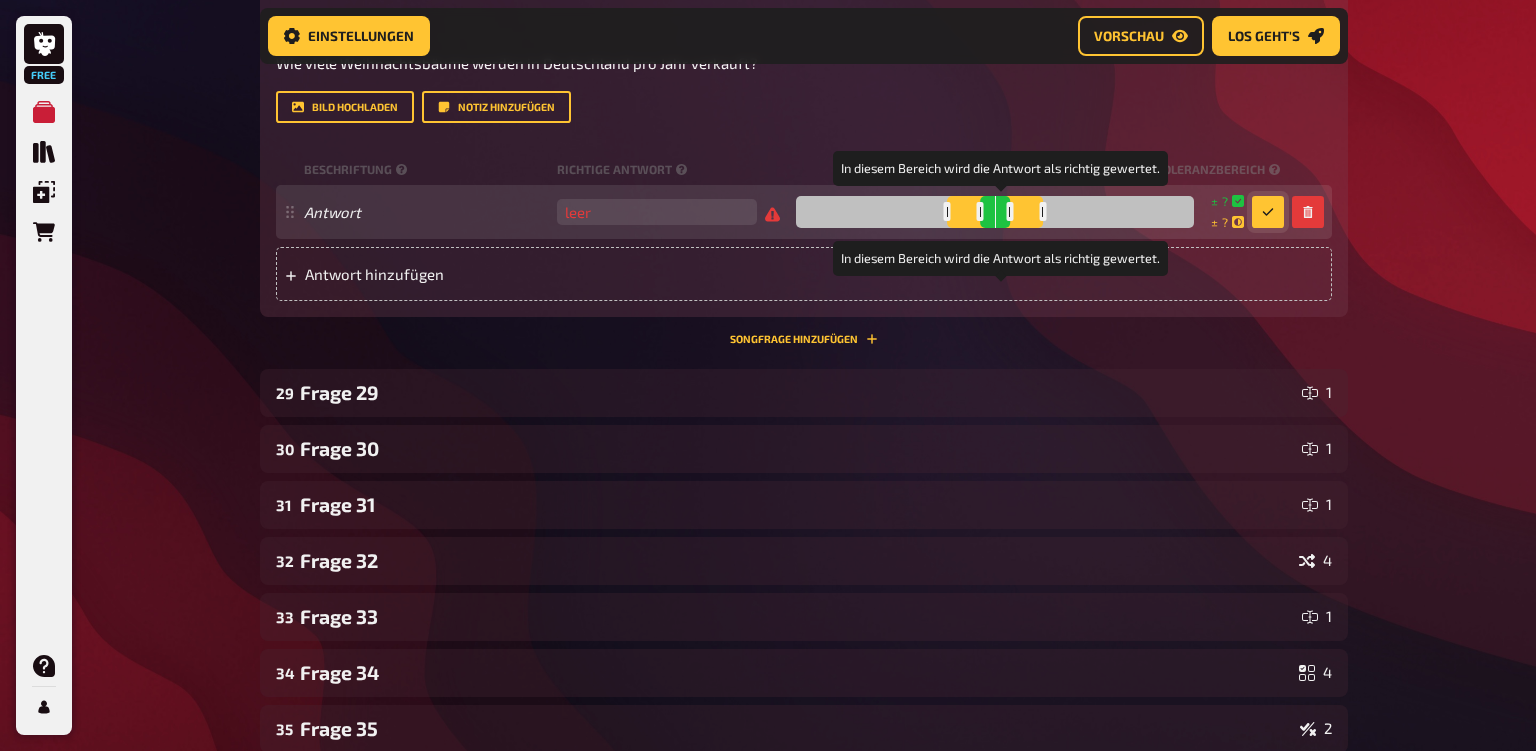click at bounding box center [1009, 211] 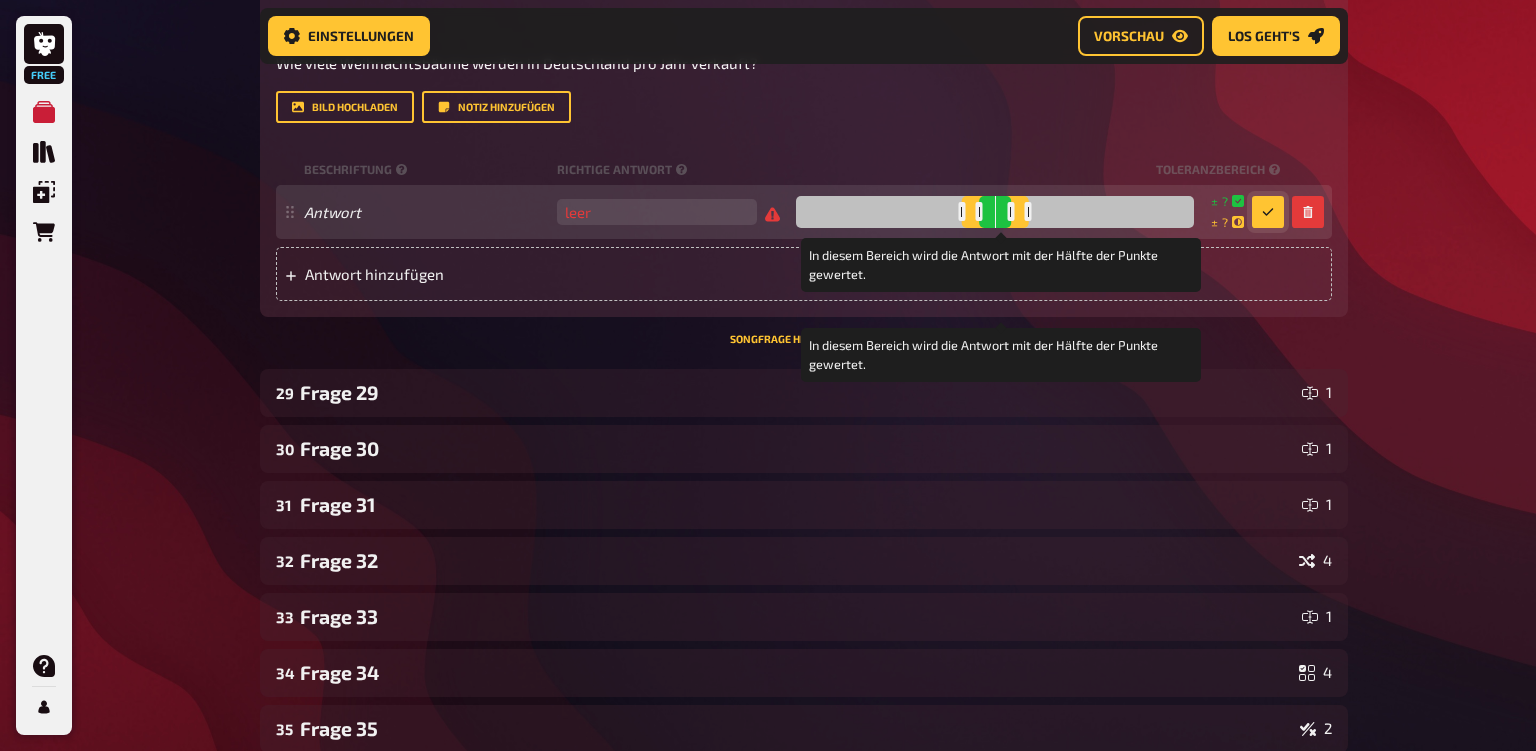 drag, startPoint x: 1050, startPoint y: 389, endPoint x: 1032, endPoint y: 397, distance: 19.697716 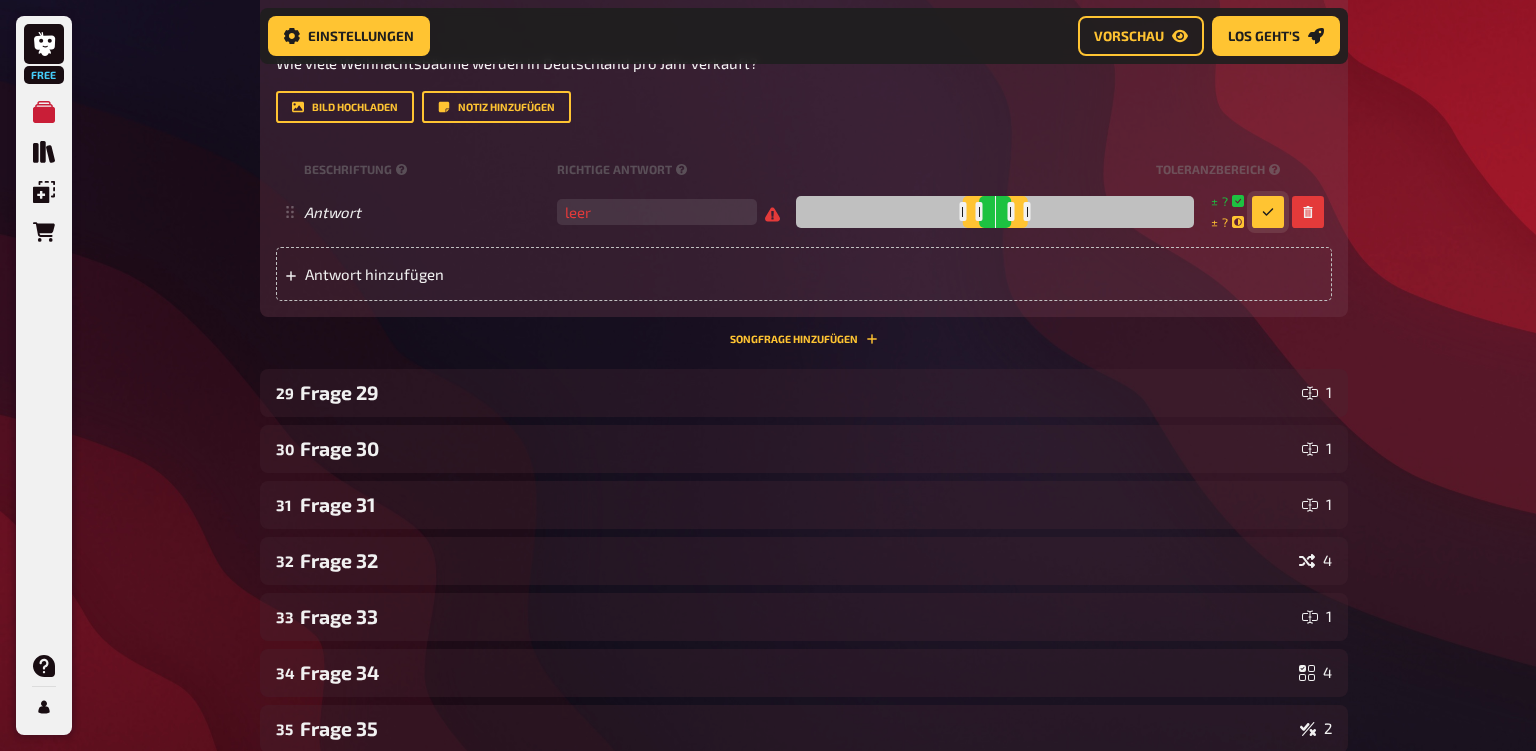 click 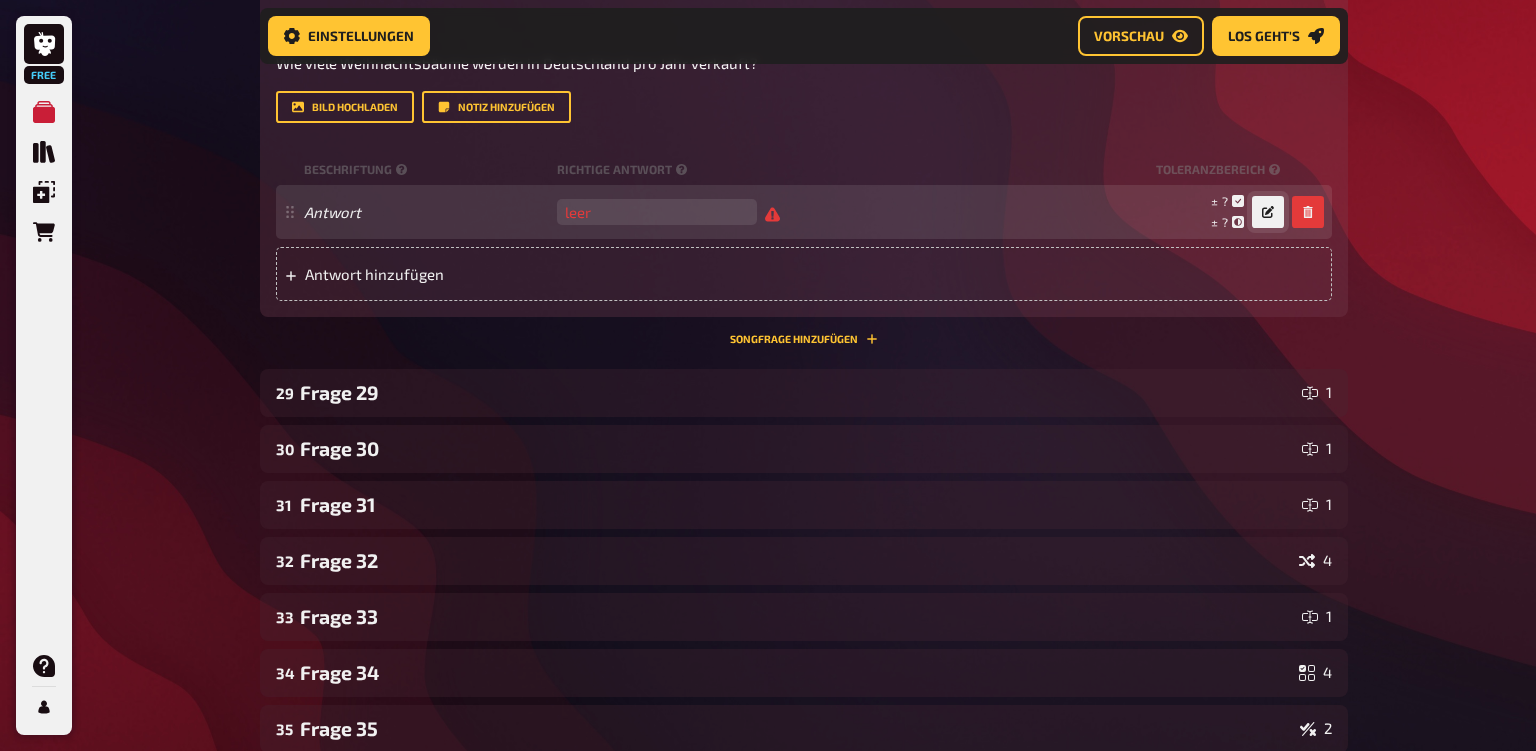 click on "leer" at bounding box center (668, 212) 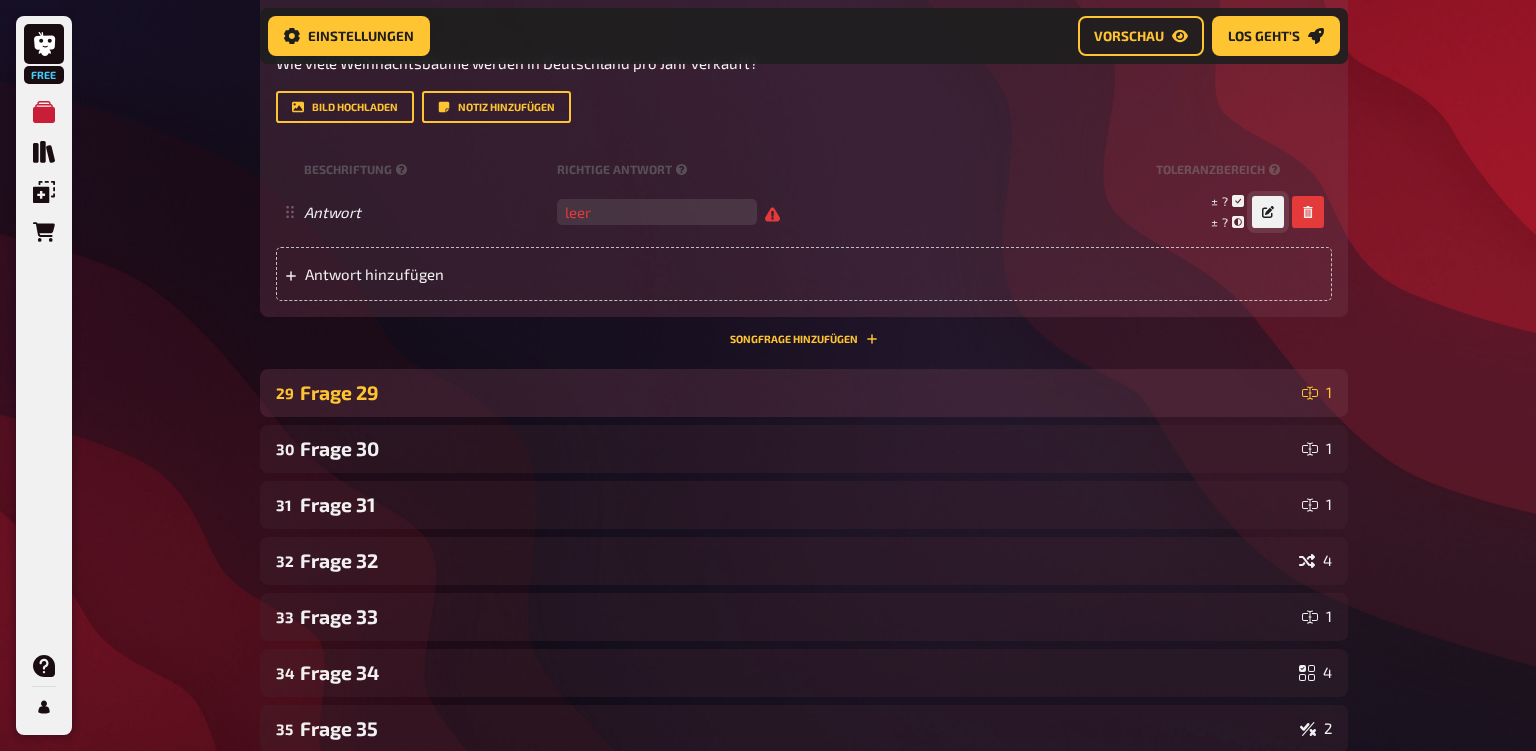 click on "[NUMBER]" at bounding box center (804, 393) 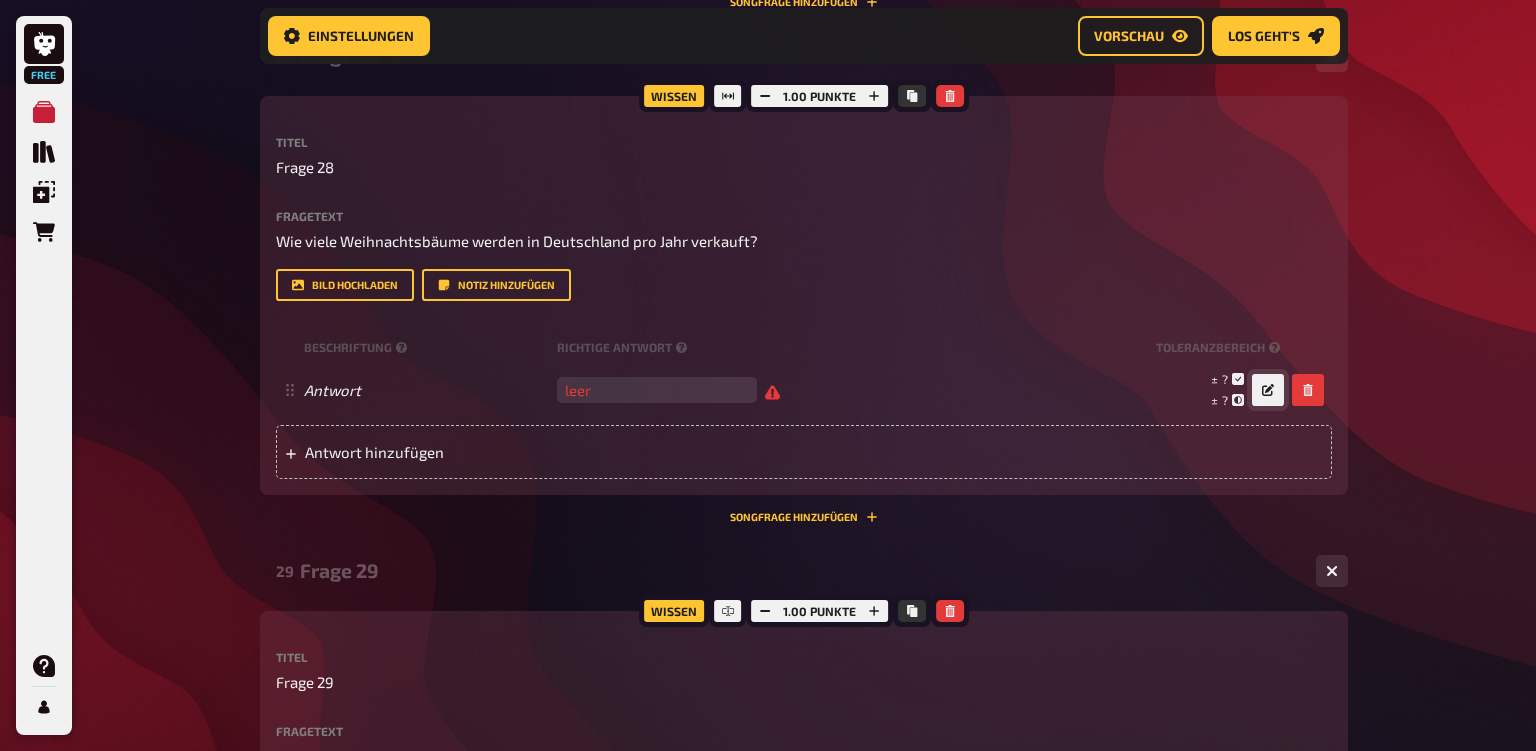 scroll, scrollTop: 16328, scrollLeft: 0, axis: vertical 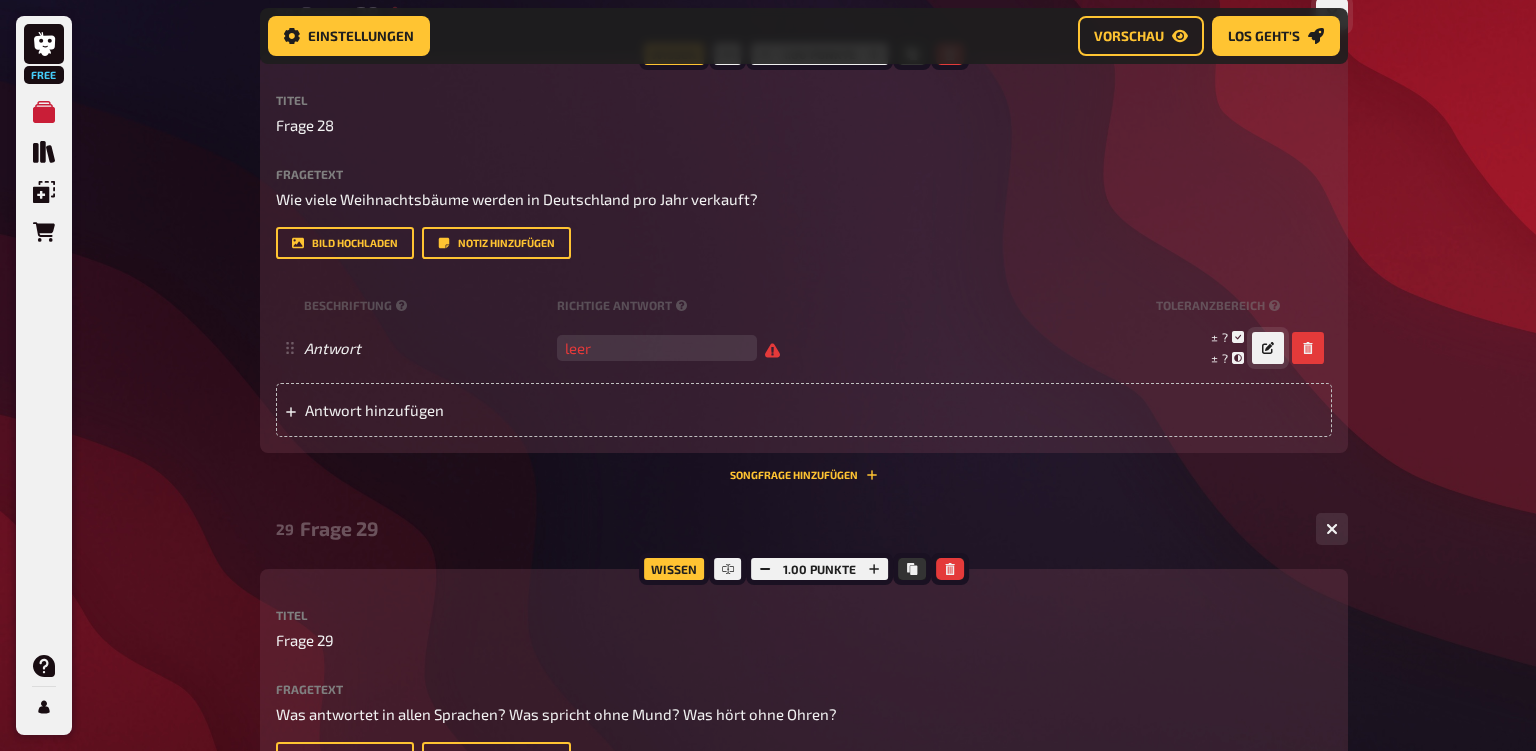 click 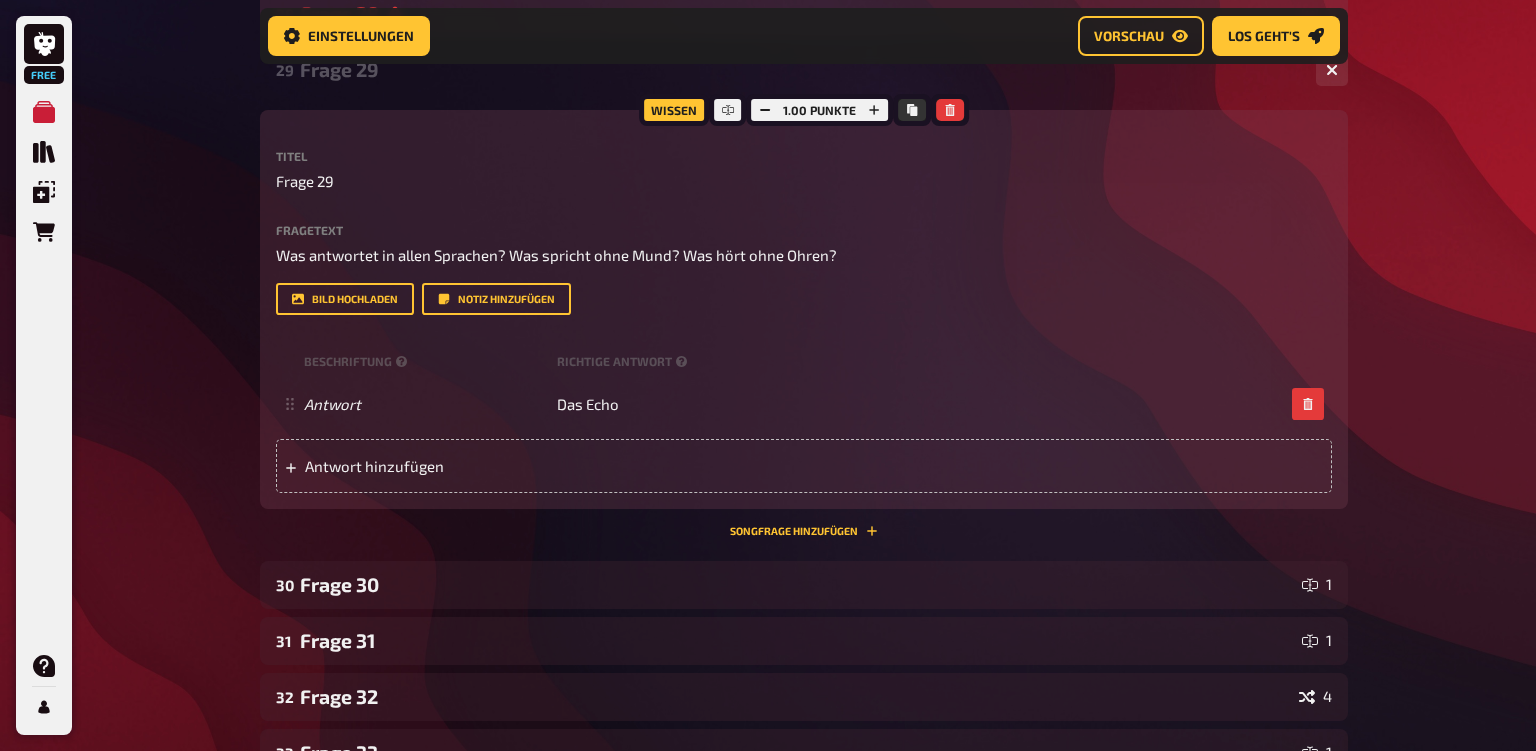 click on "1" at bounding box center [1317, 14] 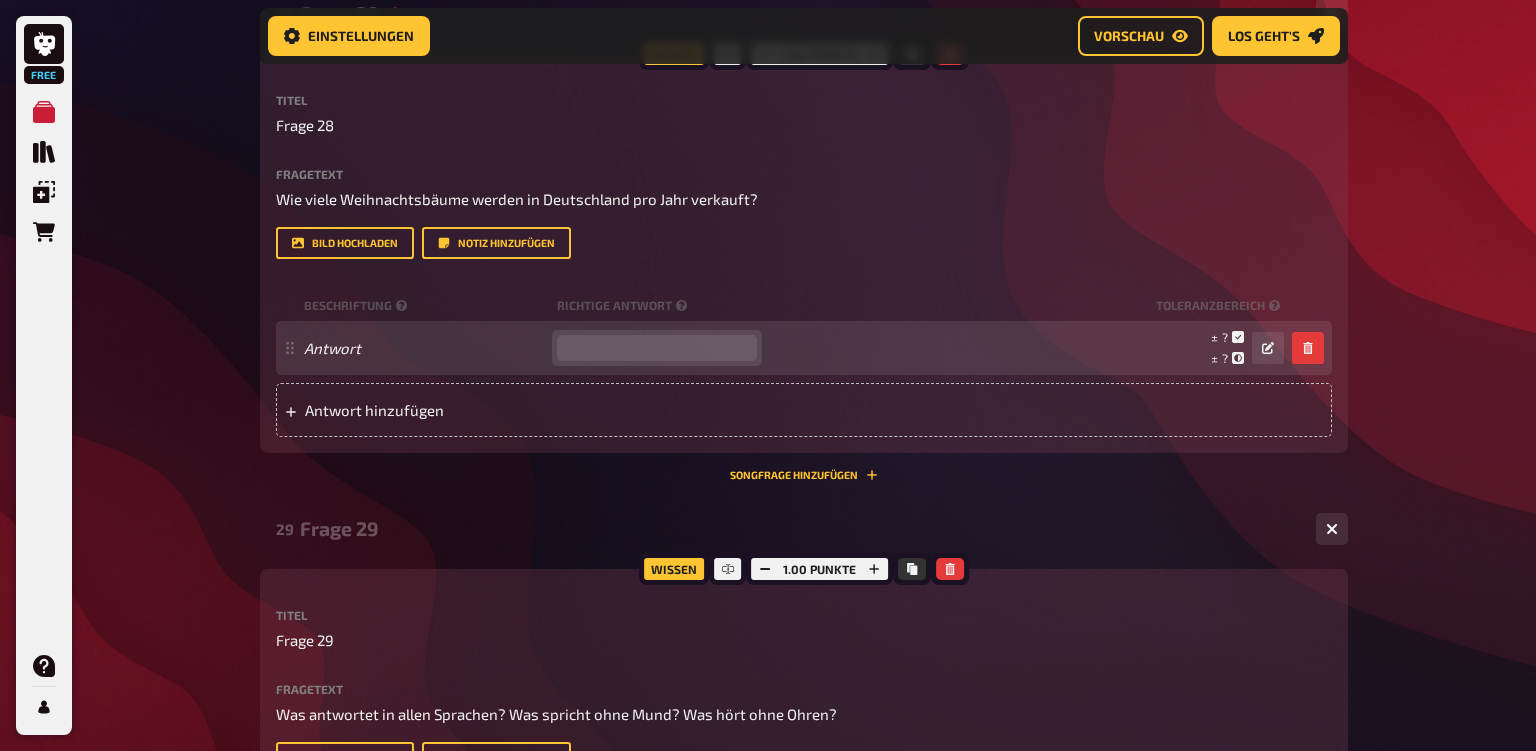 click at bounding box center (657, 348) 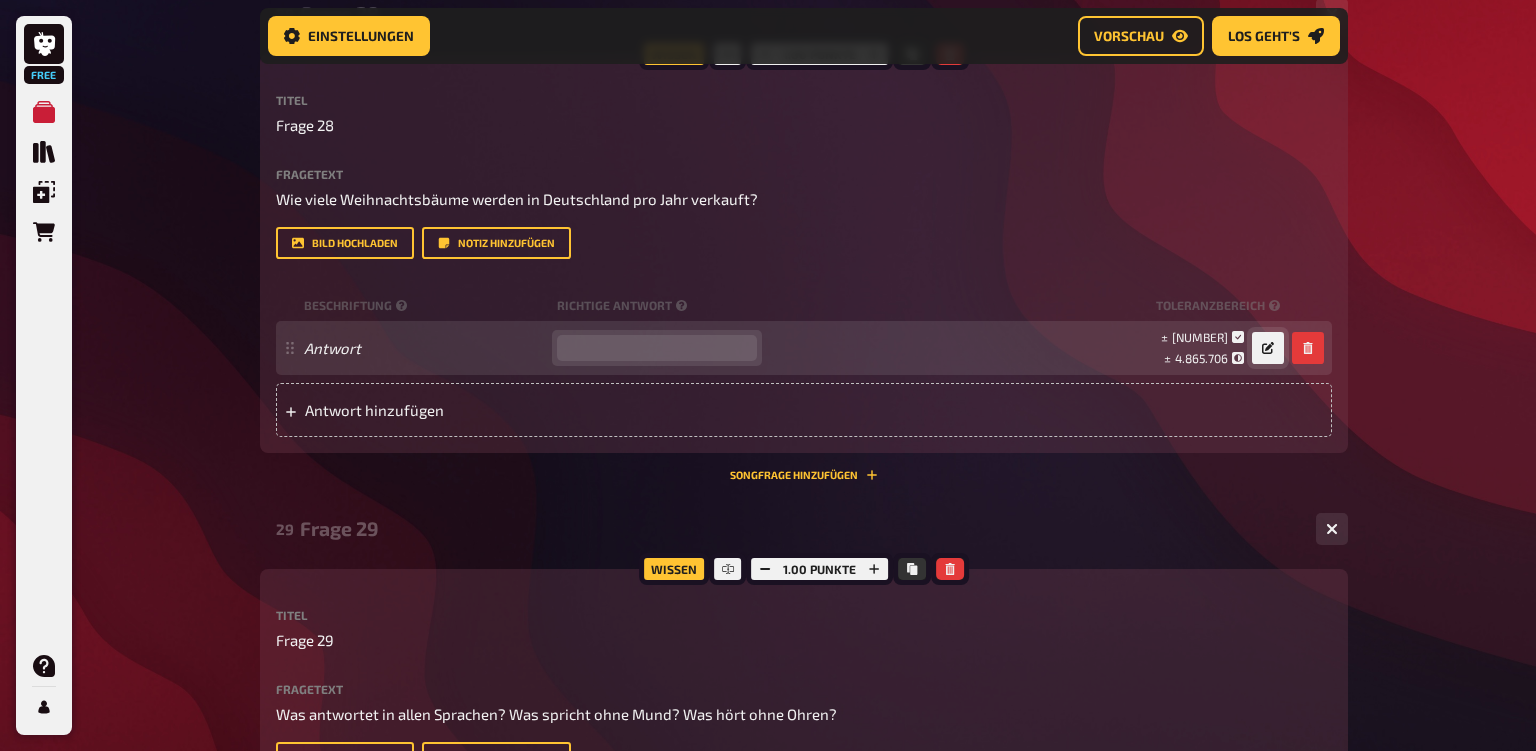 type on "[NUMBER]" 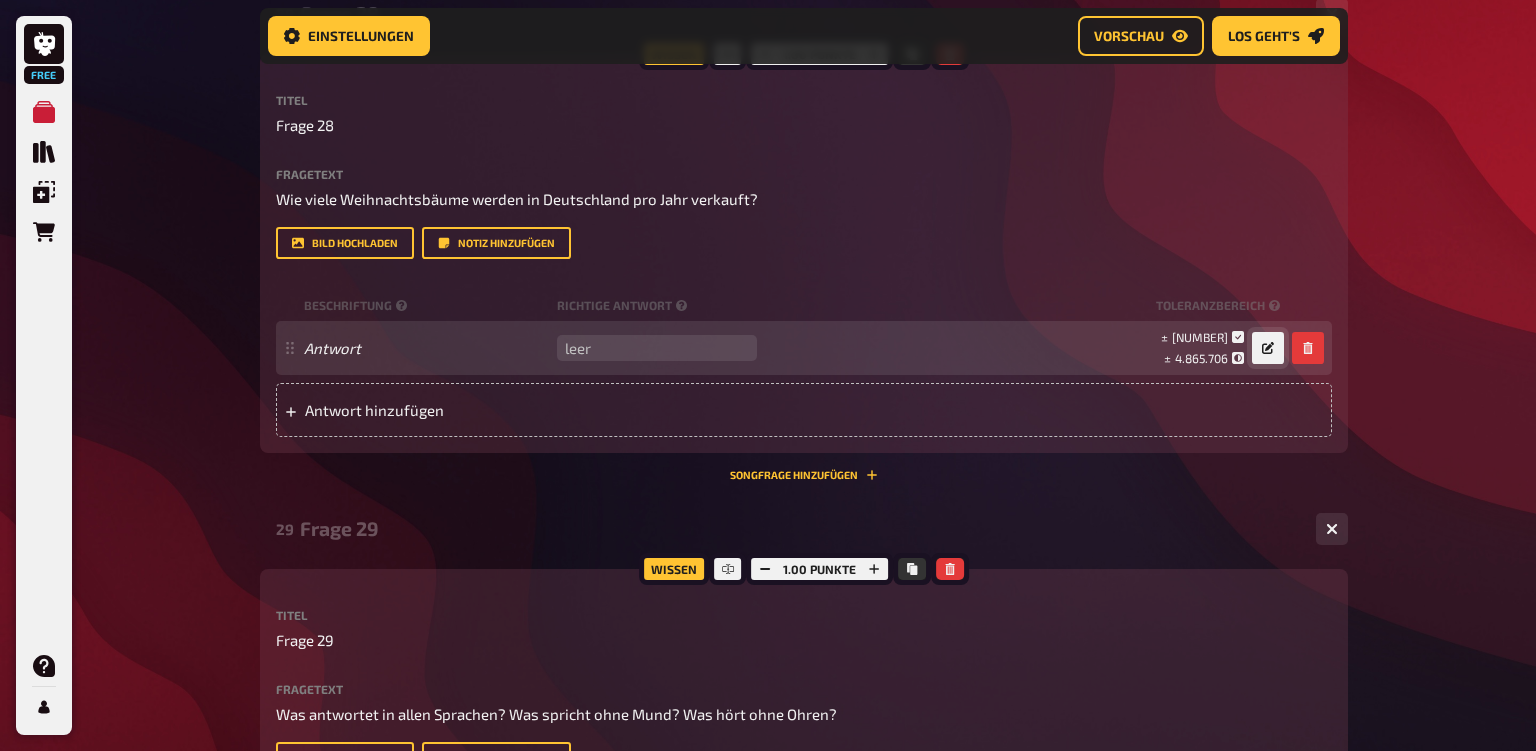 click 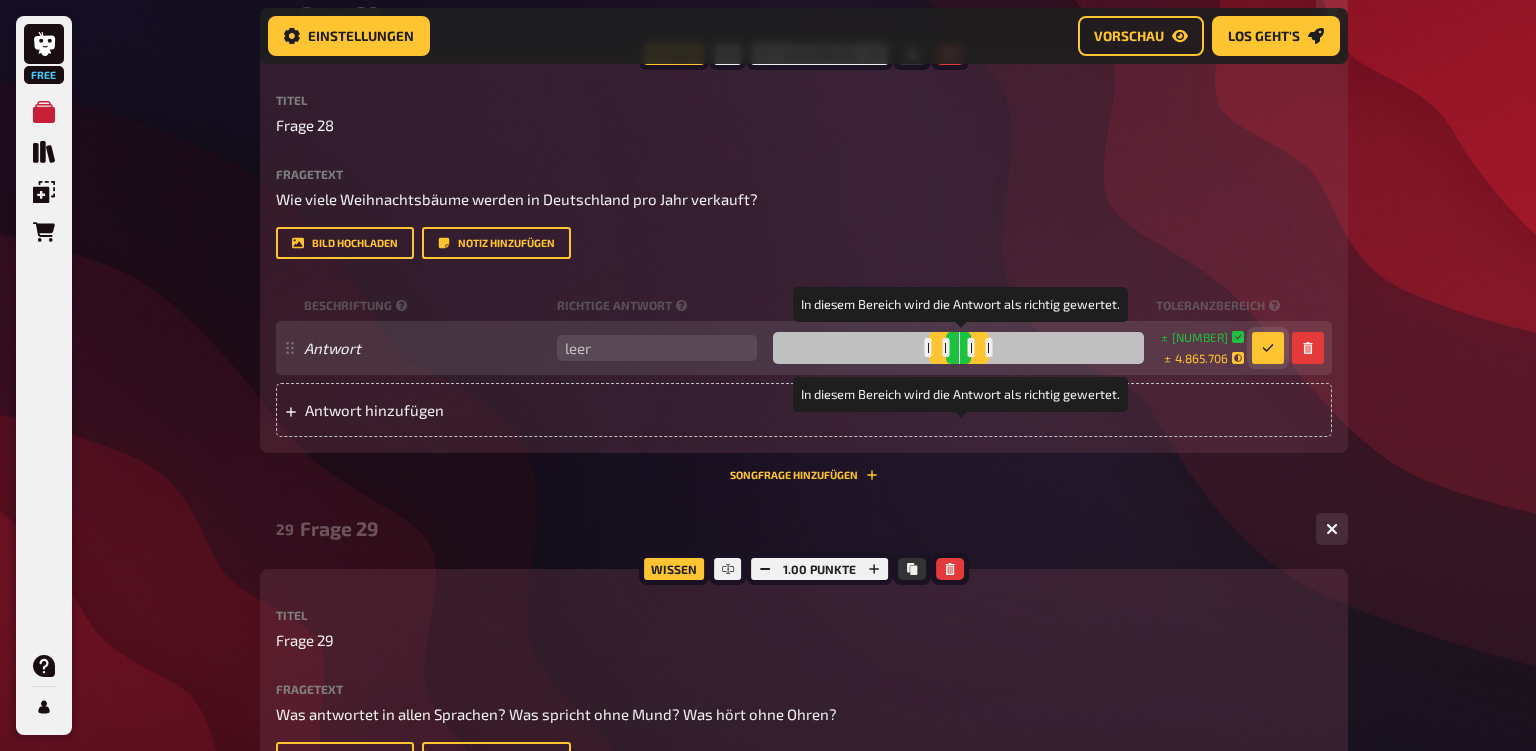 click at bounding box center (971, 347) 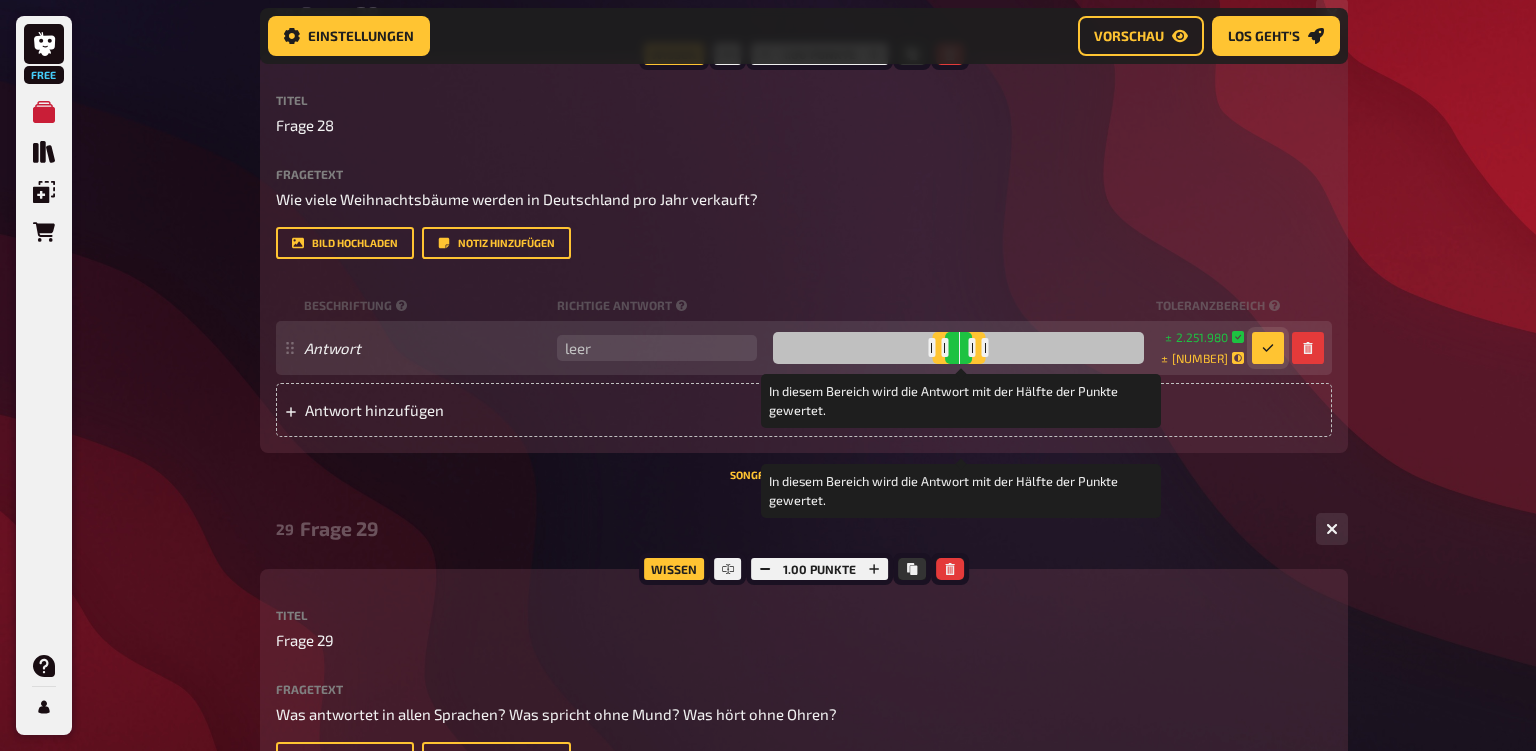 click at bounding box center (985, 347) 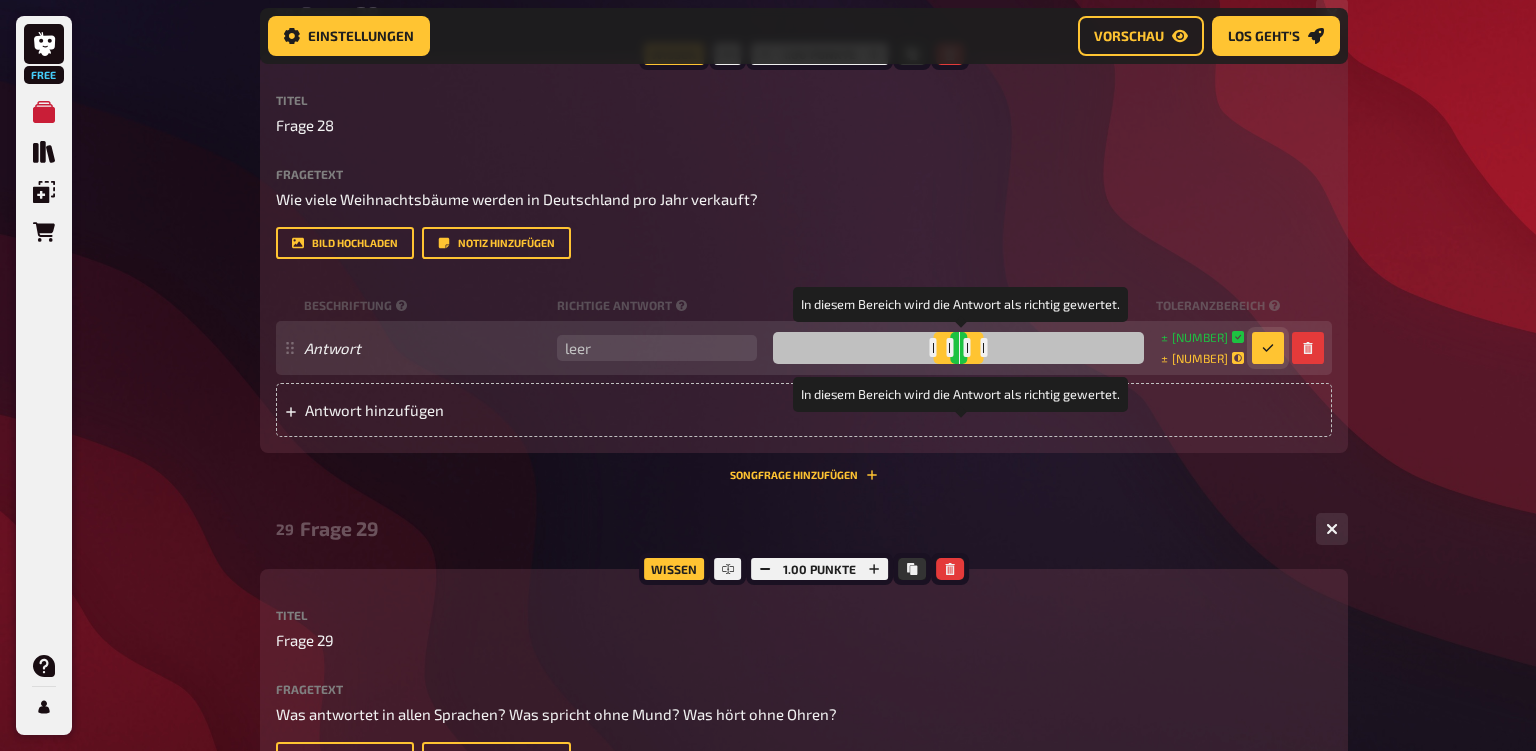 click at bounding box center (967, 347) 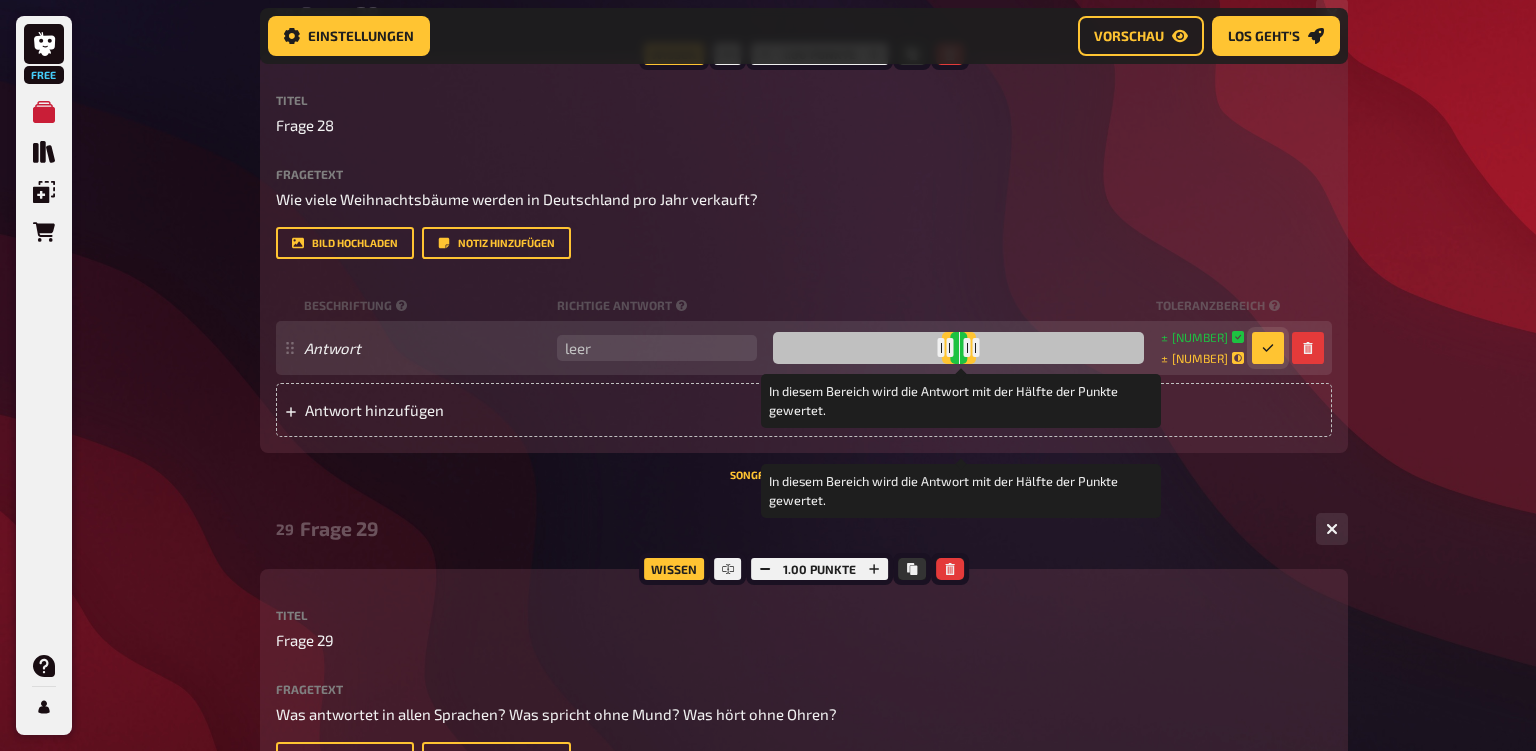 drag, startPoint x: 988, startPoint y: 529, endPoint x: 977, endPoint y: 534, distance: 12.083046 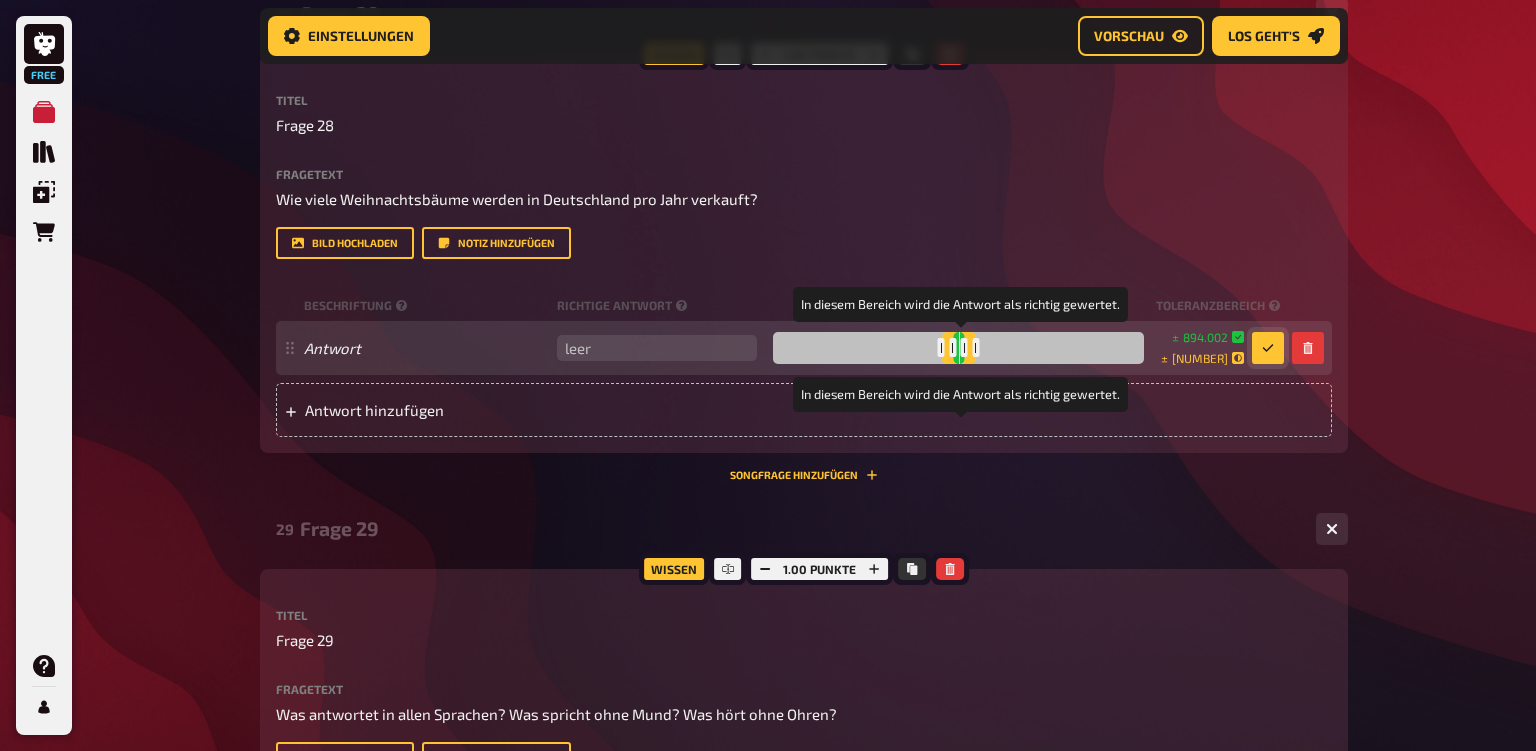 click at bounding box center [964, 347] 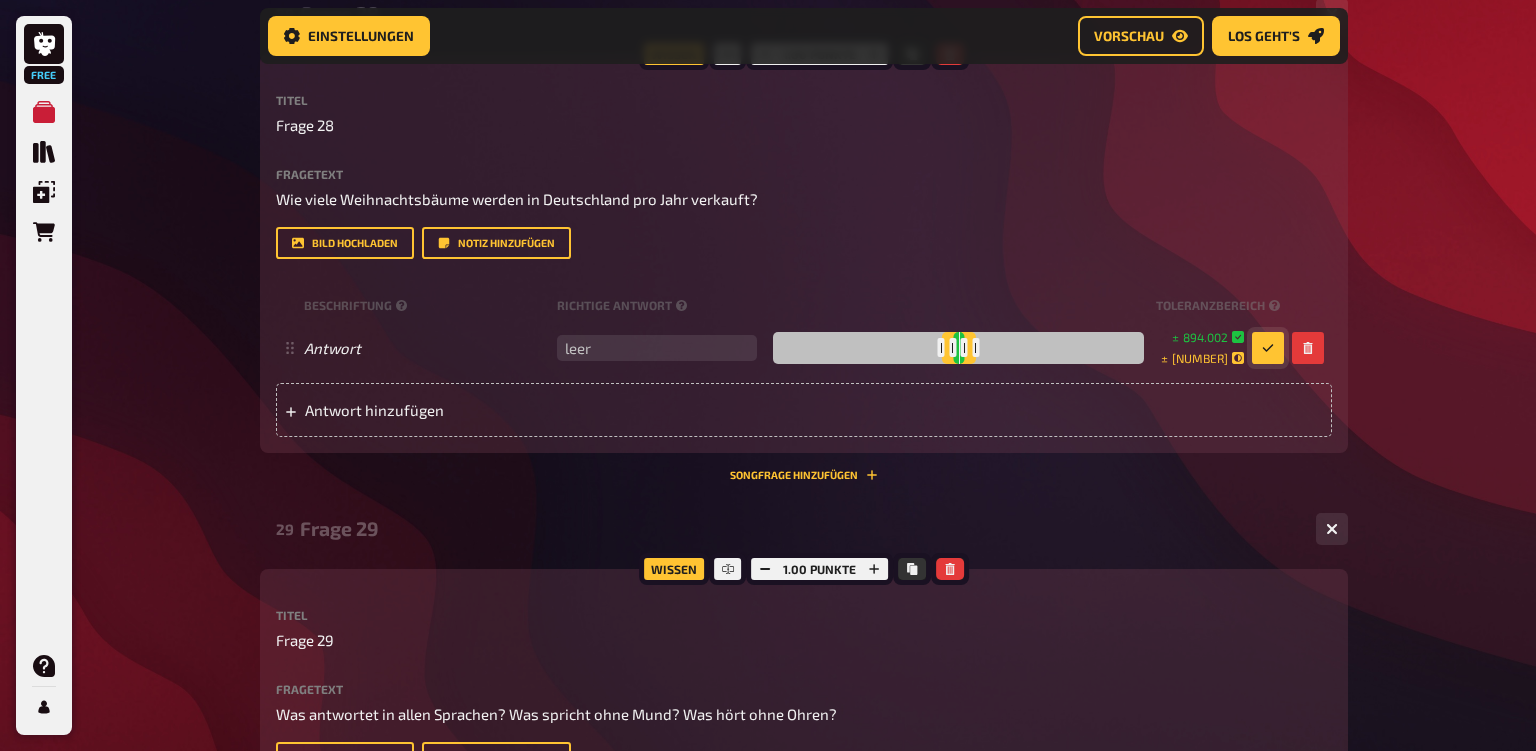 click at bounding box center (1268, 348) 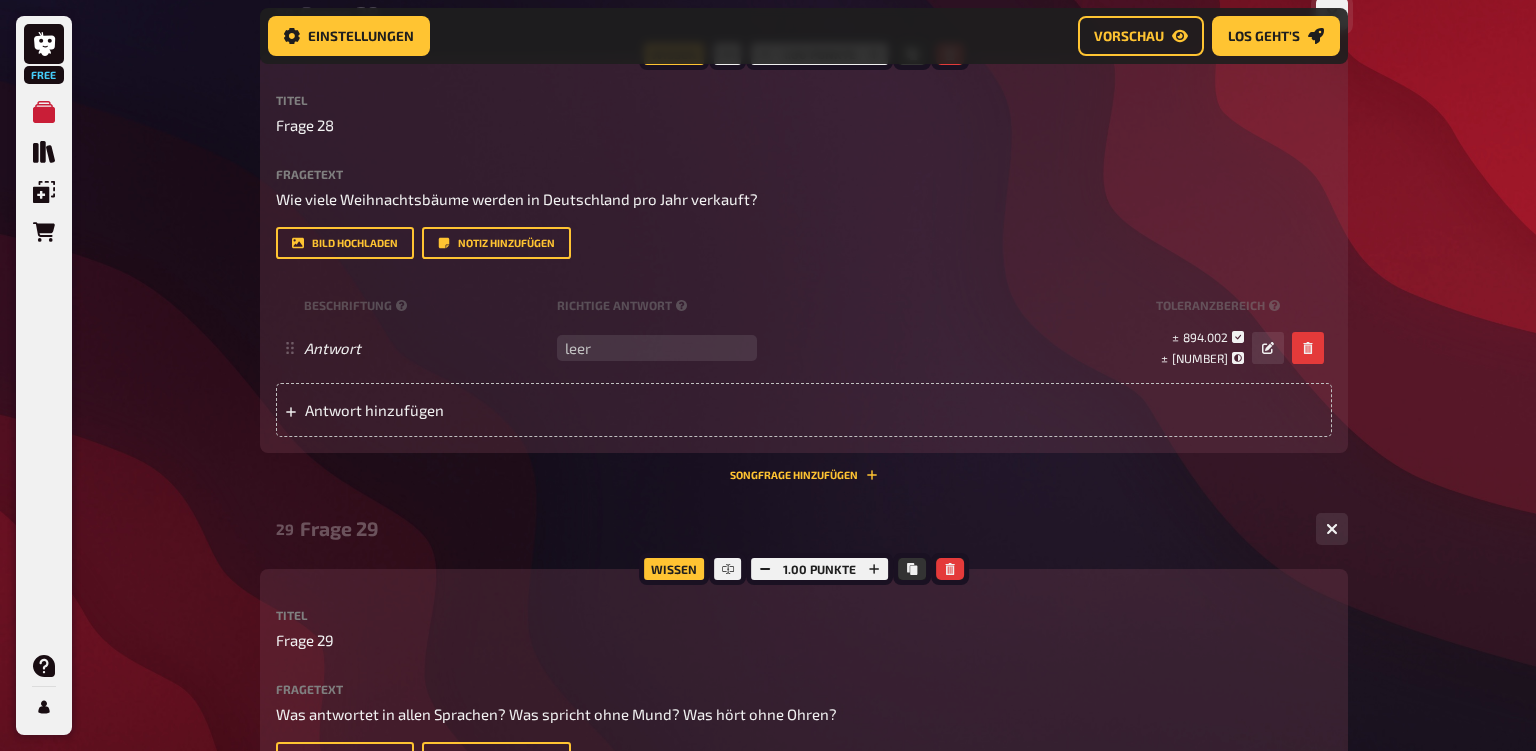 click 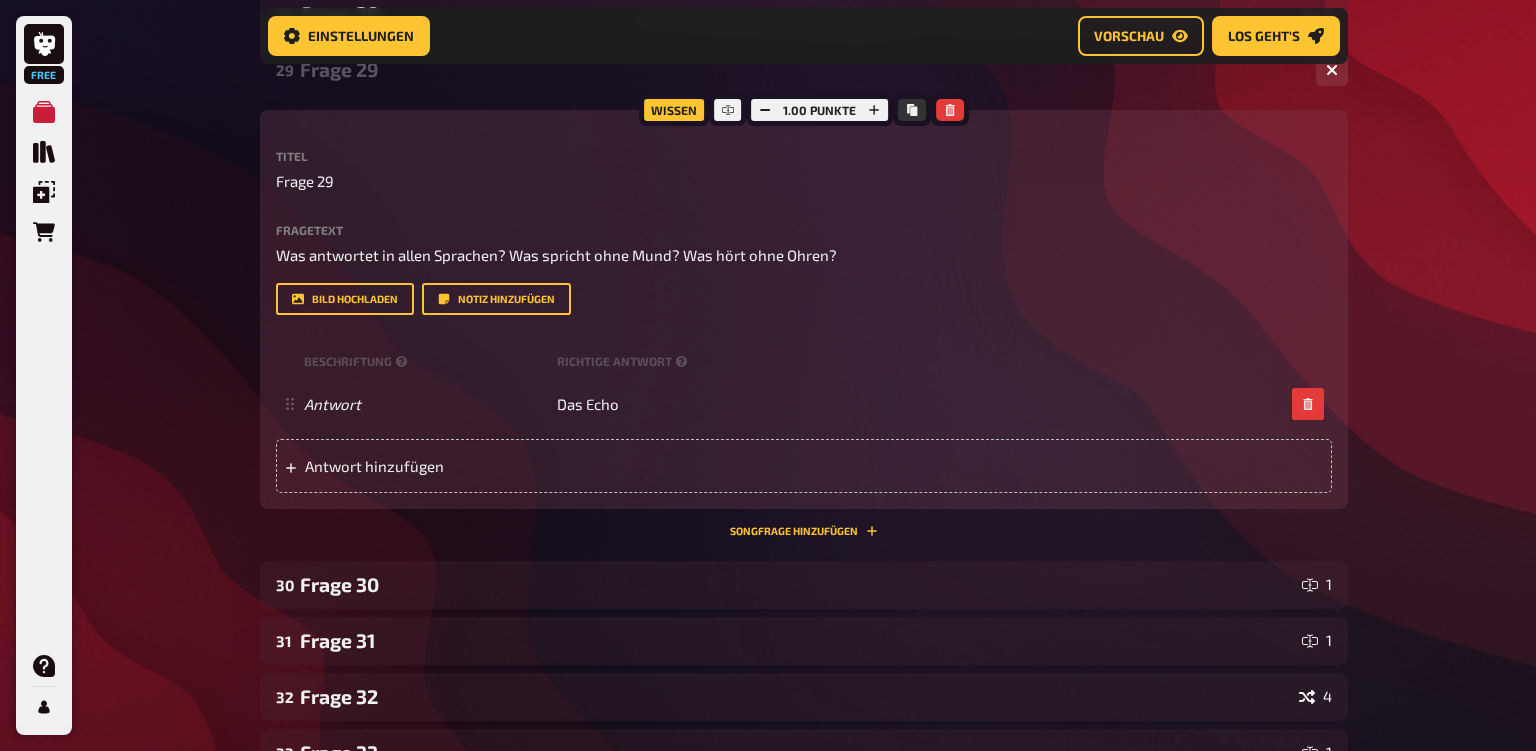 click on "Frage 28" at bounding box center (797, 13) 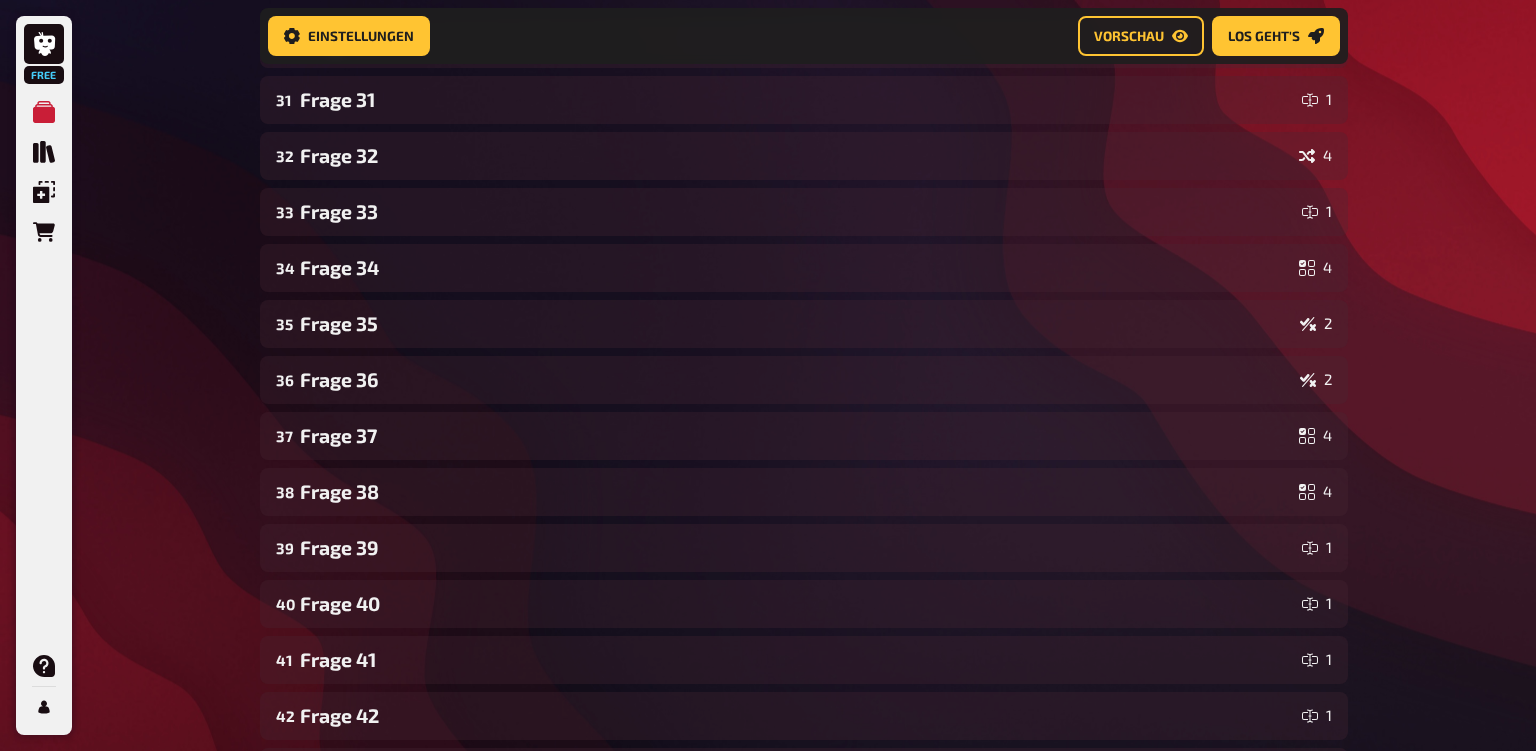 scroll, scrollTop: 17369, scrollLeft: 0, axis: vertical 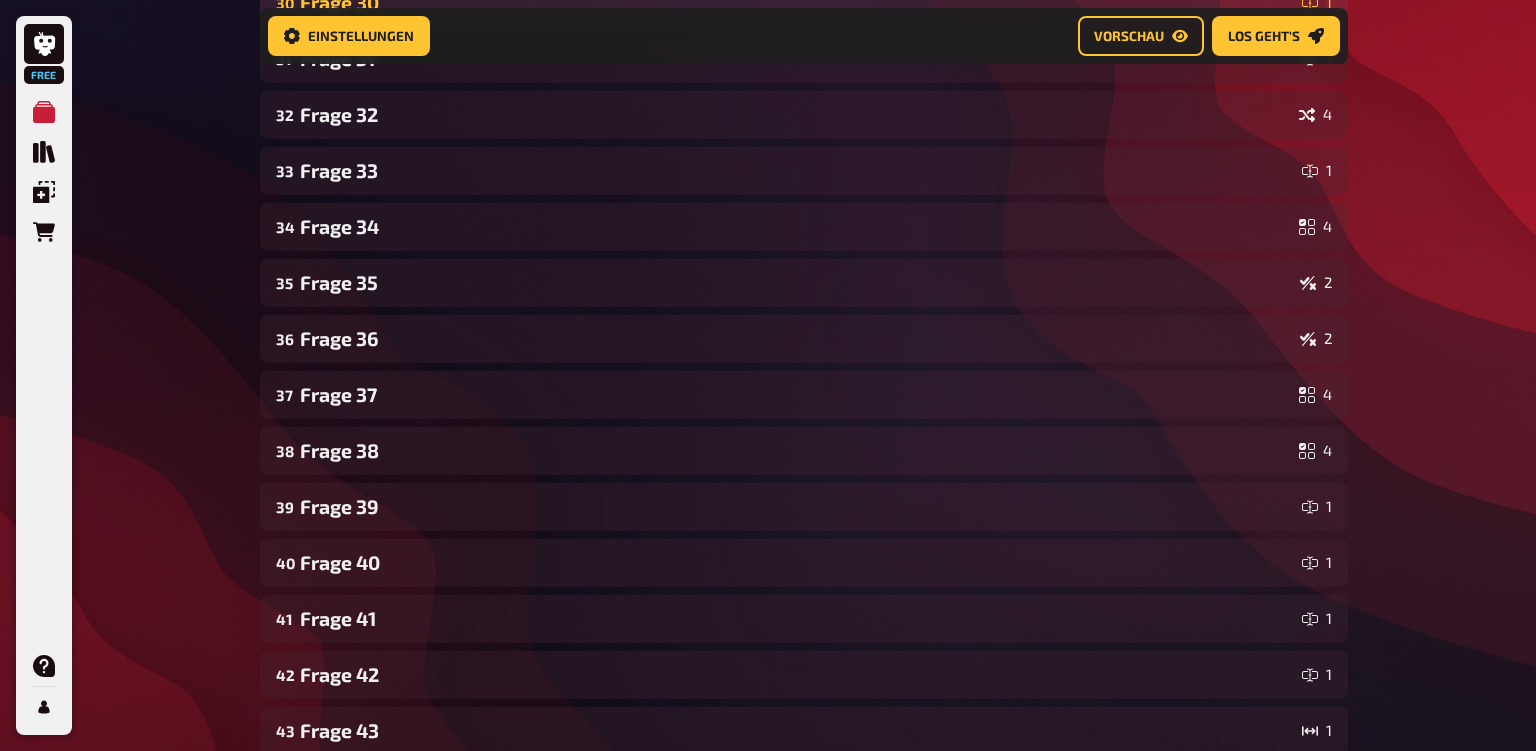 click on "Frage 30" at bounding box center [797, 2] 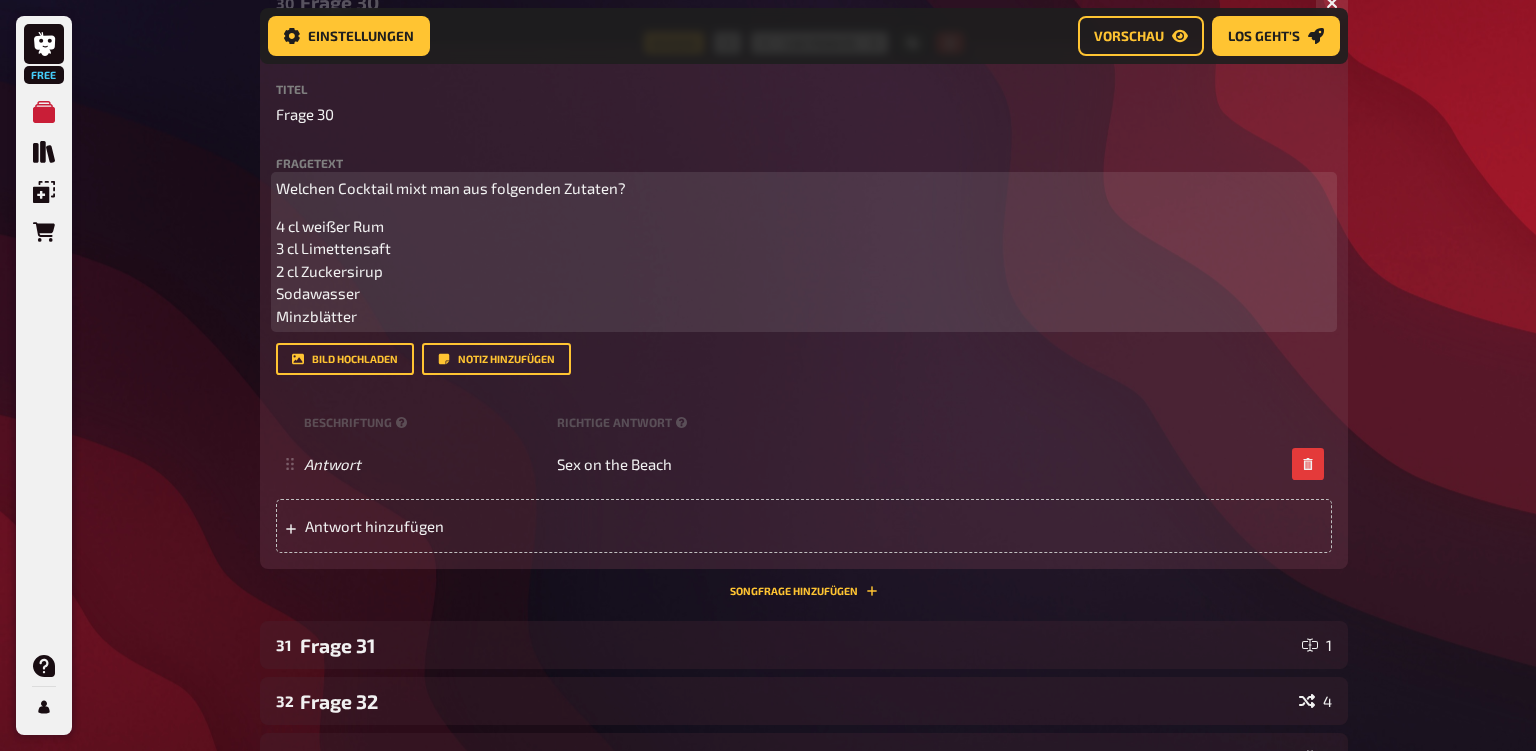 click on "4 cl weißer Rum
3 cl Limettensaft
2 cl Zuckersirup
Sodawasser
Minzblätter" at bounding box center [333, 271] 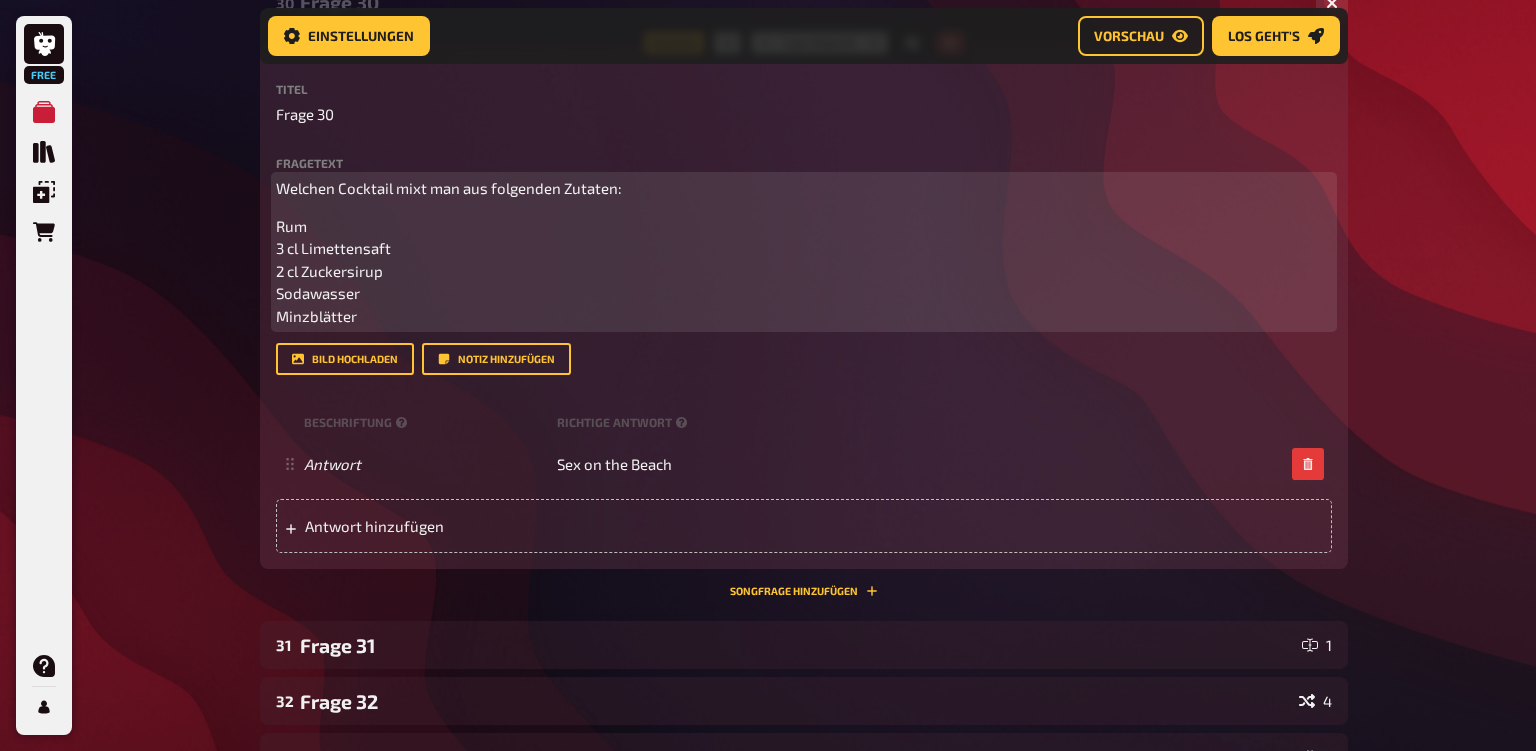 click on "Rum
3 cl Limettensaft
2 cl Zuckersirup
Sodawasser
Minzblätter" at bounding box center (333, 271) 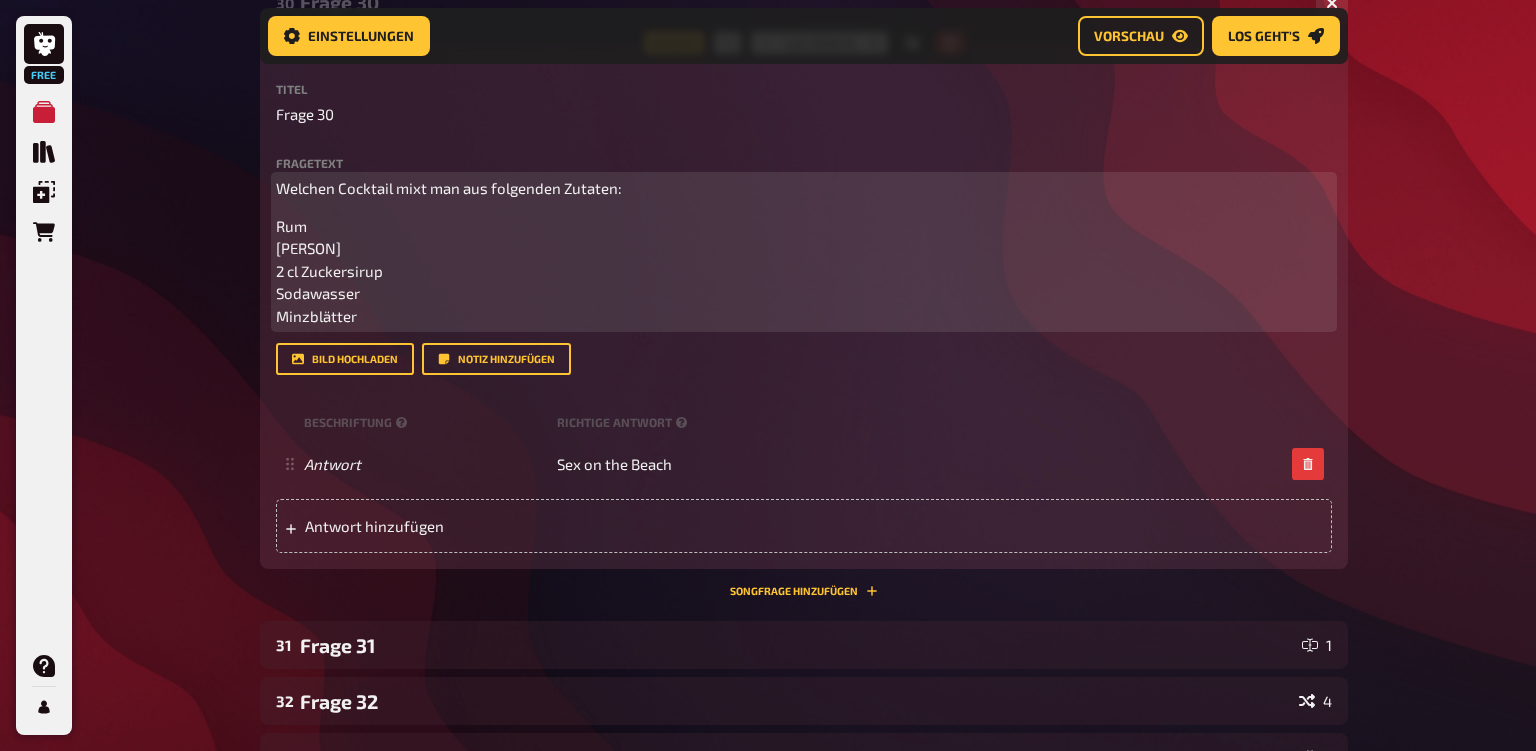 click on "Rum
[PERSON]
2 cl Zuckersirup
Sodawasser
Minzblätter" at bounding box center [329, 271] 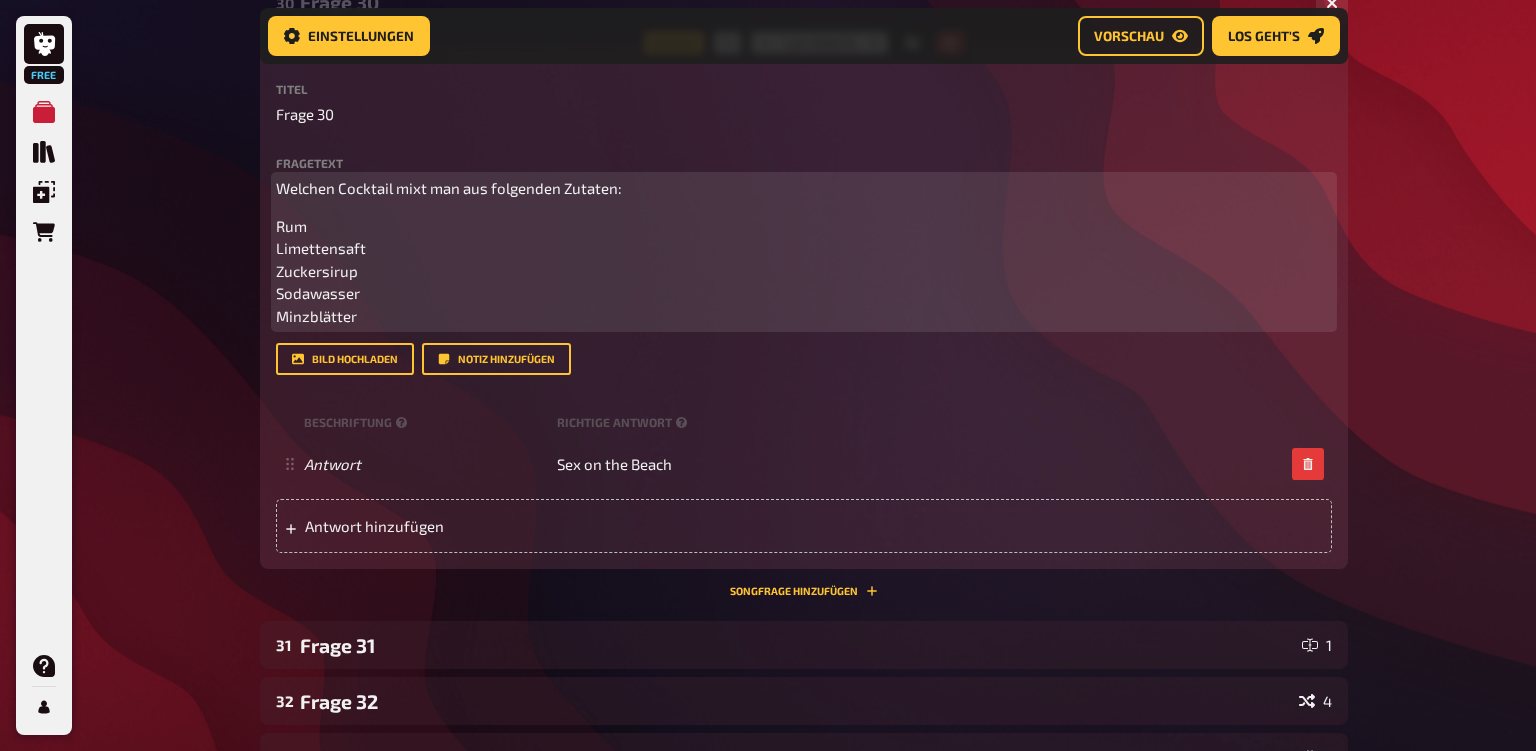 click on "Rum
Limettensaft
Zuckersirup
Sodawasser
Minzblätter" at bounding box center (804, 271) 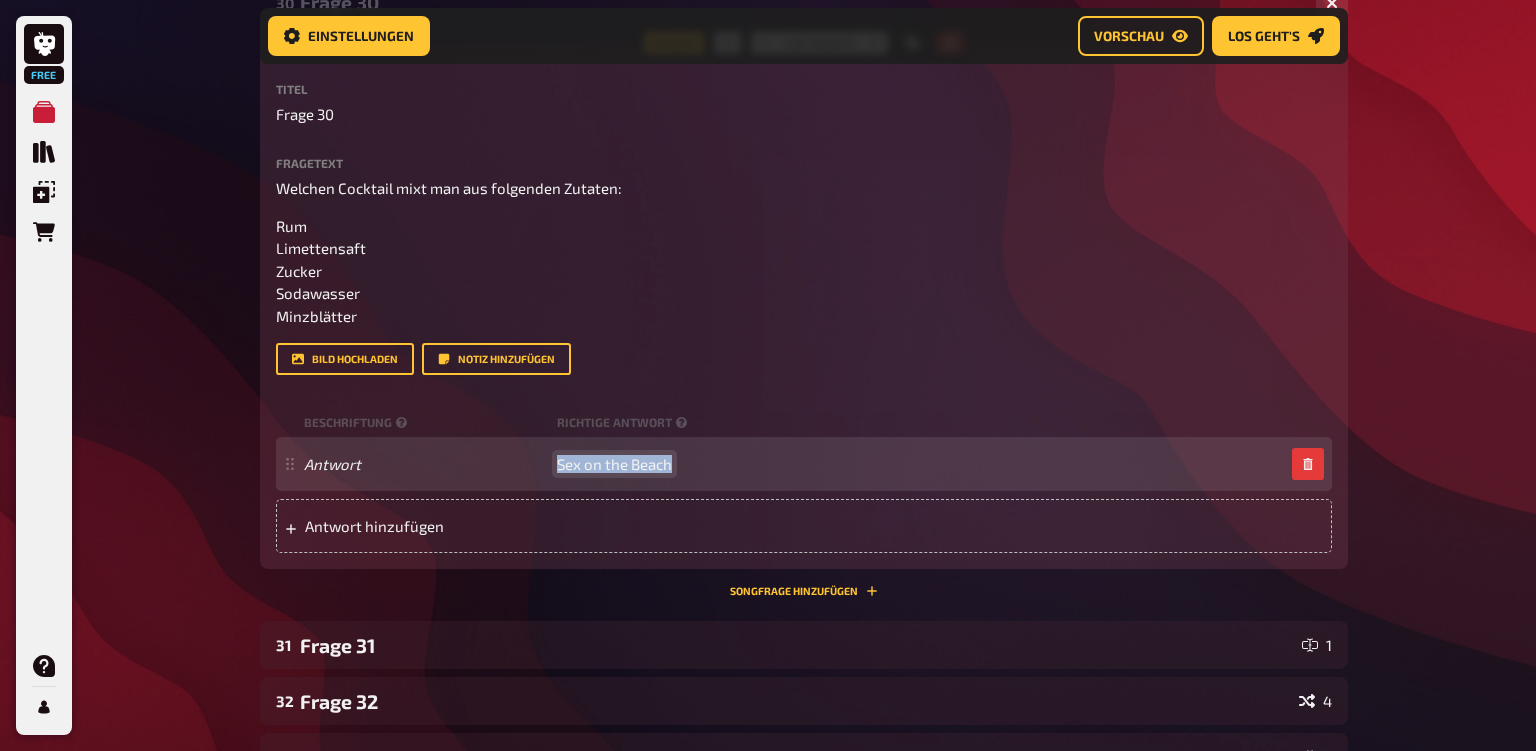 drag, startPoint x: 670, startPoint y: 643, endPoint x: 521, endPoint y: 653, distance: 149.33519 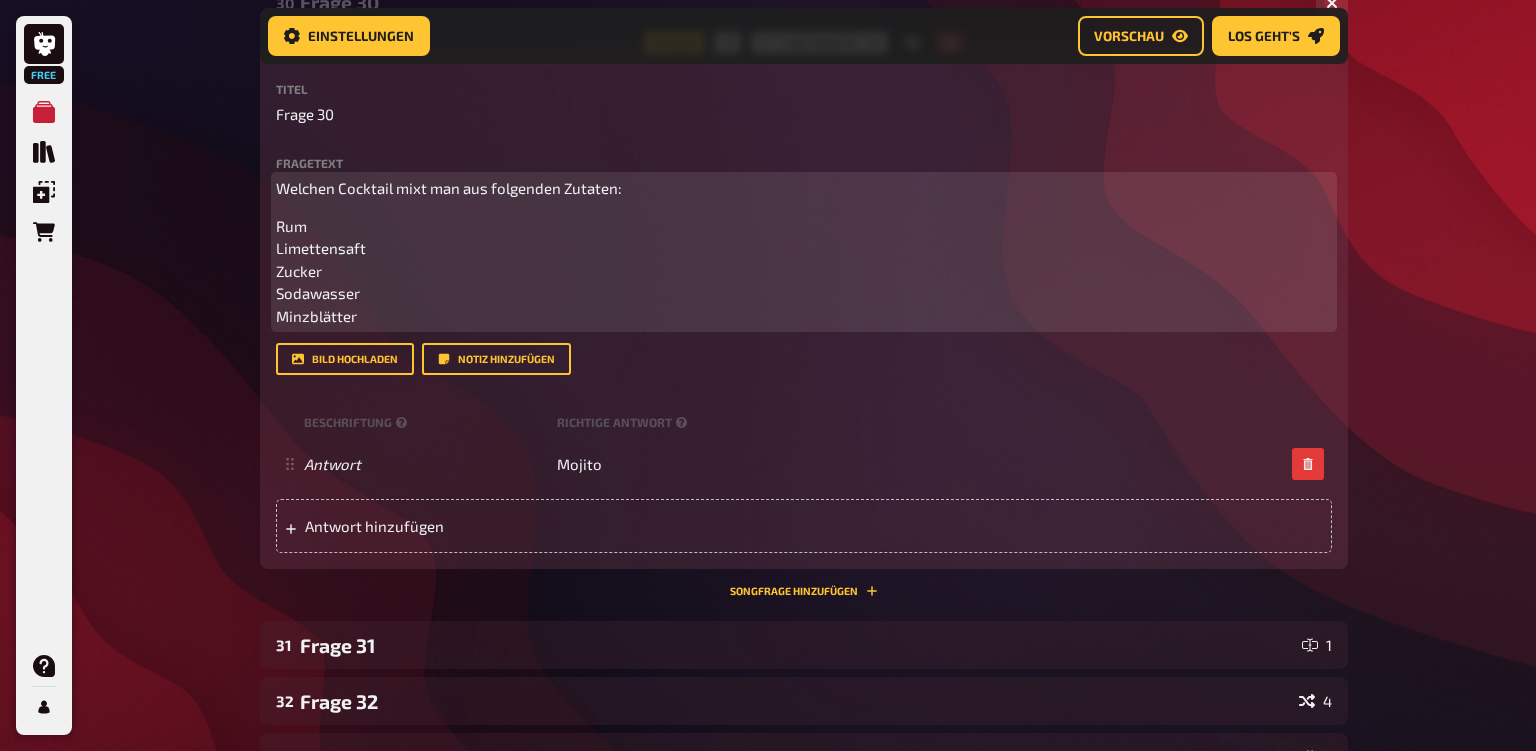 click on "Rum
Limettensaft
Zucker
Sodawasser
Minzblätter" at bounding box center (321, 271) 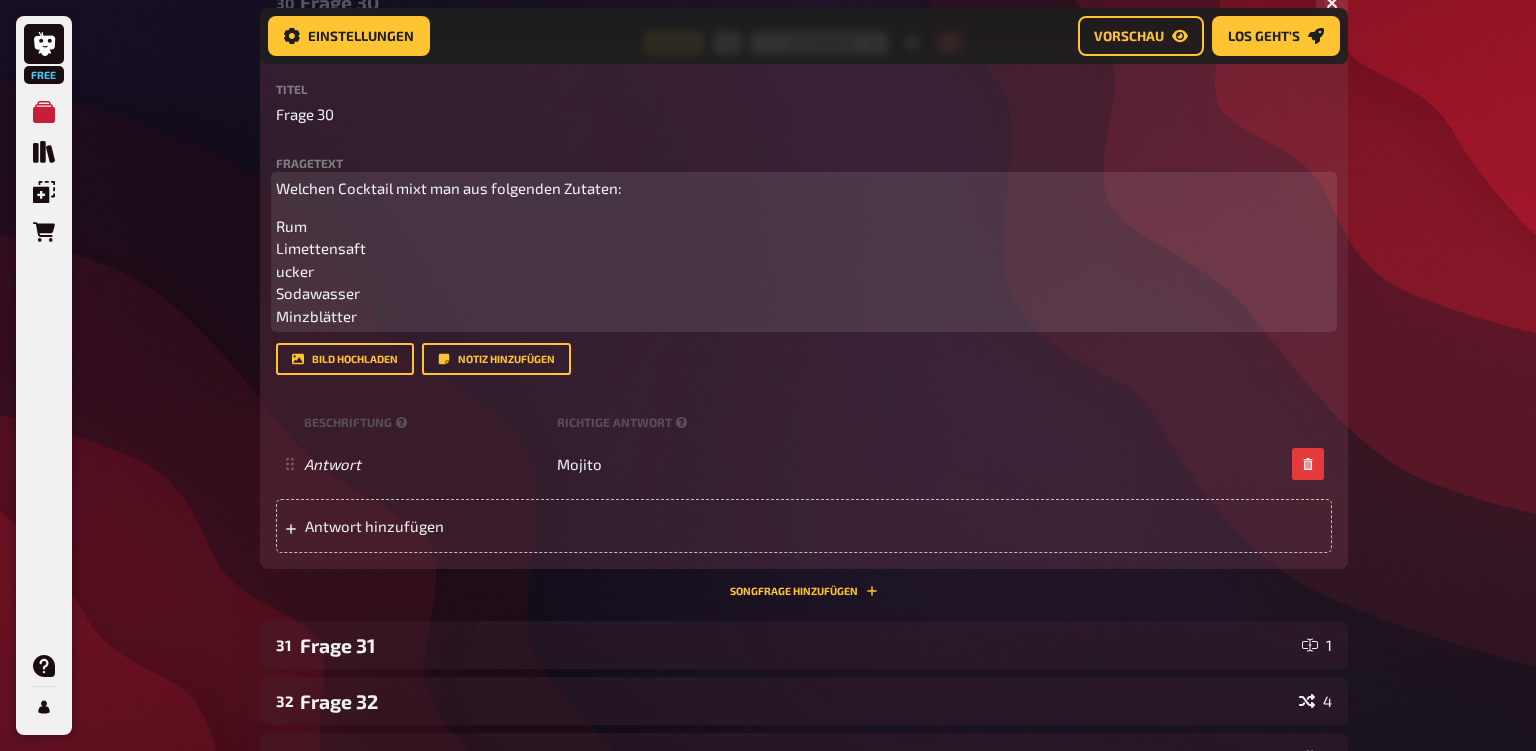 type 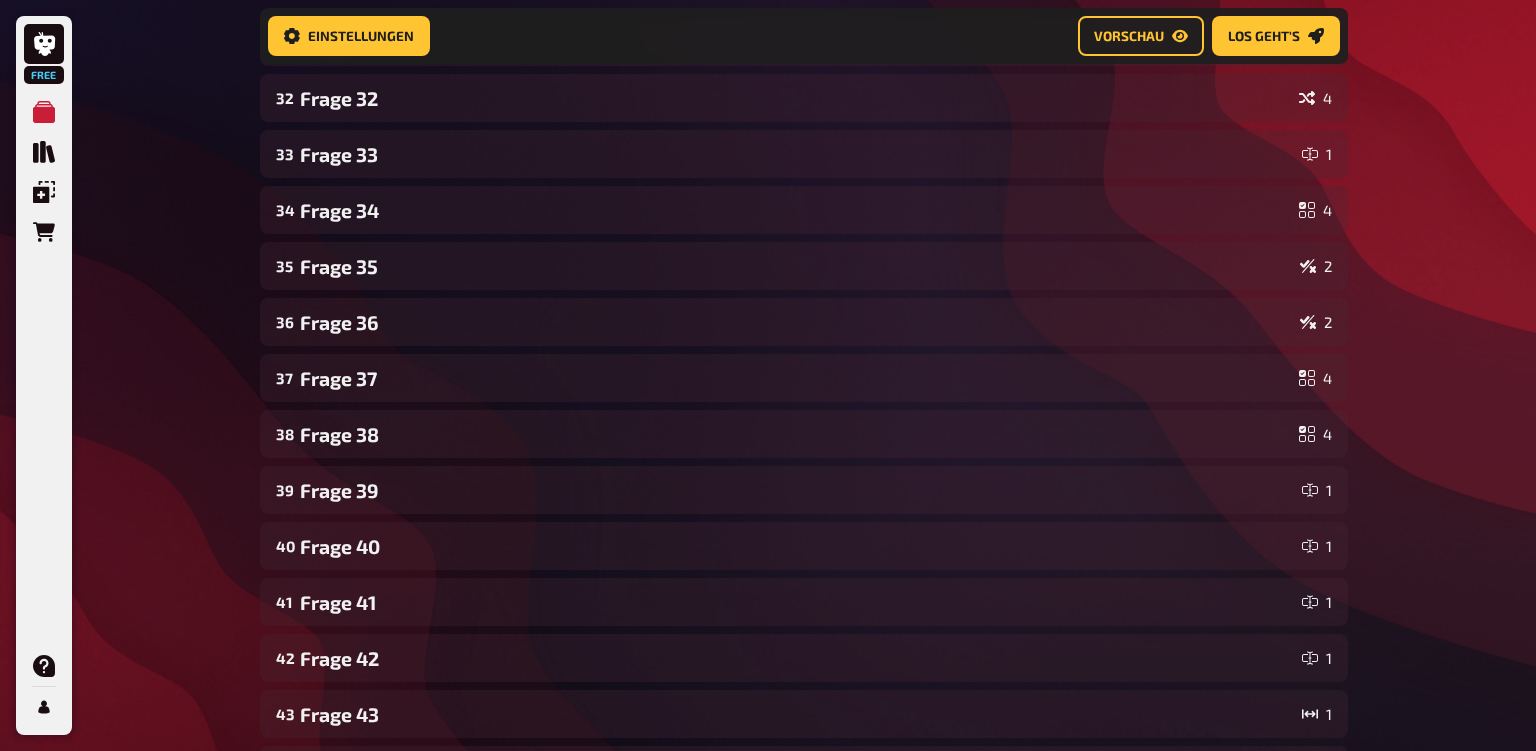 scroll, scrollTop: 17993, scrollLeft: 0, axis: vertical 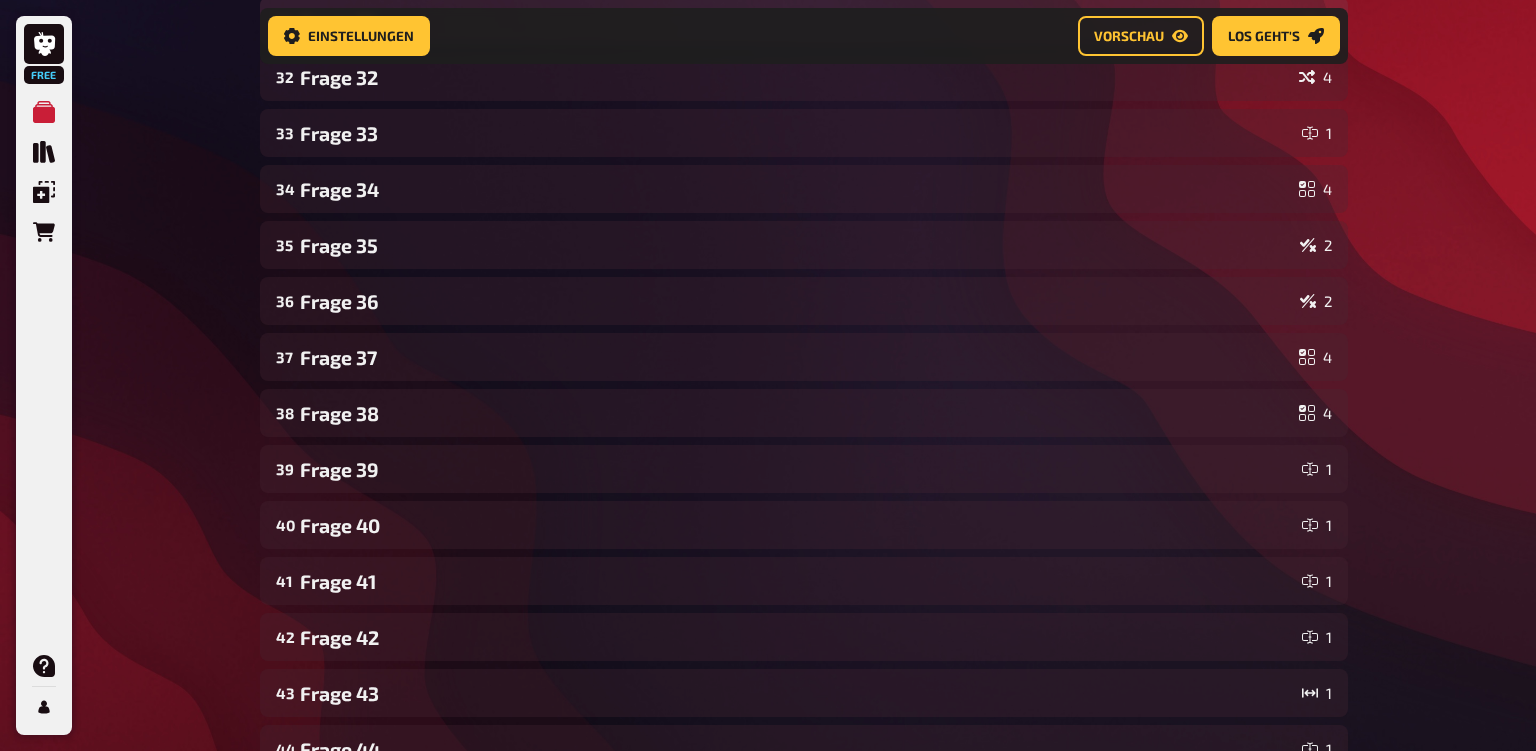 click on "Frage 31" at bounding box center (797, 21) 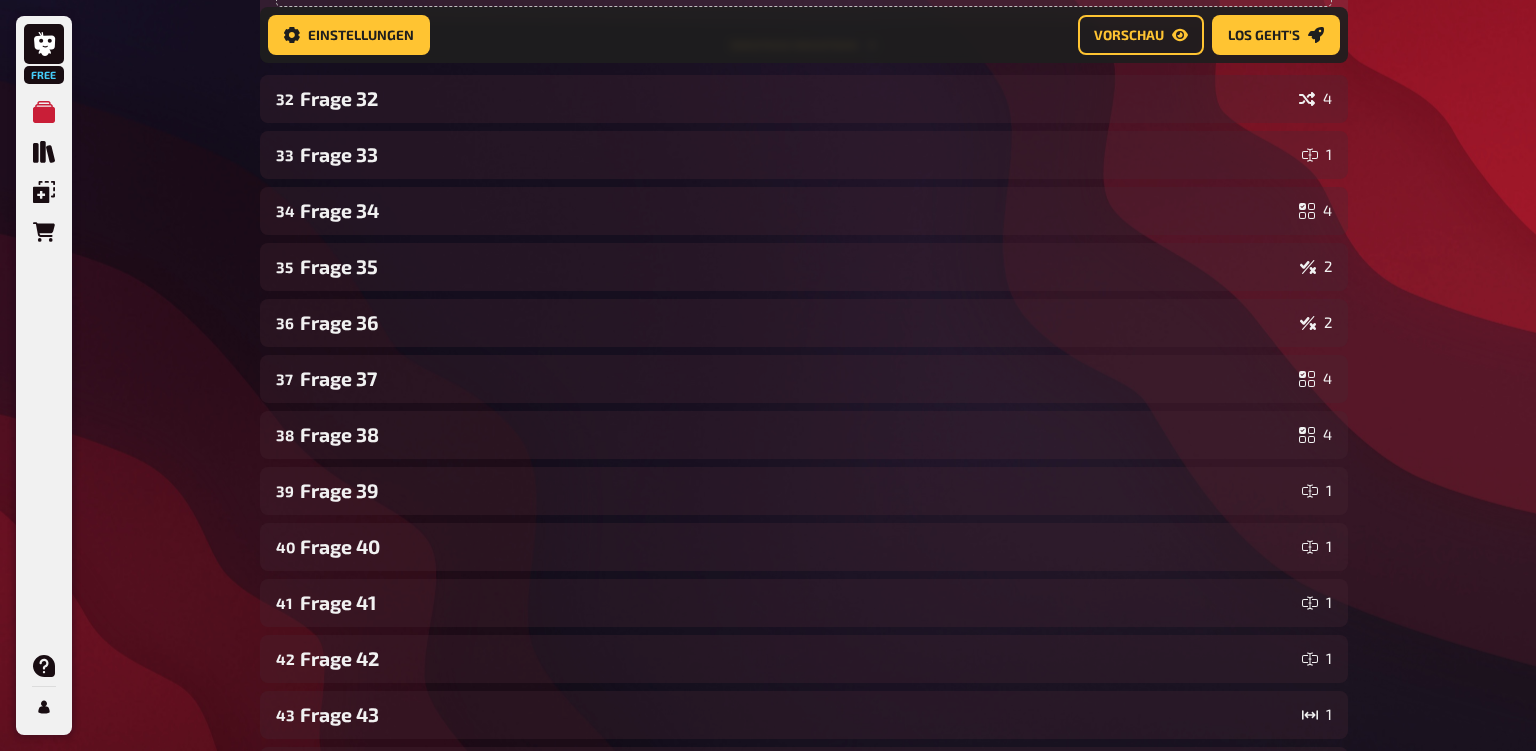 scroll, scrollTop: 18491, scrollLeft: 0, axis: vertical 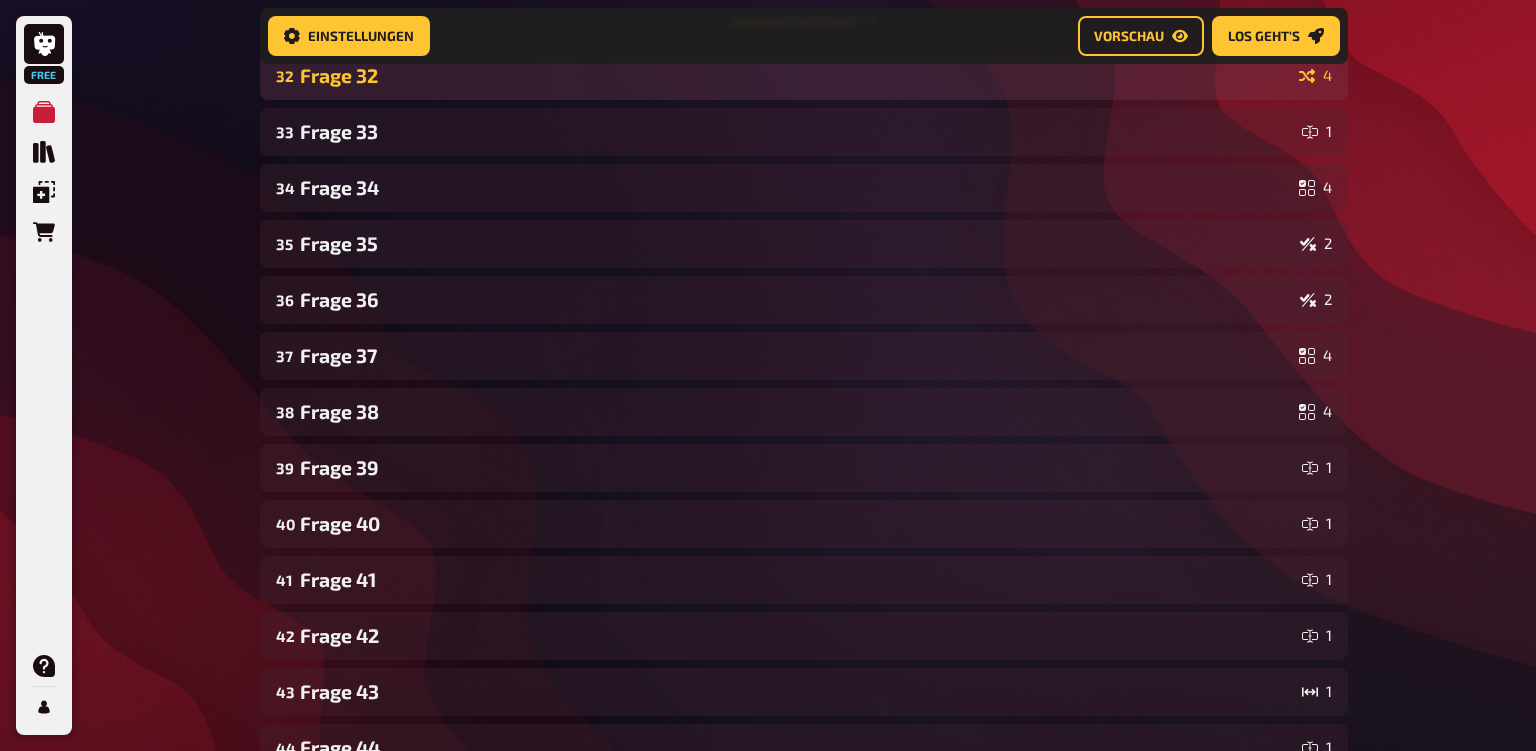 click on "Frage 32" at bounding box center [795, 75] 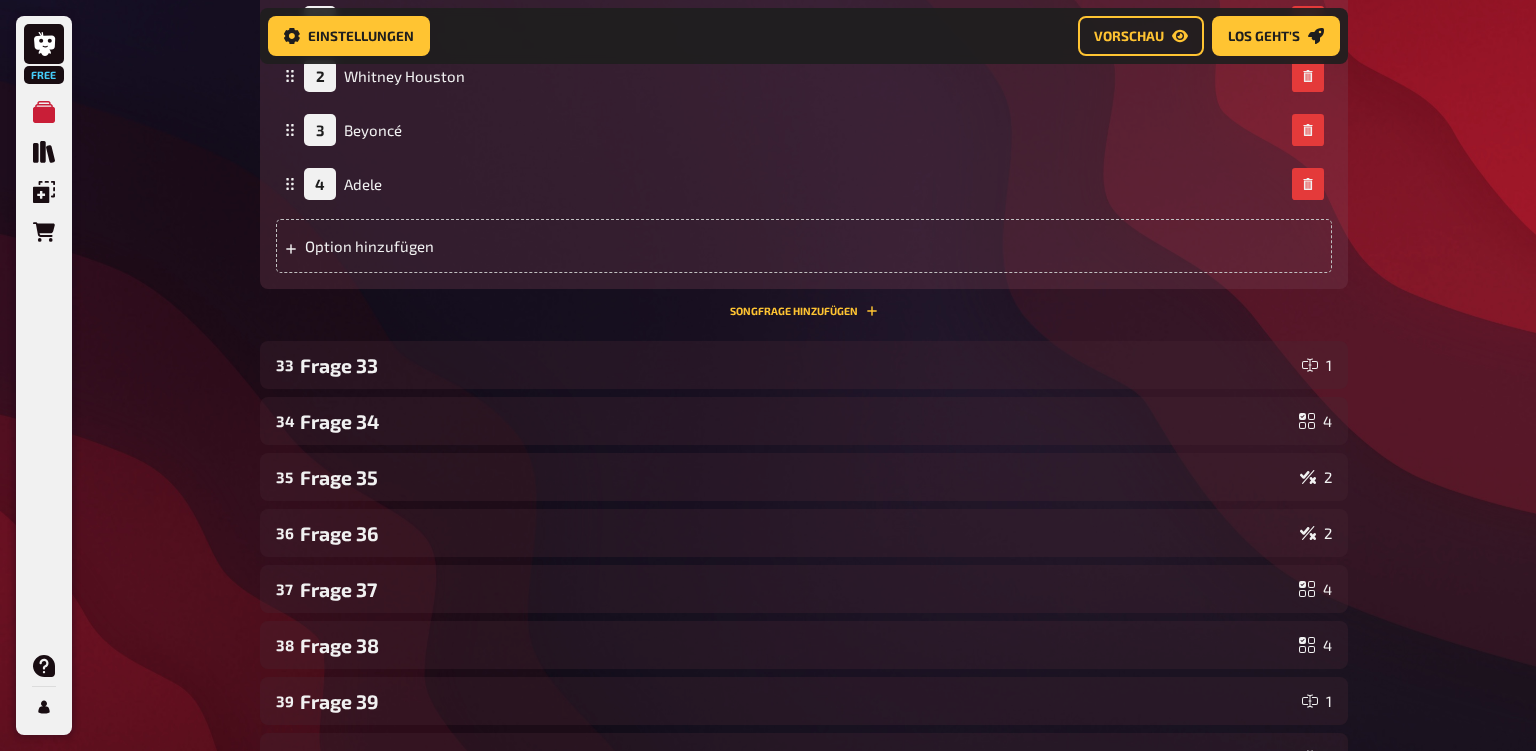 scroll, scrollTop: 19136, scrollLeft: 0, axis: vertical 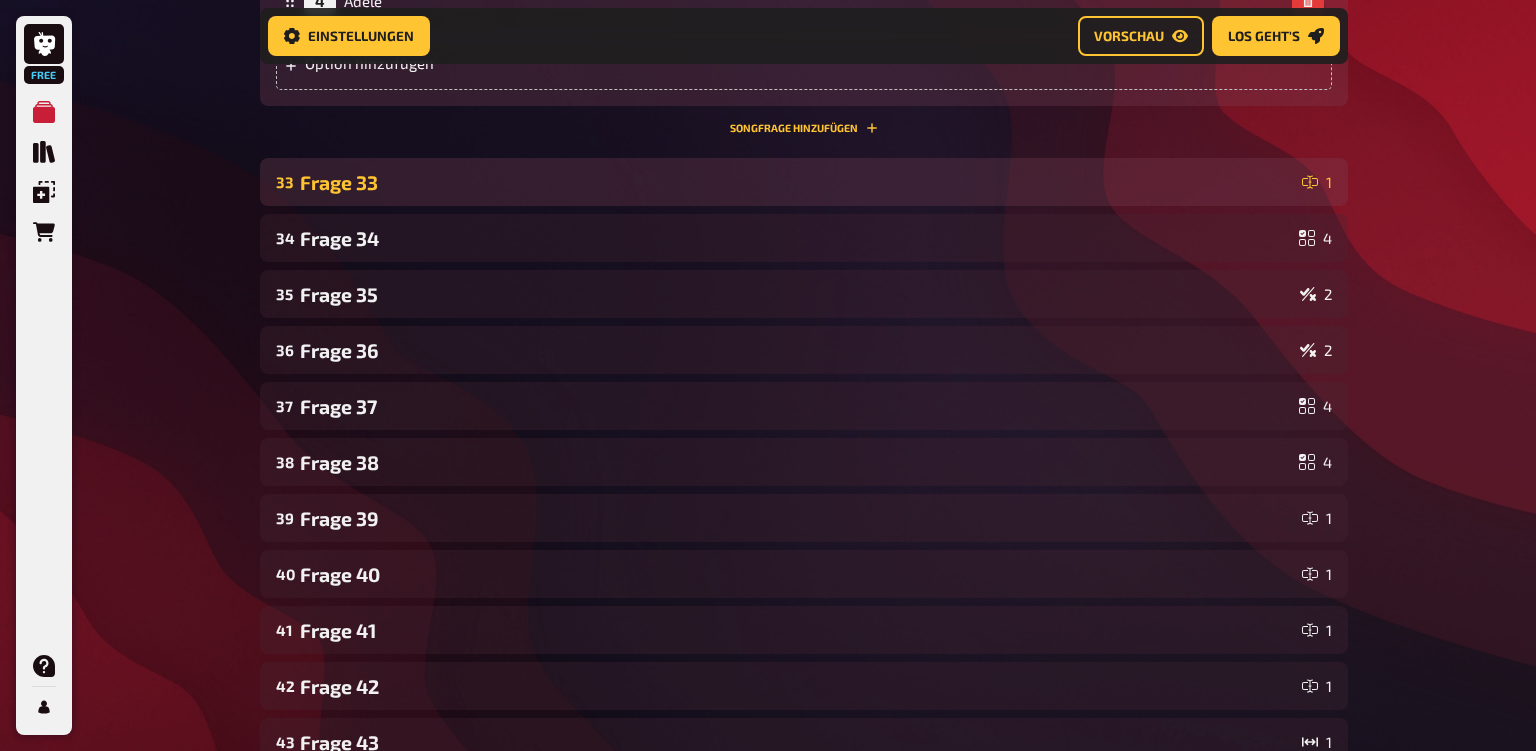 click on "Frage 33" at bounding box center (797, 182) 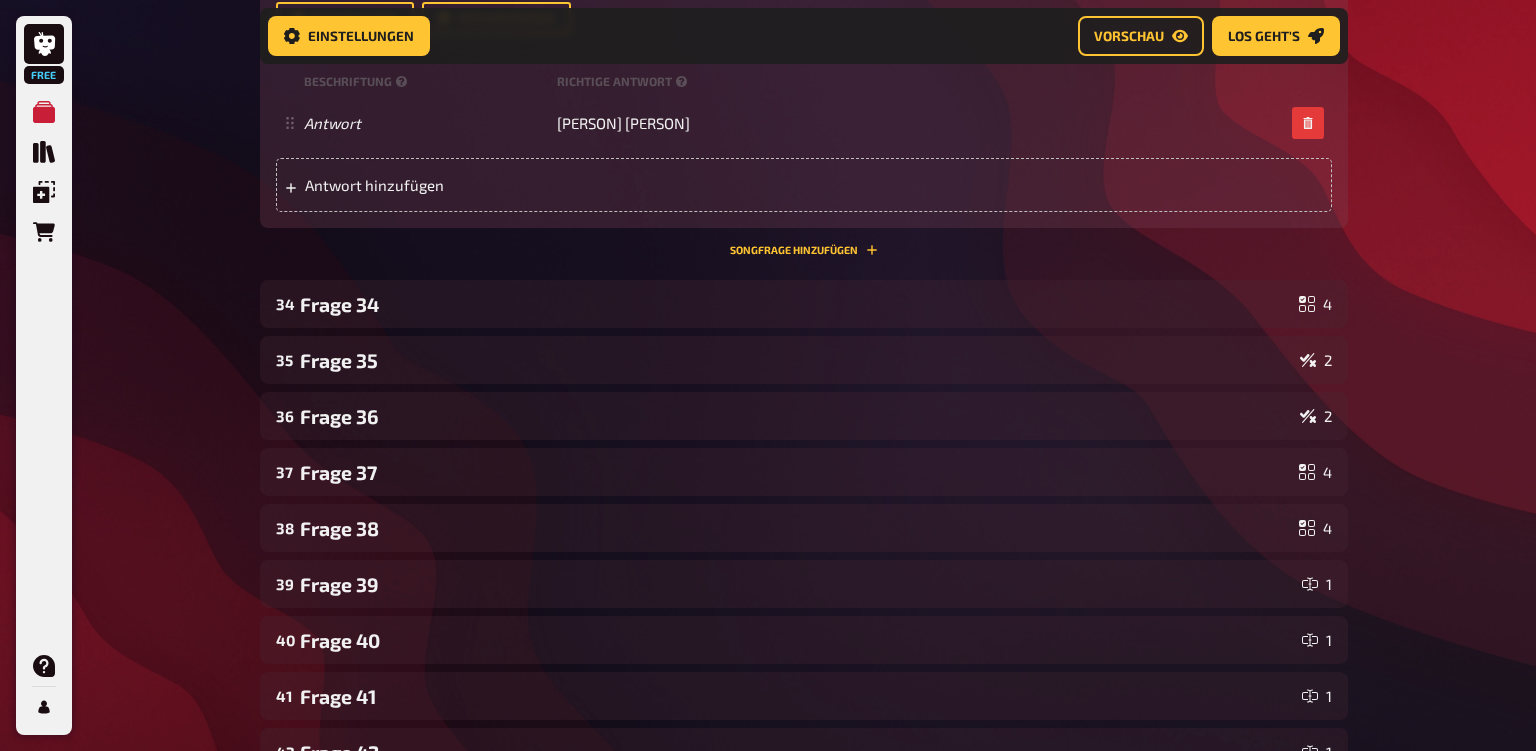 scroll, scrollTop: 19552, scrollLeft: 0, axis: vertical 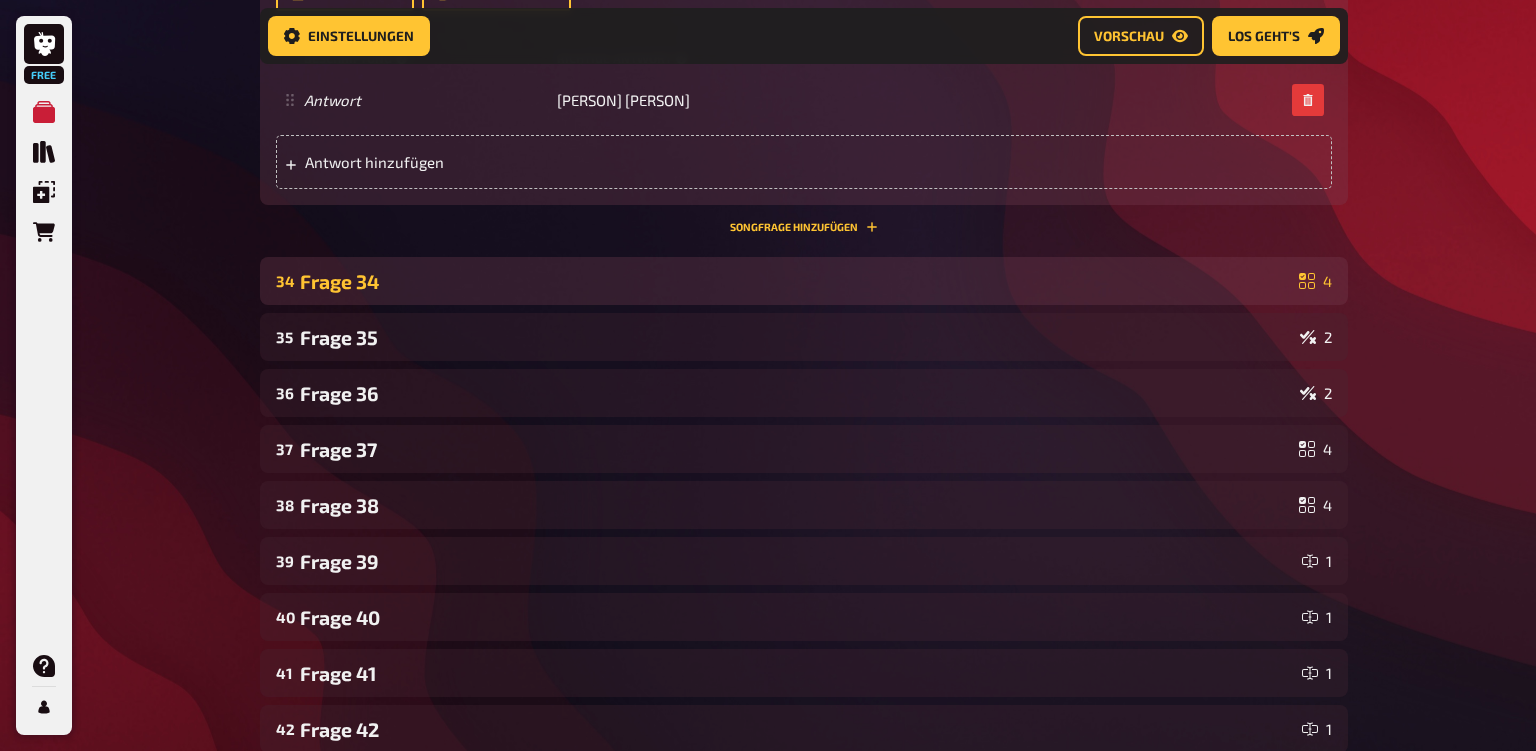click on "Frage 34" at bounding box center [795, 281] 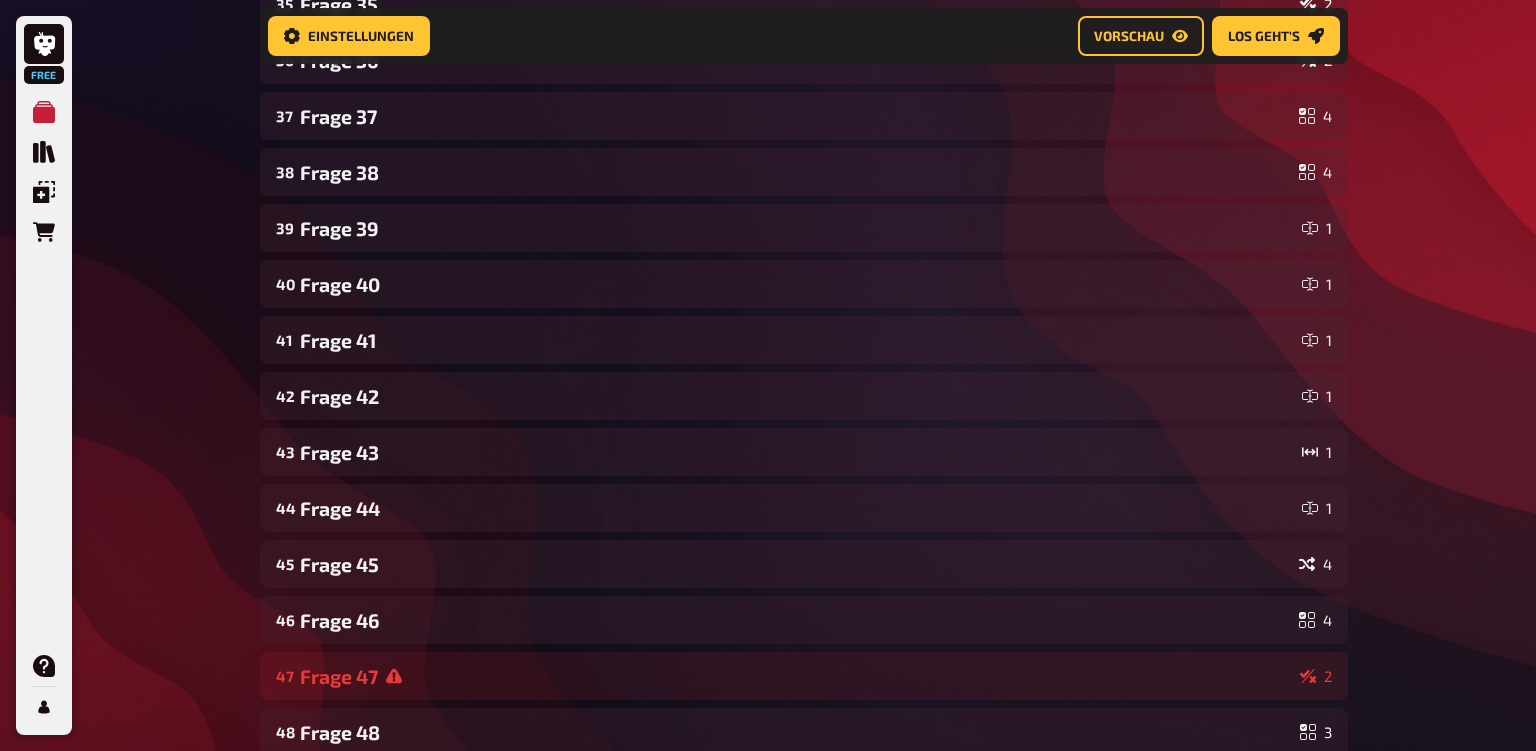 scroll, scrollTop: 20578, scrollLeft: 0, axis: vertical 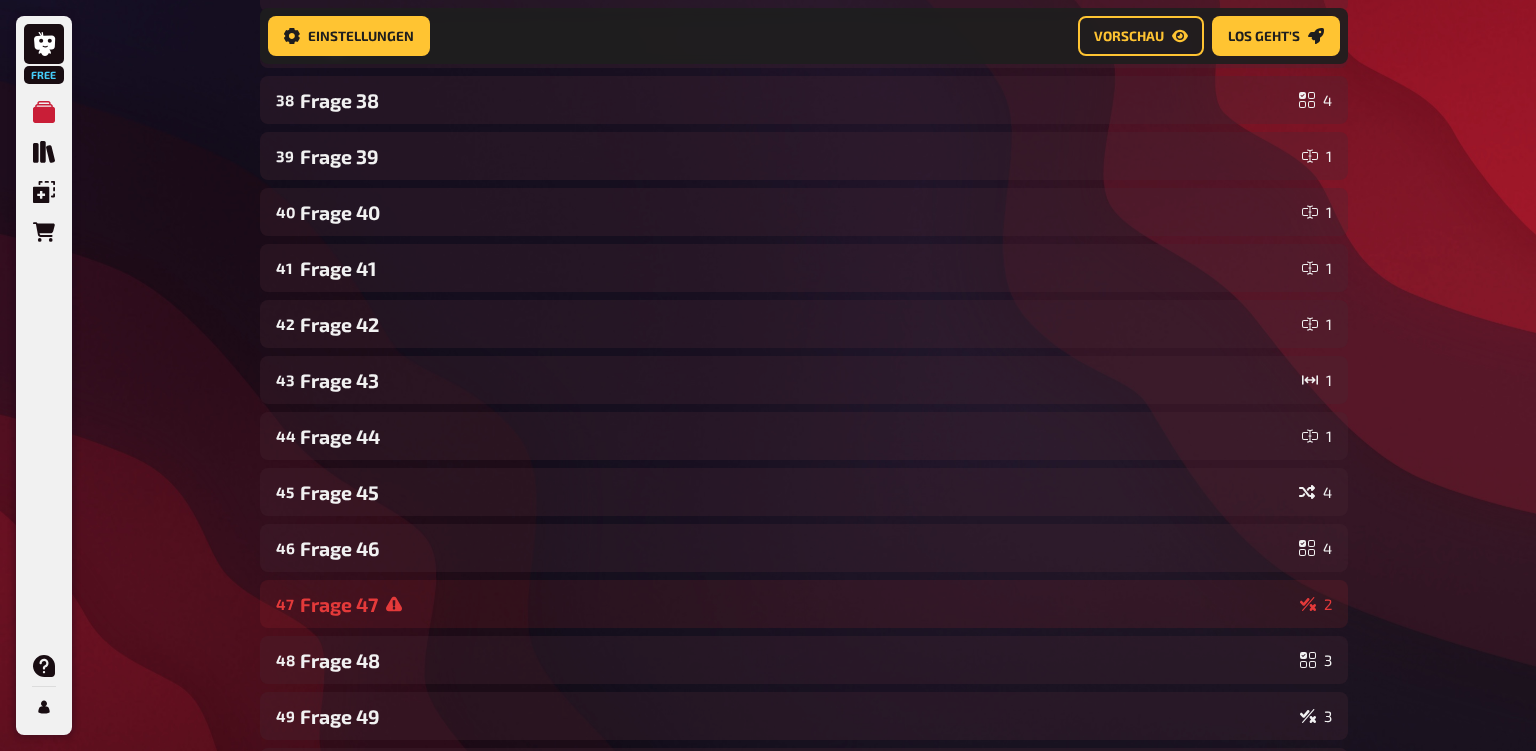 click on "Frage 35" at bounding box center [796, -68] 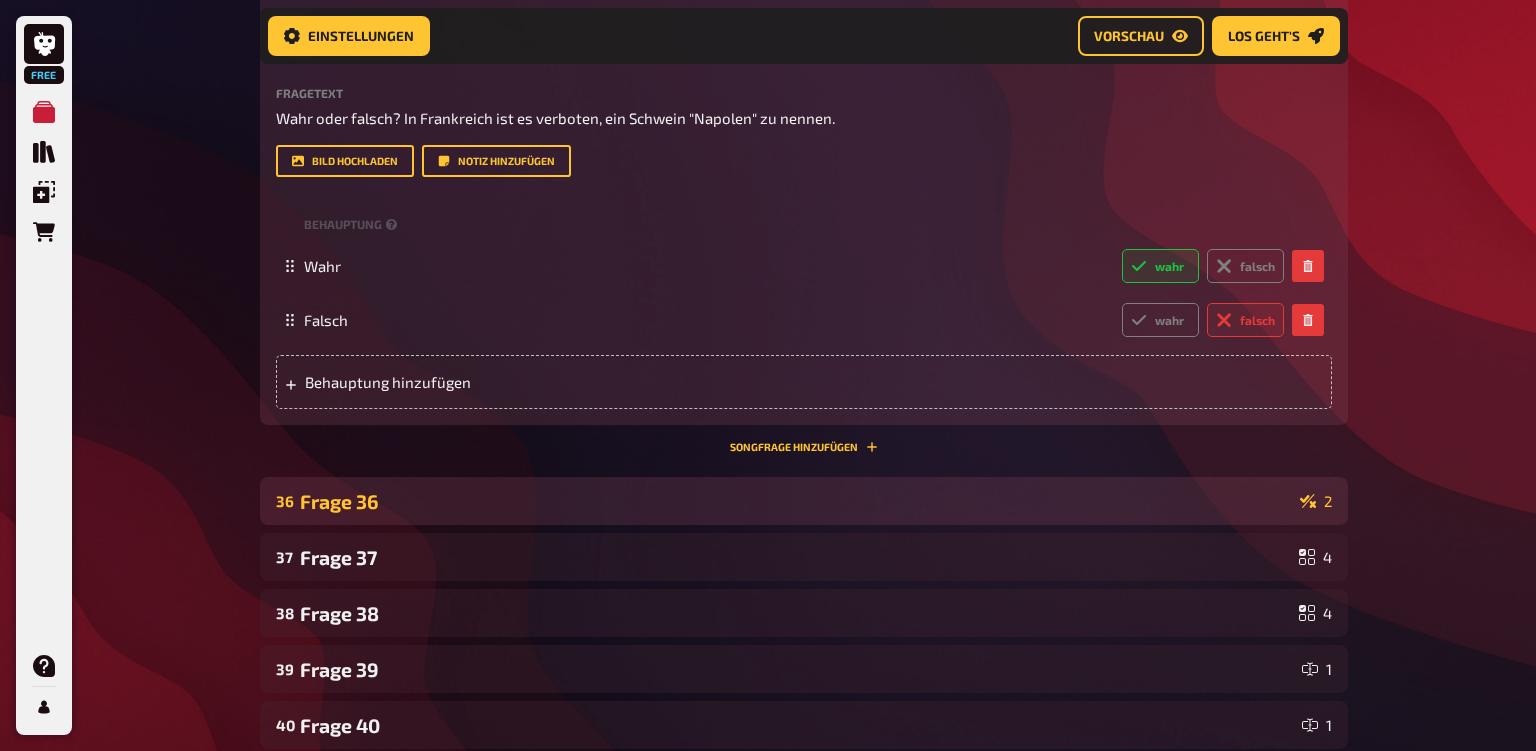 click on "Frage 36" at bounding box center [796, 501] 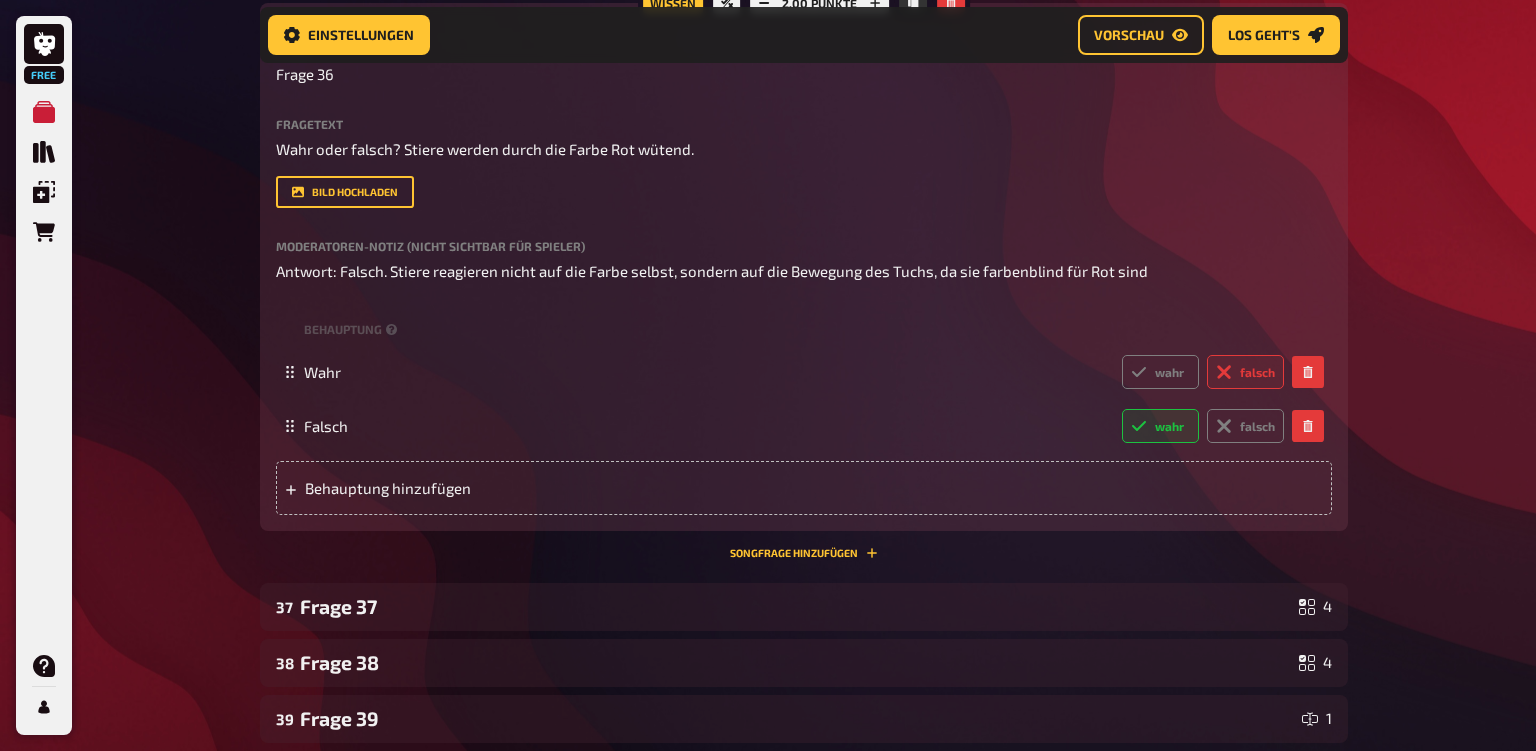 scroll, scrollTop: 21142, scrollLeft: 0, axis: vertical 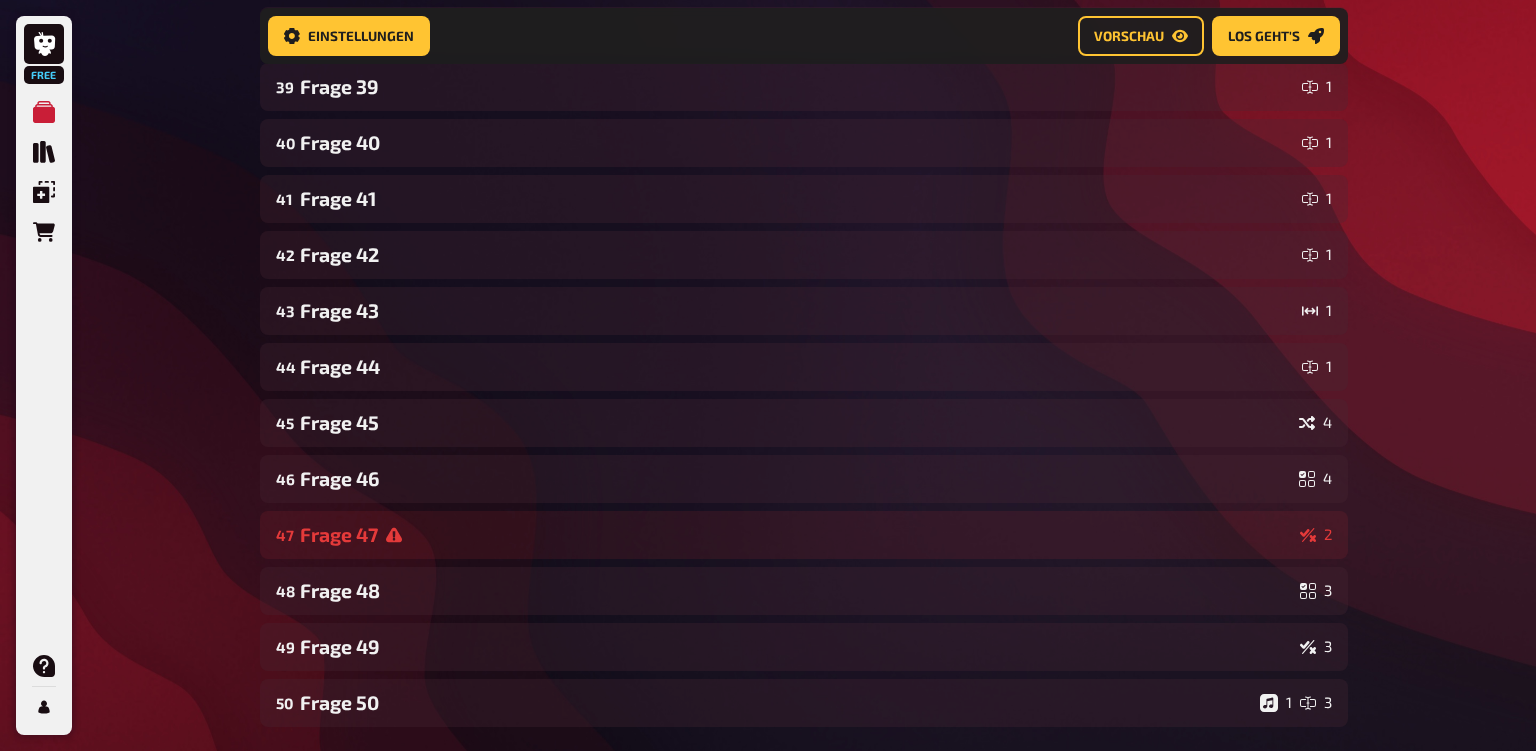 click on "Frage 37" at bounding box center [795, -26] 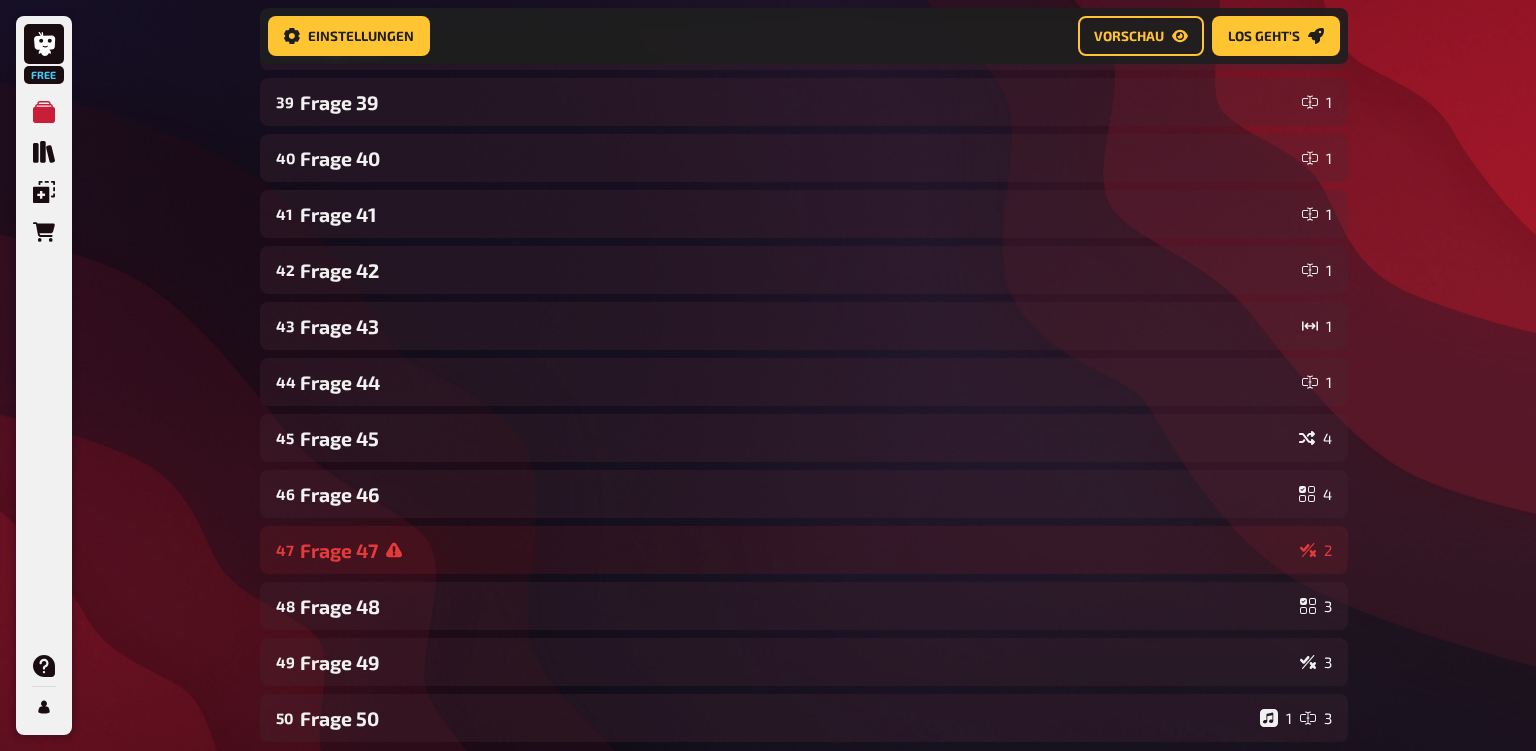 scroll, scrollTop: 22506, scrollLeft: 0, axis: vertical 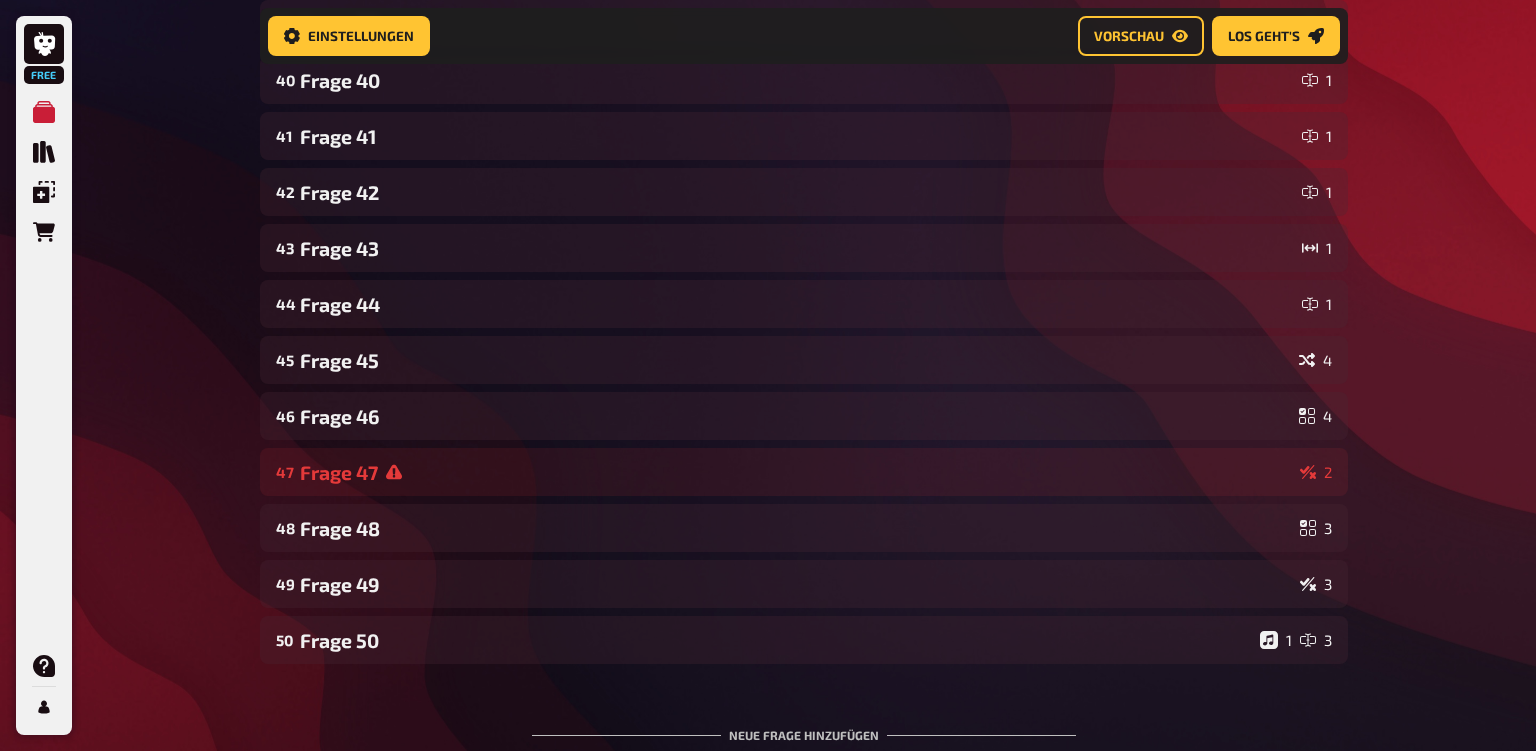 click on "Frage 38" at bounding box center (795, -32) 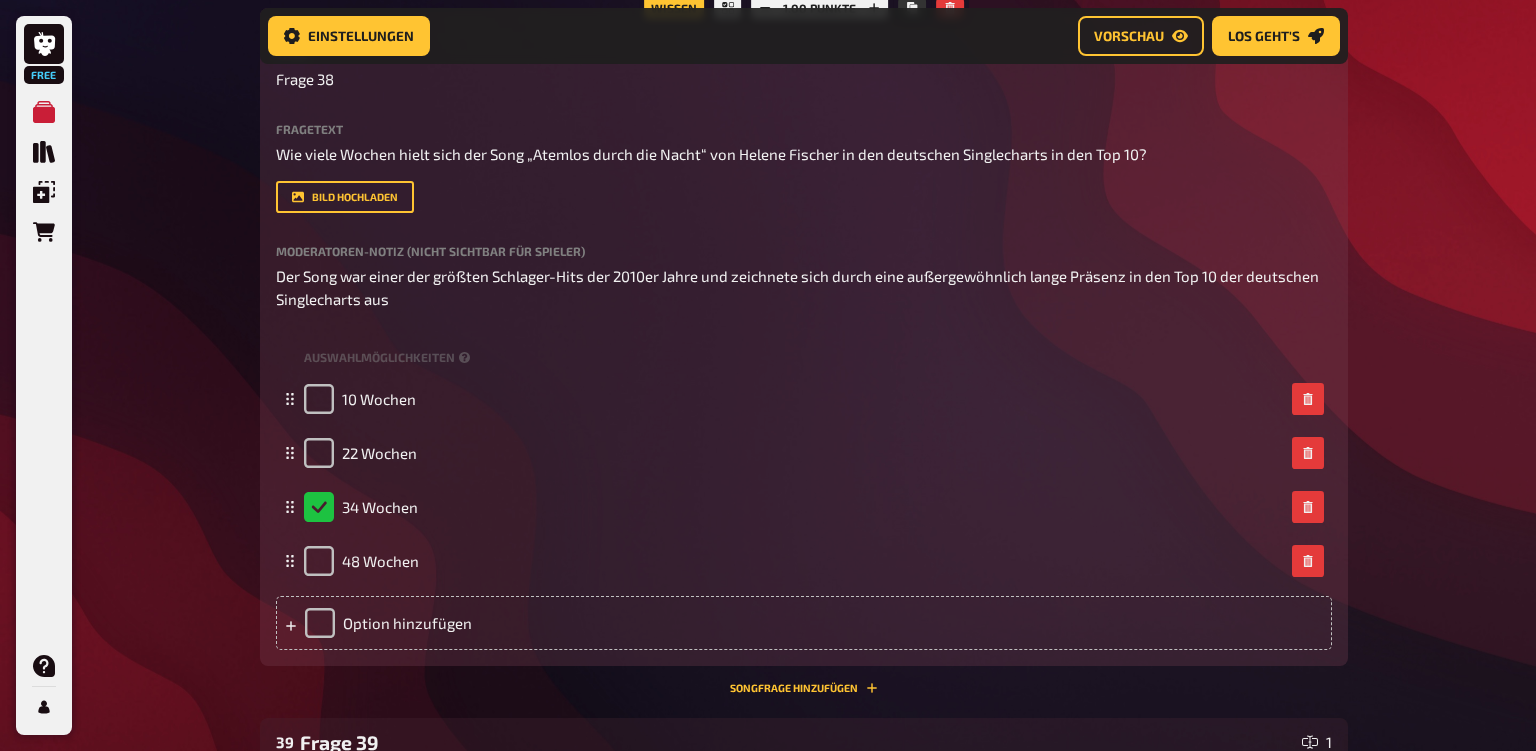 scroll, scrollTop: 23222, scrollLeft: 0, axis: vertical 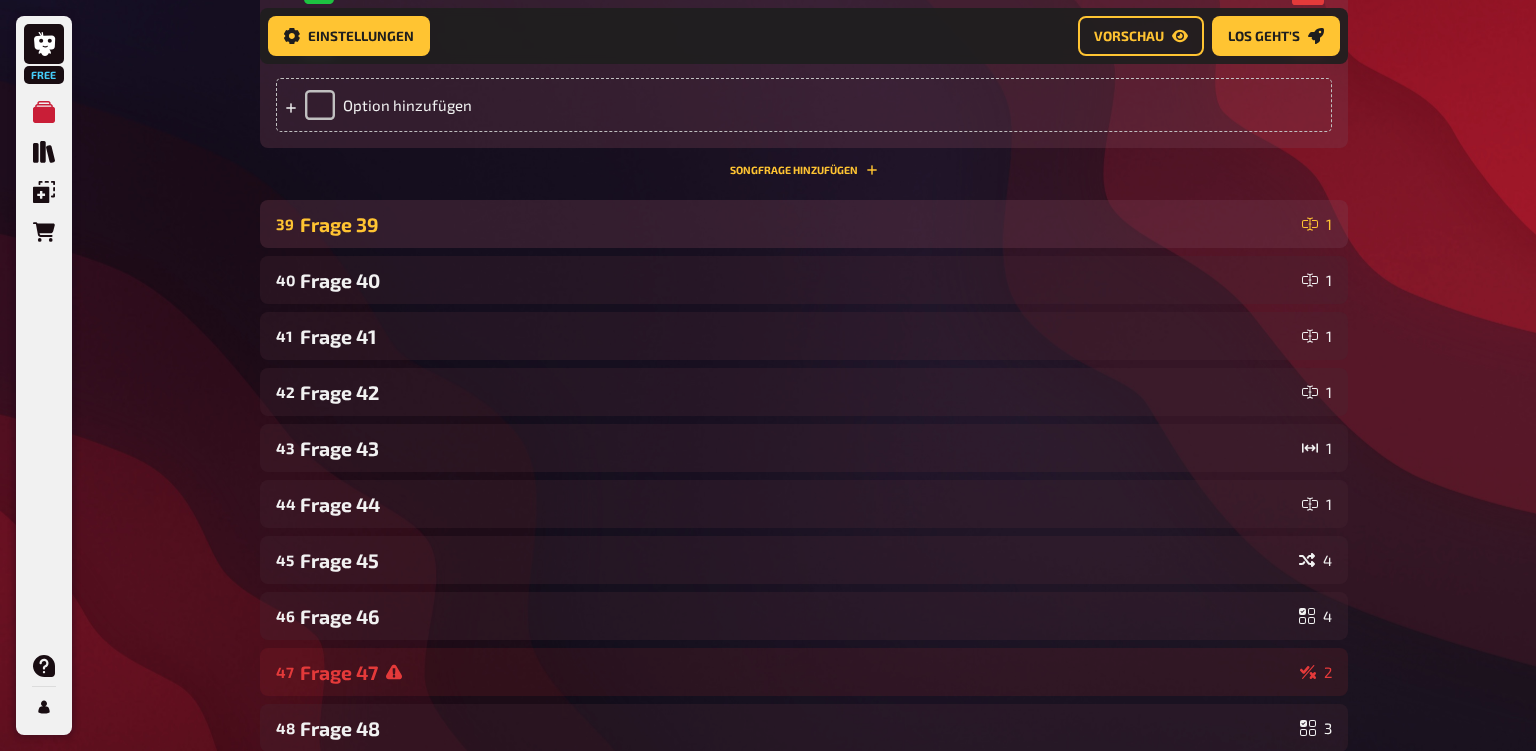 click on "Frage 39" at bounding box center (797, 224) 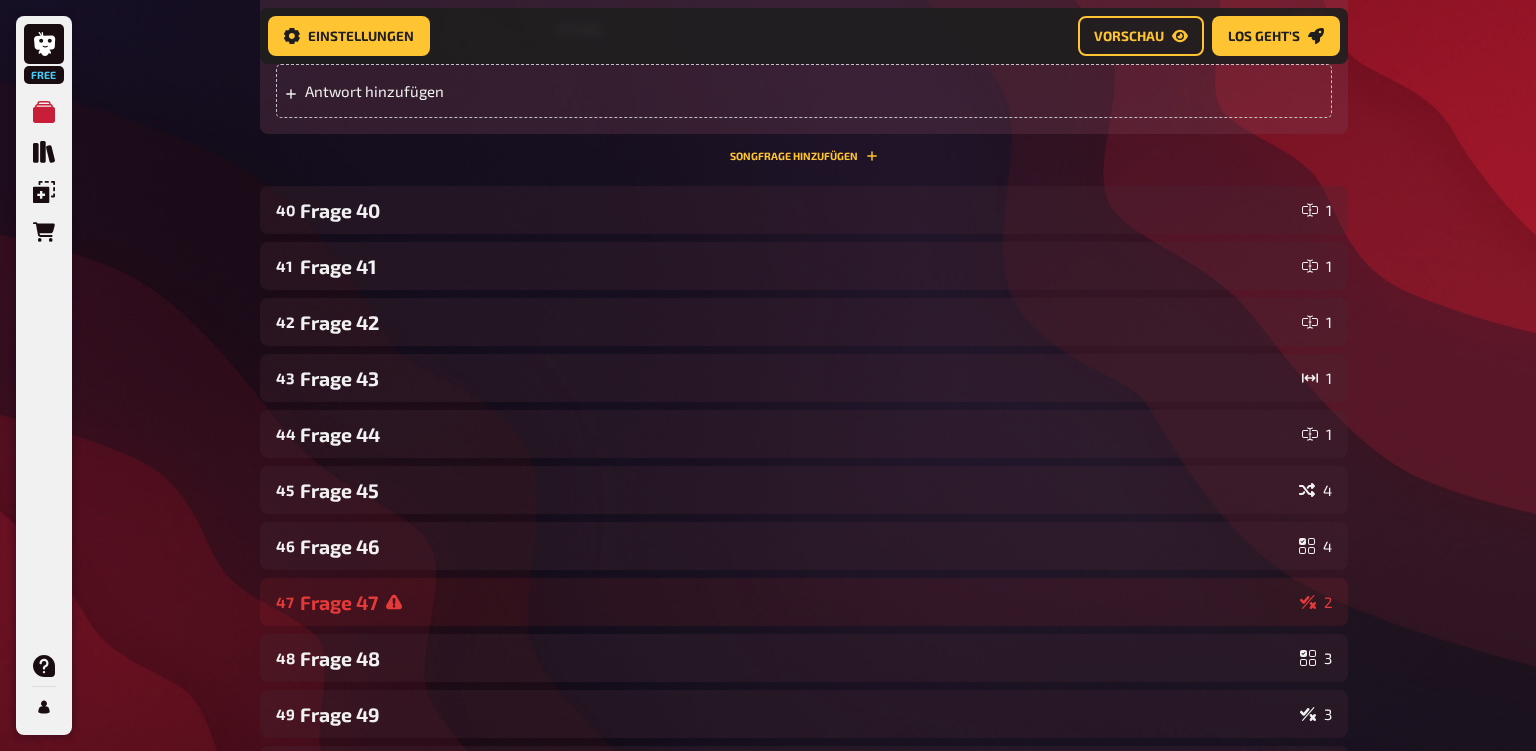 scroll, scrollTop: 23689, scrollLeft: 0, axis: vertical 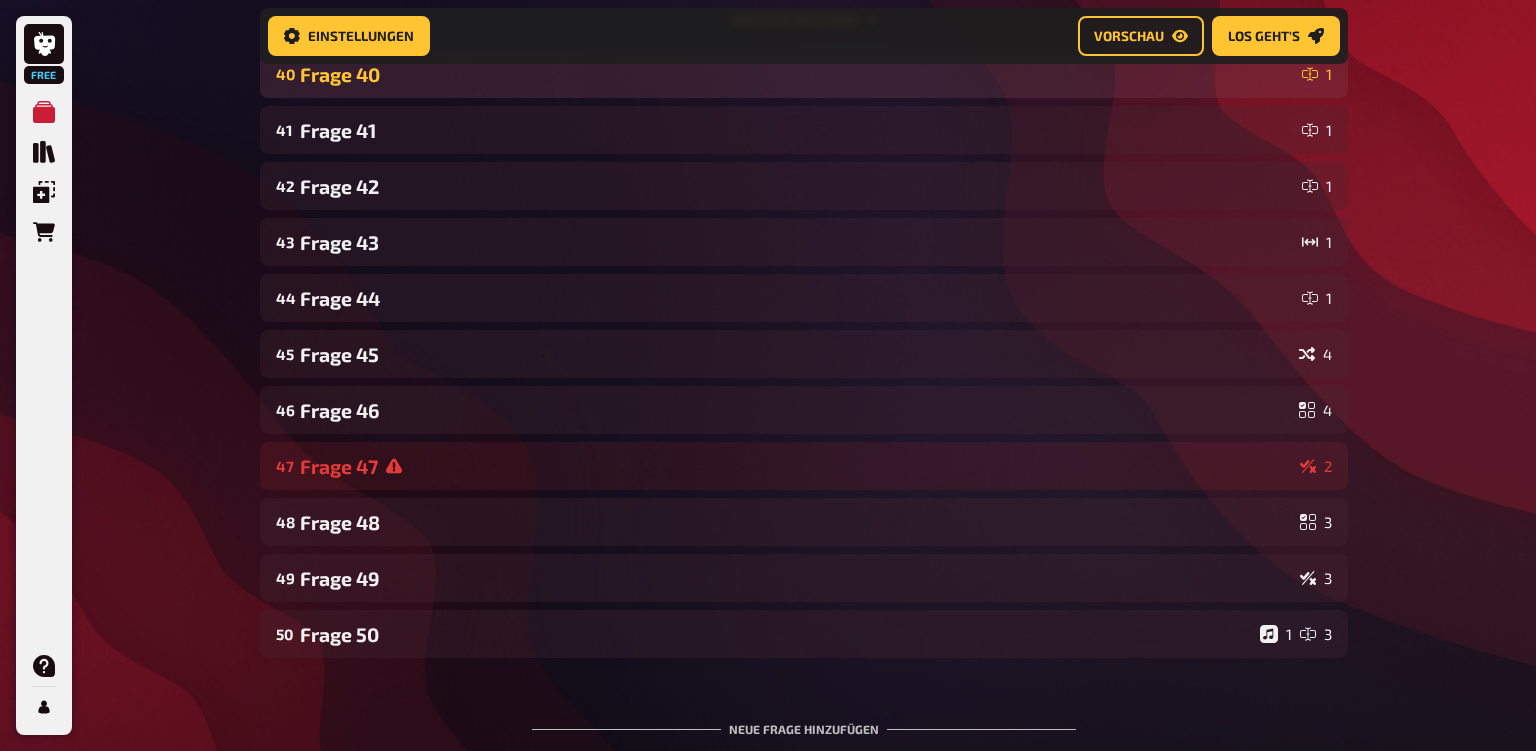 click on "Frage 40" at bounding box center (797, 74) 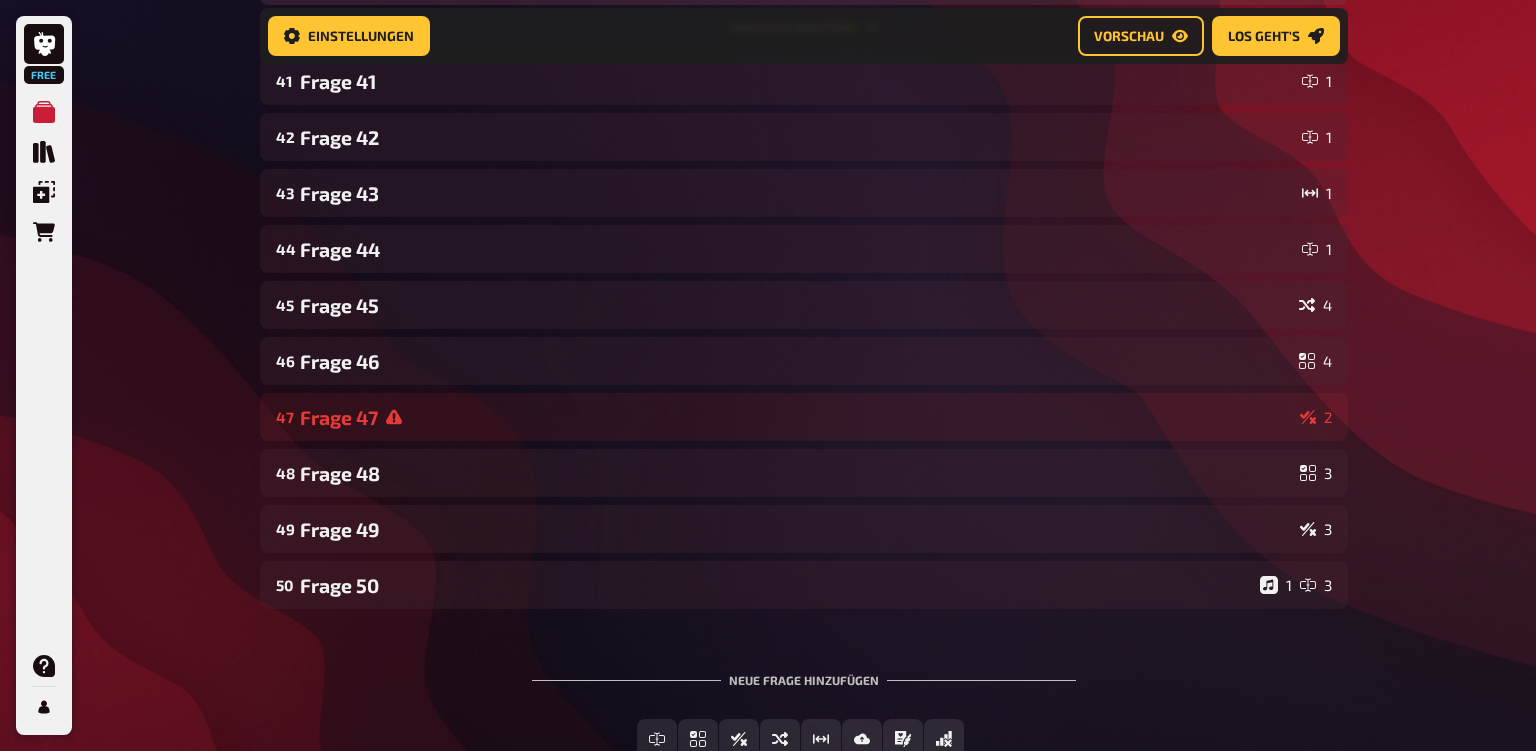 scroll, scrollTop: 24252, scrollLeft: 0, axis: vertical 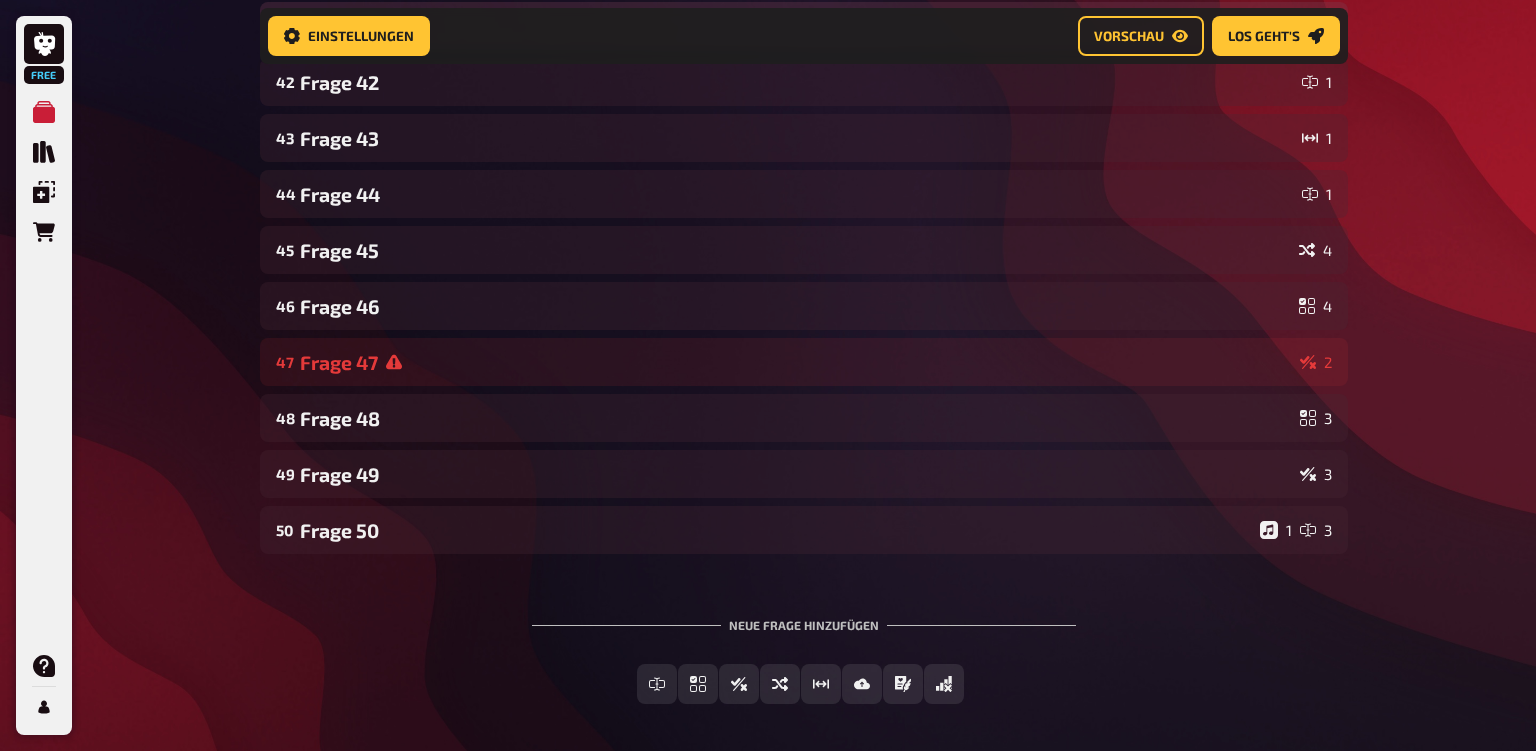 click on "Frage 41" at bounding box center [797, 26] 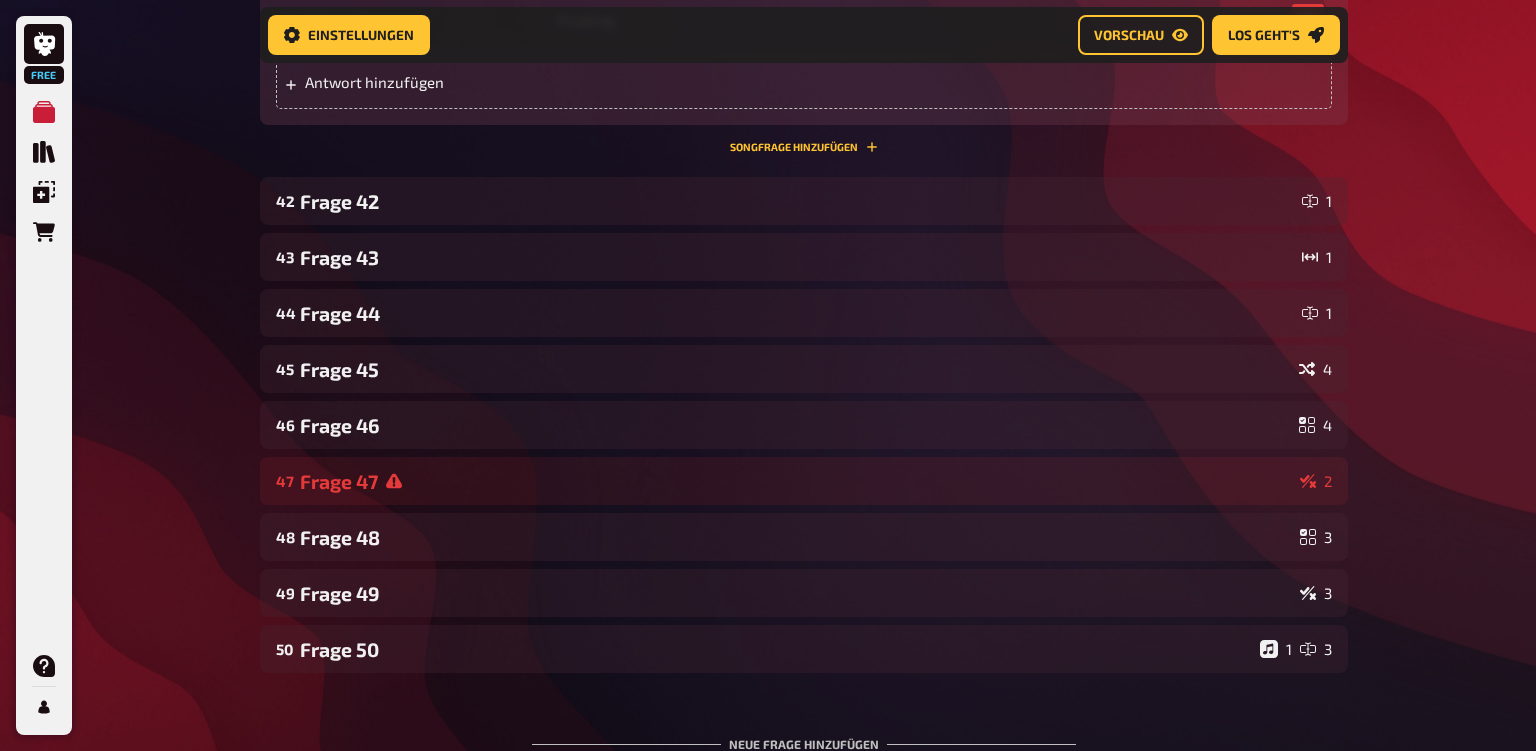 scroll, scrollTop: 24791, scrollLeft: 0, axis: vertical 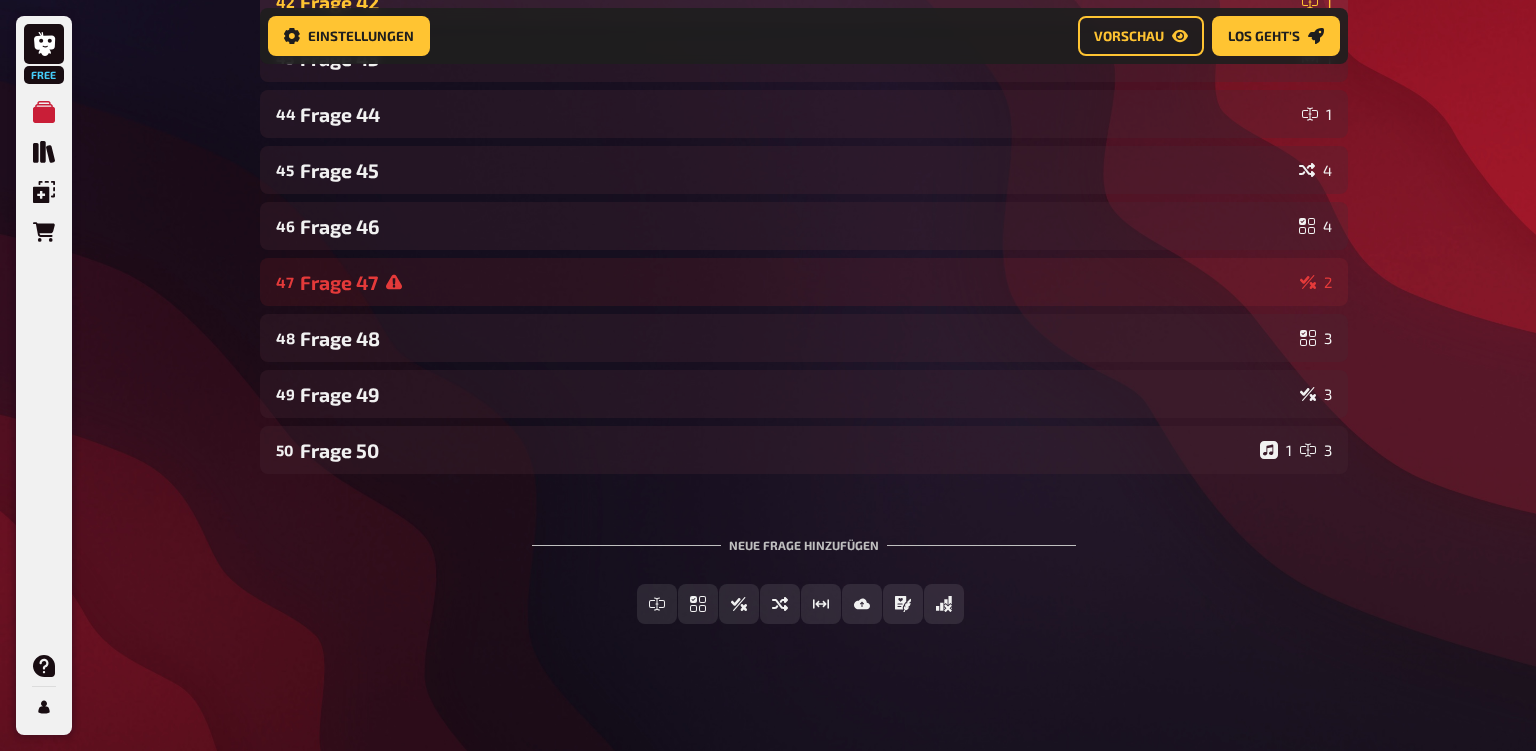 click on "[NUMBER]" at bounding box center (804, 2) 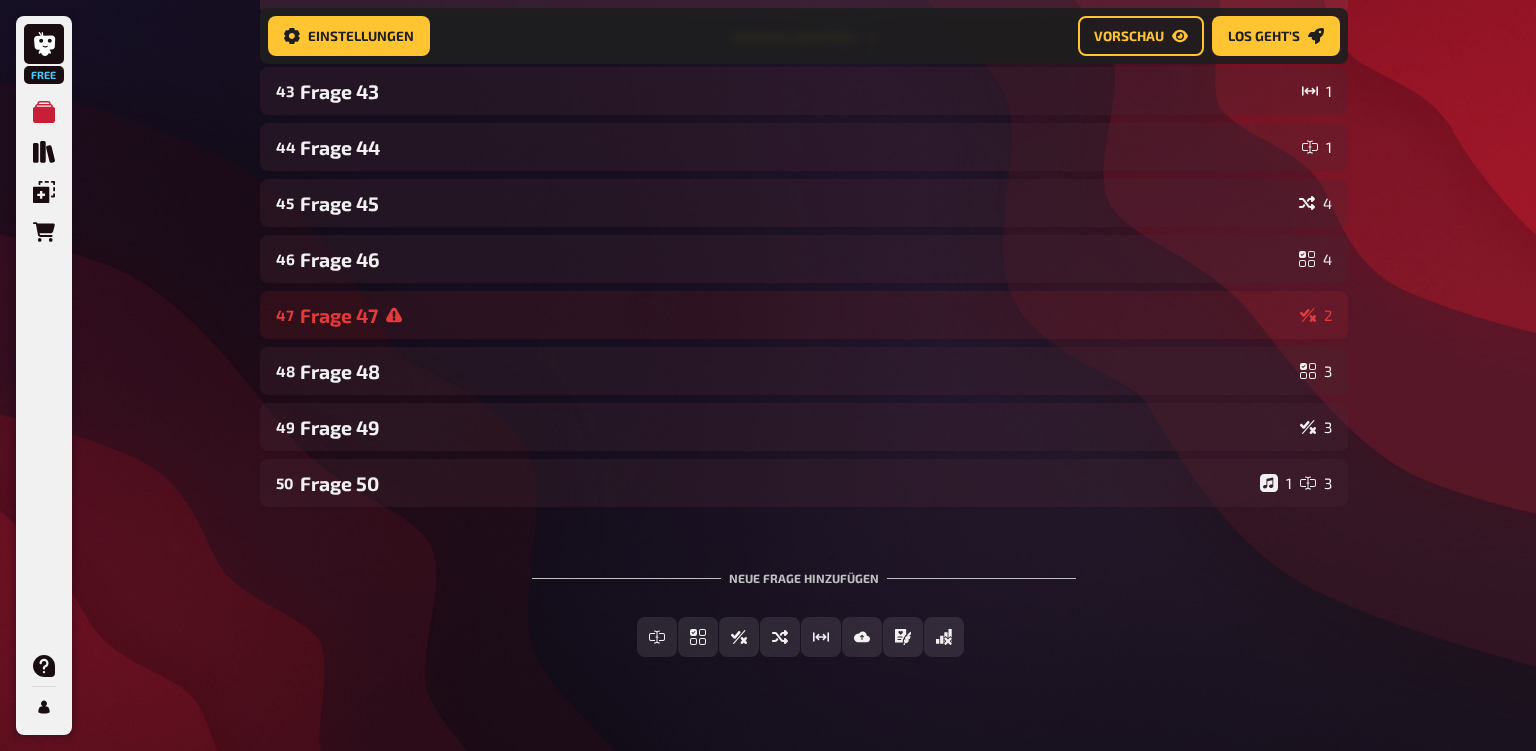 scroll, scrollTop: 25304, scrollLeft: 0, axis: vertical 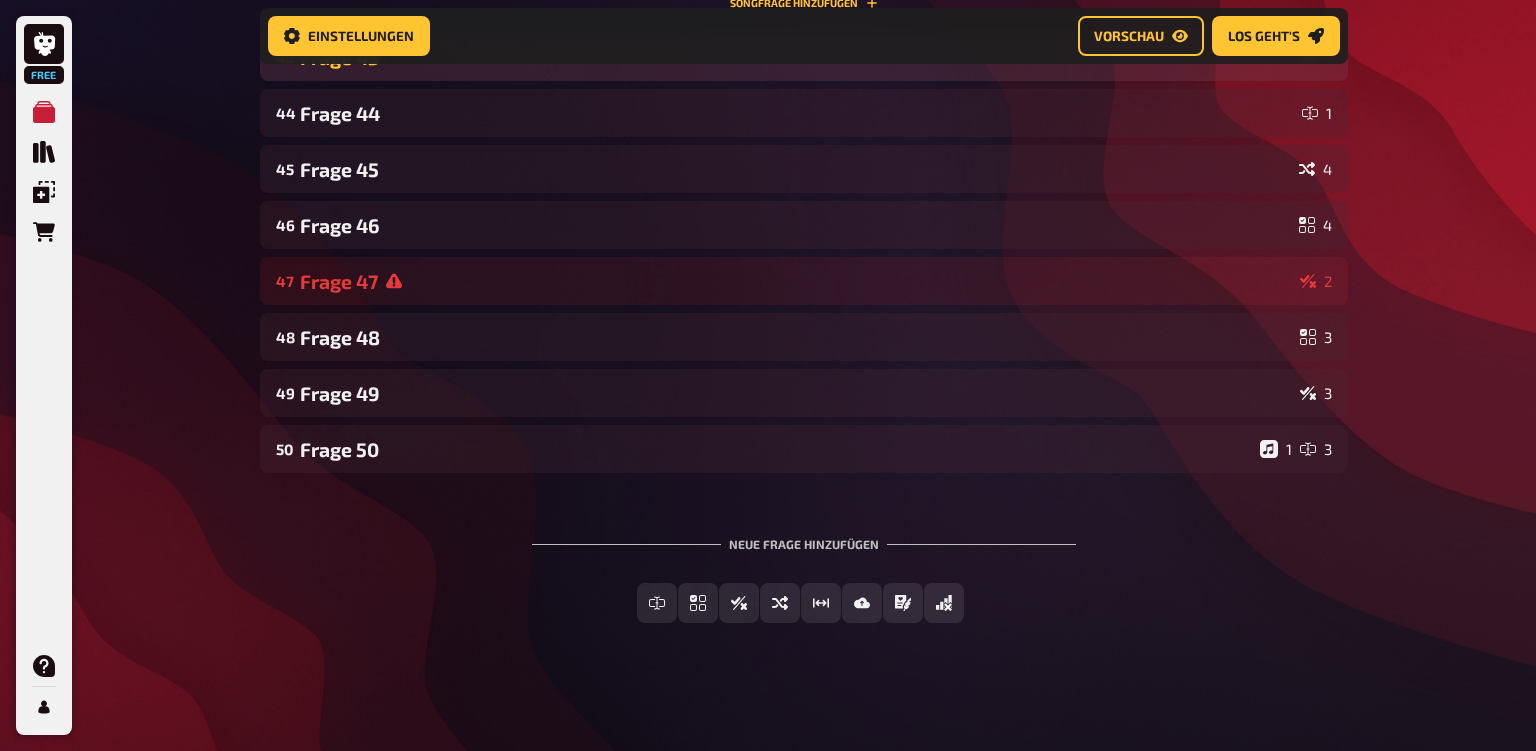 click on "Frage 43" at bounding box center [797, 57] 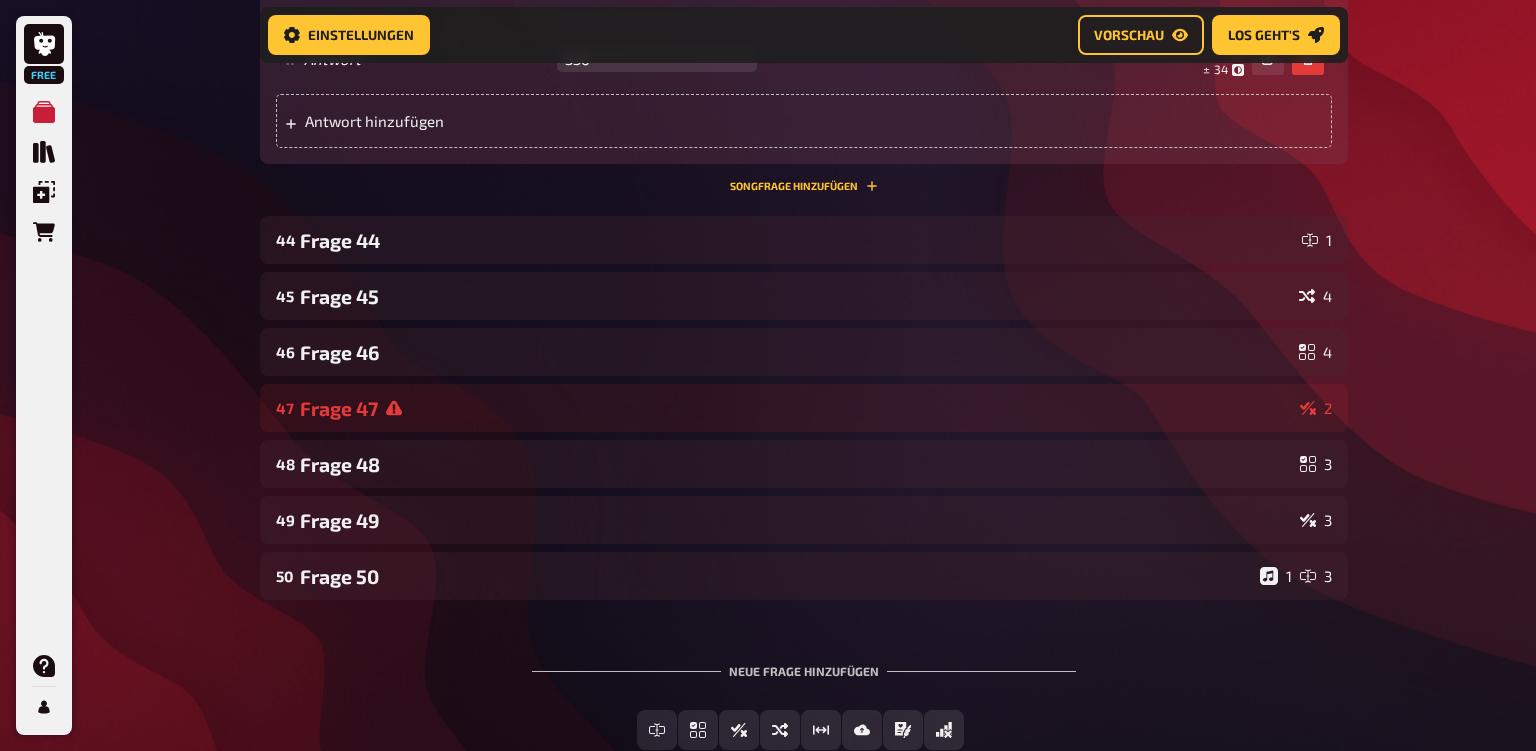 scroll, scrollTop: 25642, scrollLeft: 0, axis: vertical 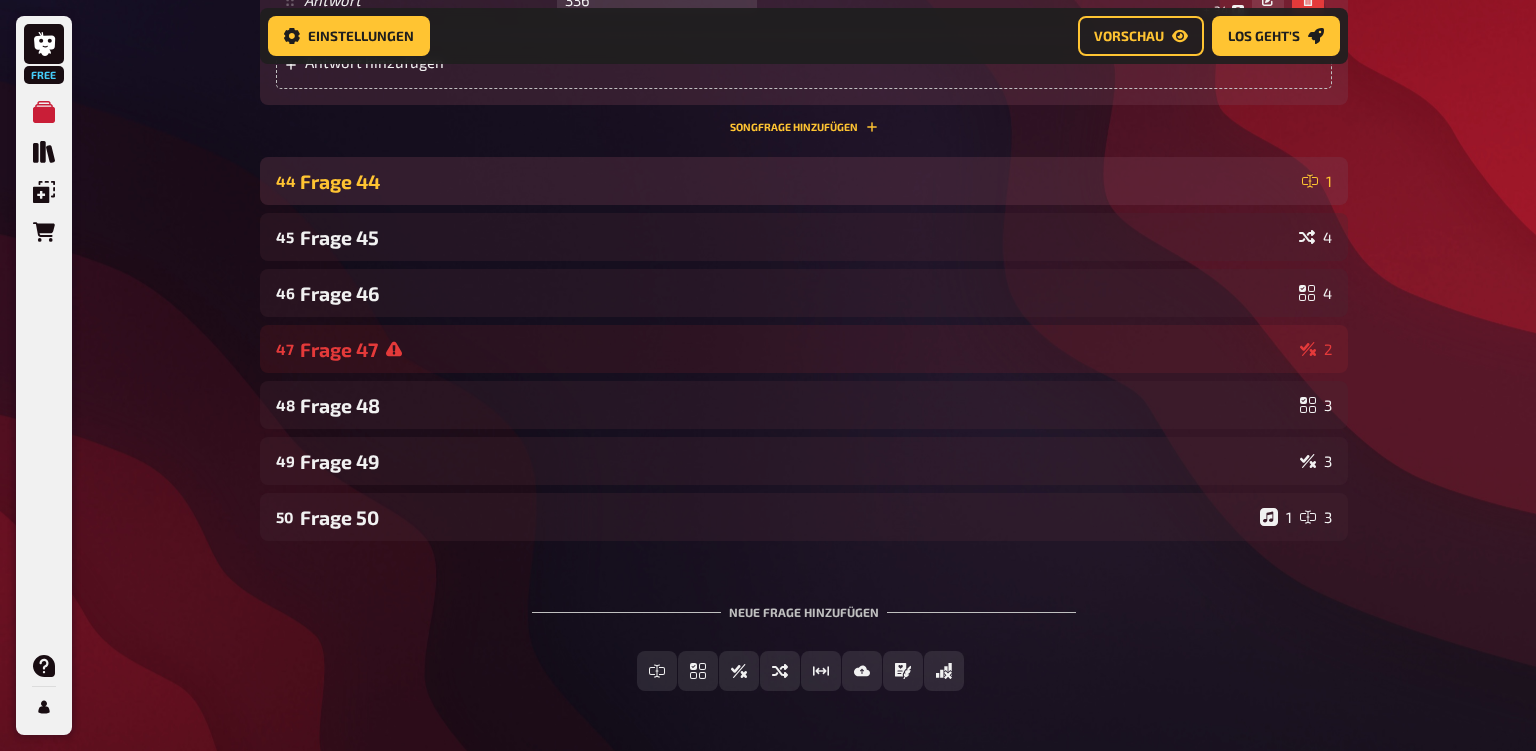click on "[NUMBER]" at bounding box center (804, 181) 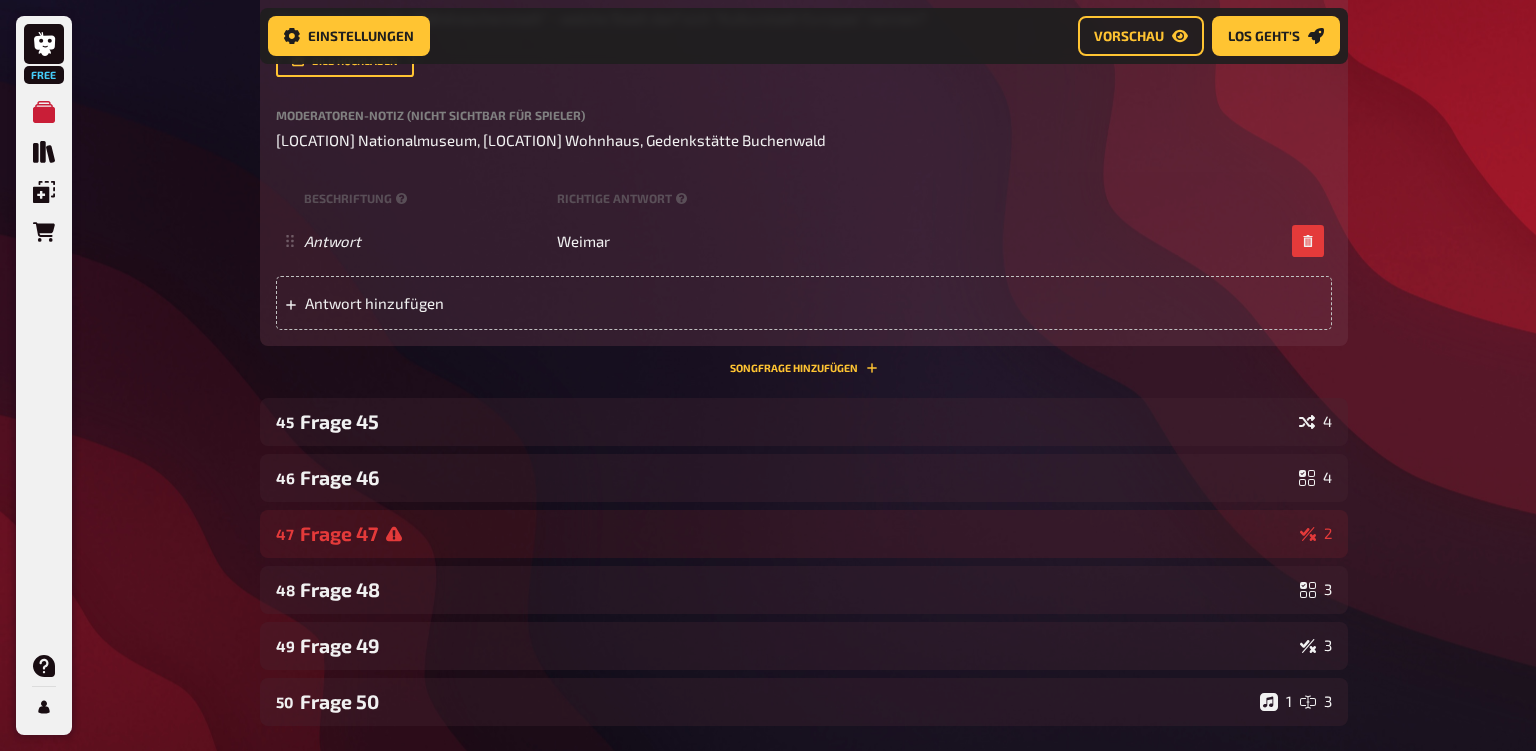 scroll, scrollTop: 26020, scrollLeft: 0, axis: vertical 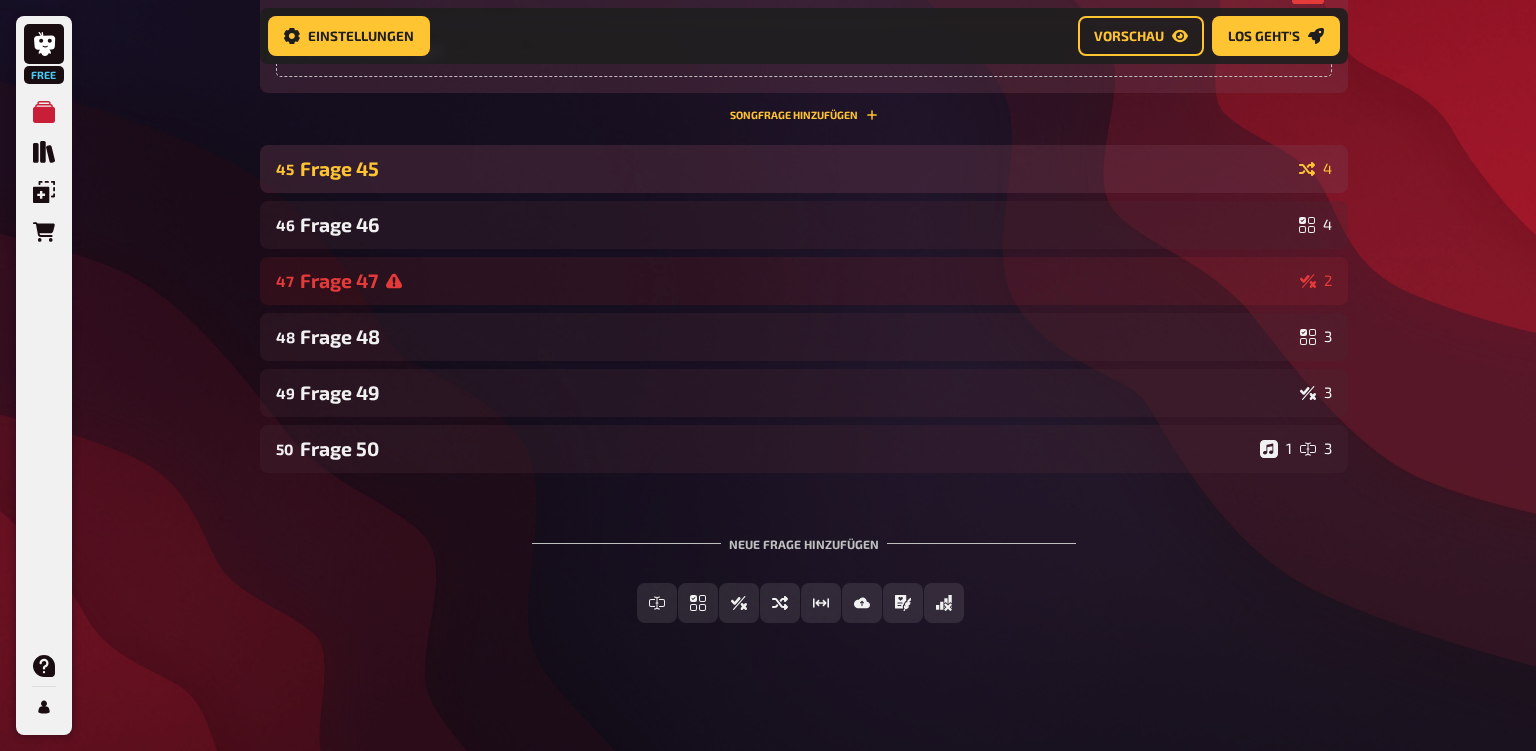 click on "Frage 45" at bounding box center (795, 168) 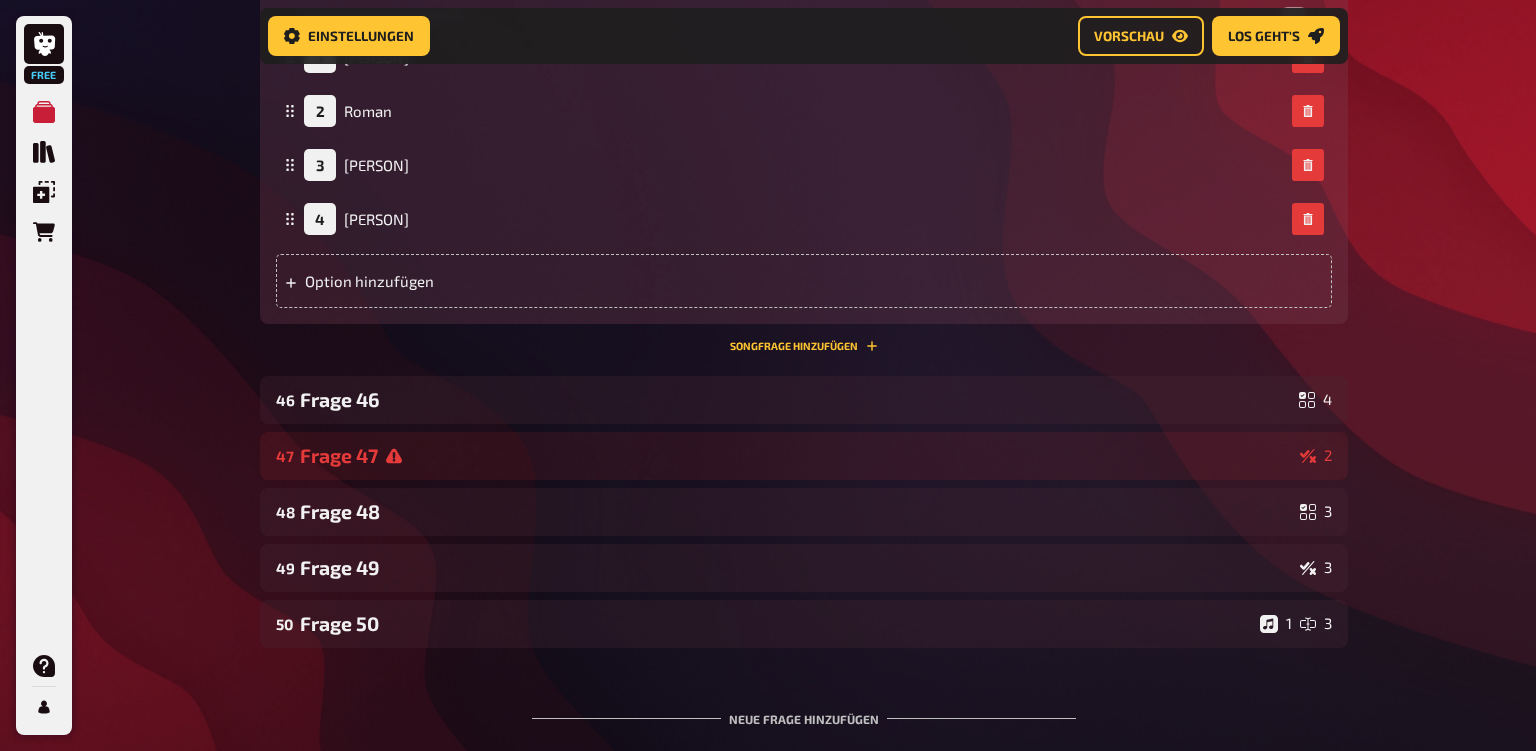 scroll, scrollTop: 26863, scrollLeft: 0, axis: vertical 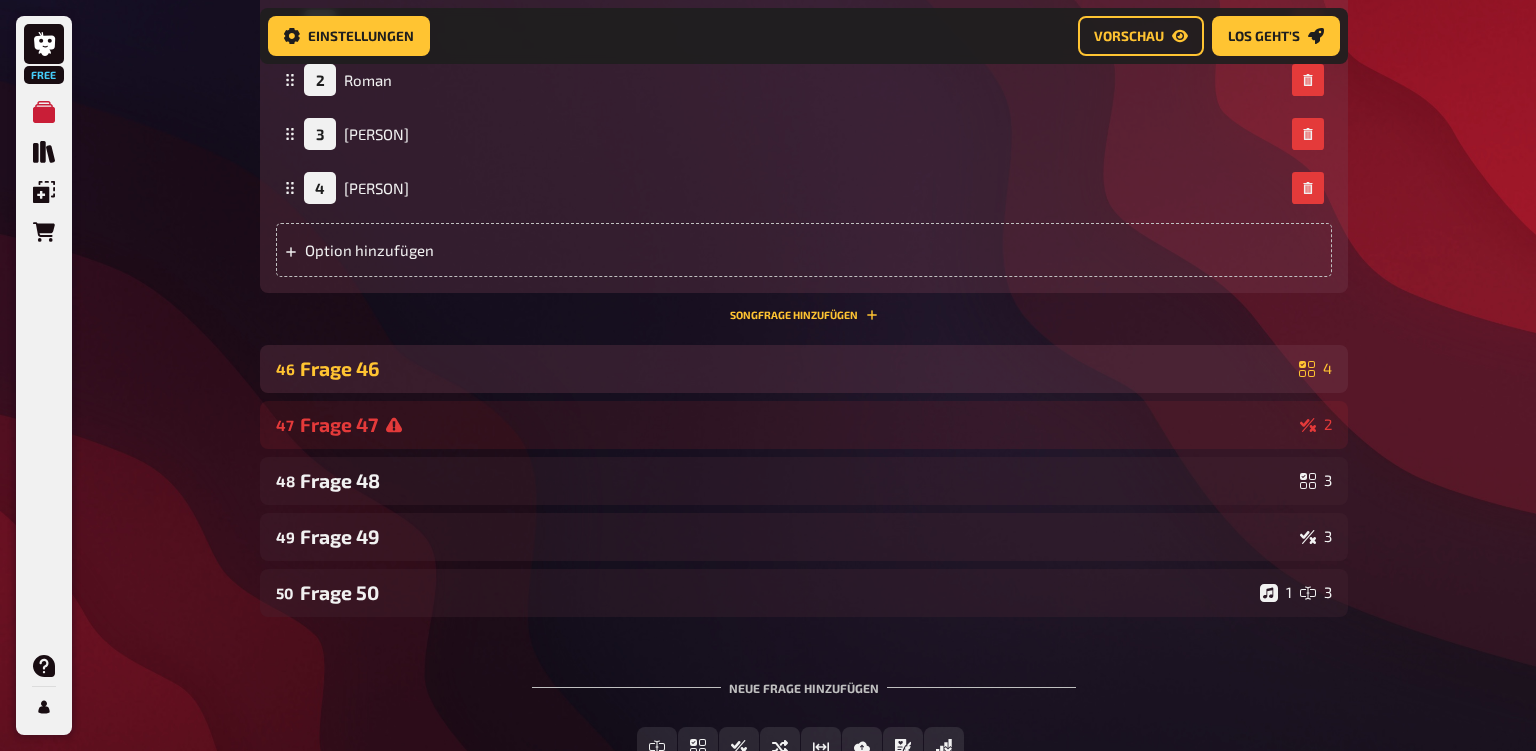 click on "Frage 46" at bounding box center [795, 368] 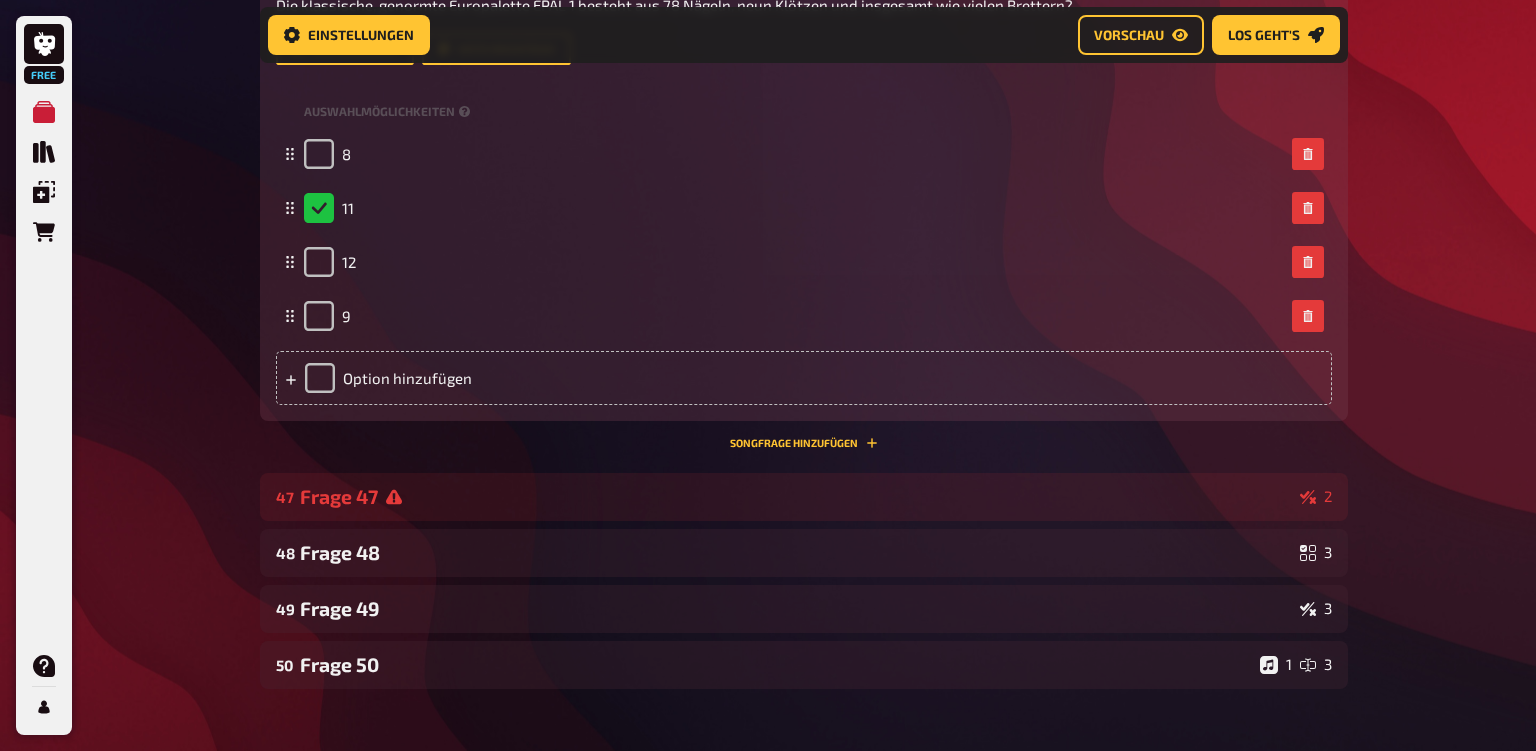 scroll, scrollTop: 27852, scrollLeft: 0, axis: vertical 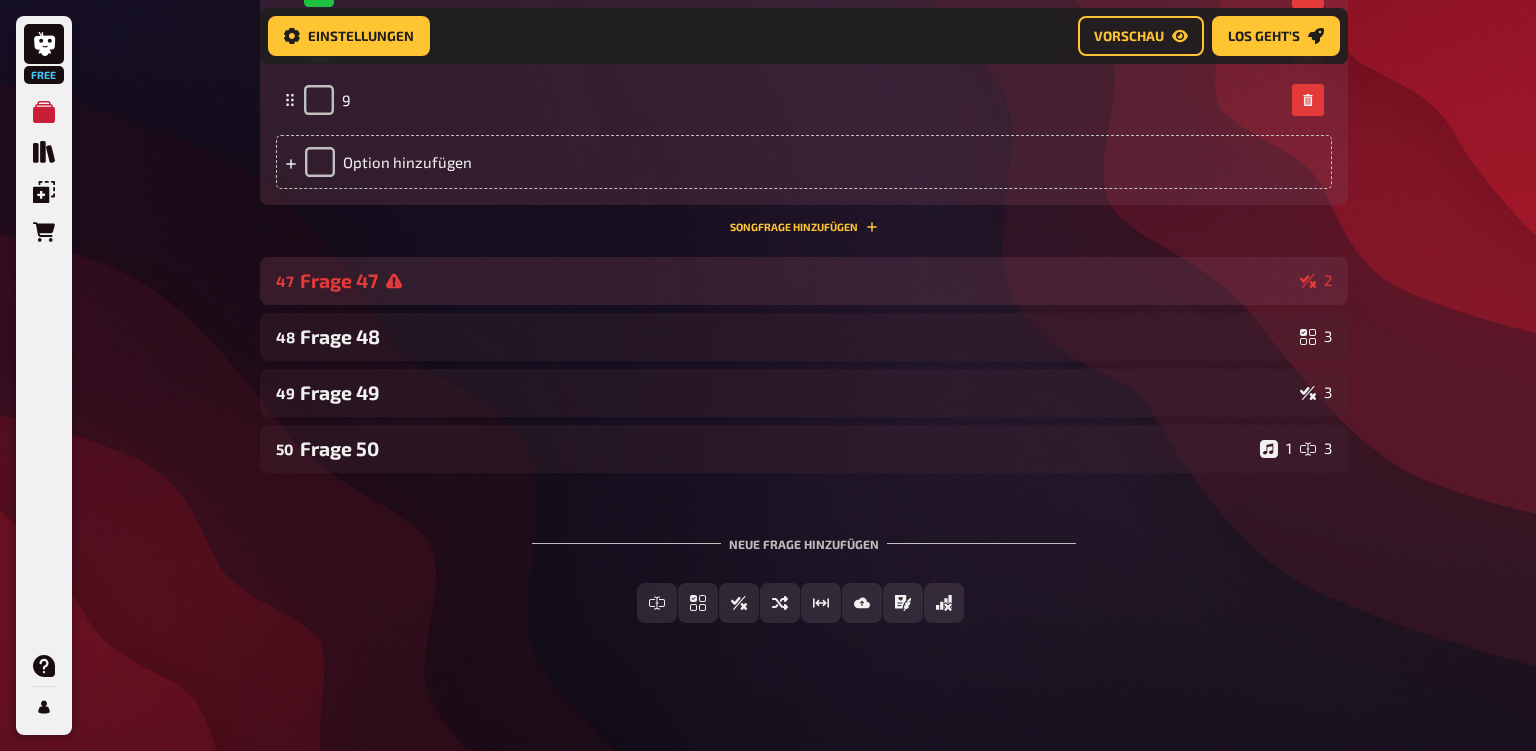 click on "Frage 47" at bounding box center (796, 280) 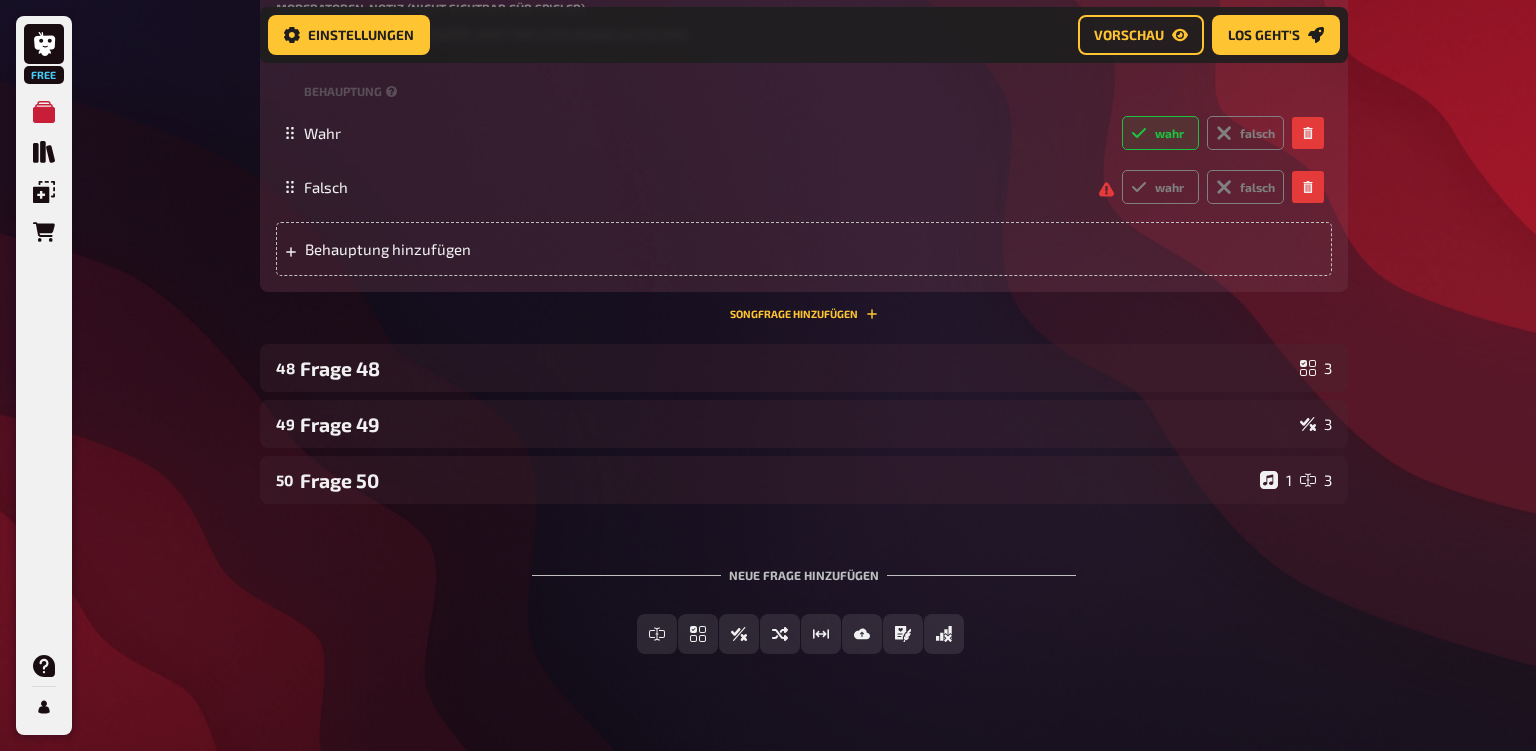 scroll, scrollTop: 28088, scrollLeft: 0, axis: vertical 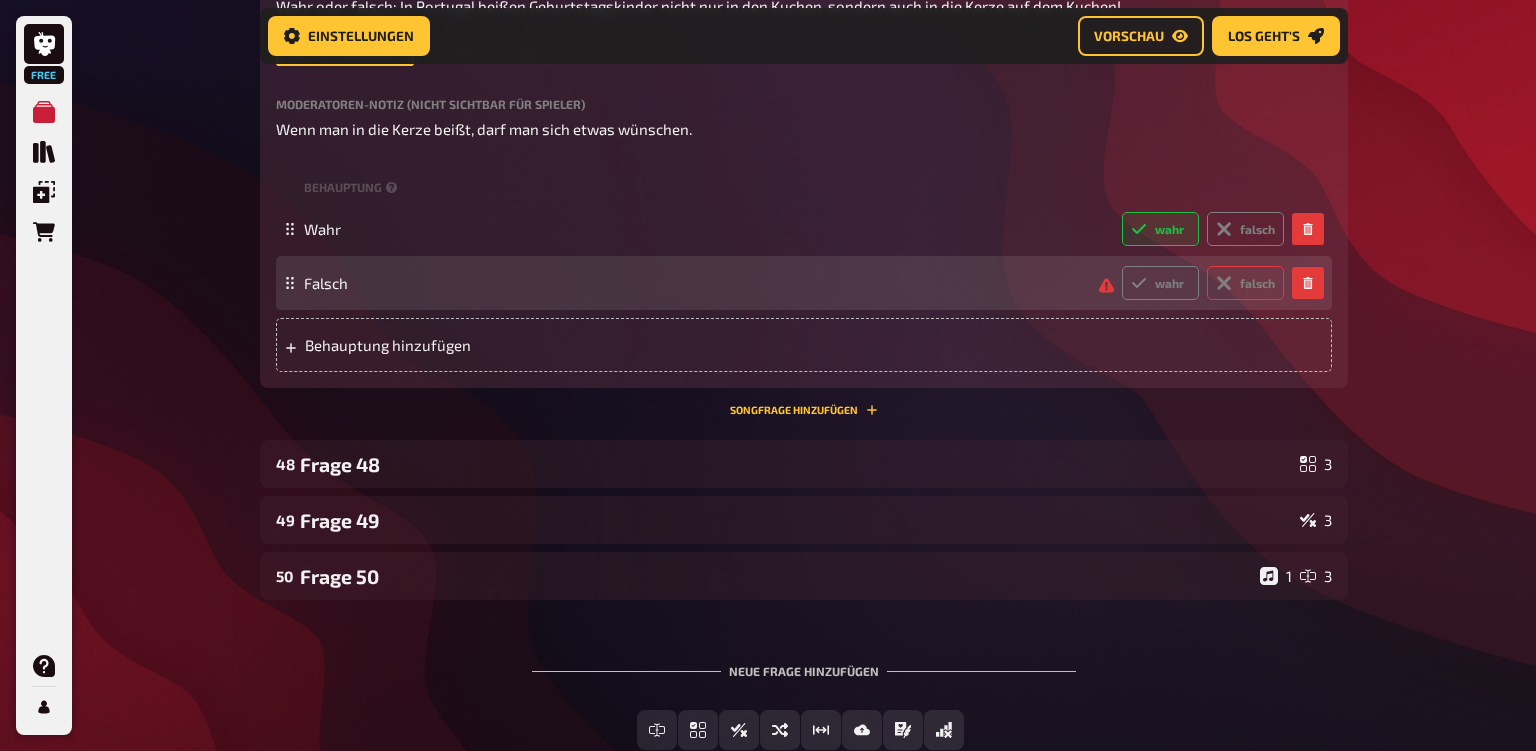 click on "falsch" at bounding box center (1245, 283) 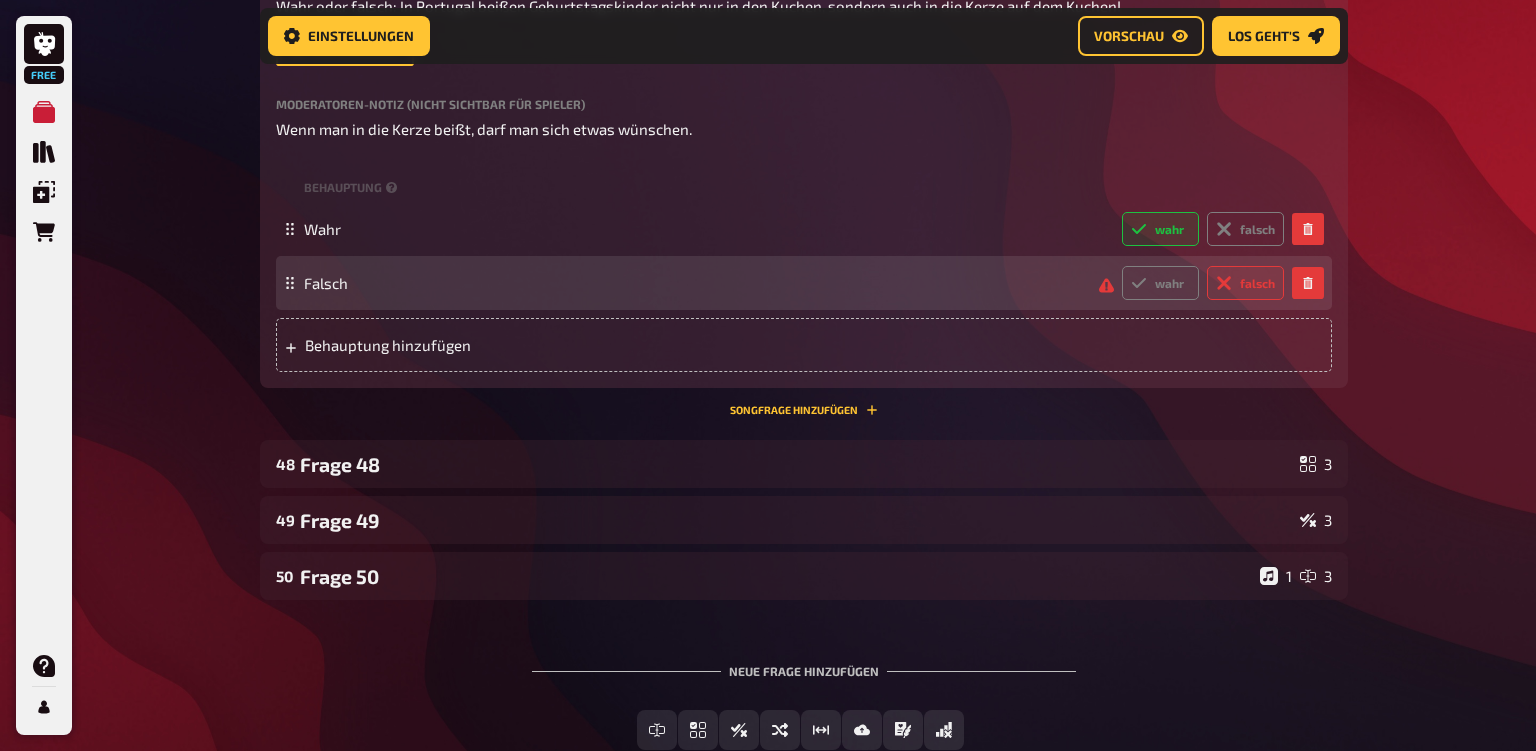 radio on "true" 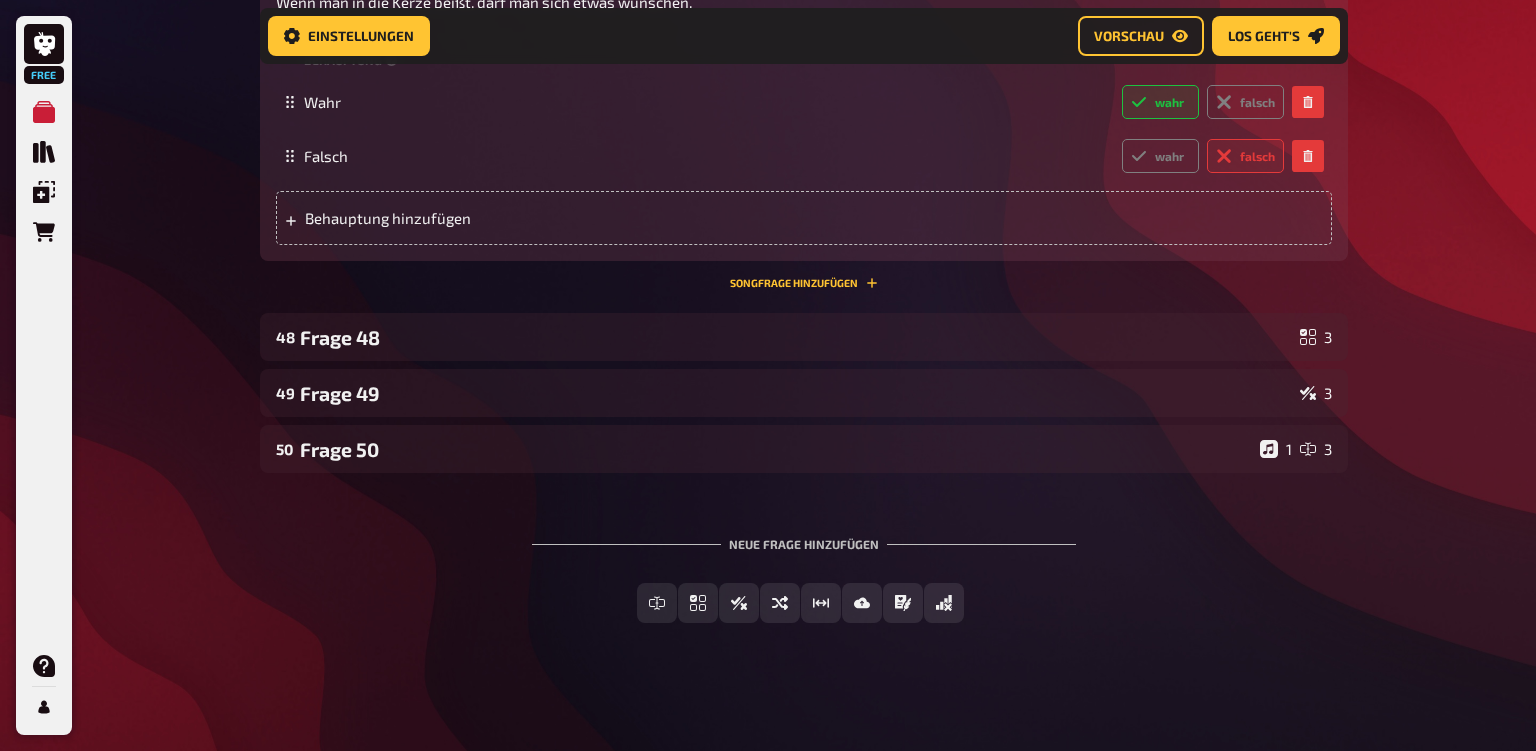 scroll, scrollTop: 28369, scrollLeft: 0, axis: vertical 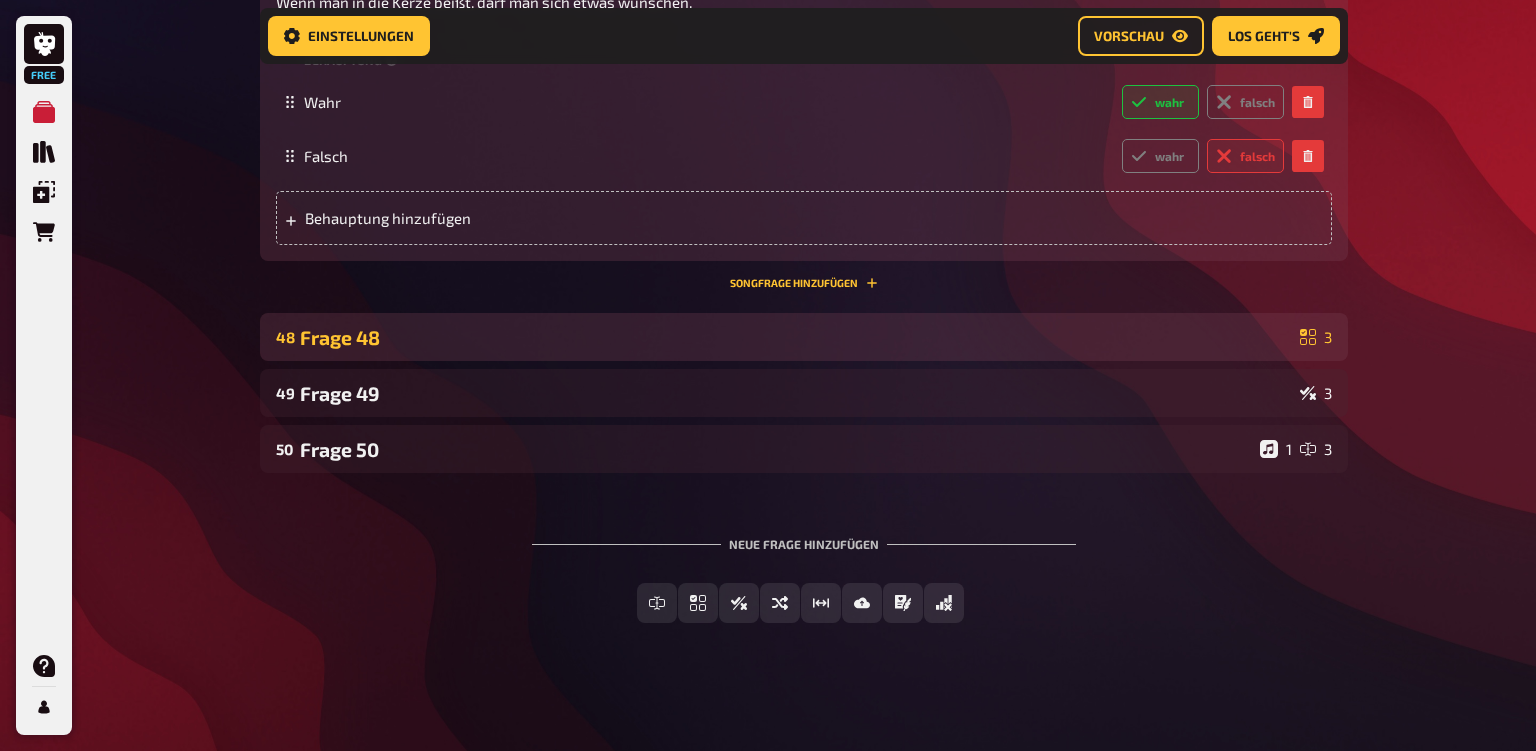 click on "Frage 48" at bounding box center [796, 337] 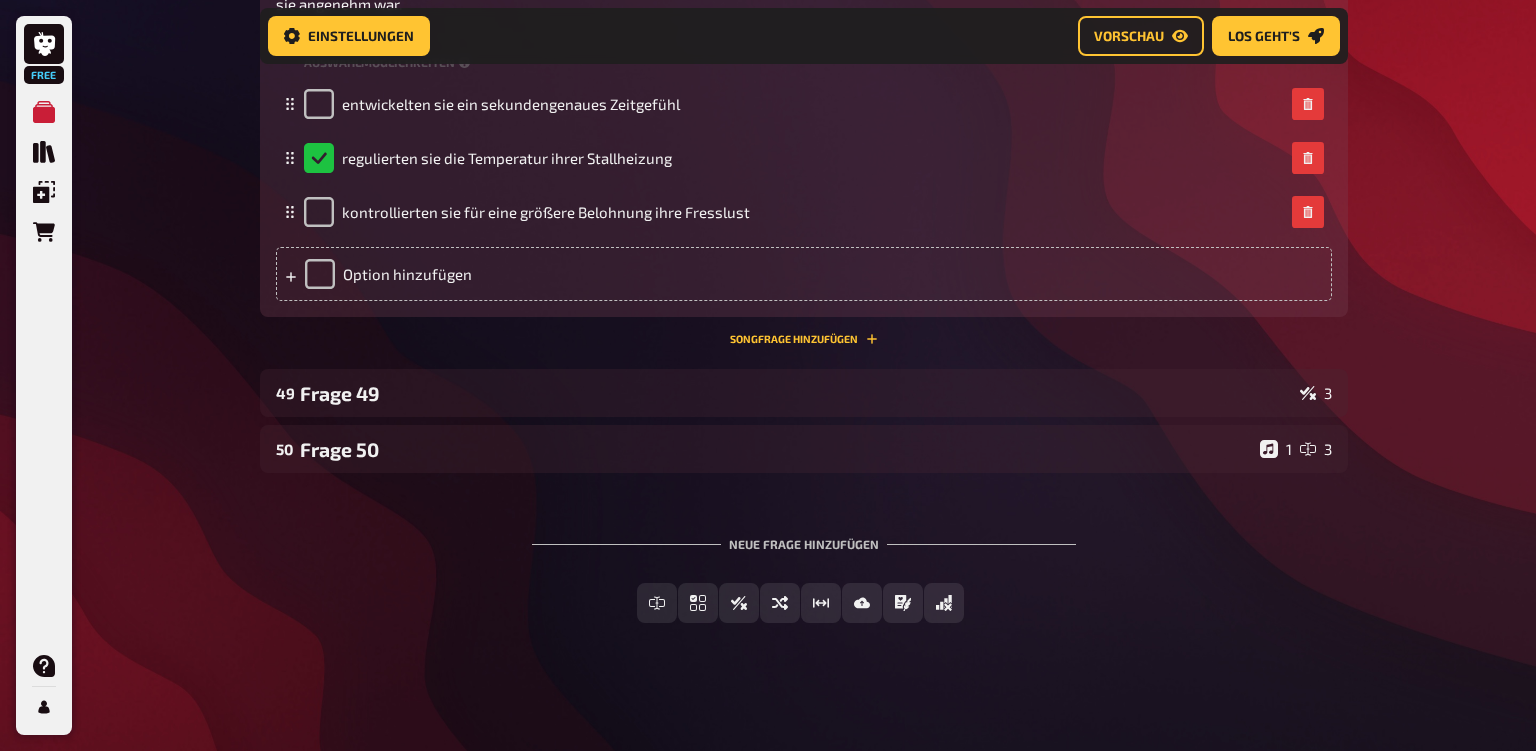 scroll, scrollTop: 29072, scrollLeft: 0, axis: vertical 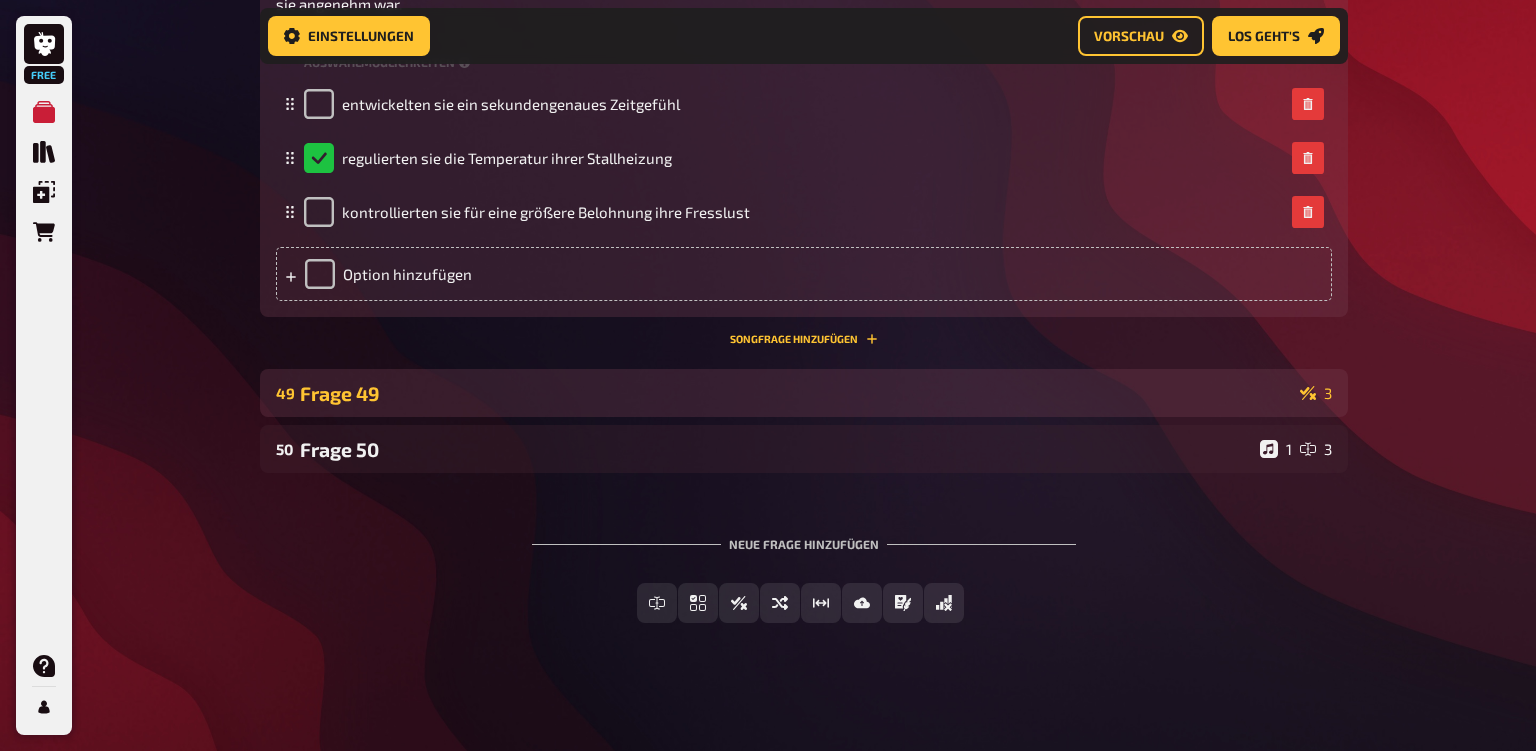 click on "49 Frage 49 3" at bounding box center [804, 393] 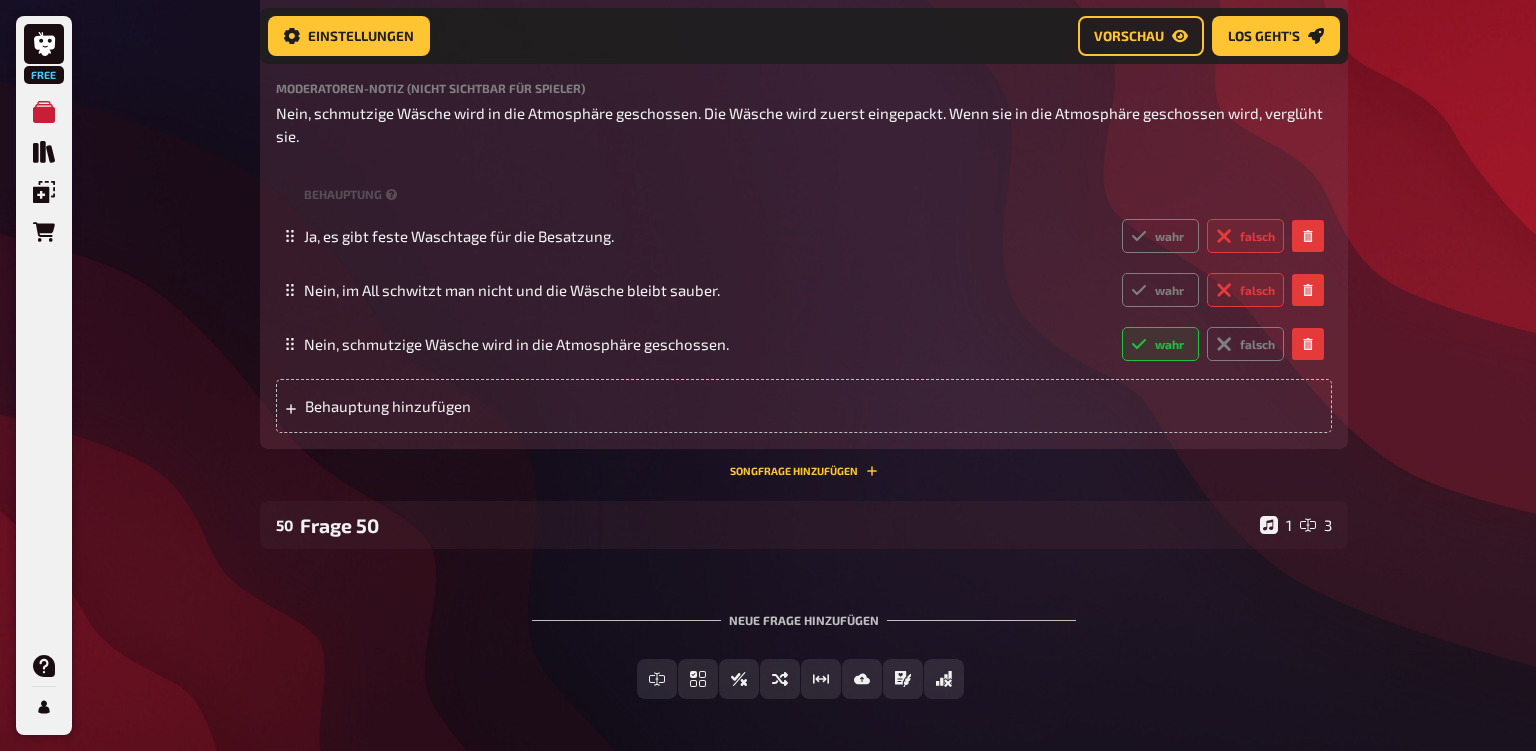 scroll, scrollTop: 29500, scrollLeft: 0, axis: vertical 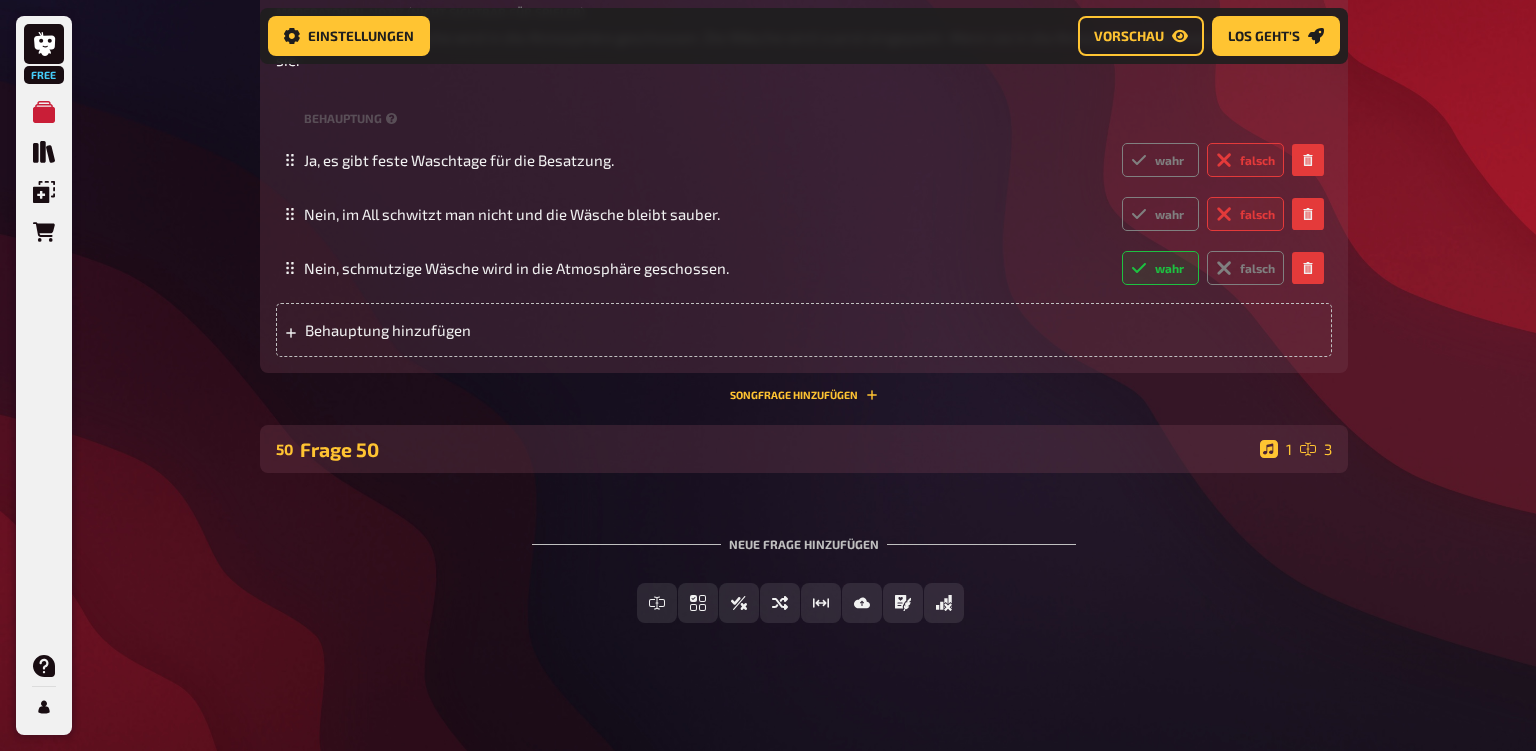 click on "Frage 50" at bounding box center (776, 449) 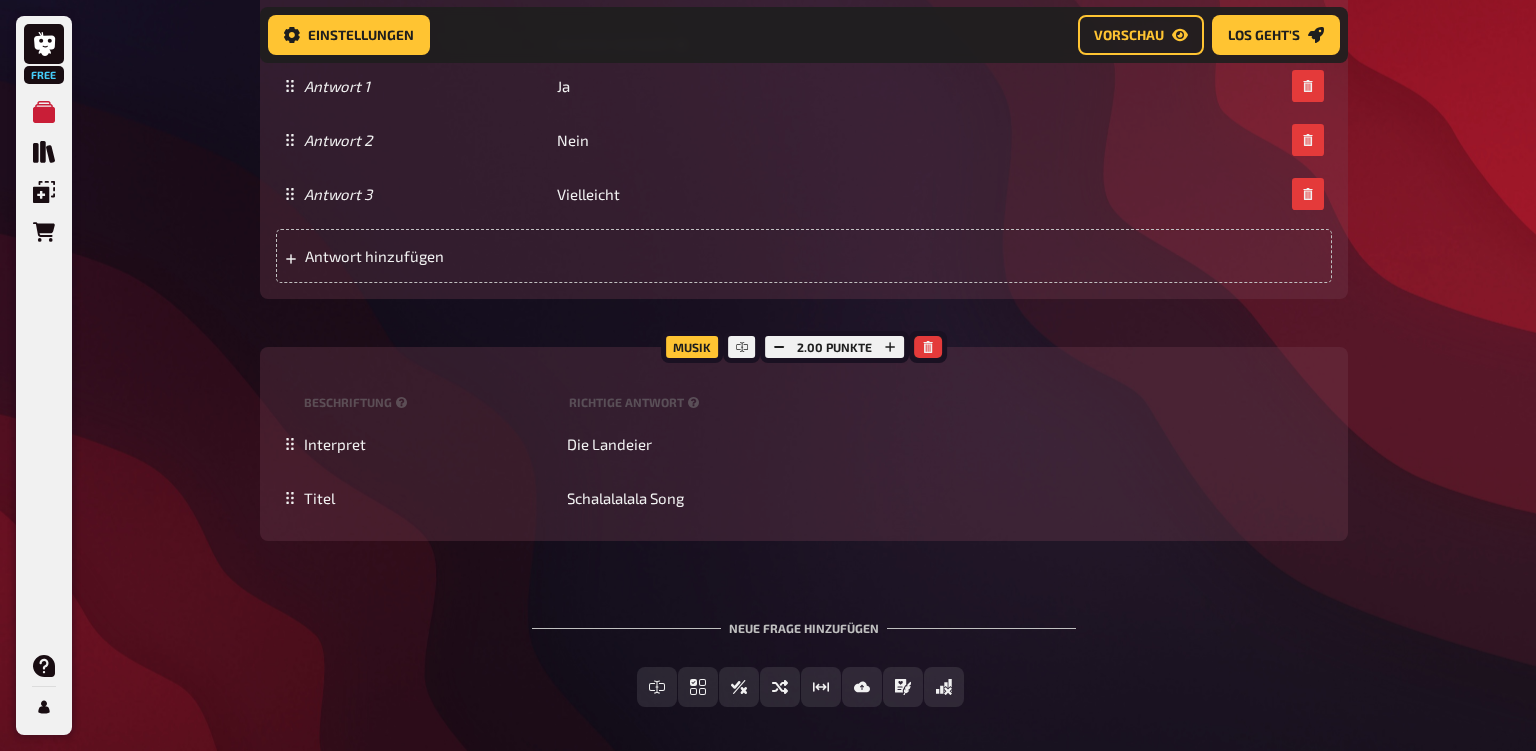 scroll, scrollTop: 30137, scrollLeft: 0, axis: vertical 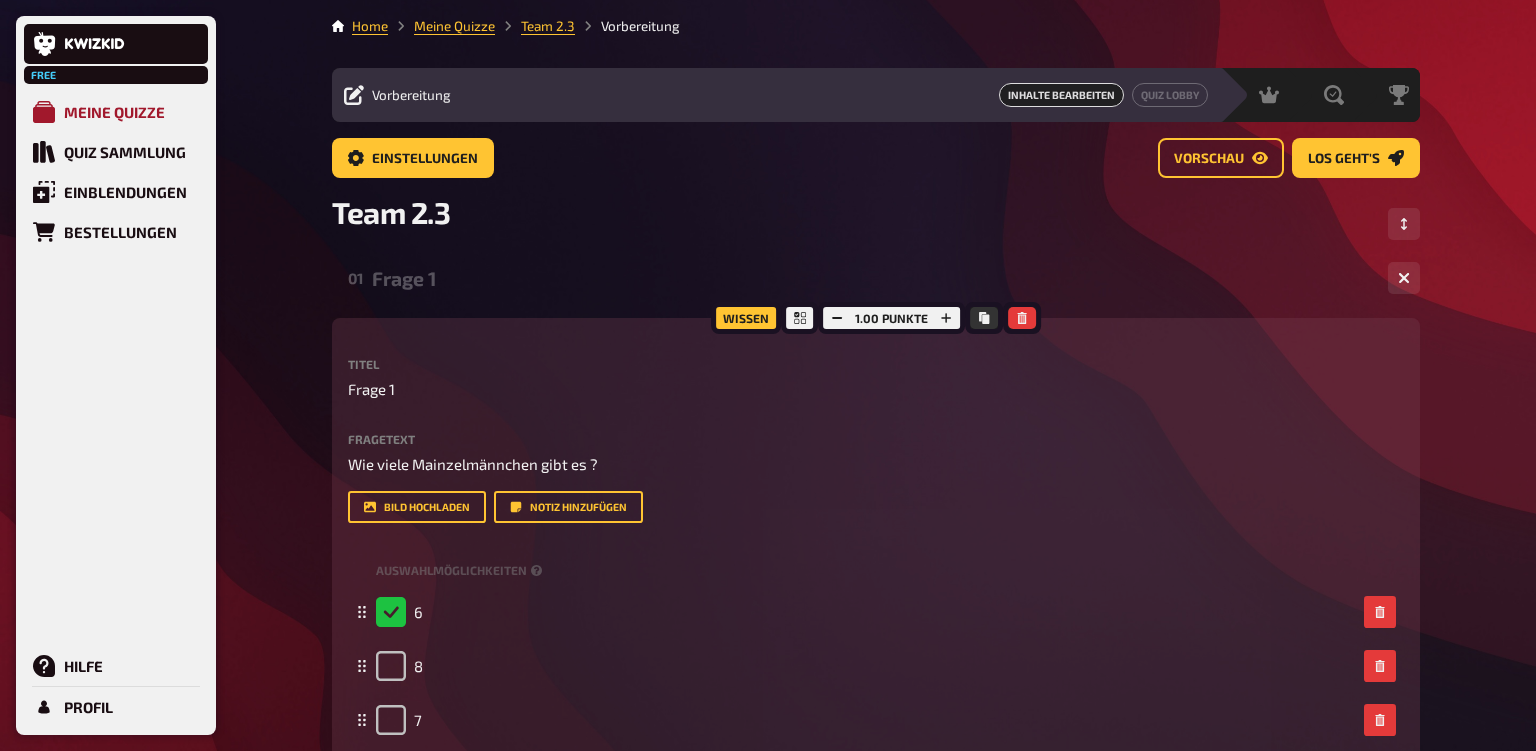 click 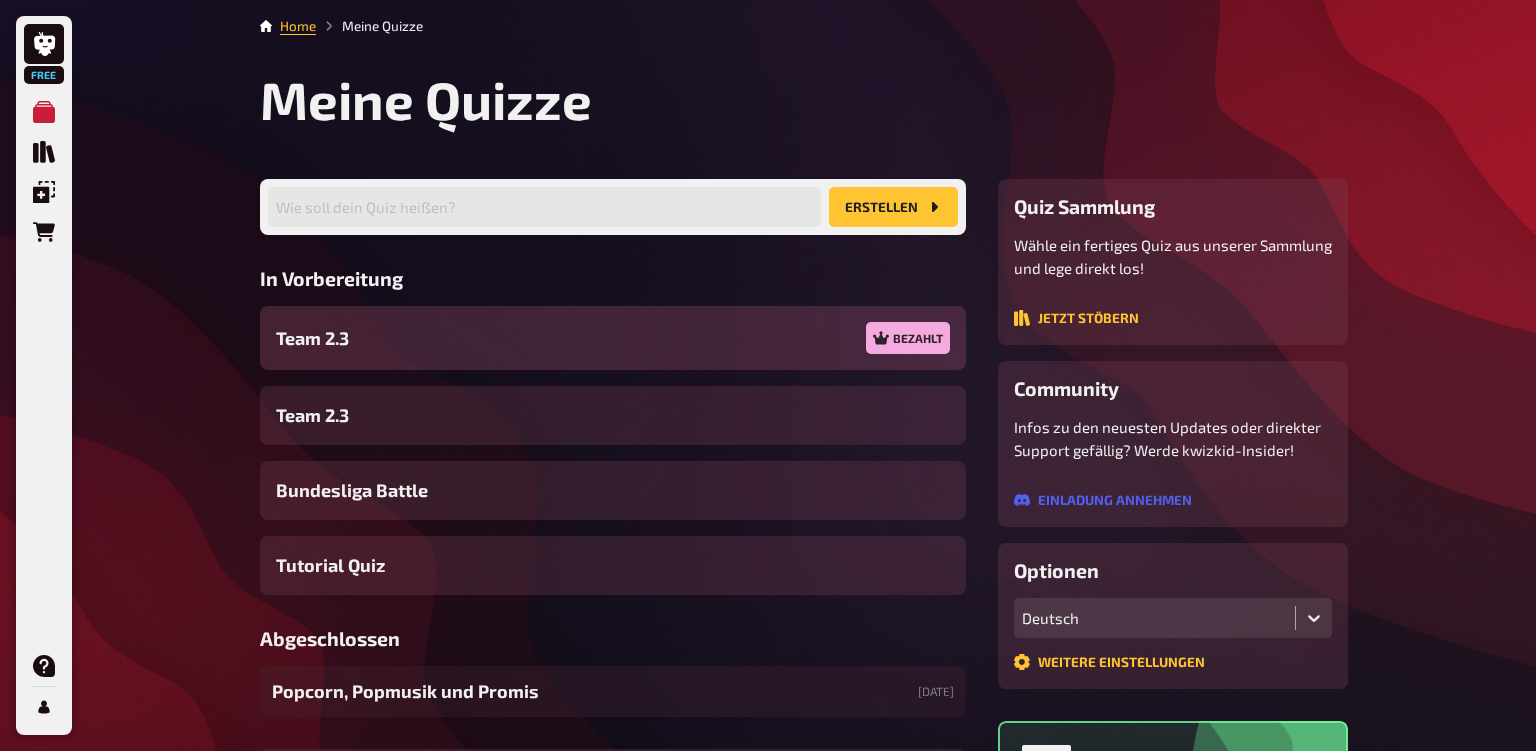 click on "Team 2.3 Bezahlt" at bounding box center (613, 338) 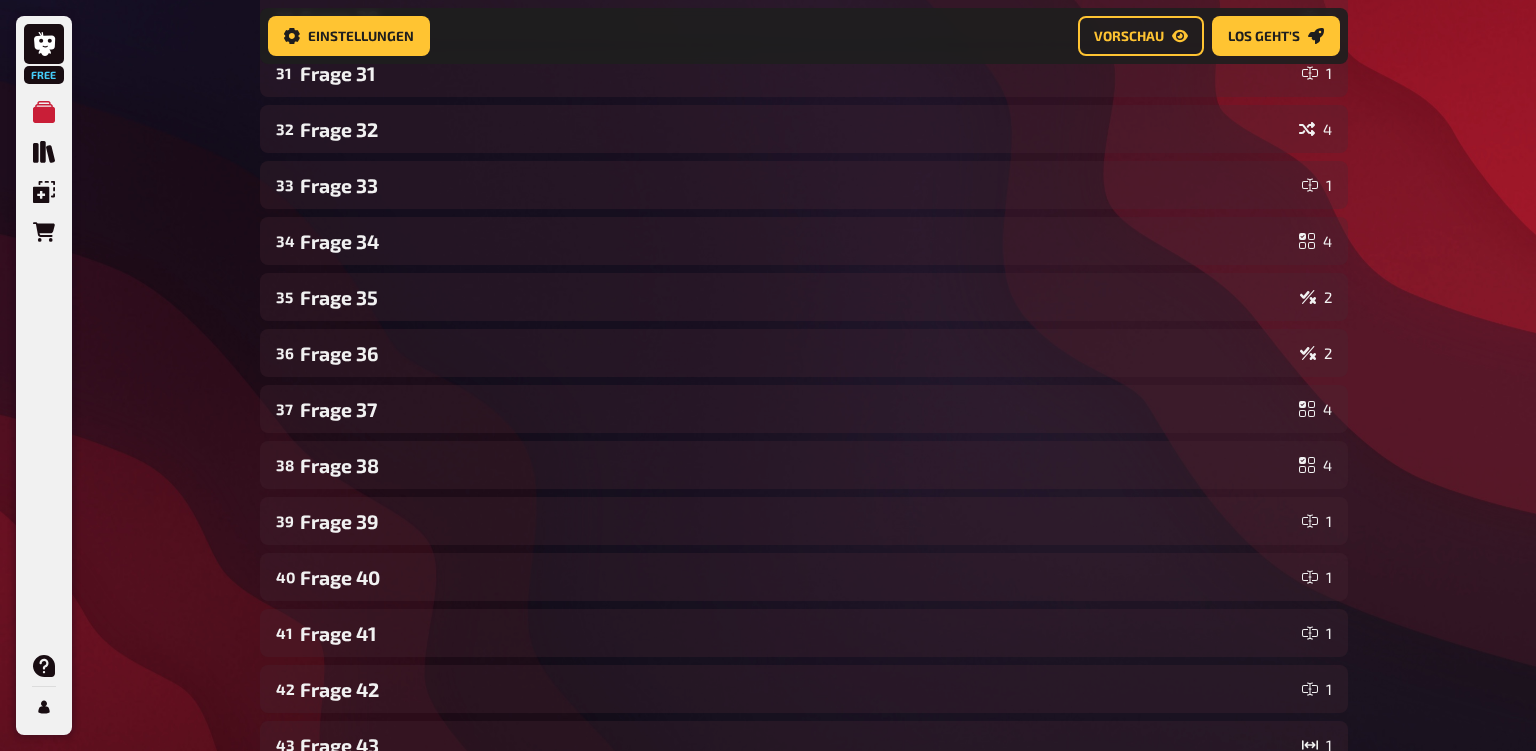 scroll, scrollTop: 2024, scrollLeft: 0, axis: vertical 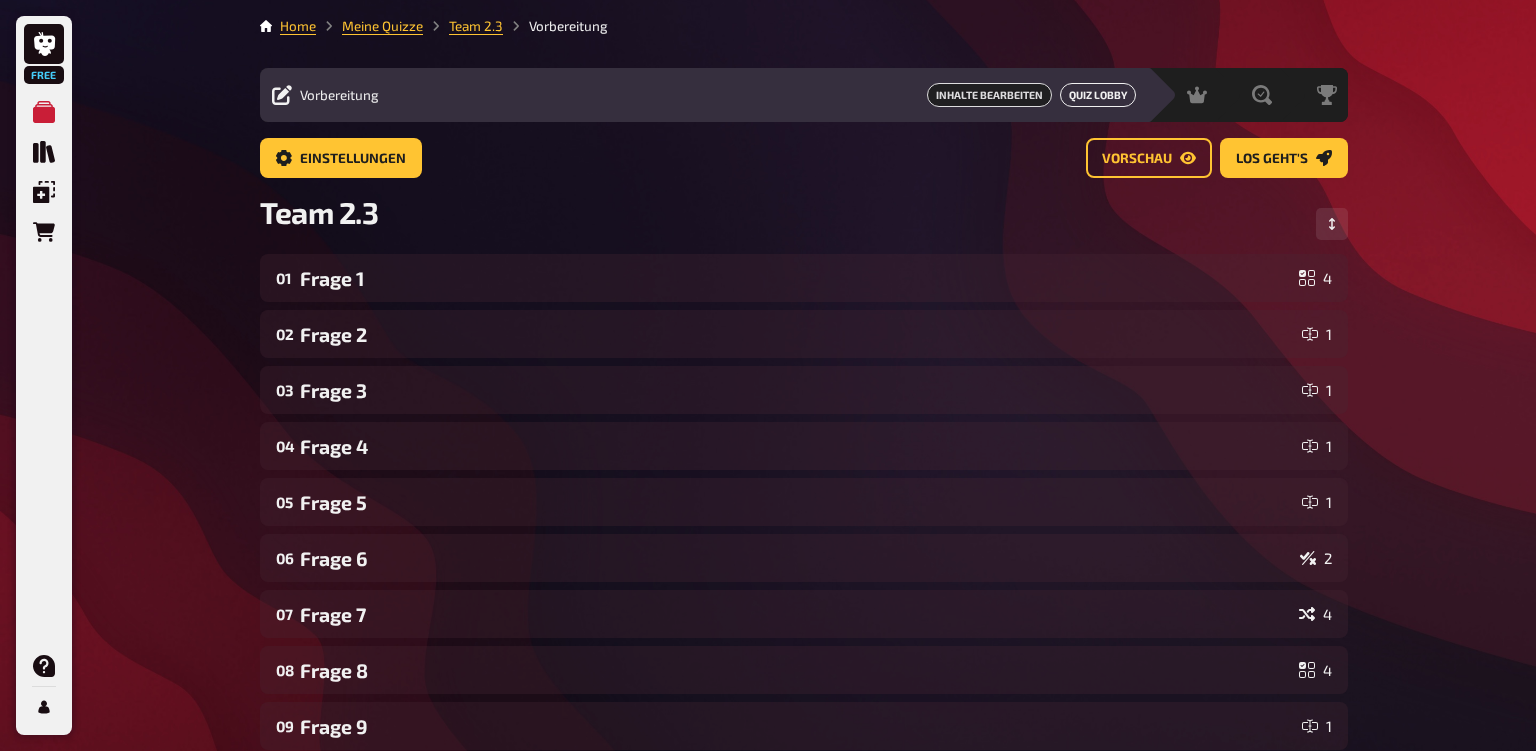 click on "Quiz Lobby" at bounding box center [1098, 95] 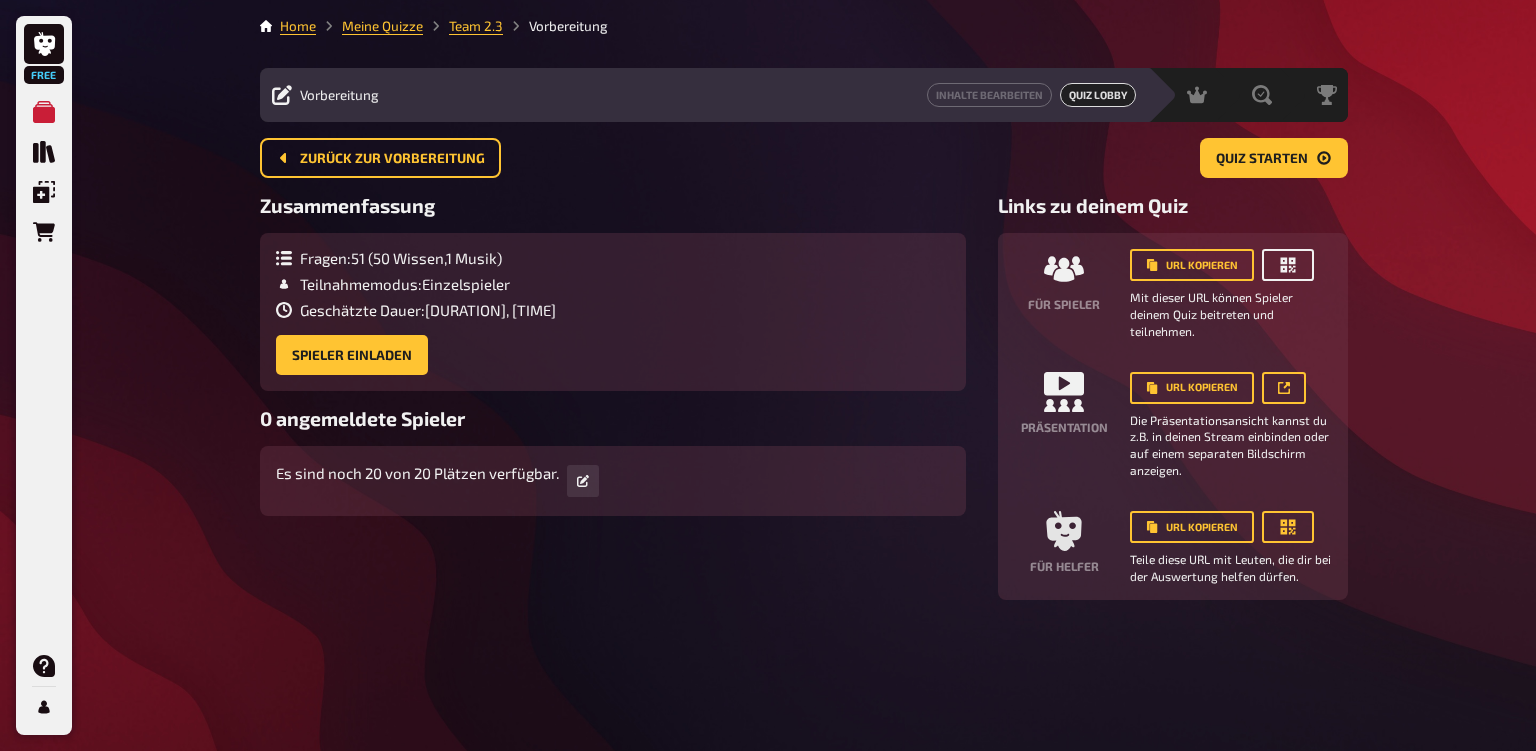 click 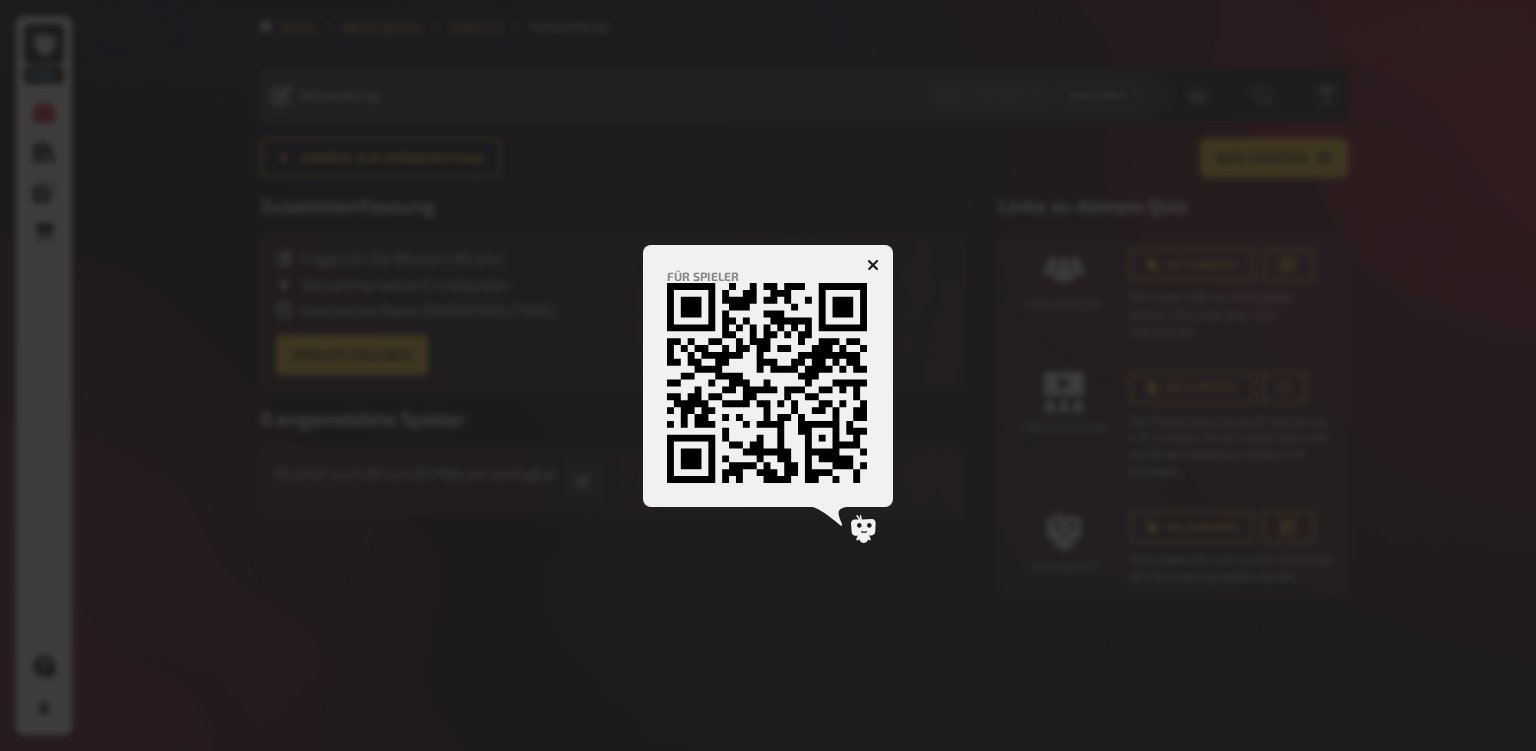 click at bounding box center [873, 265] 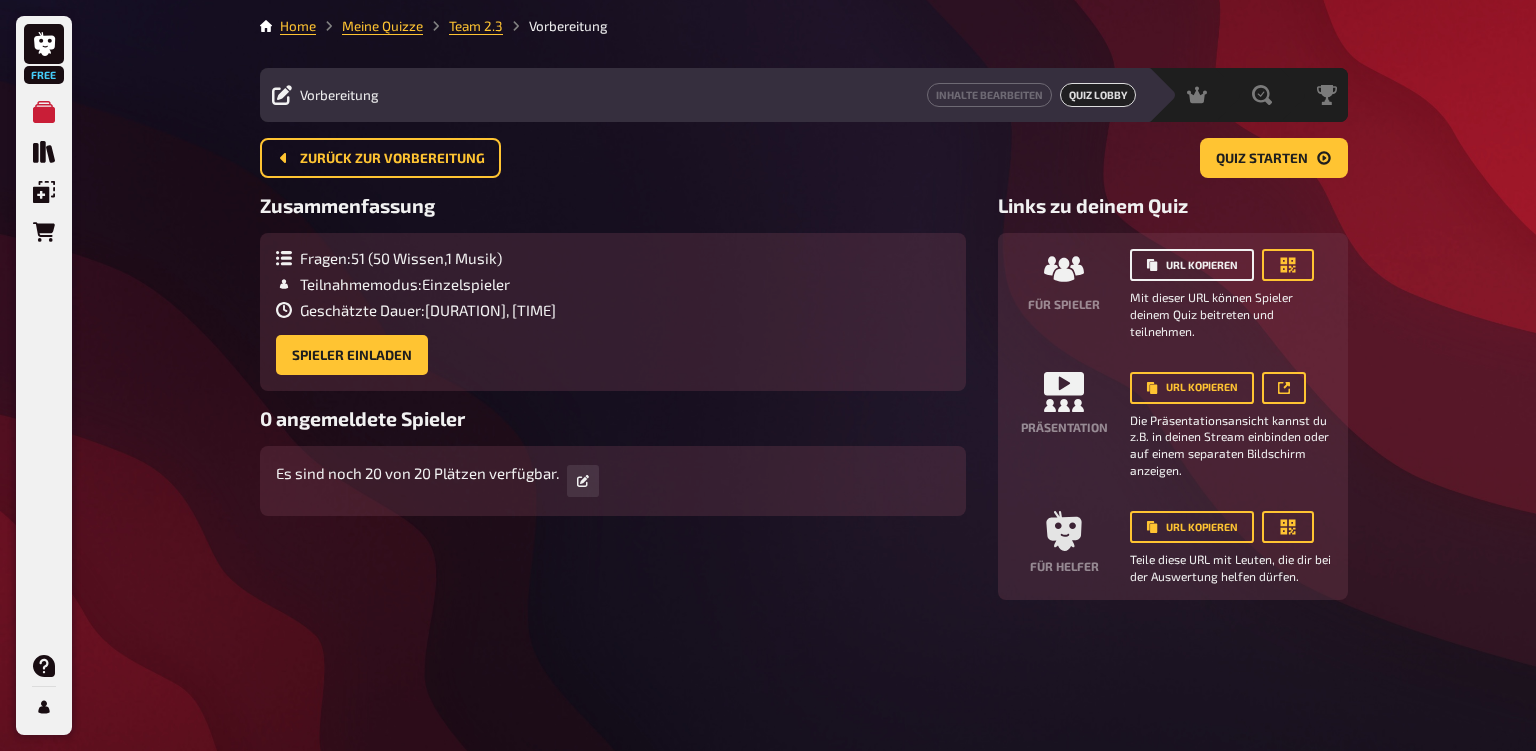 click on "URL kopieren" at bounding box center (1192, 265) 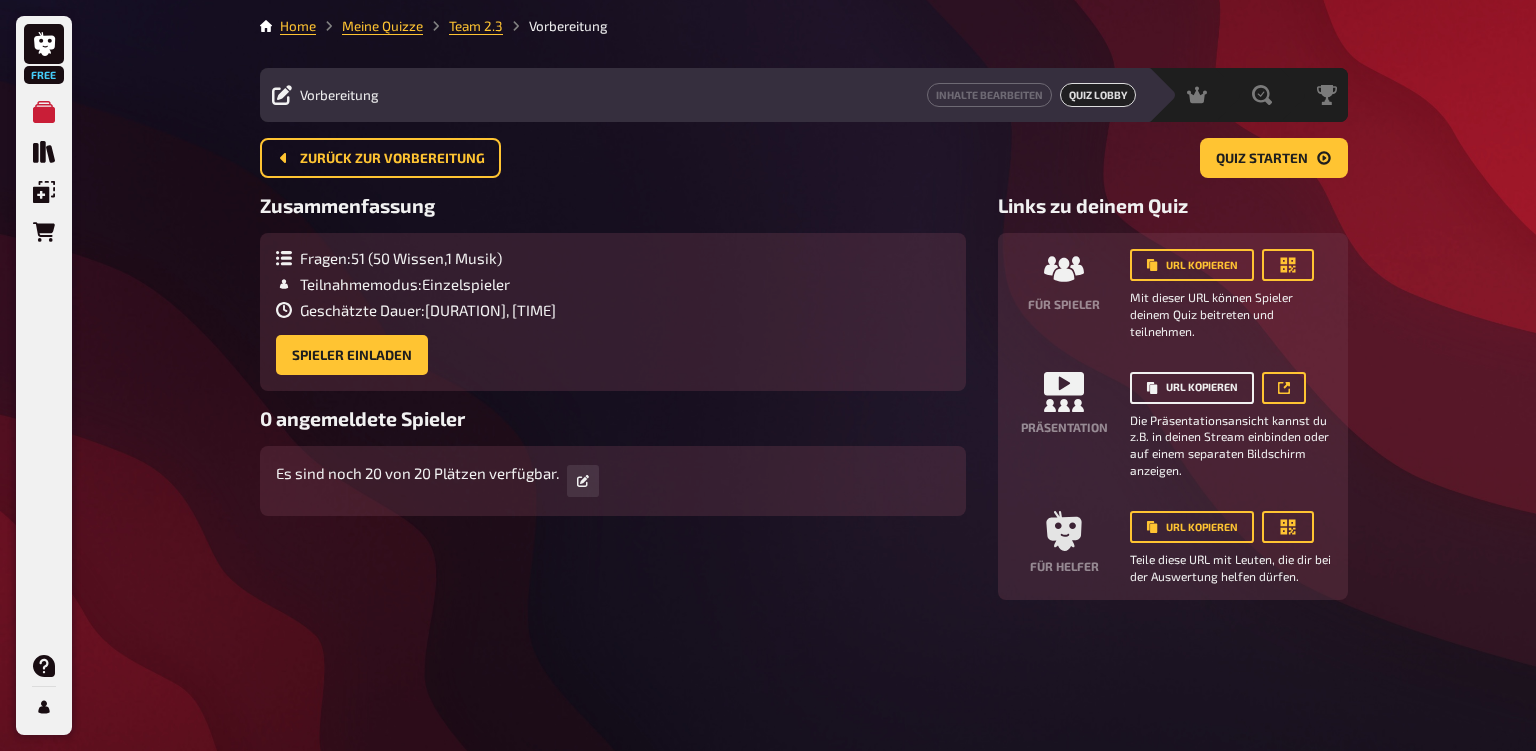 click on "URL kopieren" at bounding box center [1192, 388] 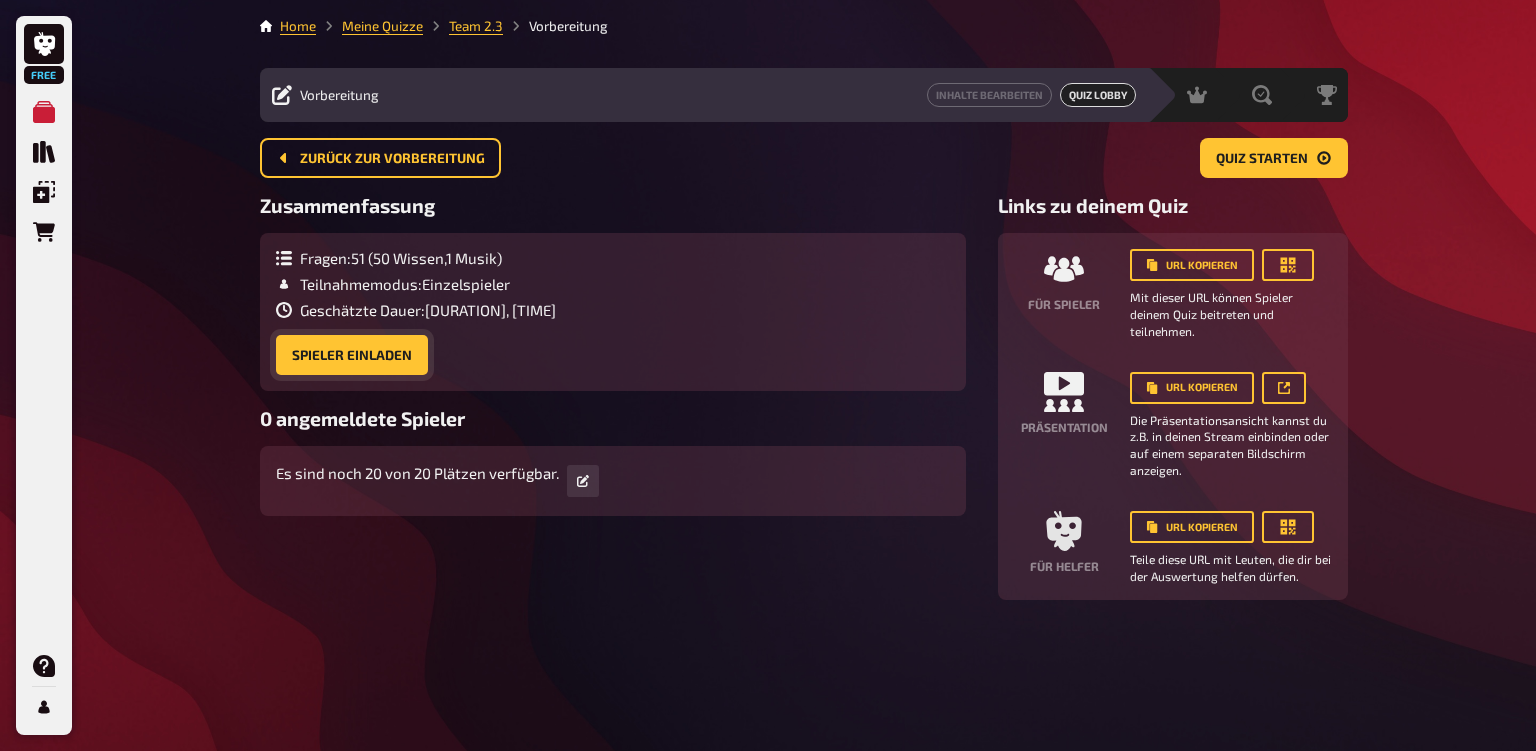 click on "Spieler einladen" at bounding box center (352, 355) 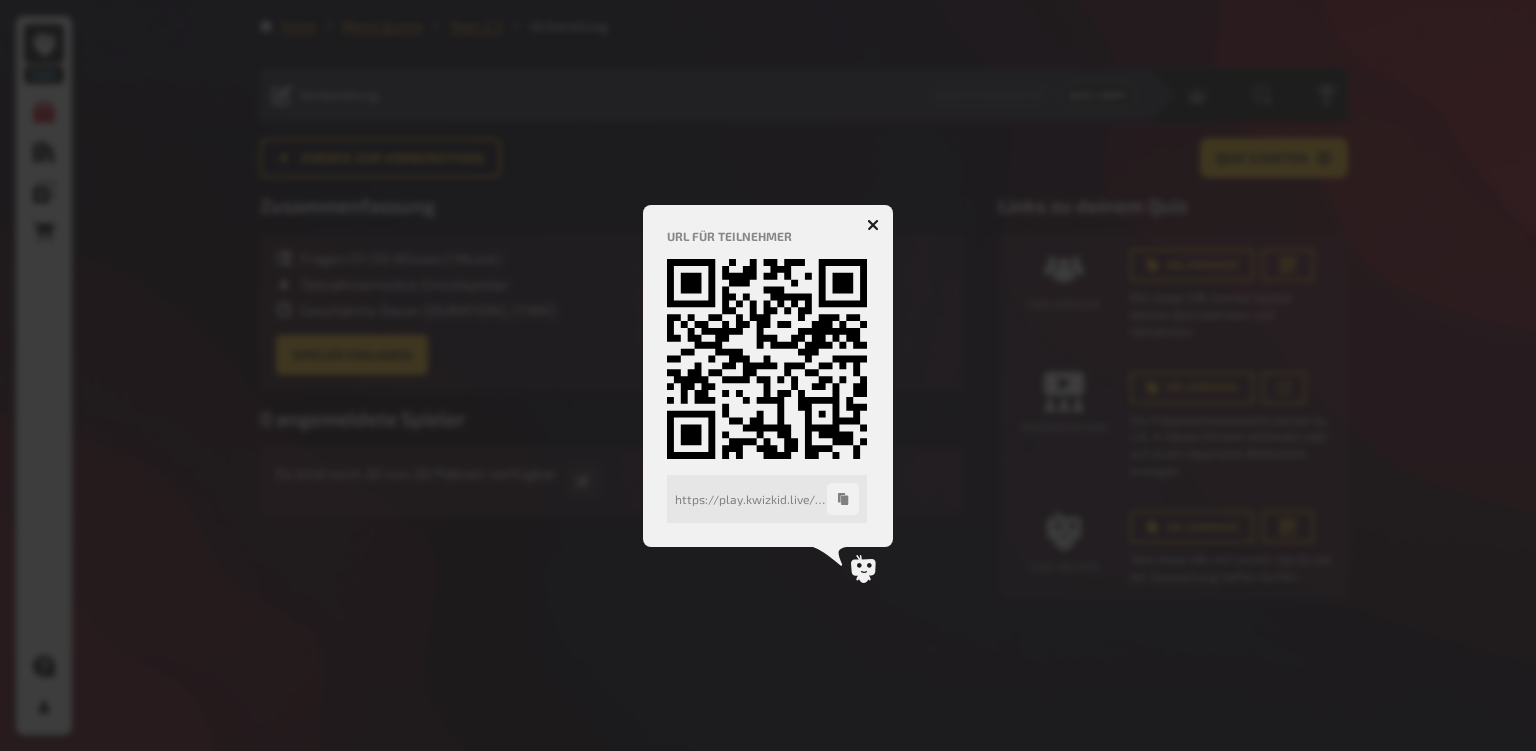 click 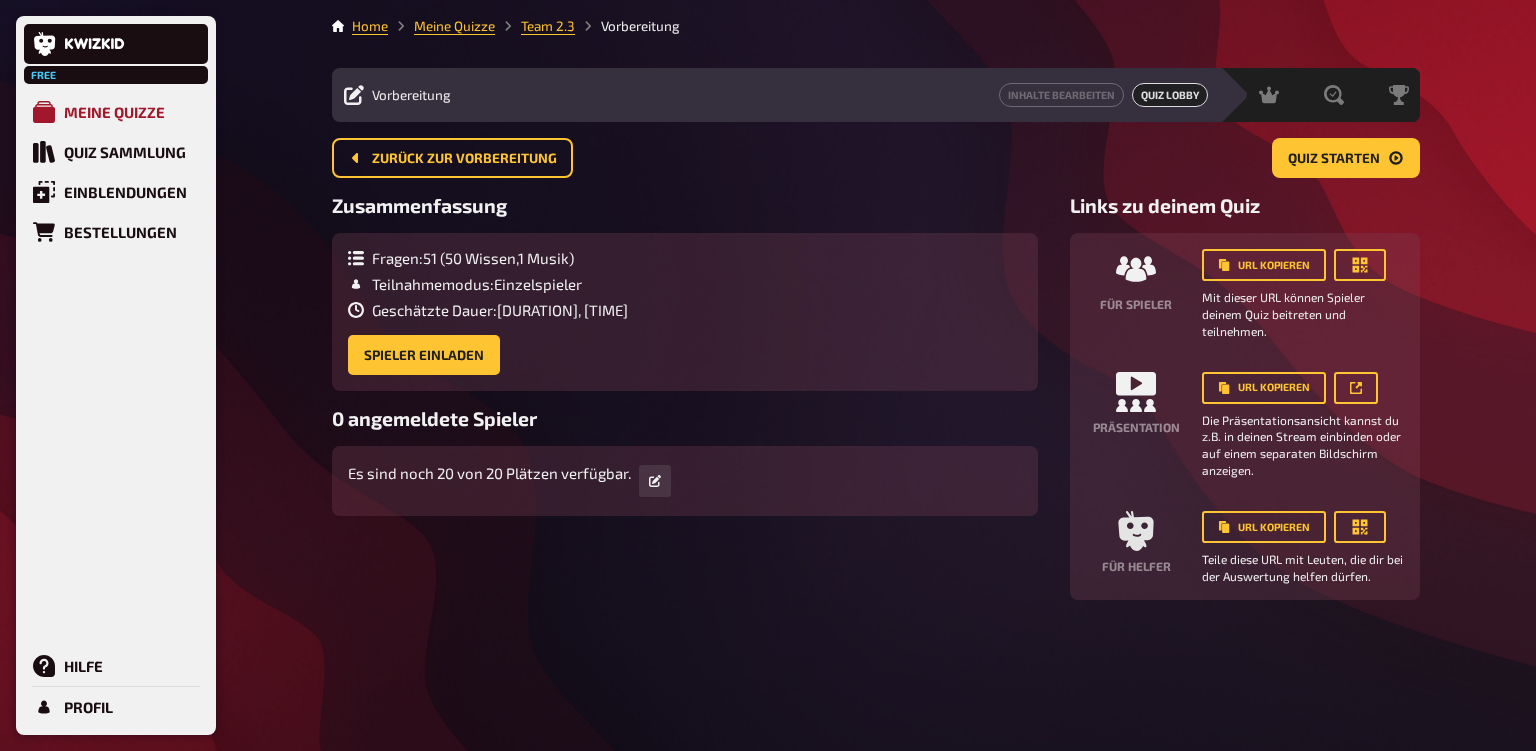 click on "Meine Quizze" at bounding box center [114, 112] 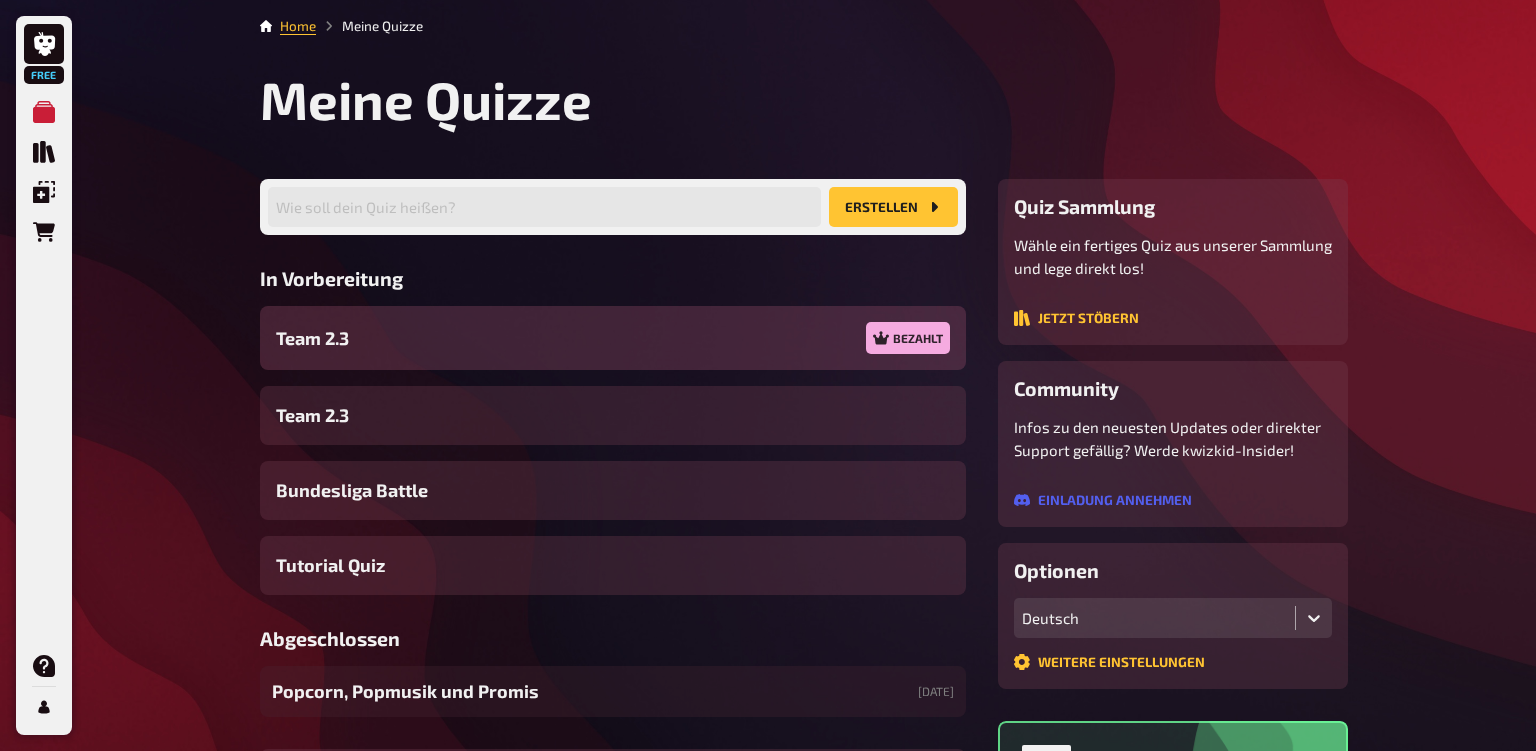 click on "Team 2.3 Bezahlt" at bounding box center (613, 338) 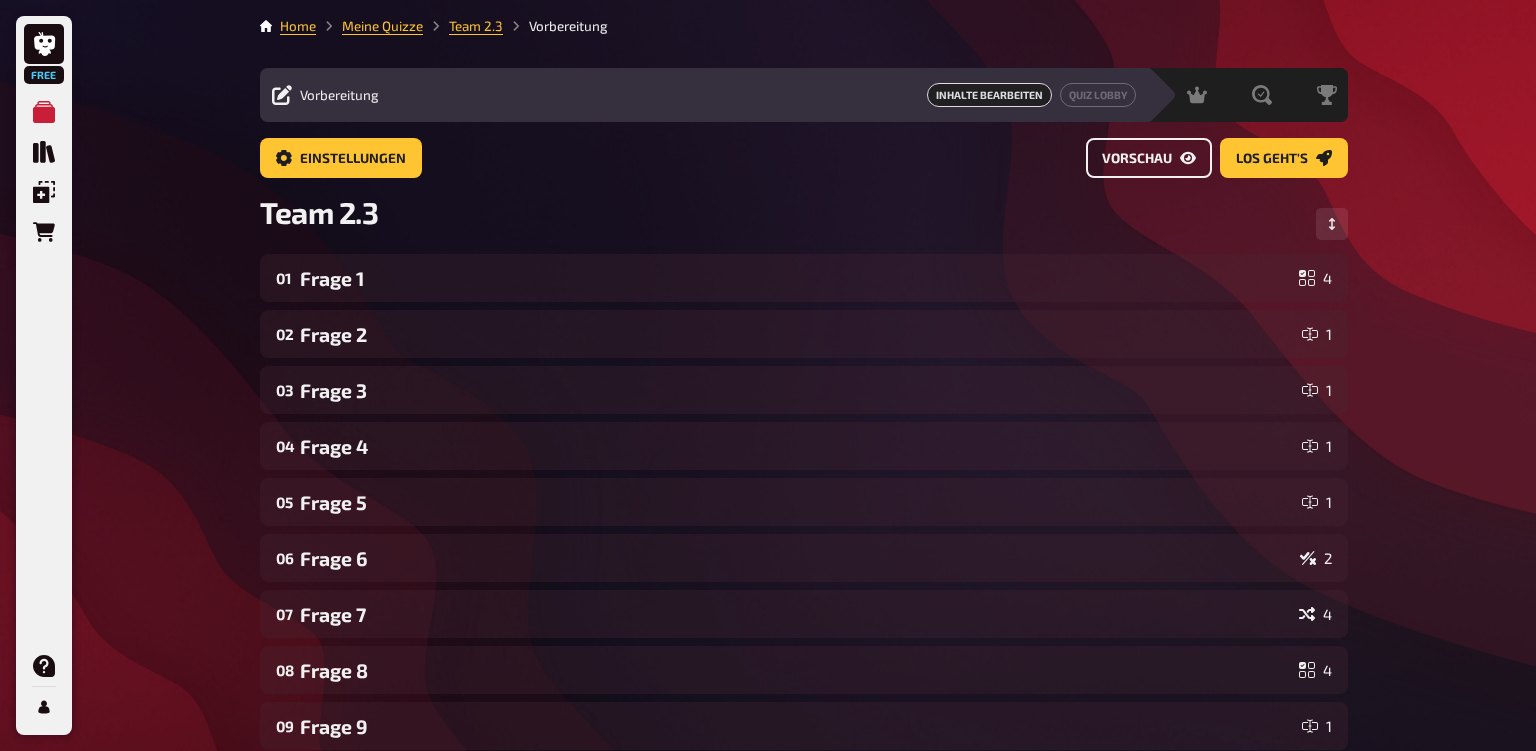 click on "Vorschau" at bounding box center [1149, 158] 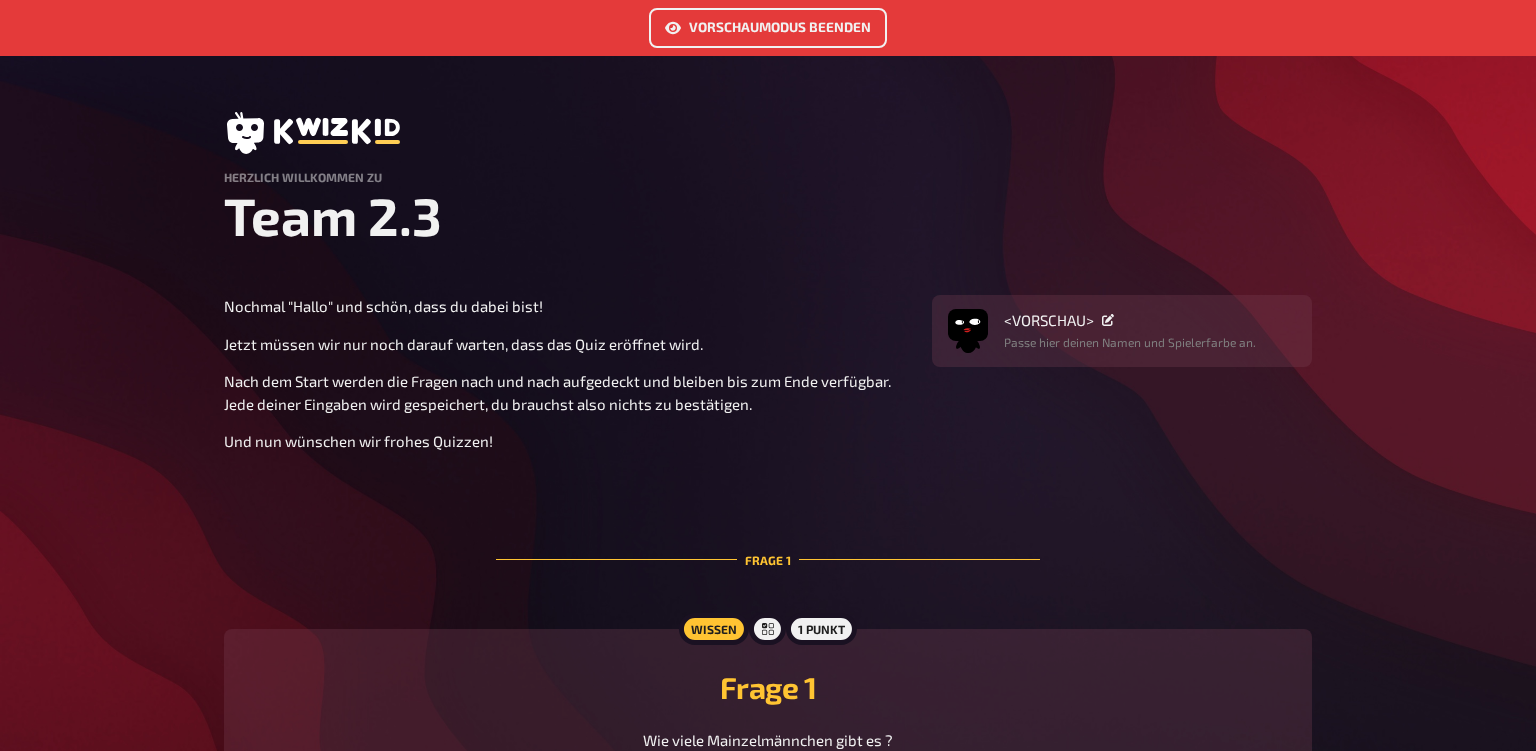 click on "Vorschaumodus beenden" at bounding box center [768, 28] 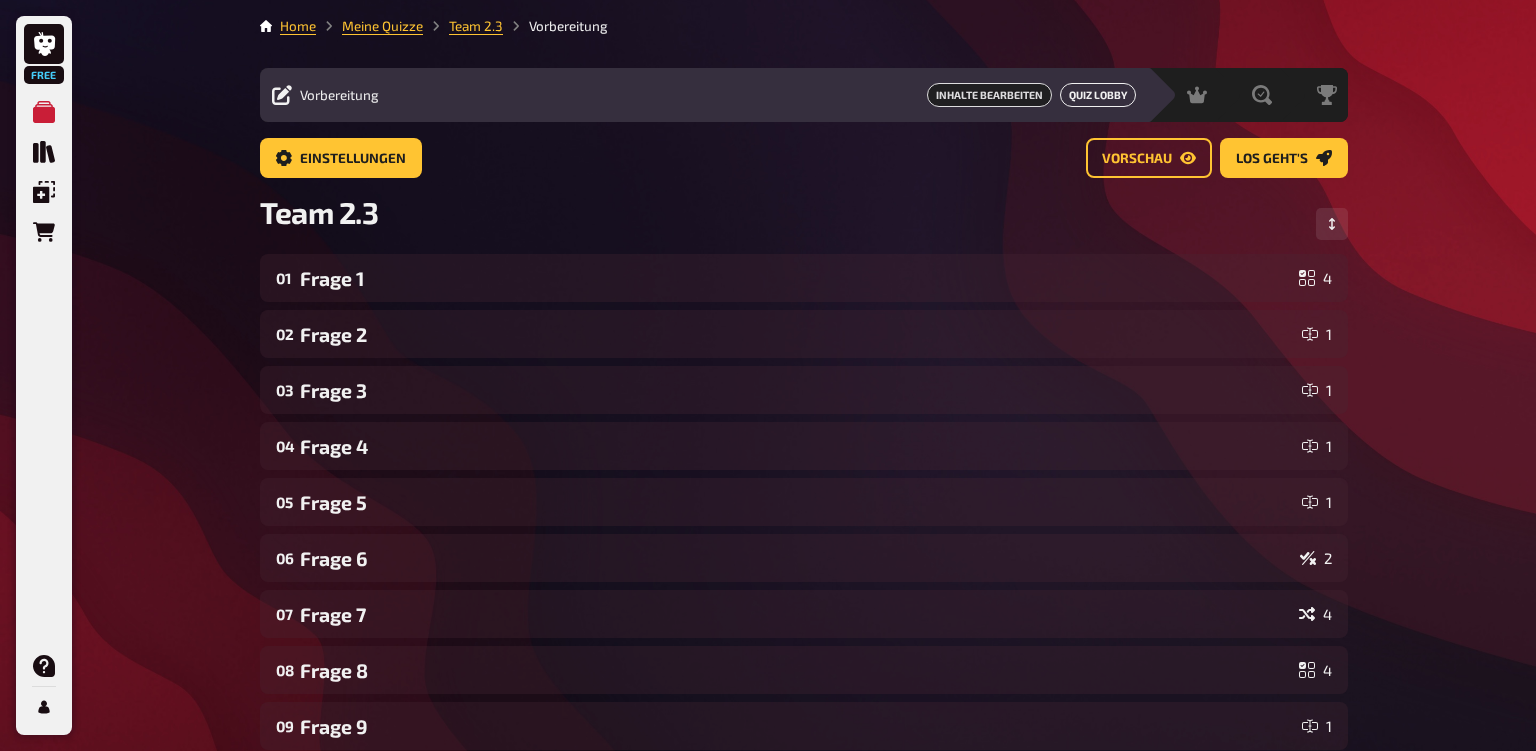 click on "Quiz Lobby" at bounding box center [1098, 95] 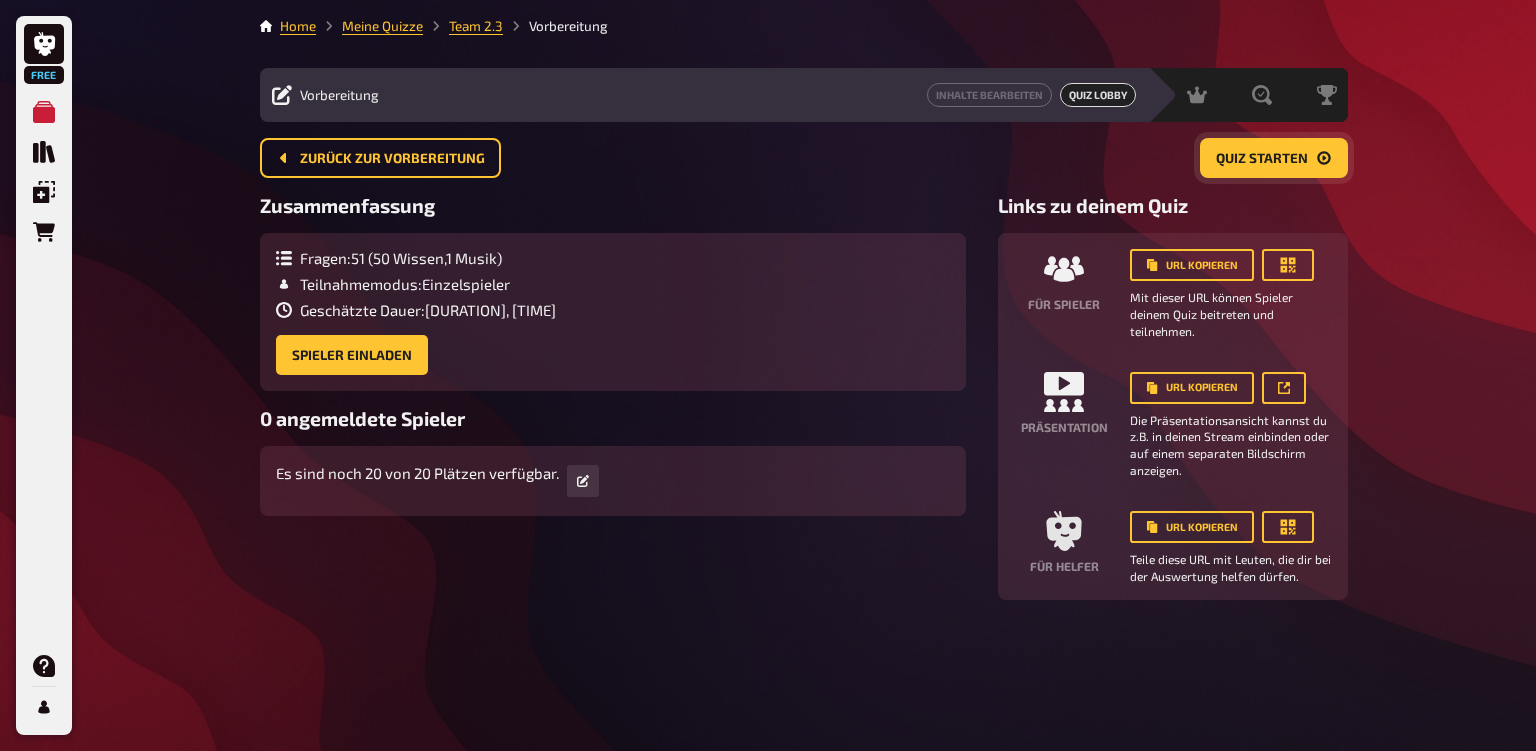 click on "Quiz starten" at bounding box center (1262, 159) 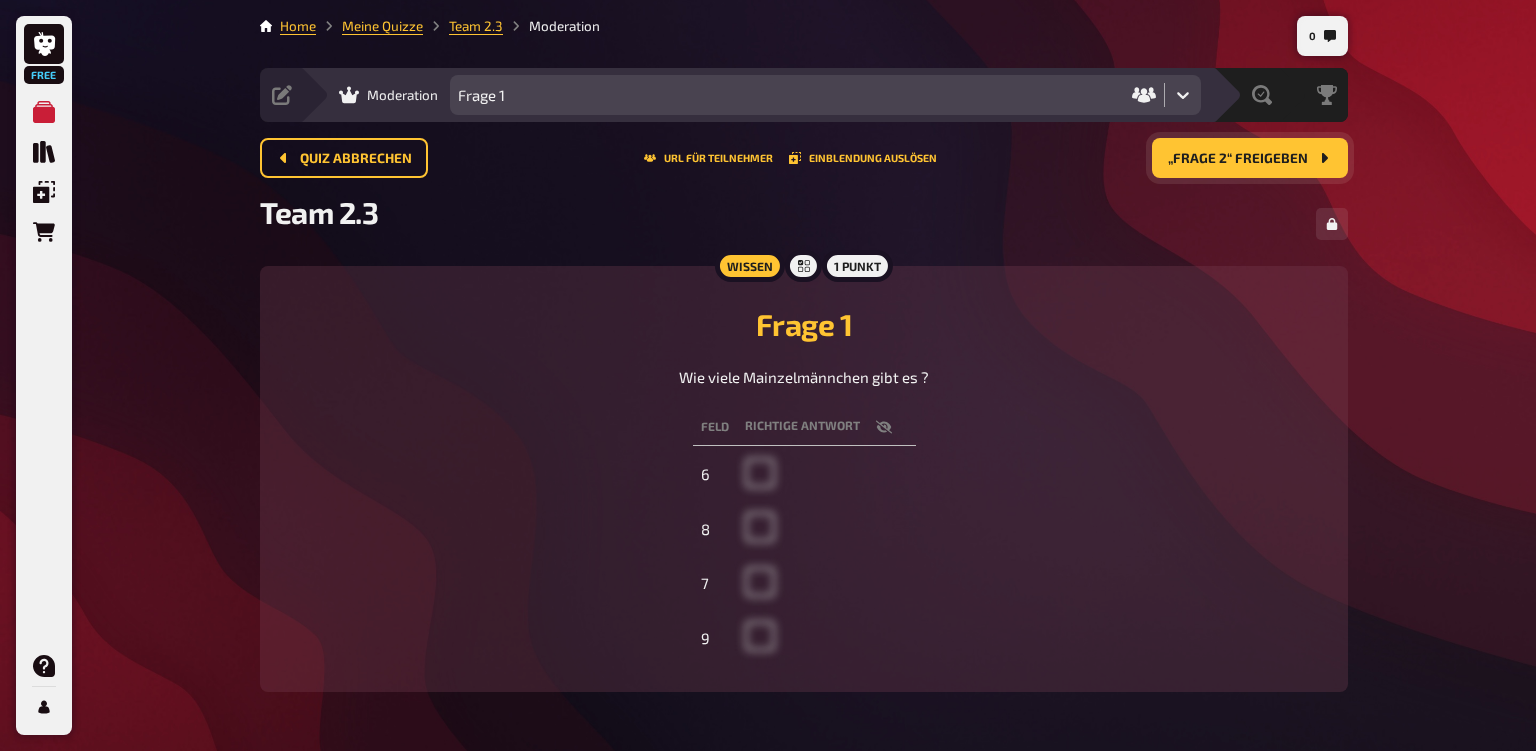click at bounding box center (826, 475) 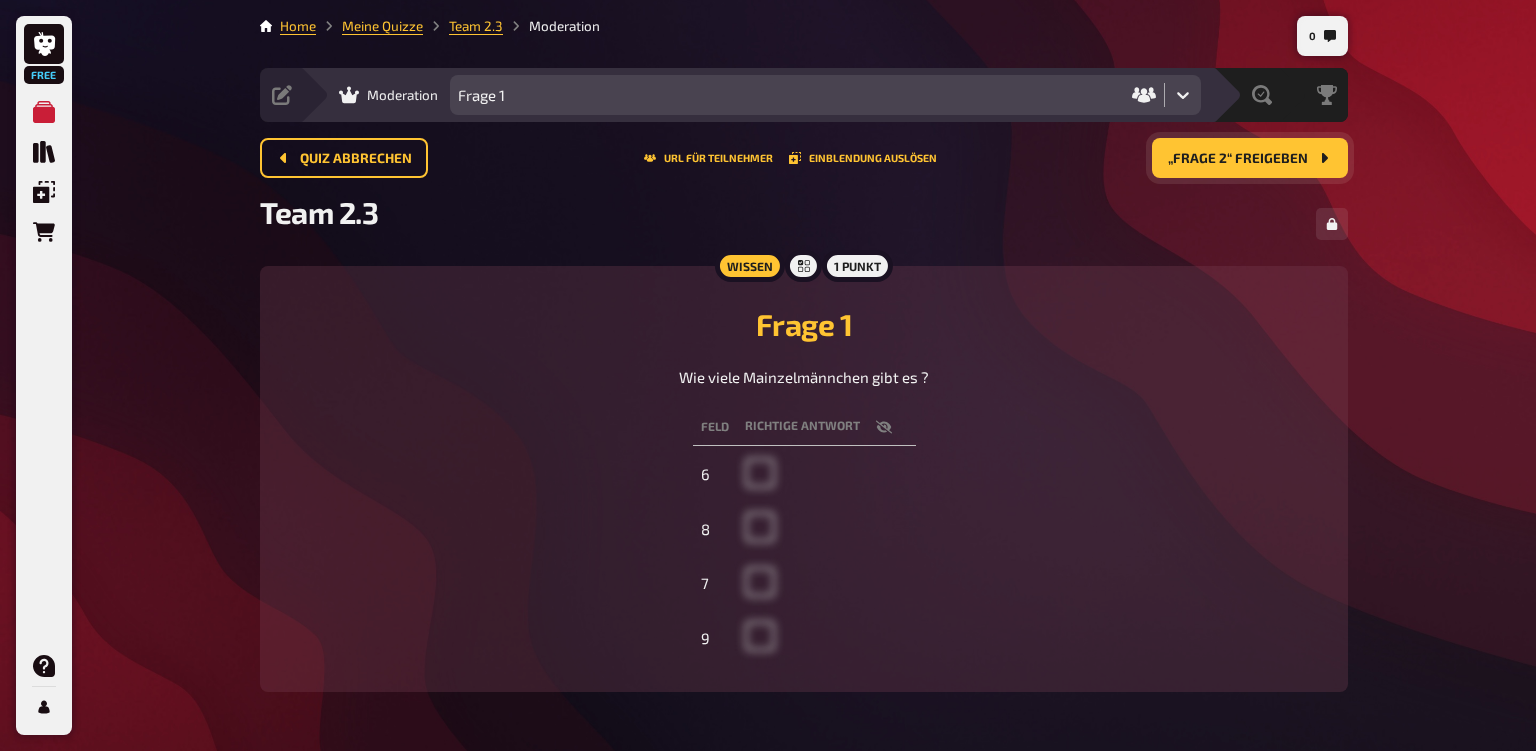 click at bounding box center [826, 475] 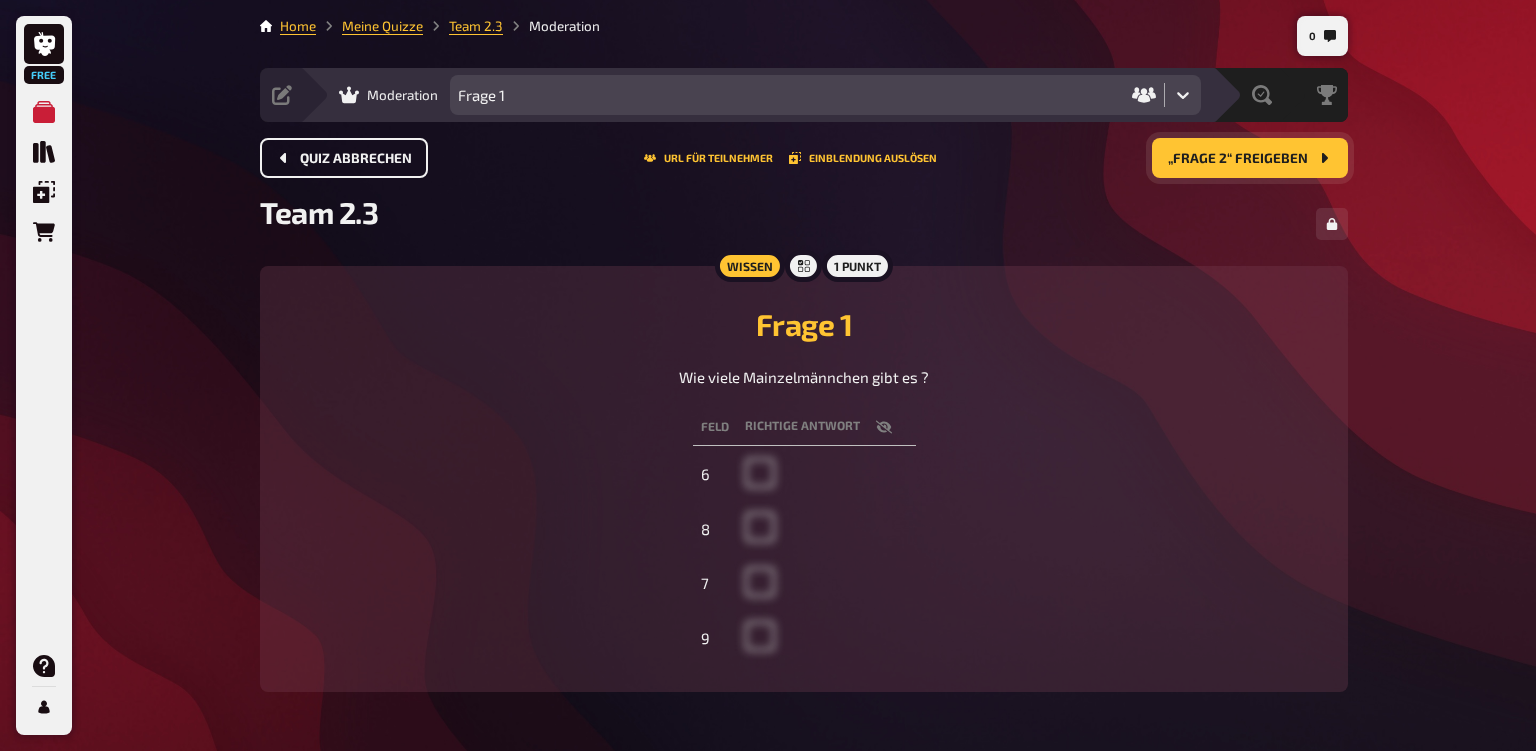 click on "Quiz abbrechen" at bounding box center [356, 159] 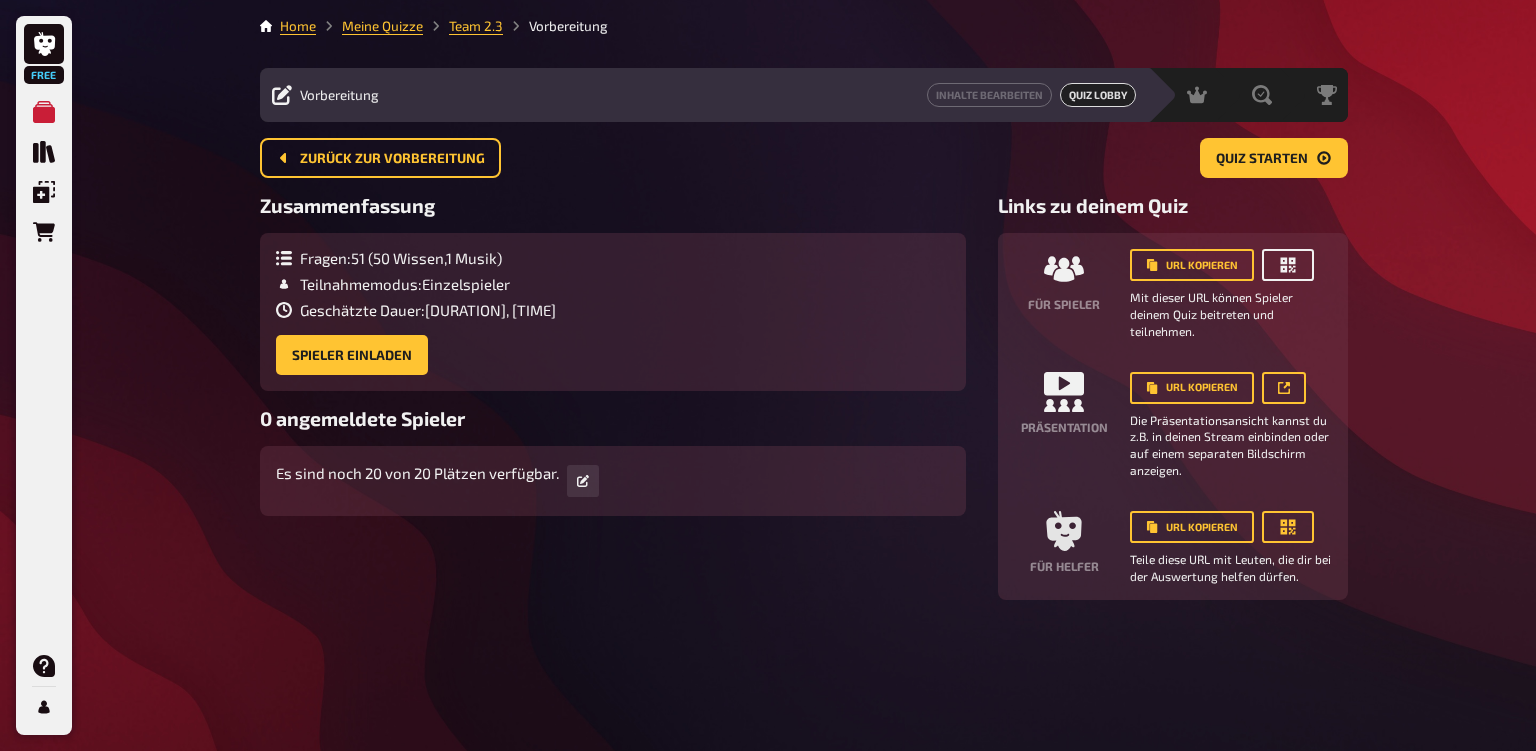 click 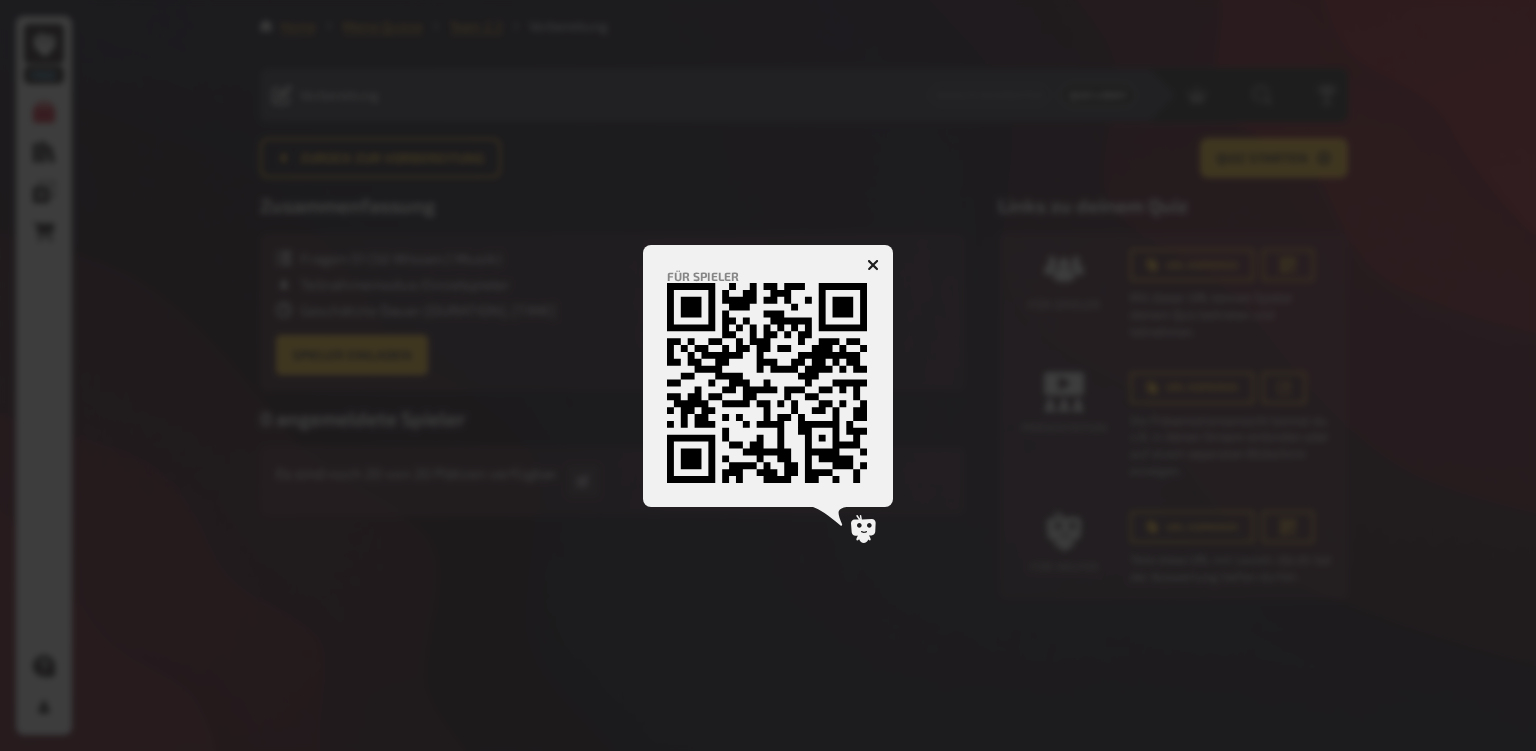 click 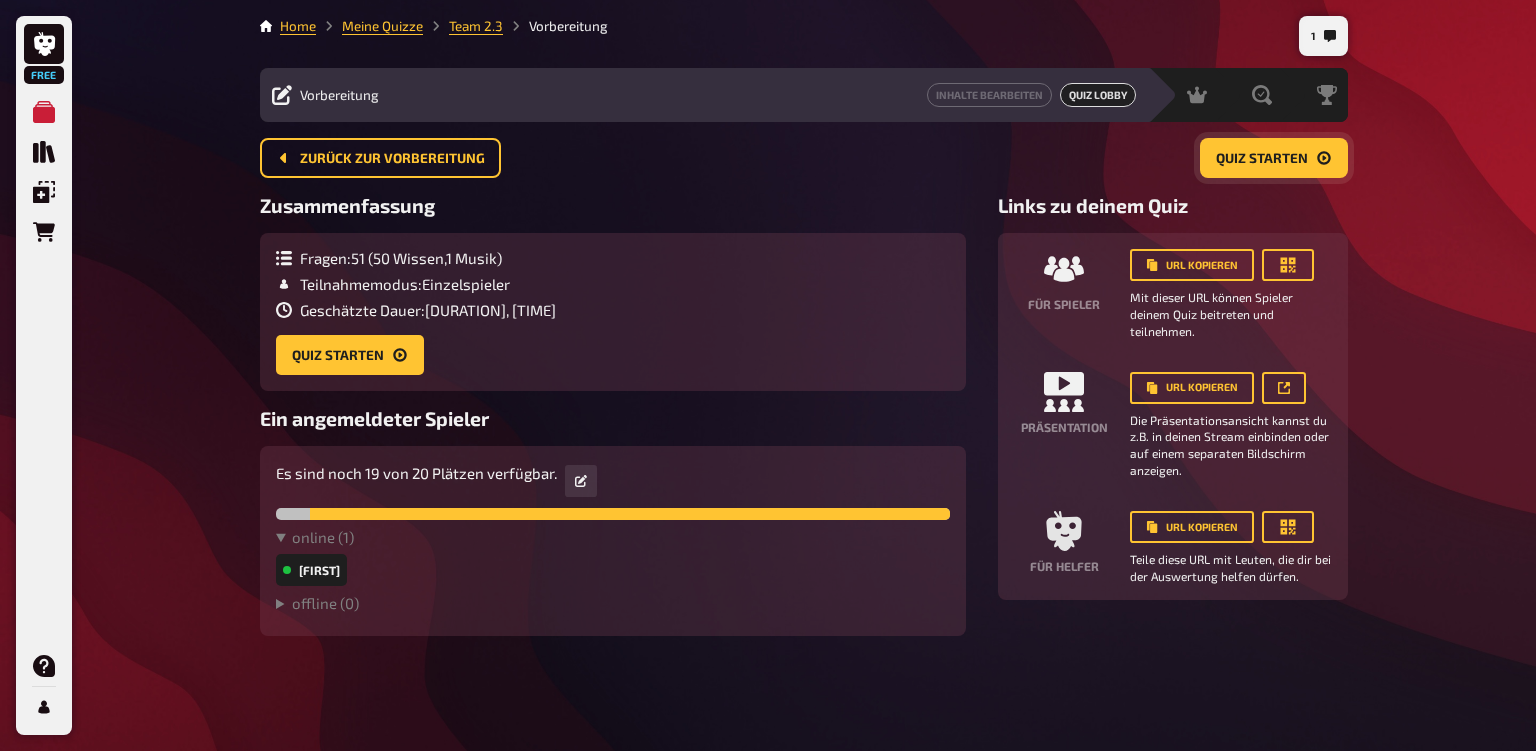 click on "Quiz starten" at bounding box center [1262, 159] 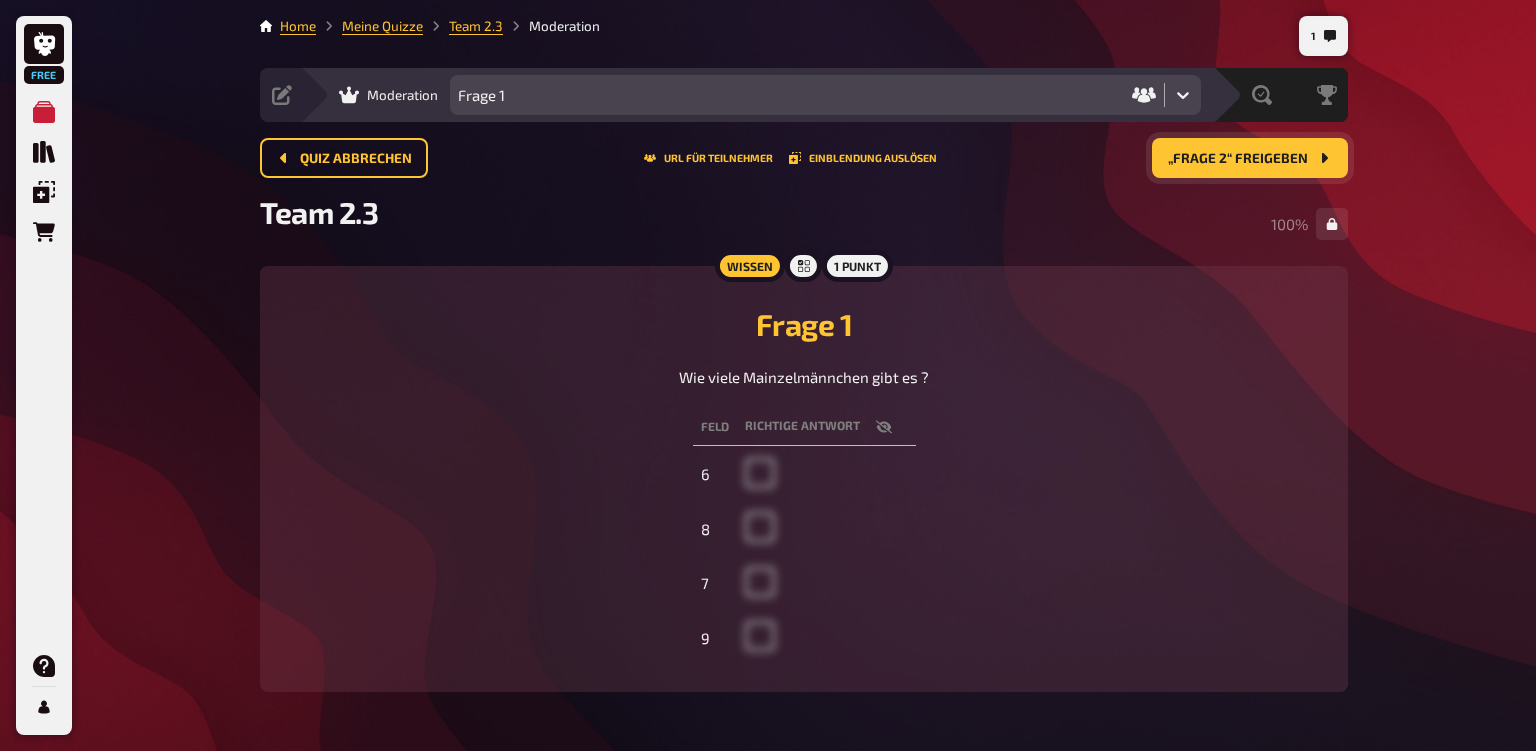 click on "„Frage 2“ freigeben" at bounding box center [1238, 159] 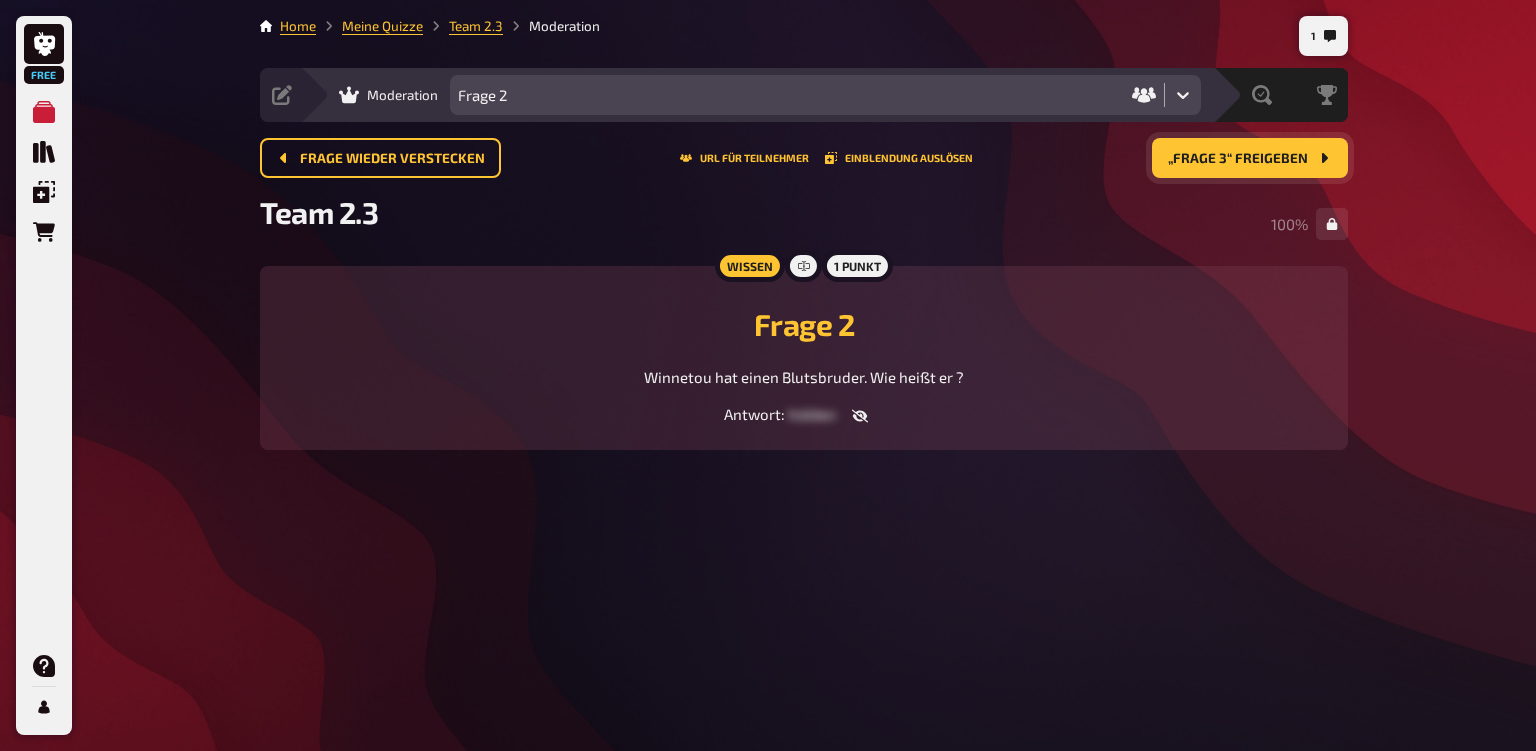 click on "„Frage 3“ freigeben" at bounding box center (1238, 159) 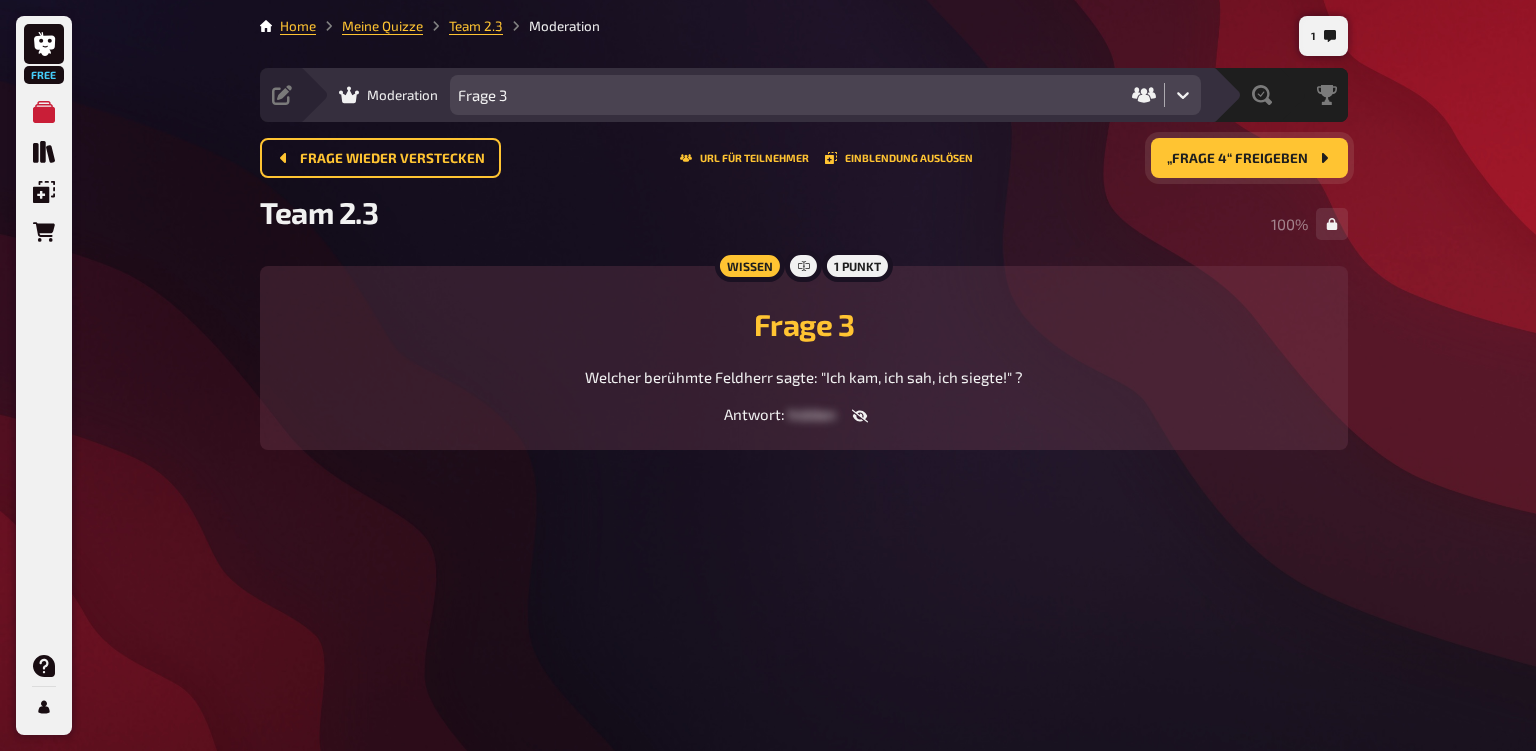 click on "„Frage 4“ freigeben" at bounding box center [1237, 159] 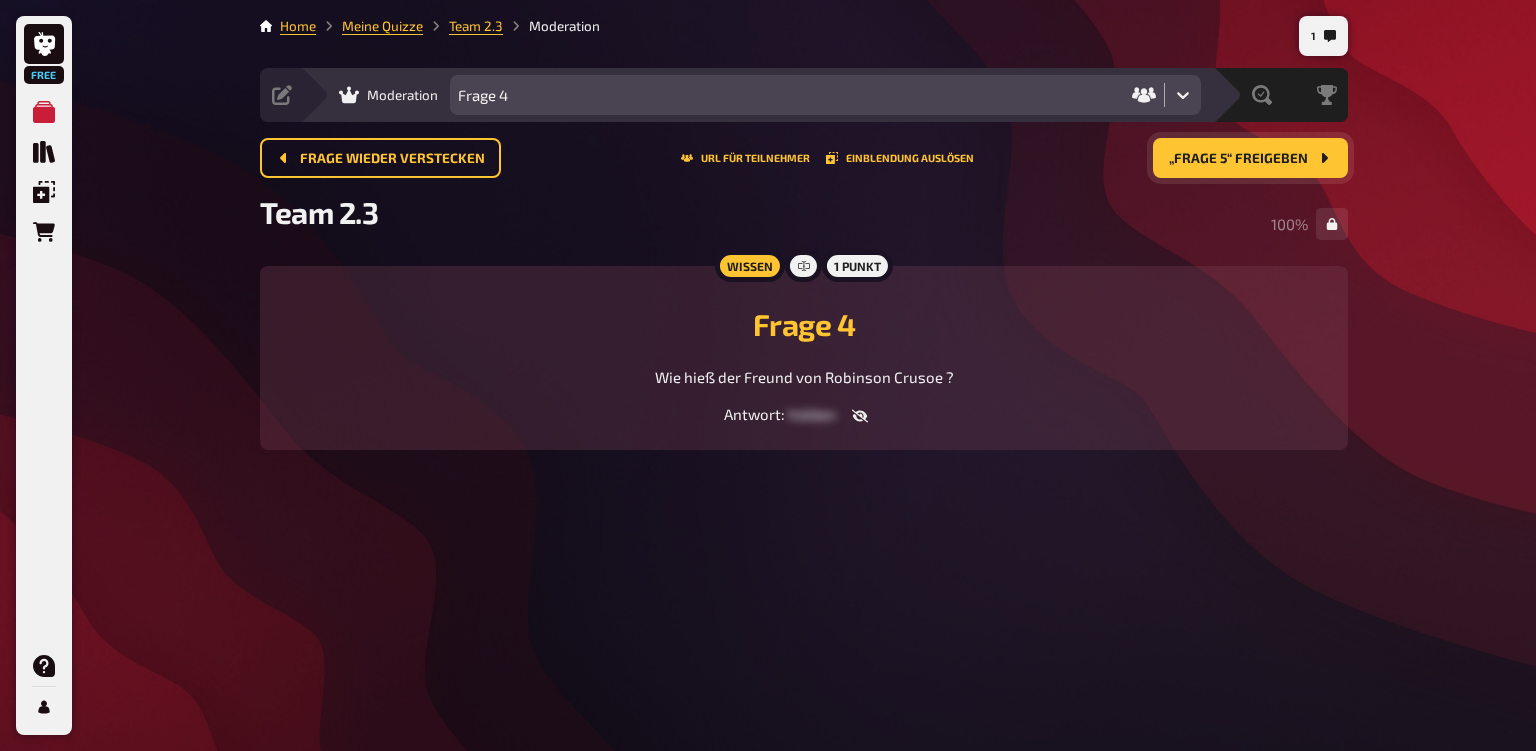 click on "„Frage 5“ freigeben" at bounding box center (1238, 159) 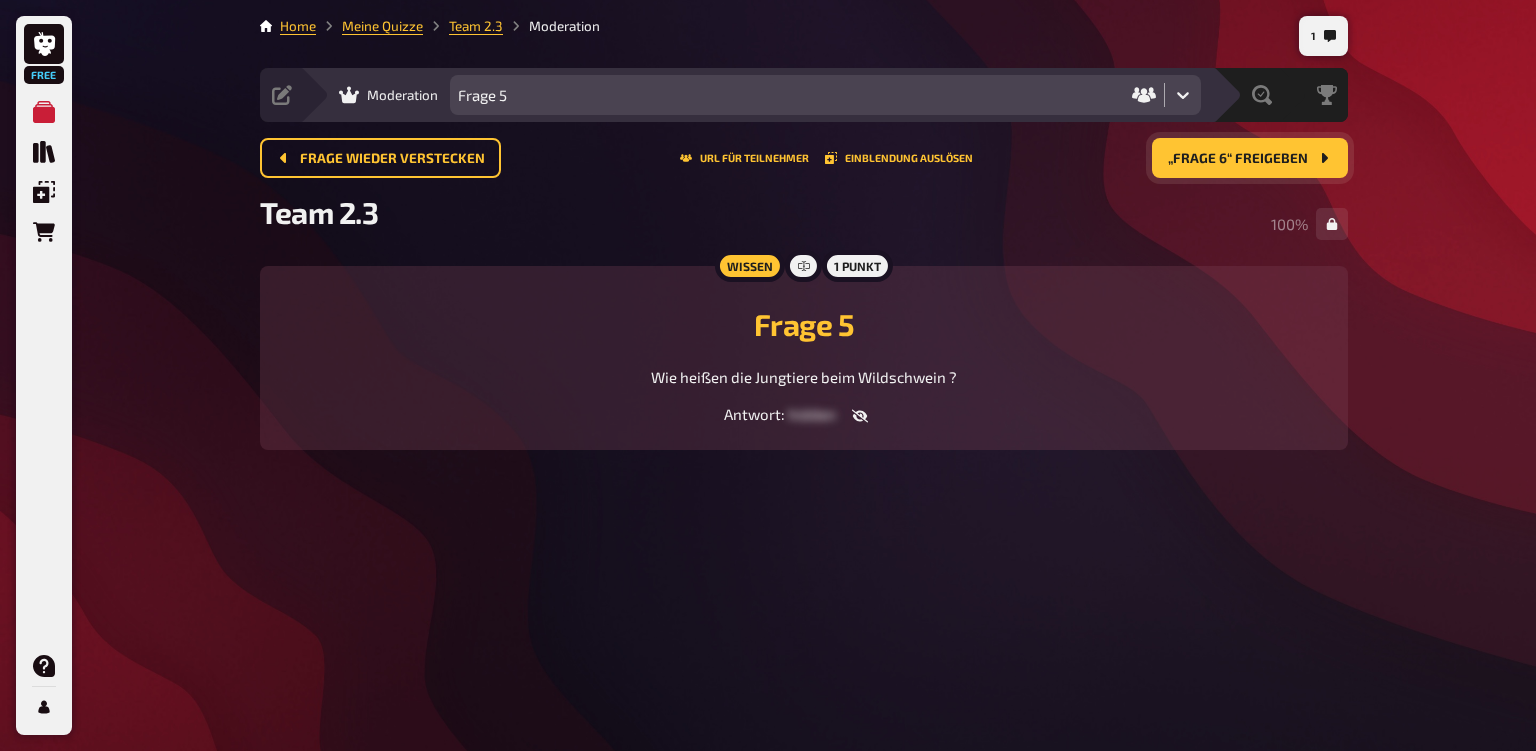 click on "„Frage 6“ freigeben" at bounding box center (1238, 159) 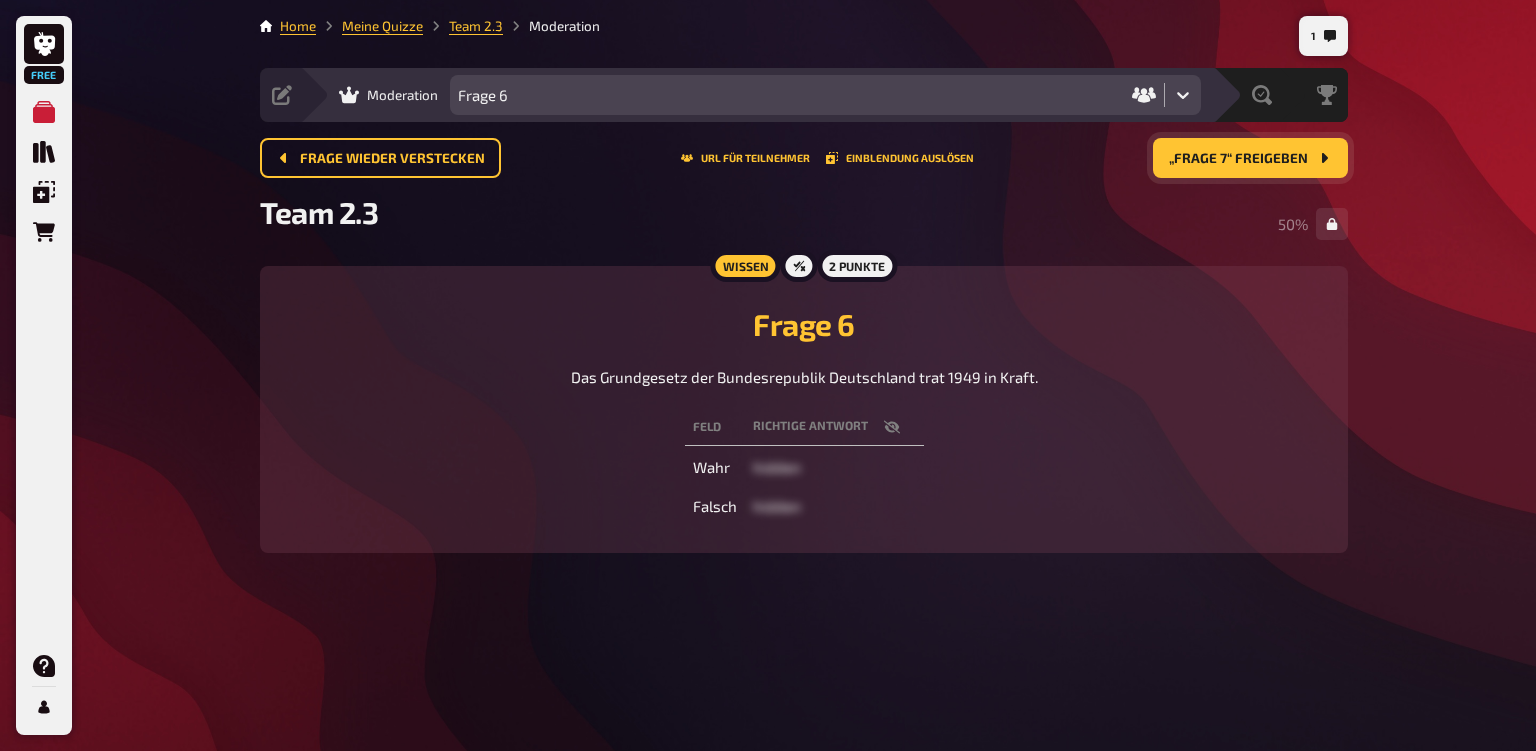 click on "„Frage 7“ freigeben" at bounding box center (1238, 159) 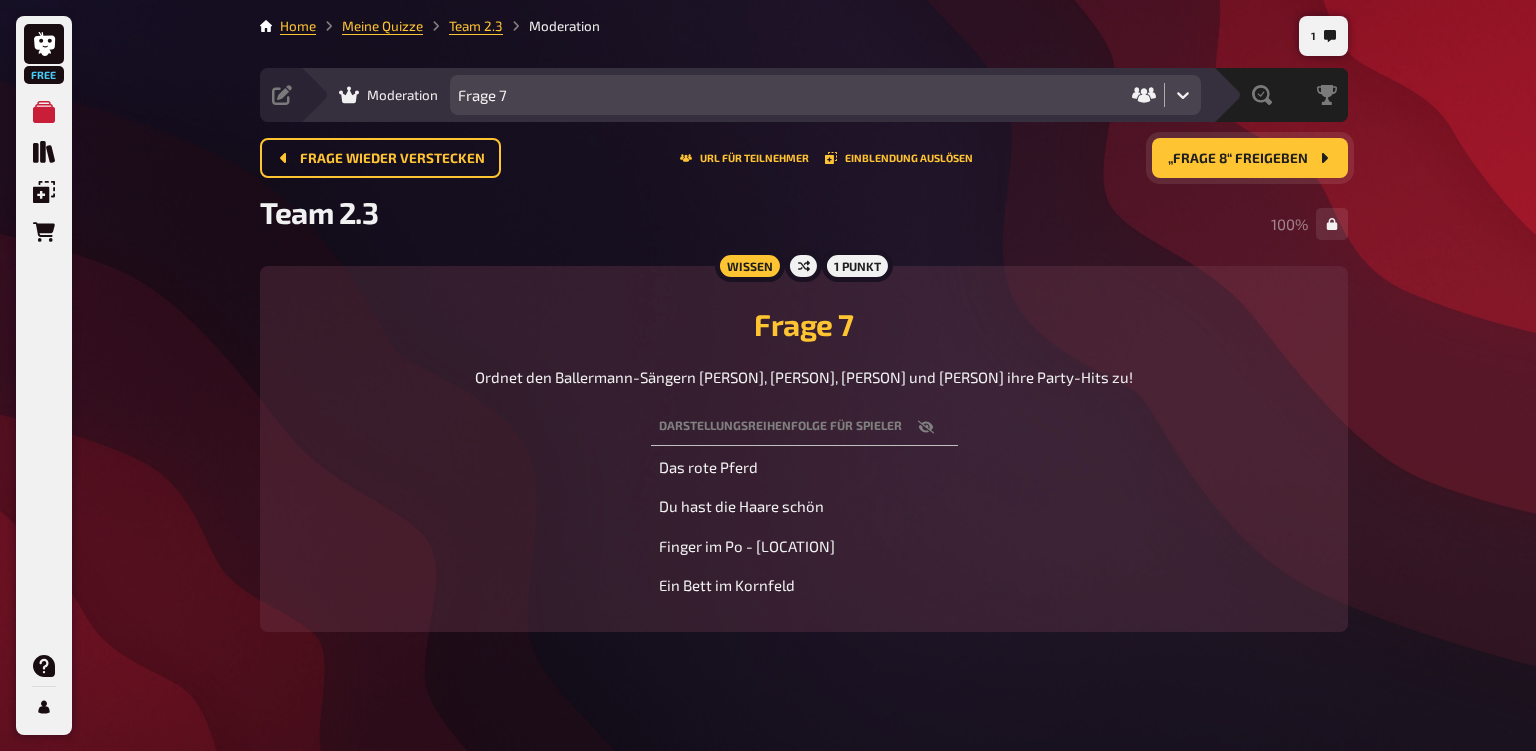 click on "„Frage 8“ freigeben" at bounding box center (1238, 159) 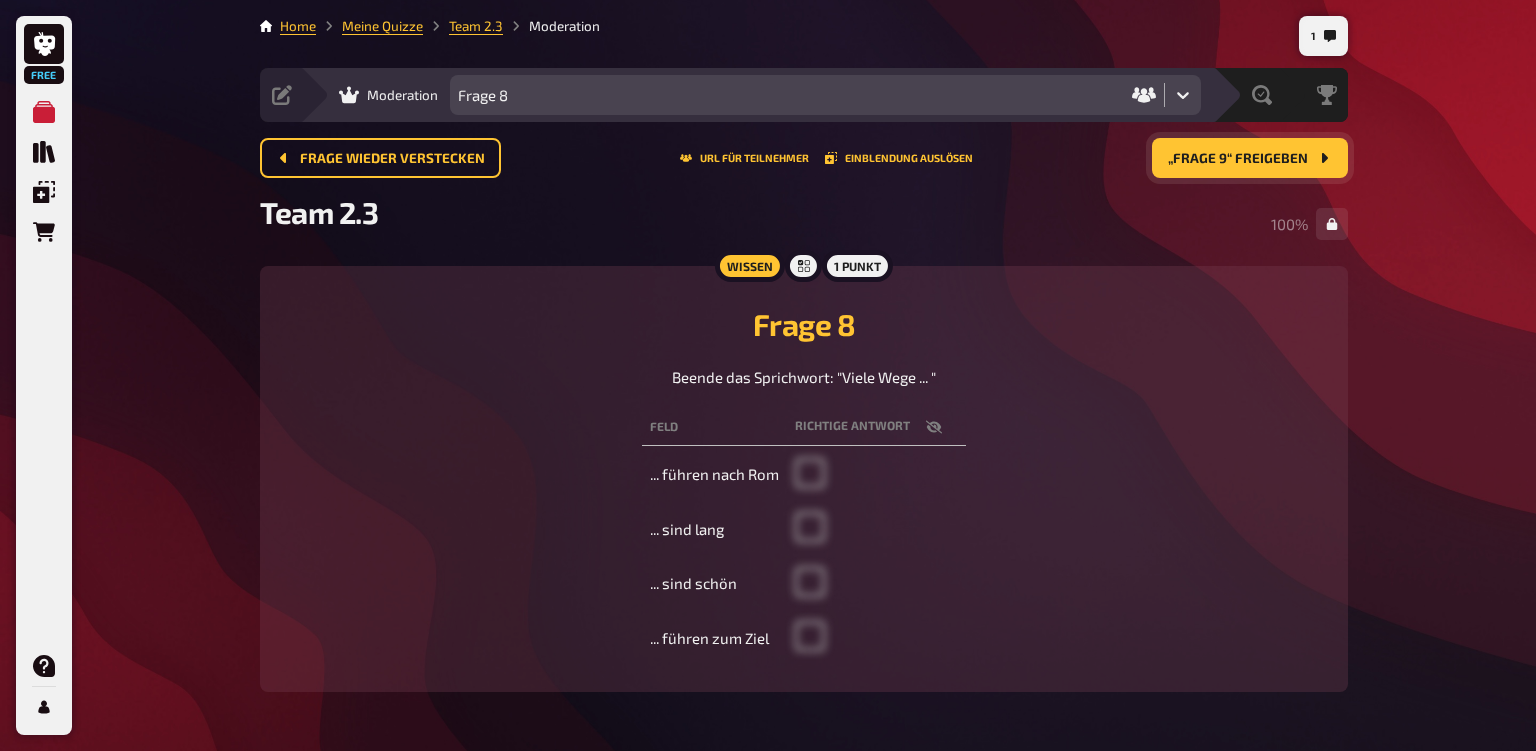click on "„Frage 9“ freigeben" at bounding box center [1238, 159] 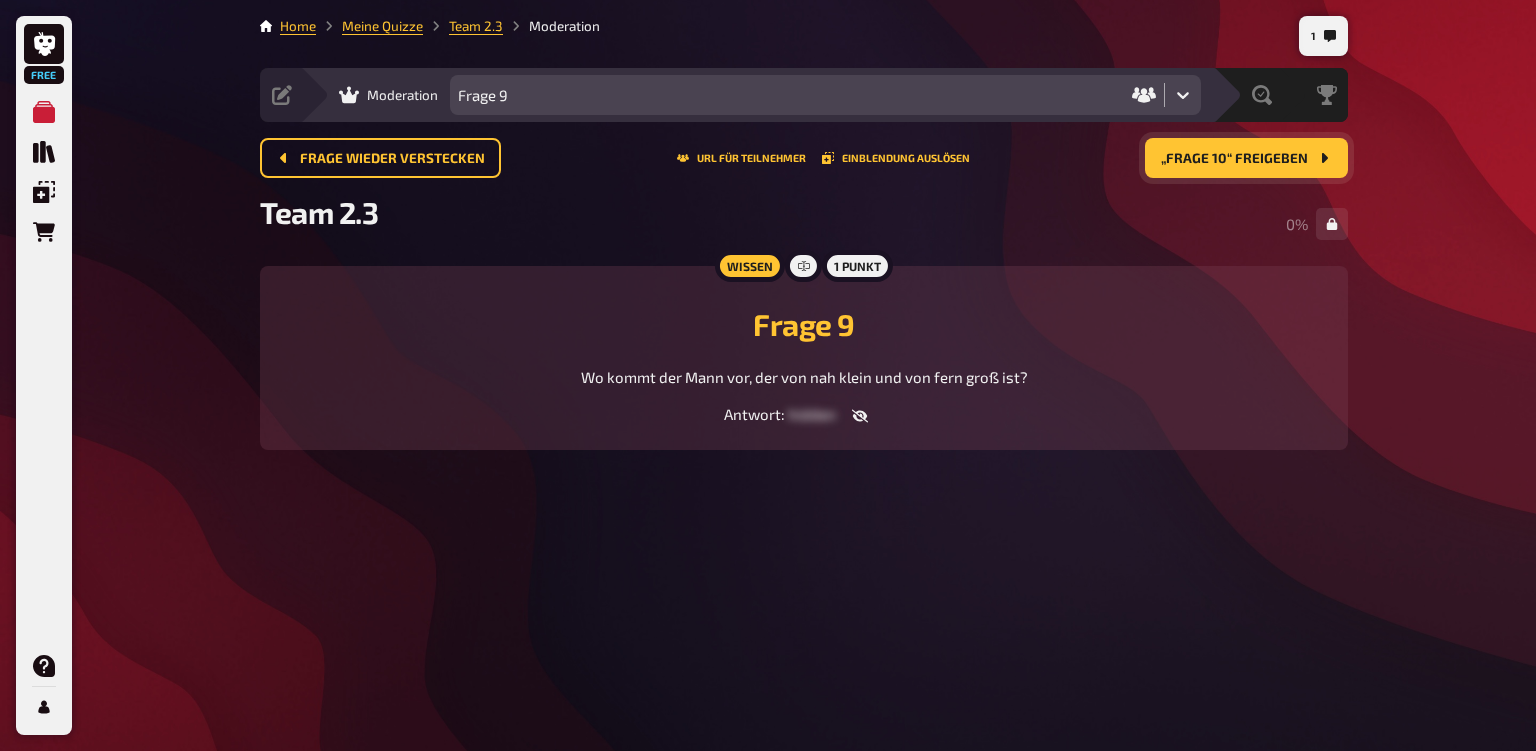click on "„Frage 10“ freigeben" at bounding box center [1234, 159] 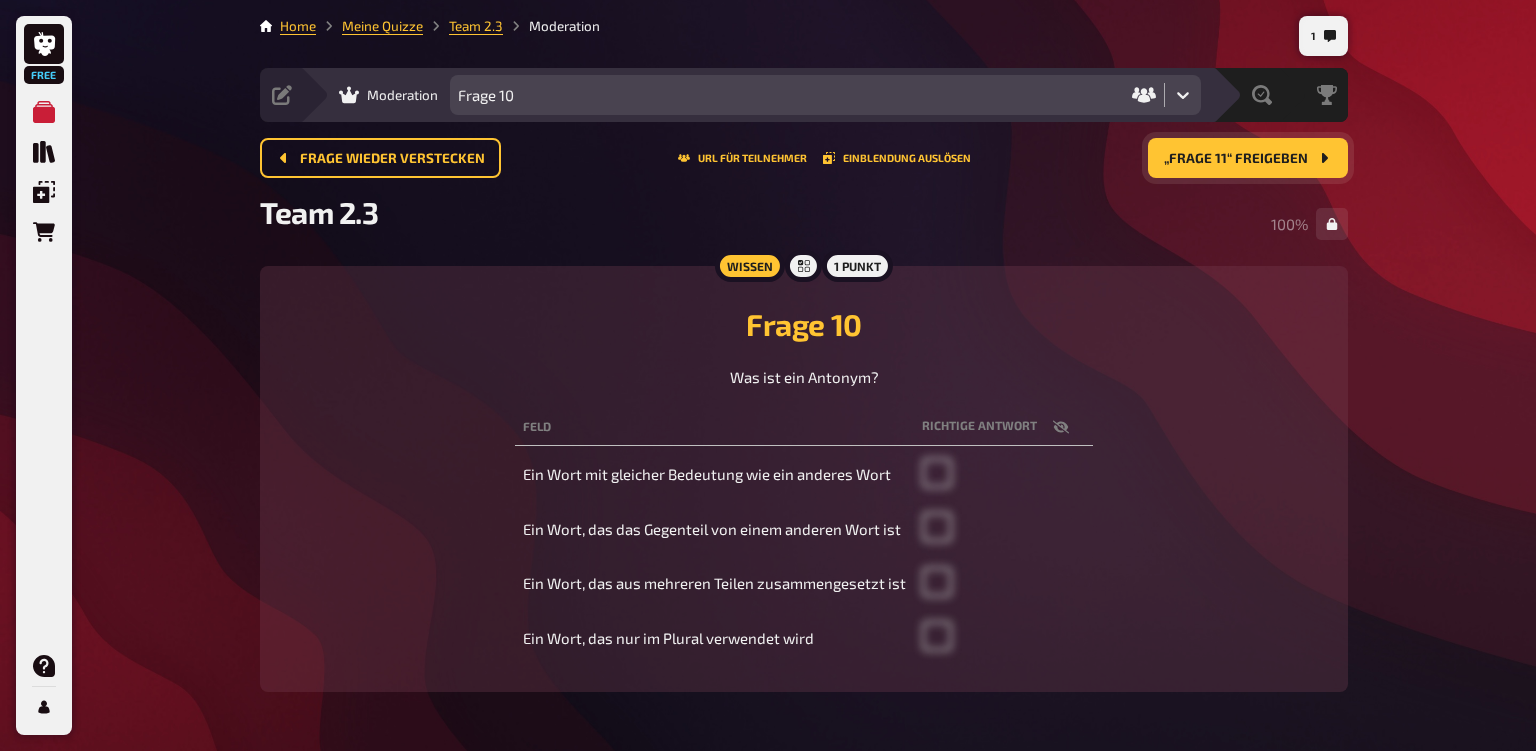 click on "„Frage 11“ freigeben" at bounding box center (1236, 159) 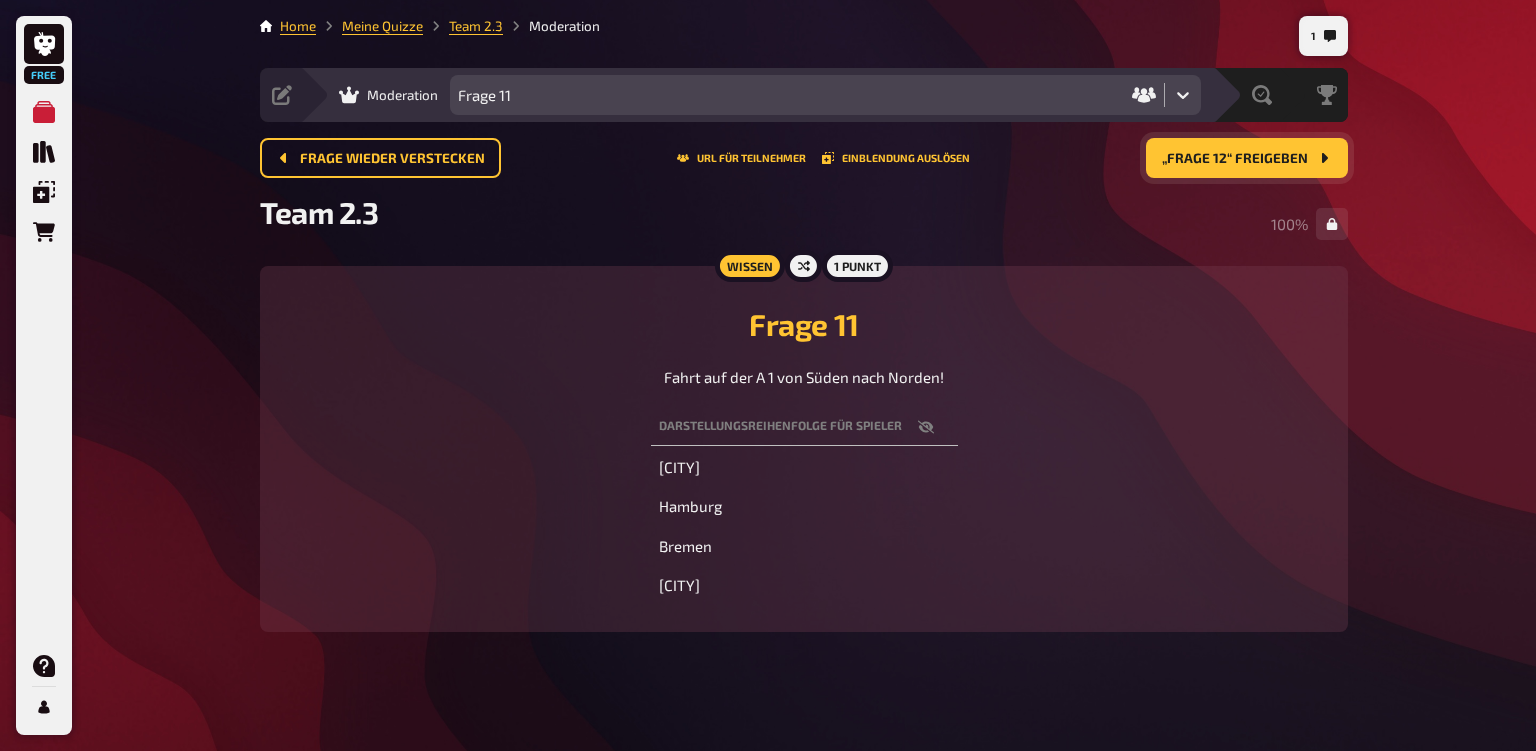 click on "„Frage 12“ freigeben" at bounding box center (1235, 159) 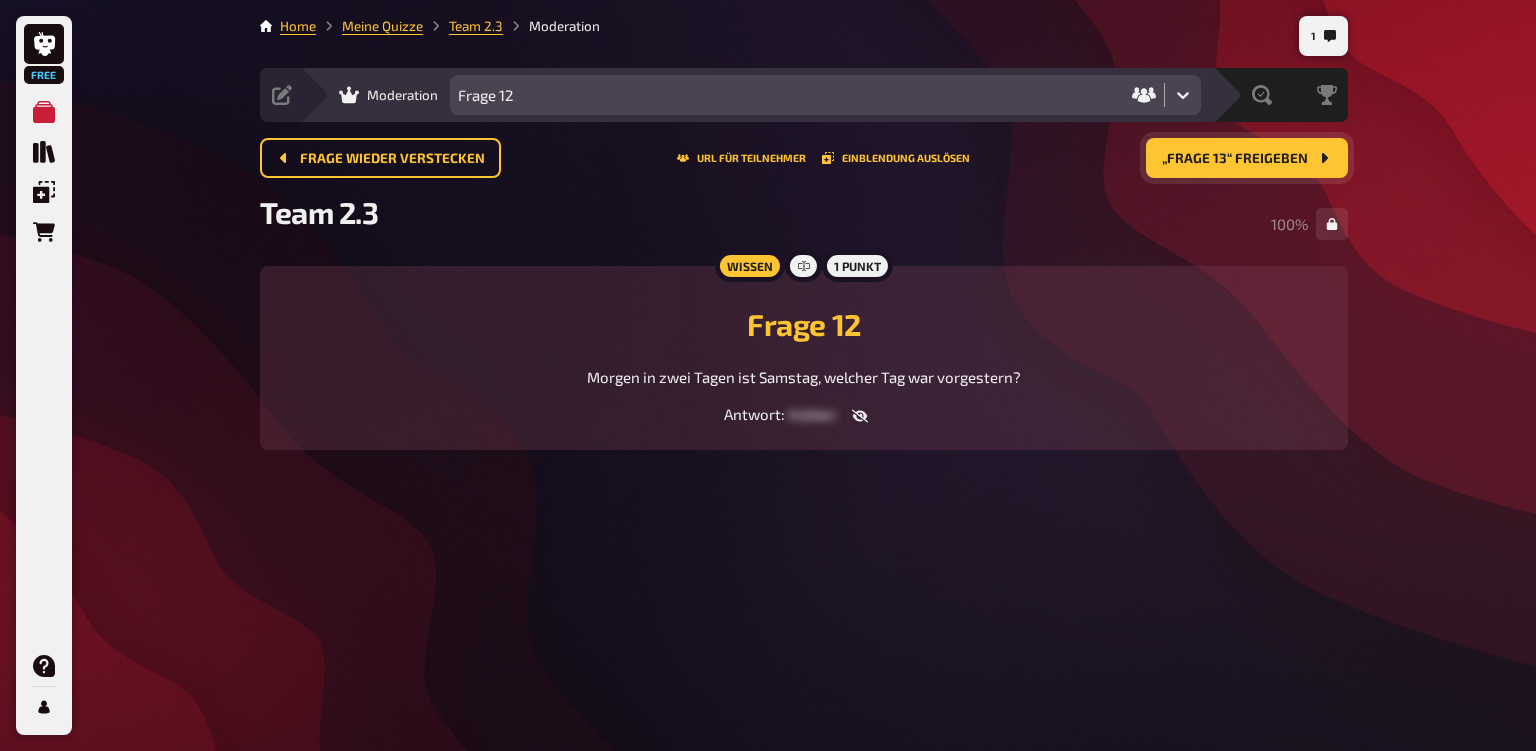 click on "„Frage 13“ freigeben" at bounding box center [1235, 159] 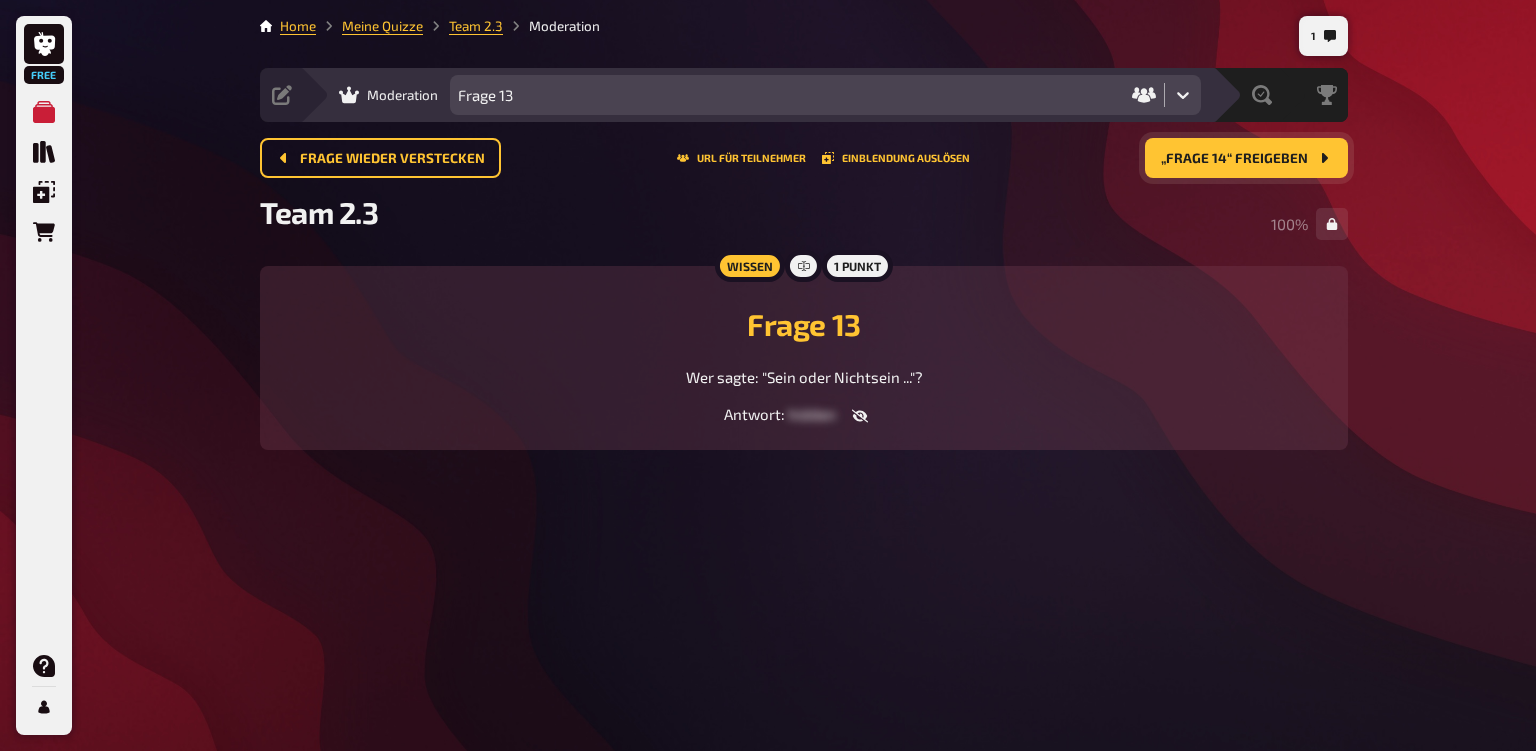 click on "„Frage 14“ freigeben" at bounding box center [1234, 159] 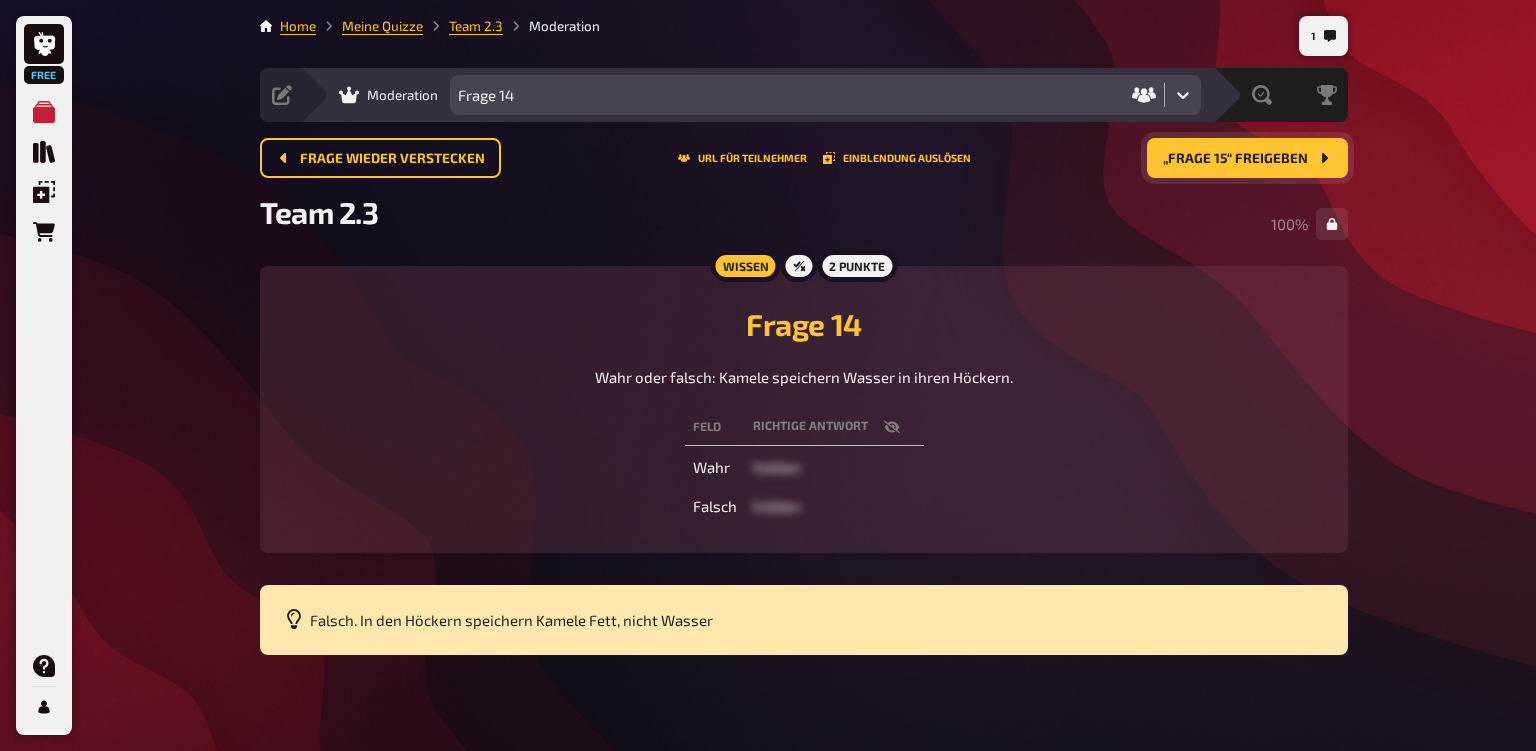 click on "„Frage 15“ freigeben" at bounding box center (1235, 159) 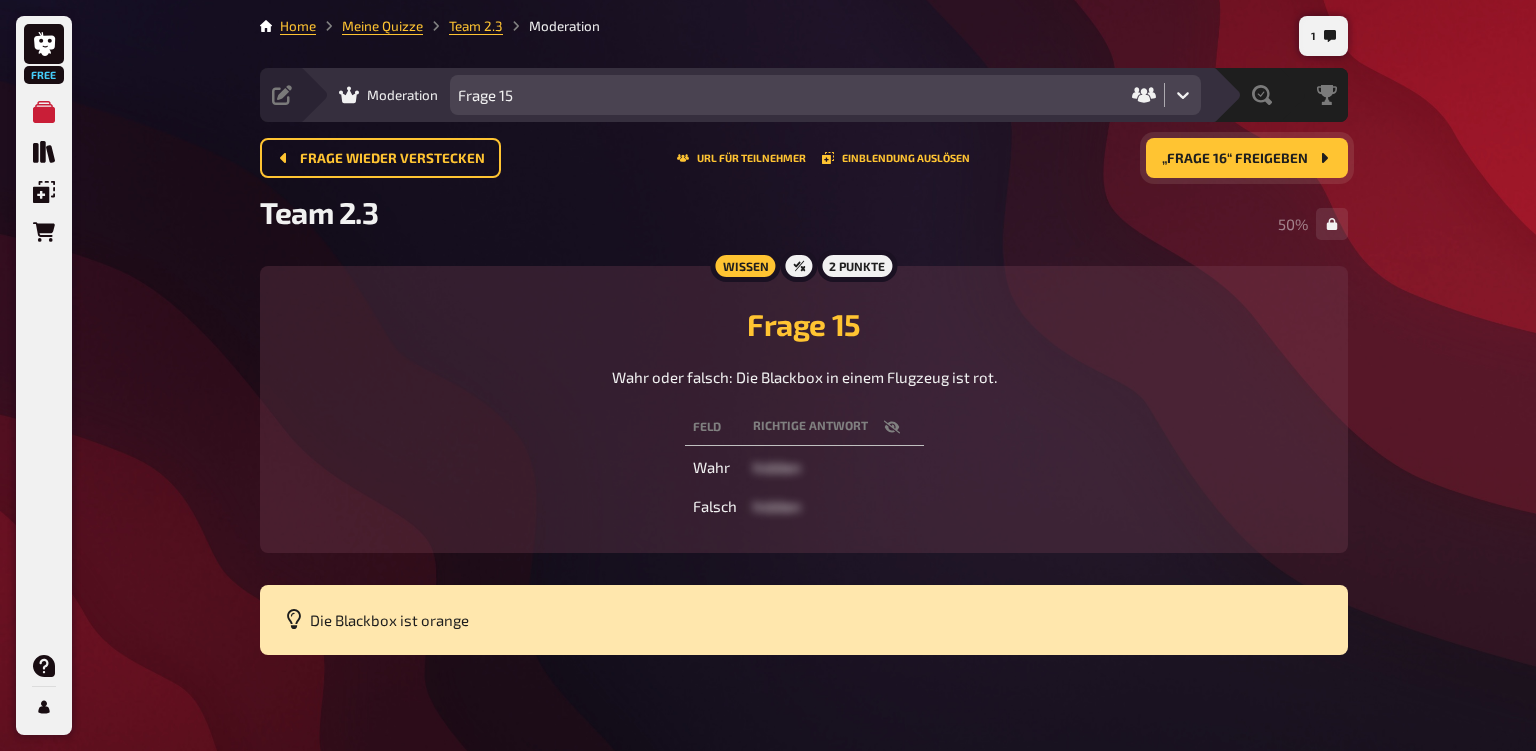 click on "„Frage 16“ freigeben" at bounding box center [1235, 159] 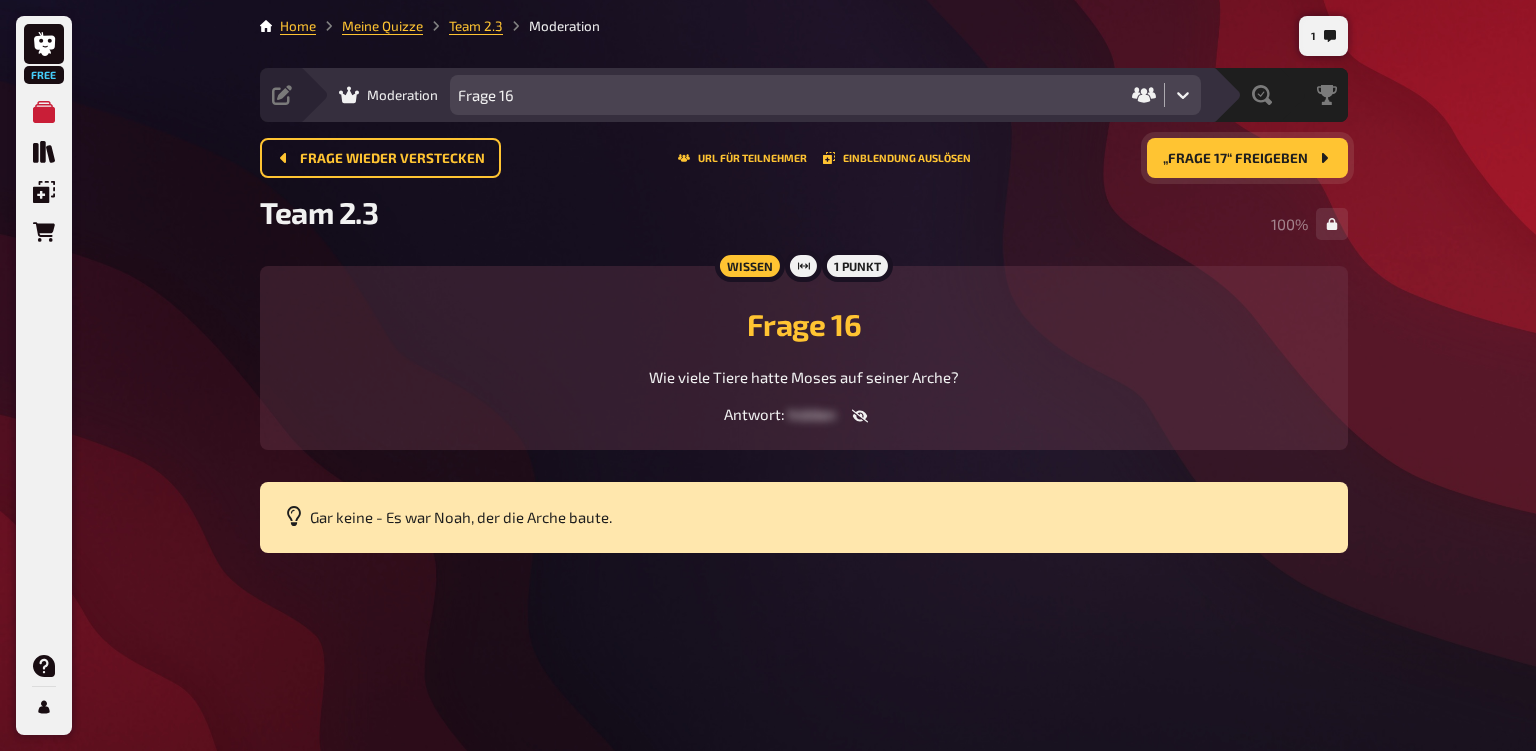 click on "„Frage 17“ freigeben" at bounding box center (1235, 159) 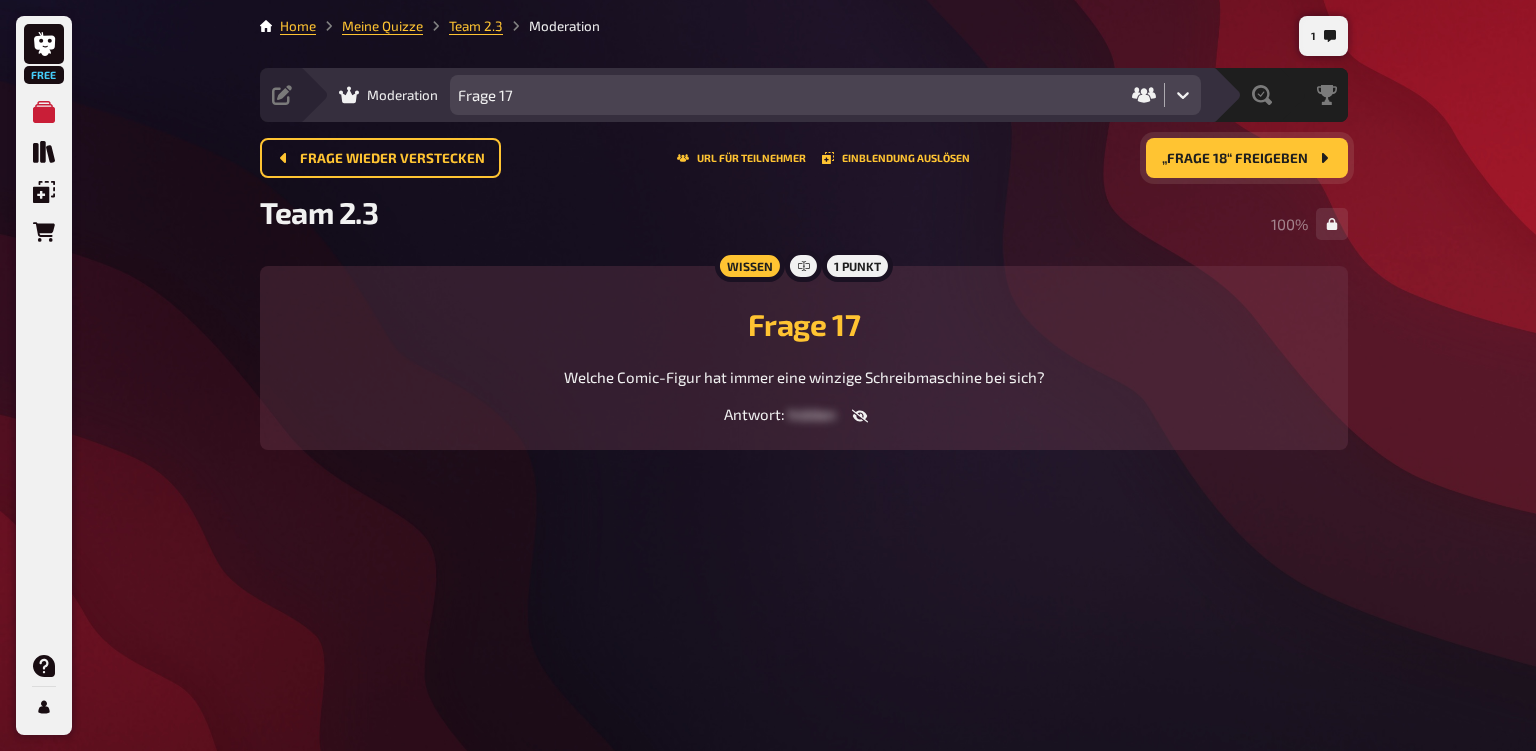 click on "„Frage 18“ freigeben" at bounding box center (1235, 159) 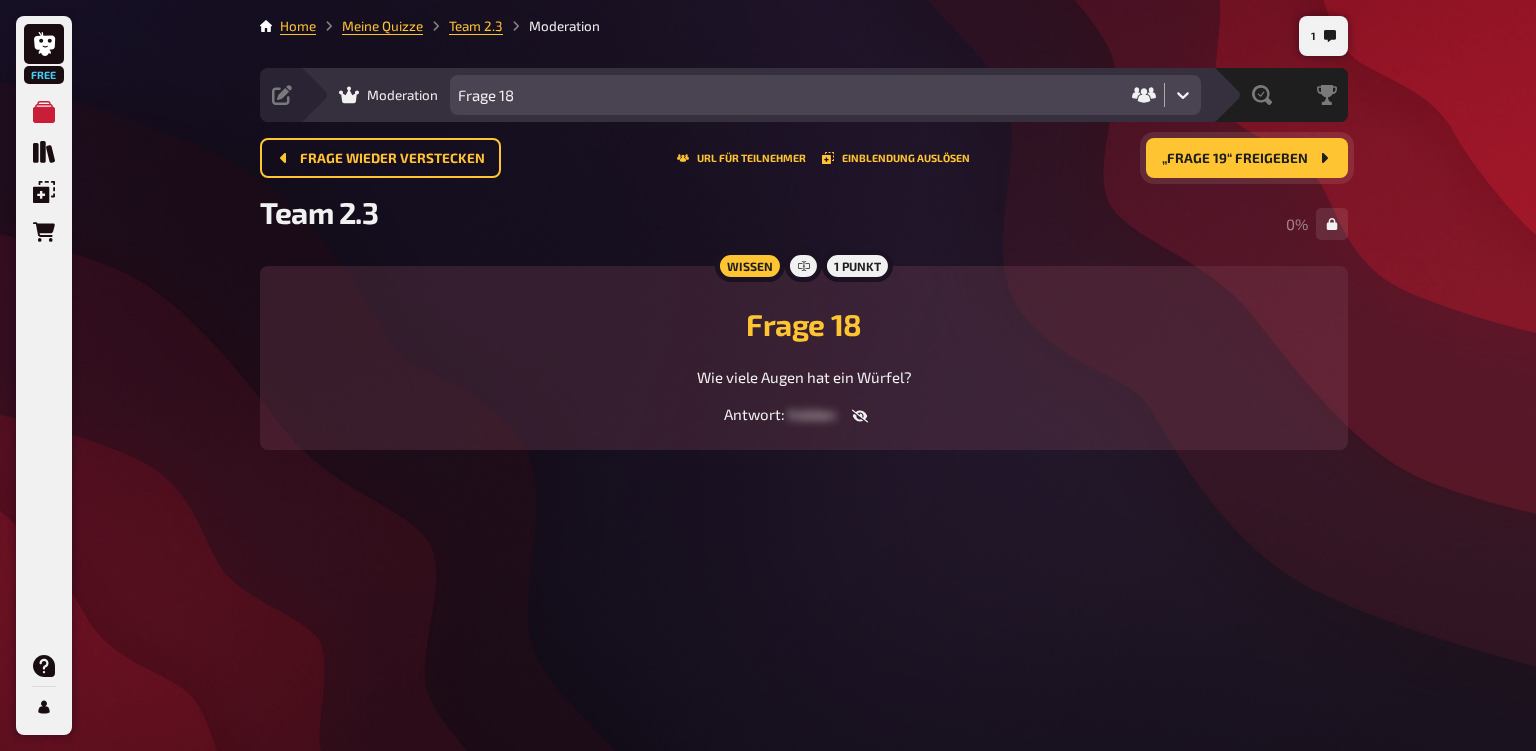 click on "„Frage 19“ freigeben" at bounding box center [1235, 159] 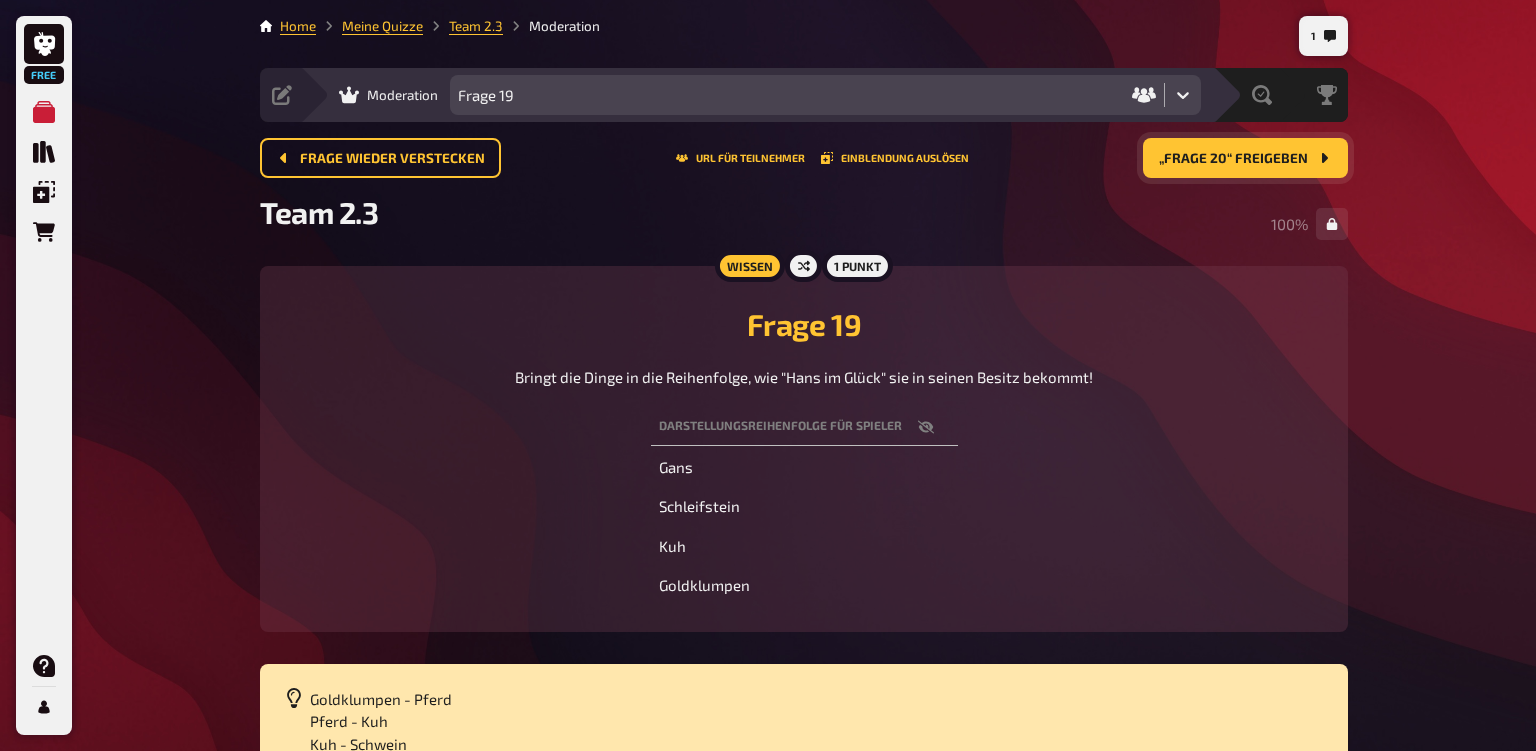 click on "„Frage 20“ freigeben" at bounding box center [1233, 159] 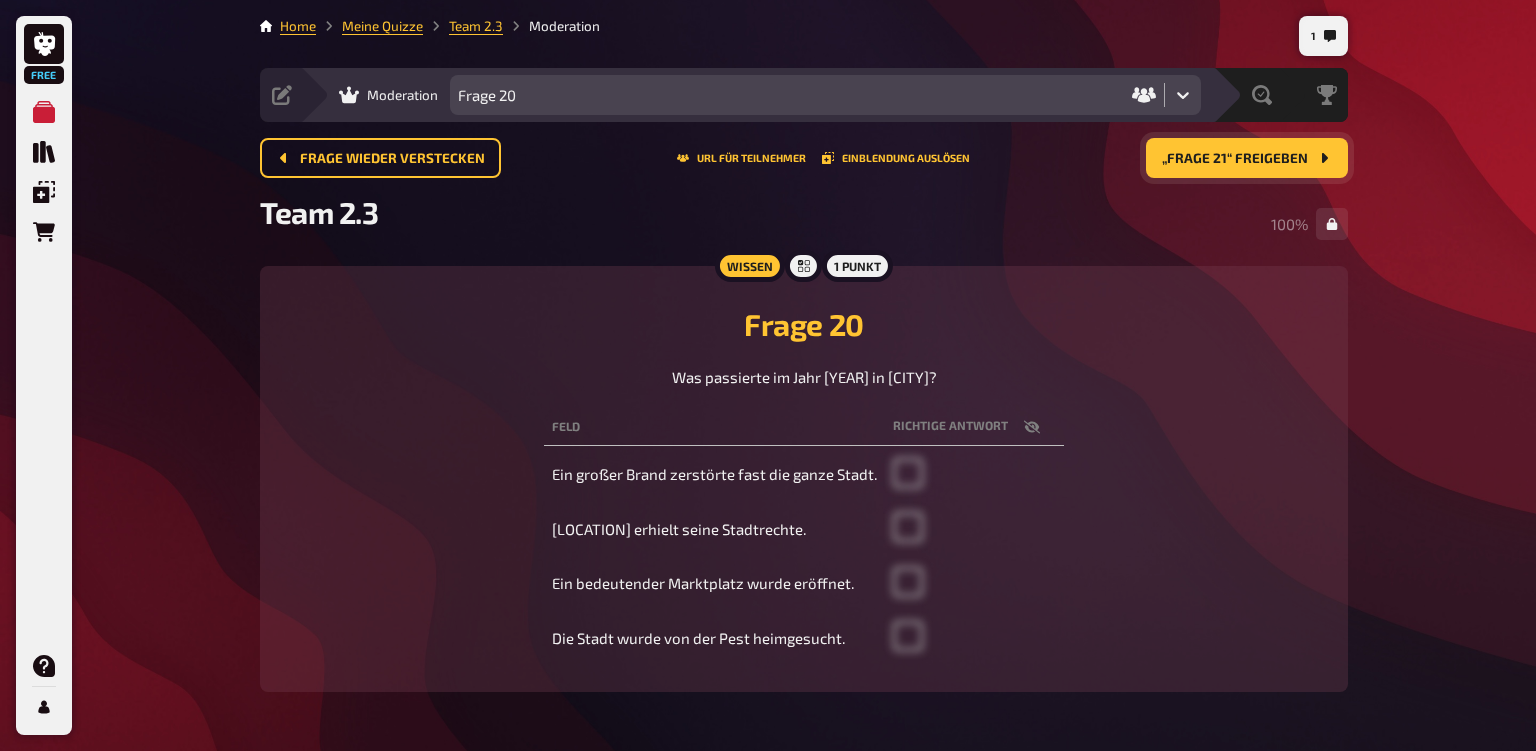 click on "„Frage 21“ freigeben" at bounding box center (1235, 159) 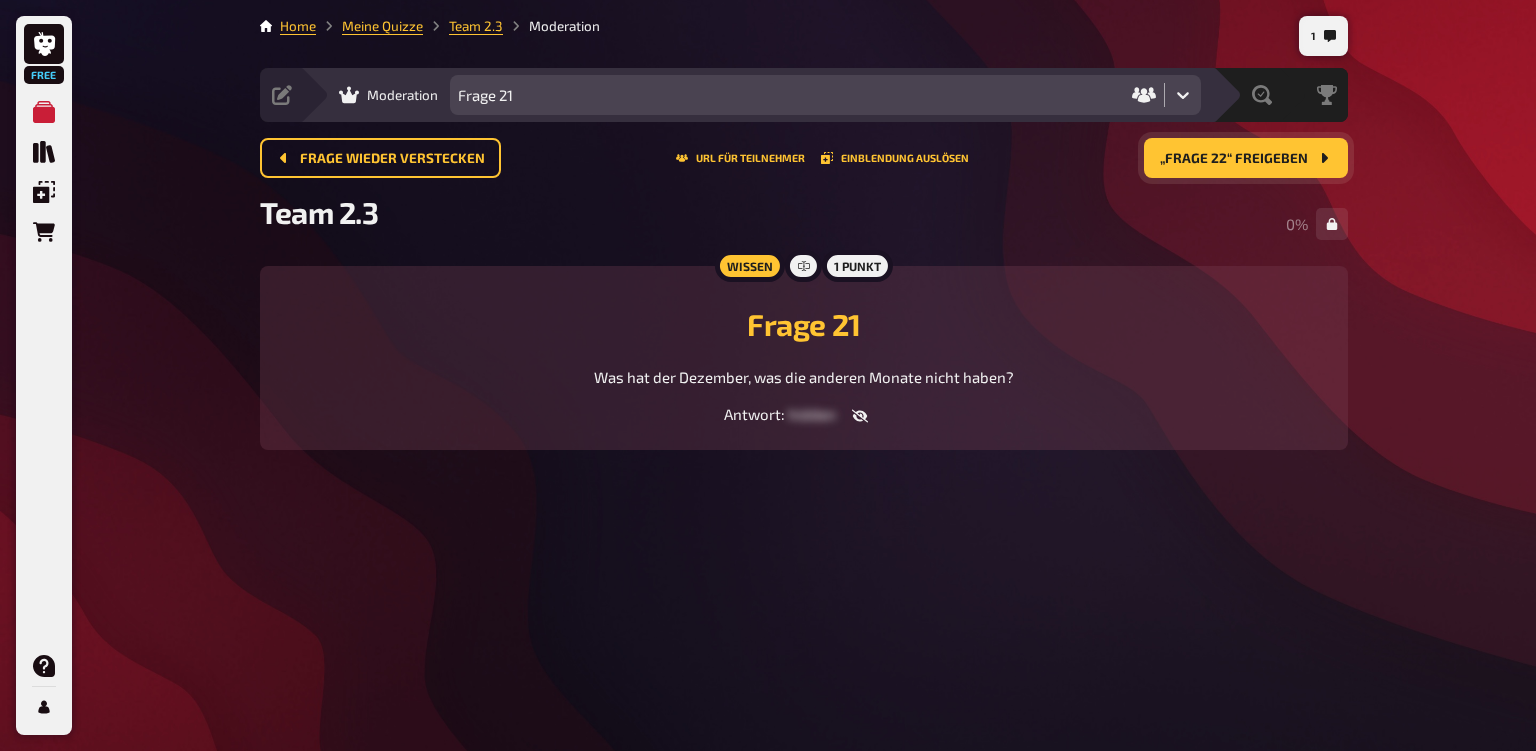 click on "„Frage 22“ freigeben" at bounding box center [1234, 159] 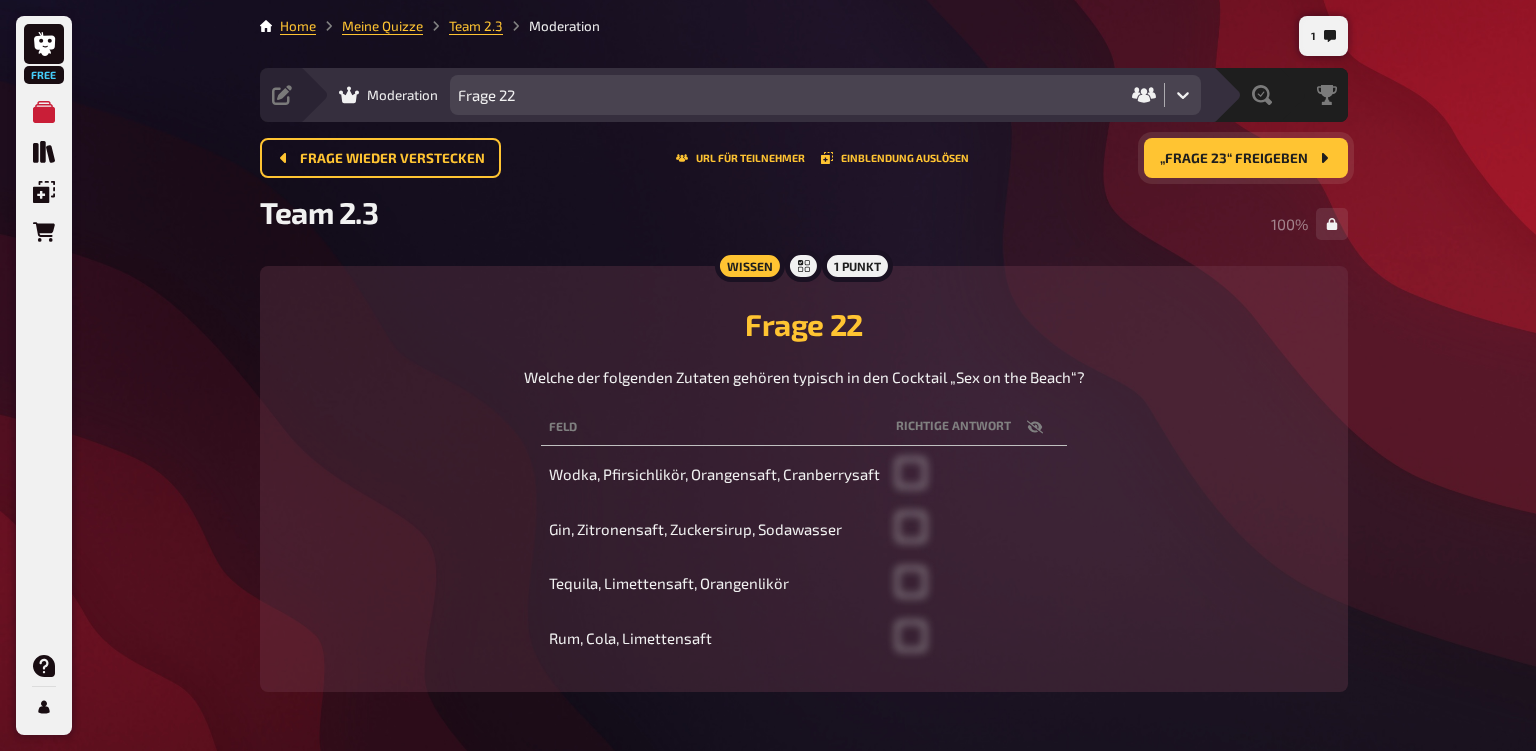 click on "„Frage 23“ freigeben" at bounding box center [1234, 159] 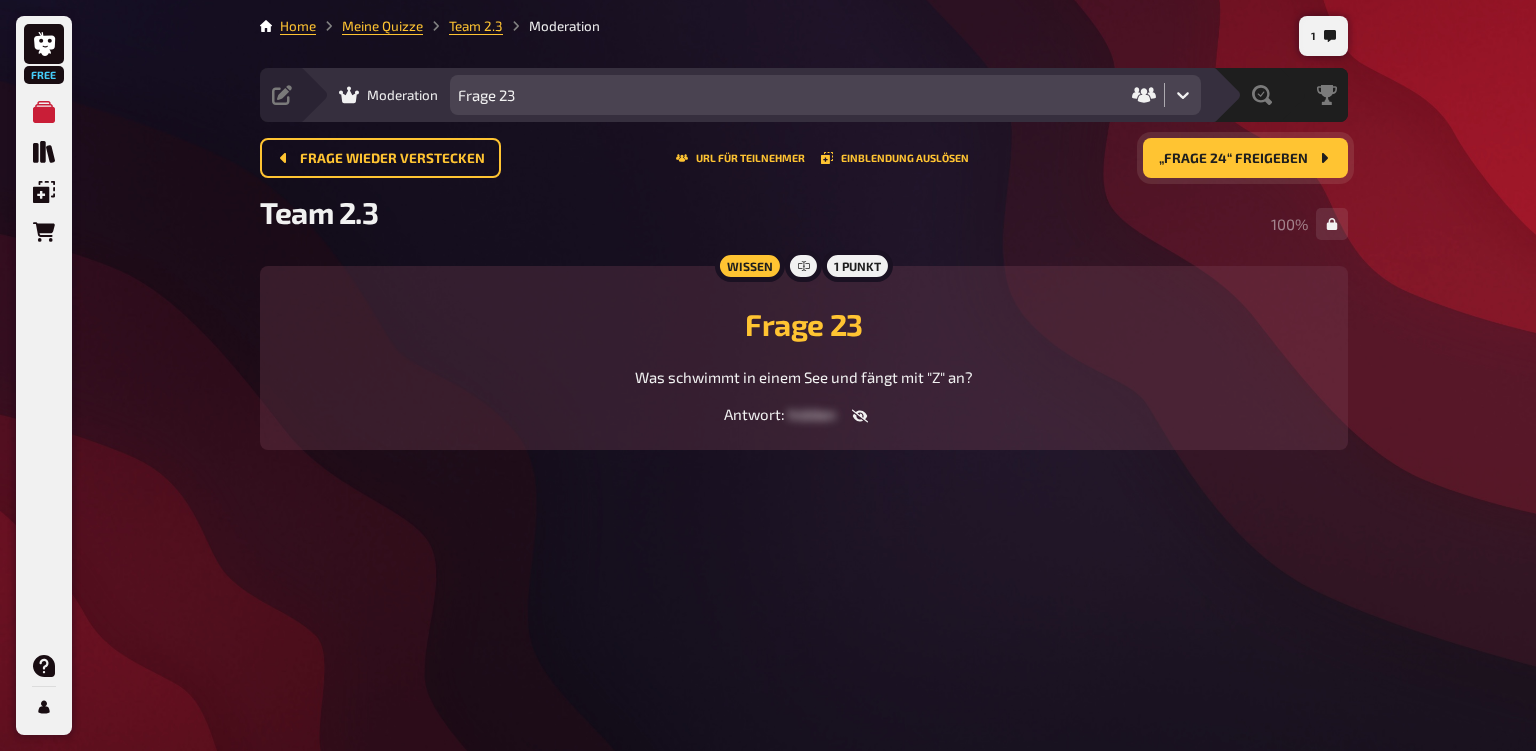 click on "„Frage 24“ freigeben" at bounding box center (1233, 159) 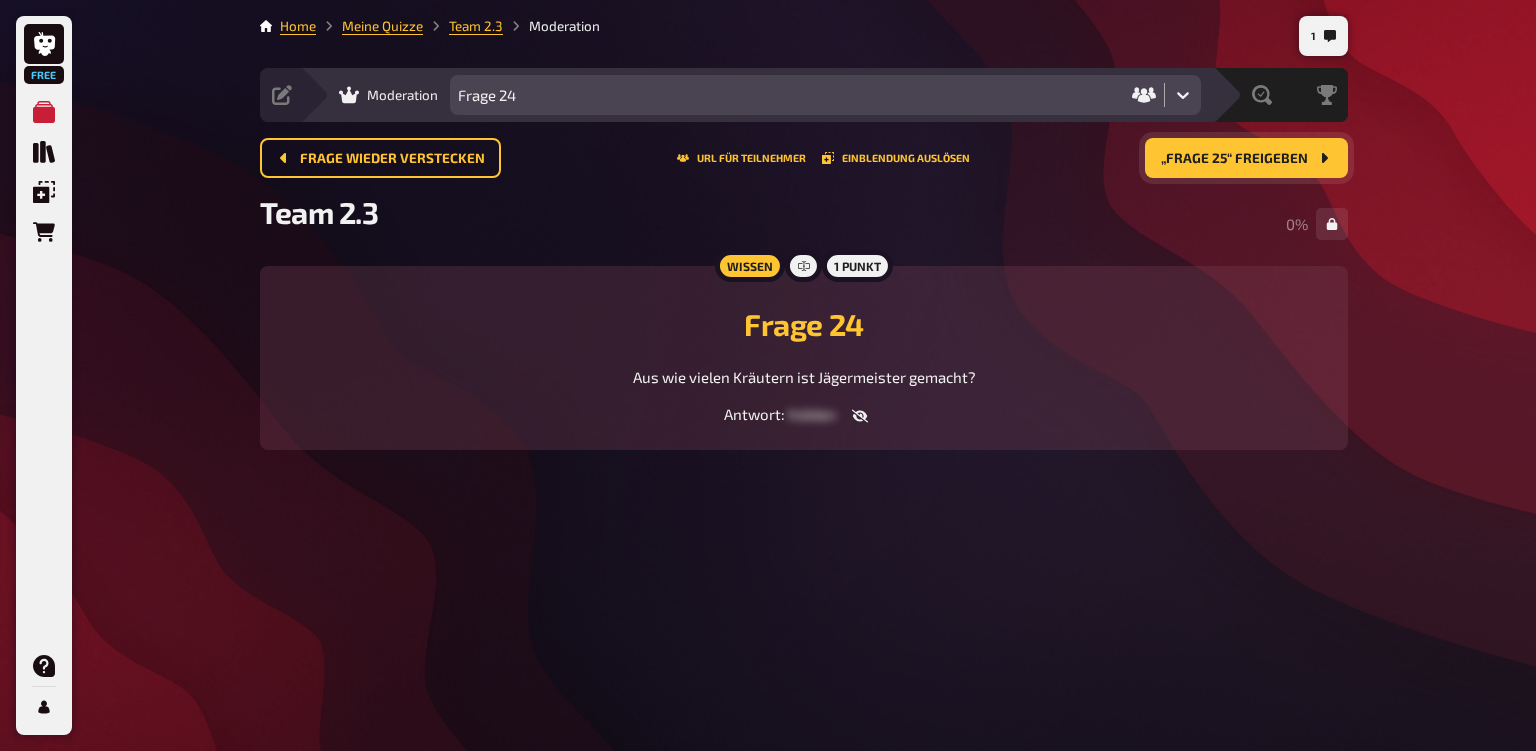 click on "„Frage 25“ freigeben" at bounding box center [1234, 159] 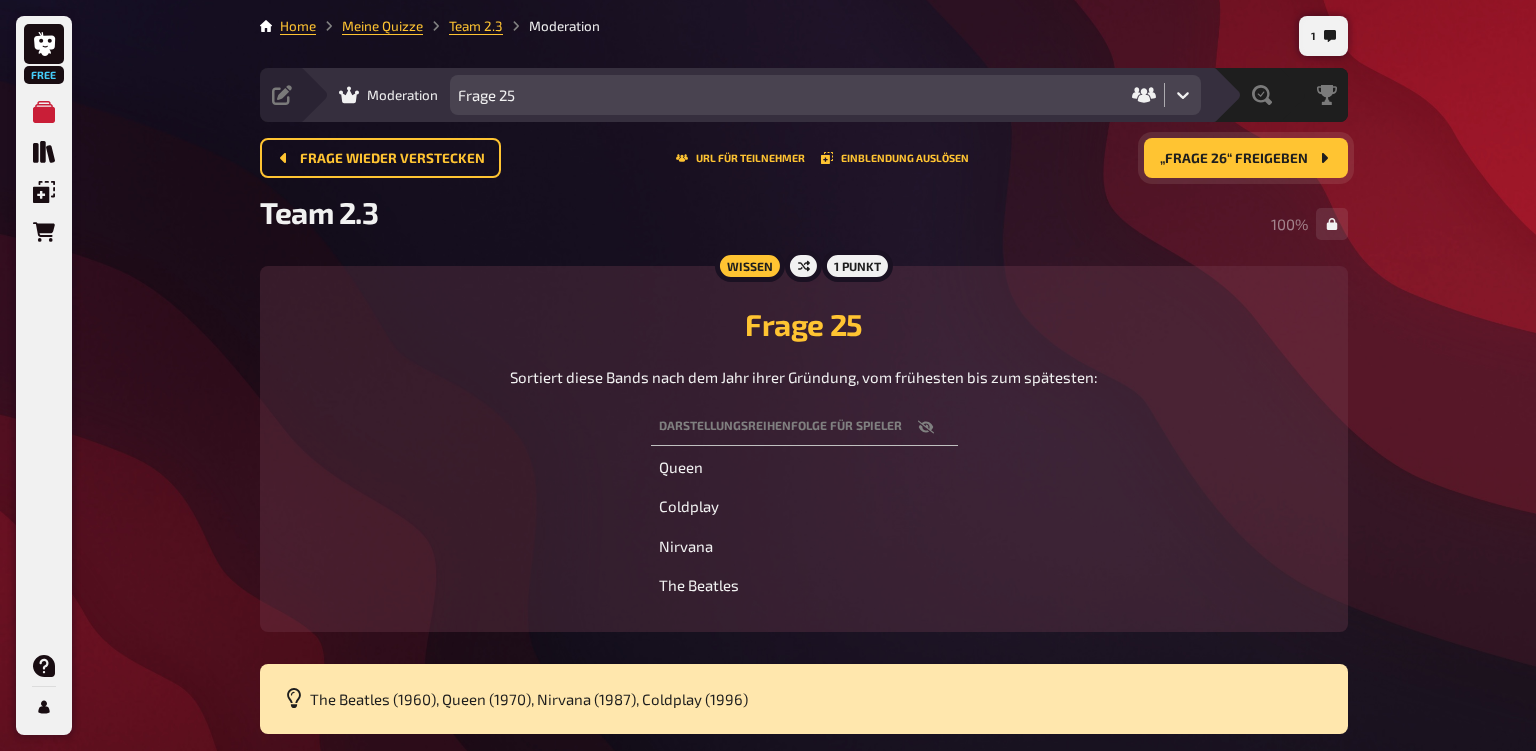 click on "„Frage 26“ freigeben" at bounding box center (1234, 159) 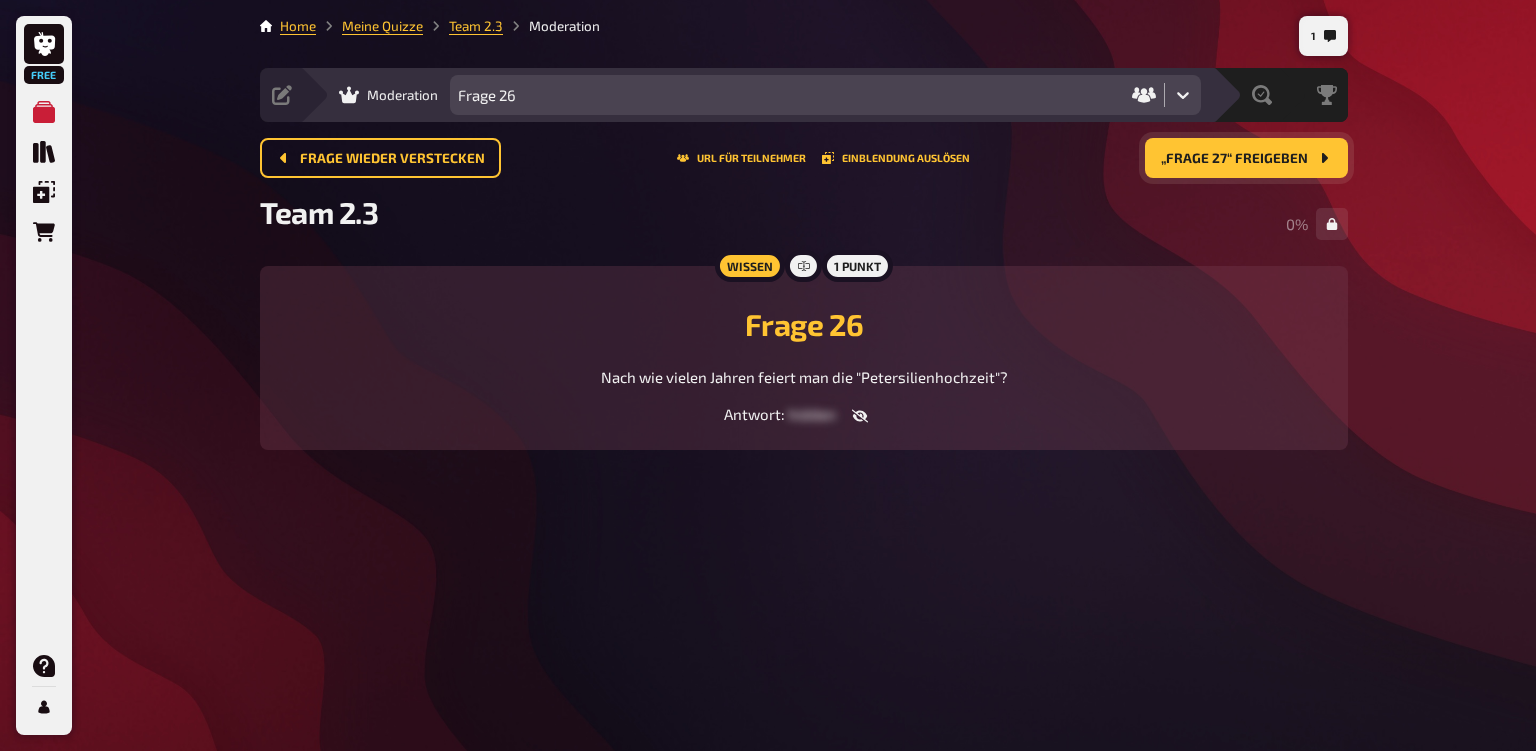 click on "„Frage 27“ freigeben" at bounding box center (1234, 159) 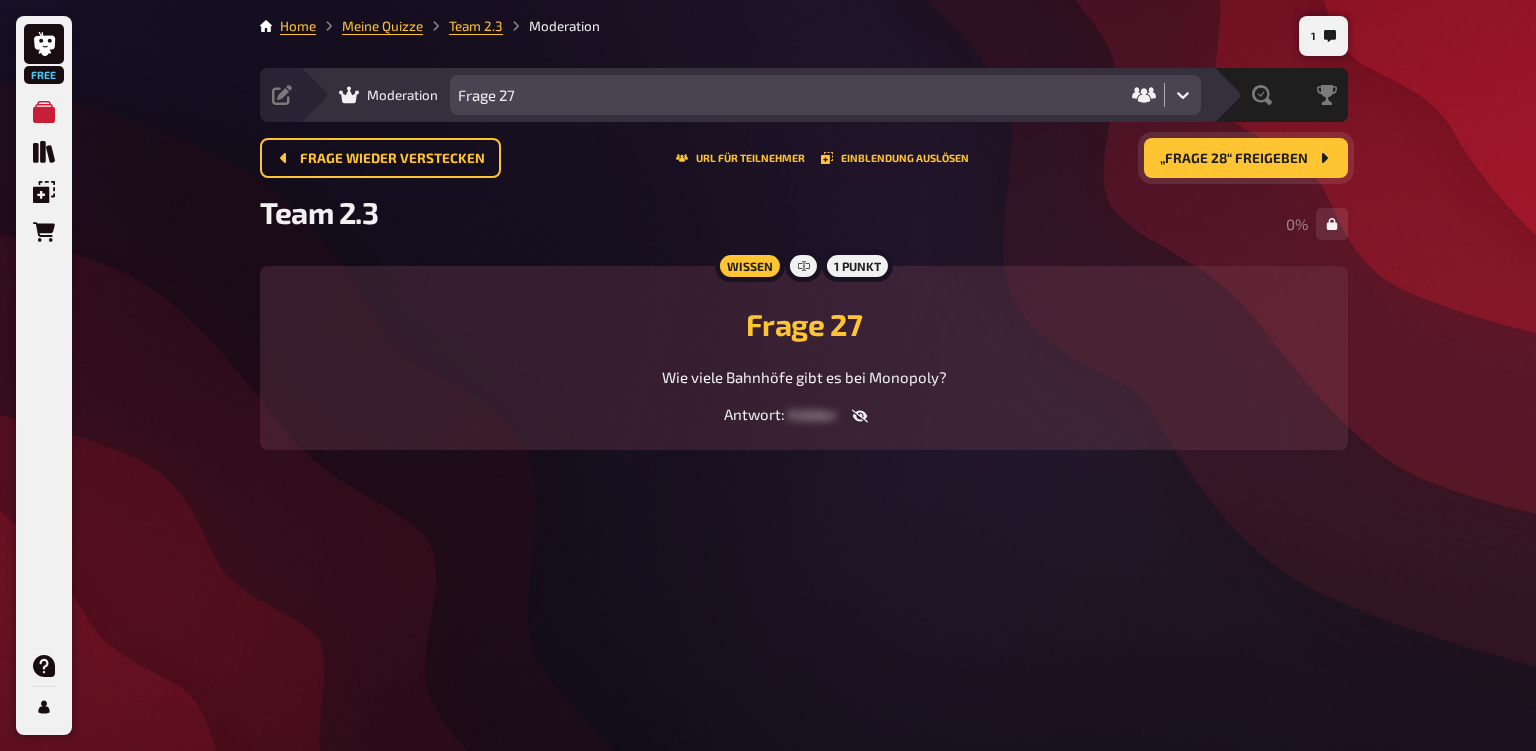 click on "„Frage 28“ freigeben" at bounding box center [1234, 159] 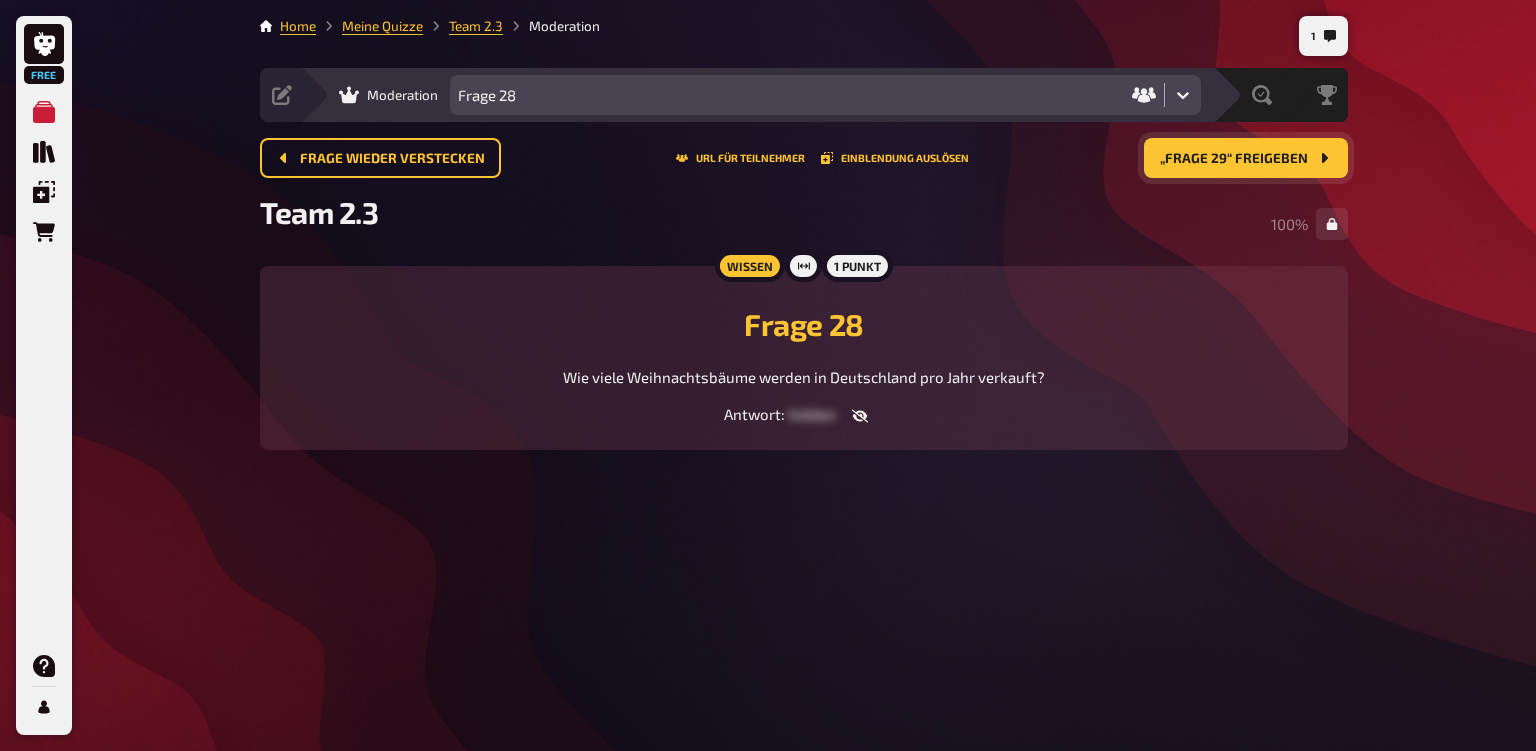 click on "„Frage 29“ freigeben" at bounding box center [1234, 159] 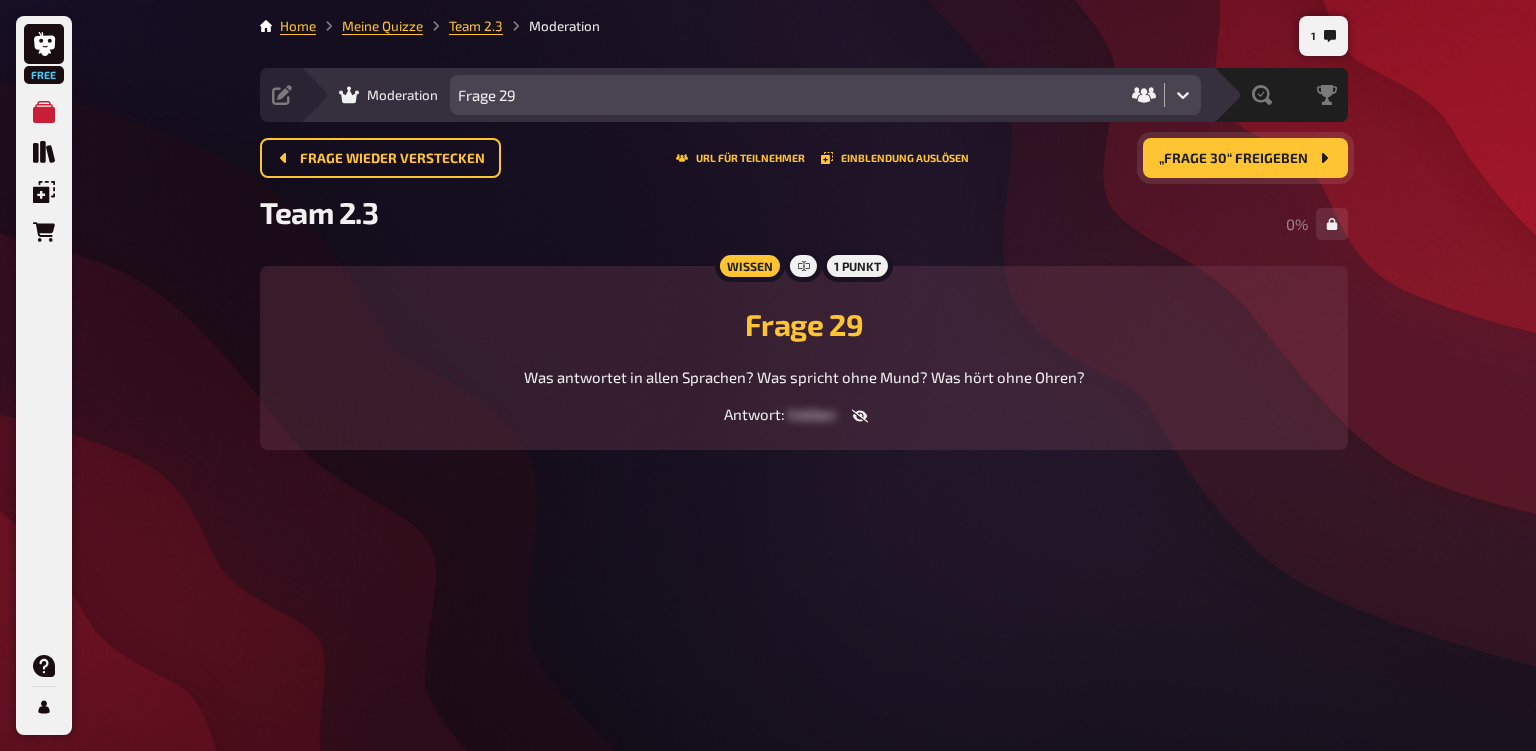 click on "„Frage 30“ freigeben" at bounding box center (1233, 159) 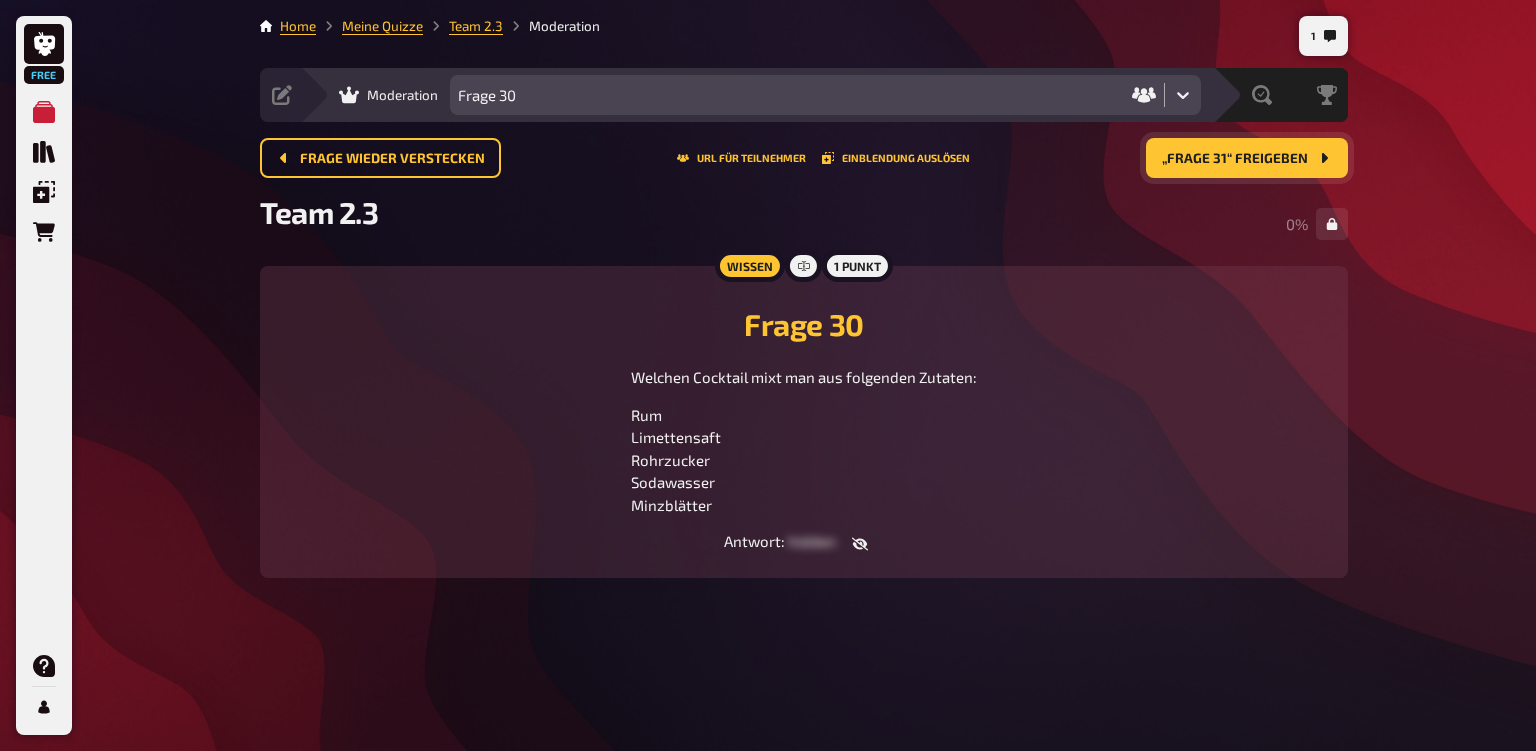 click on "„Frage 31“ freigeben" at bounding box center (1235, 159) 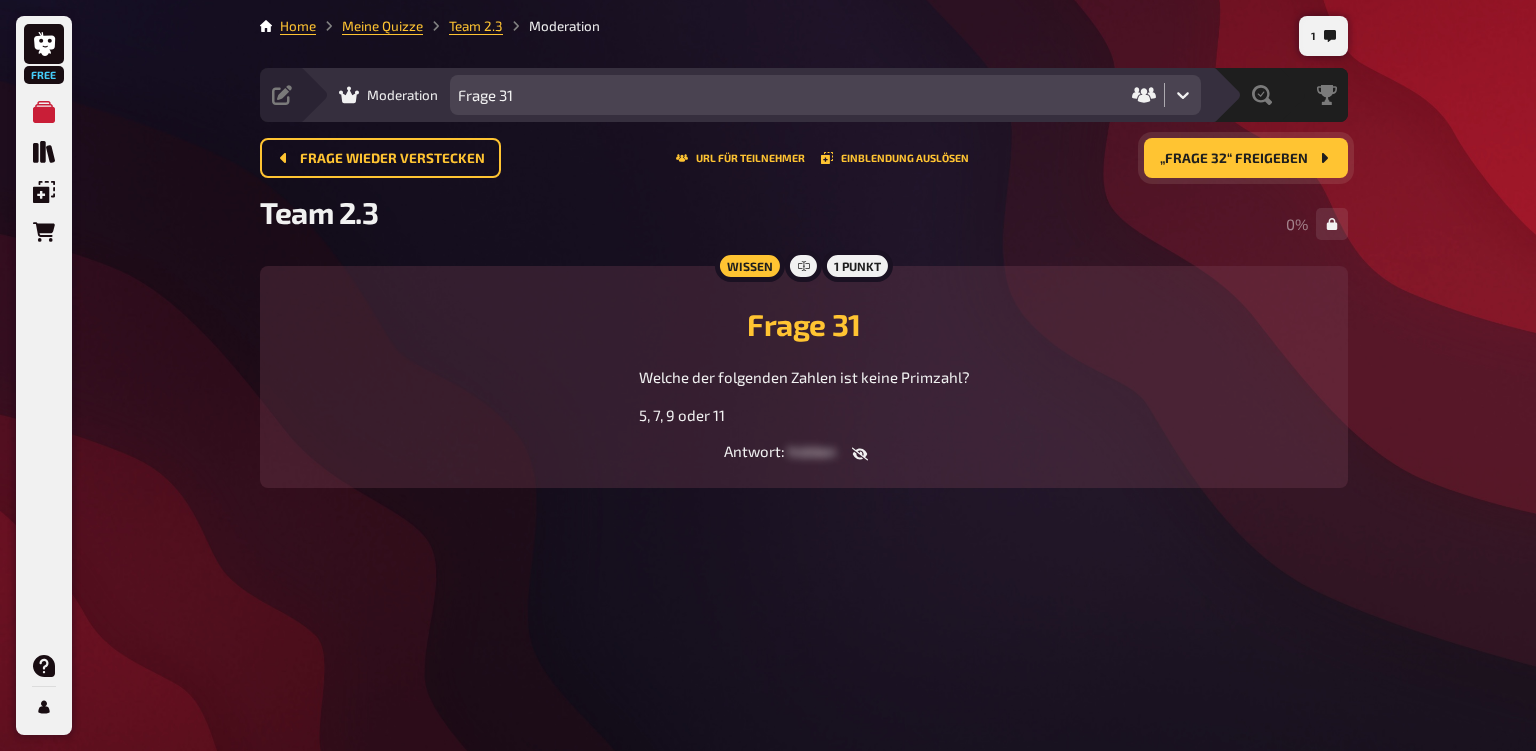click on "„Frage 32“ freigeben" at bounding box center (1234, 159) 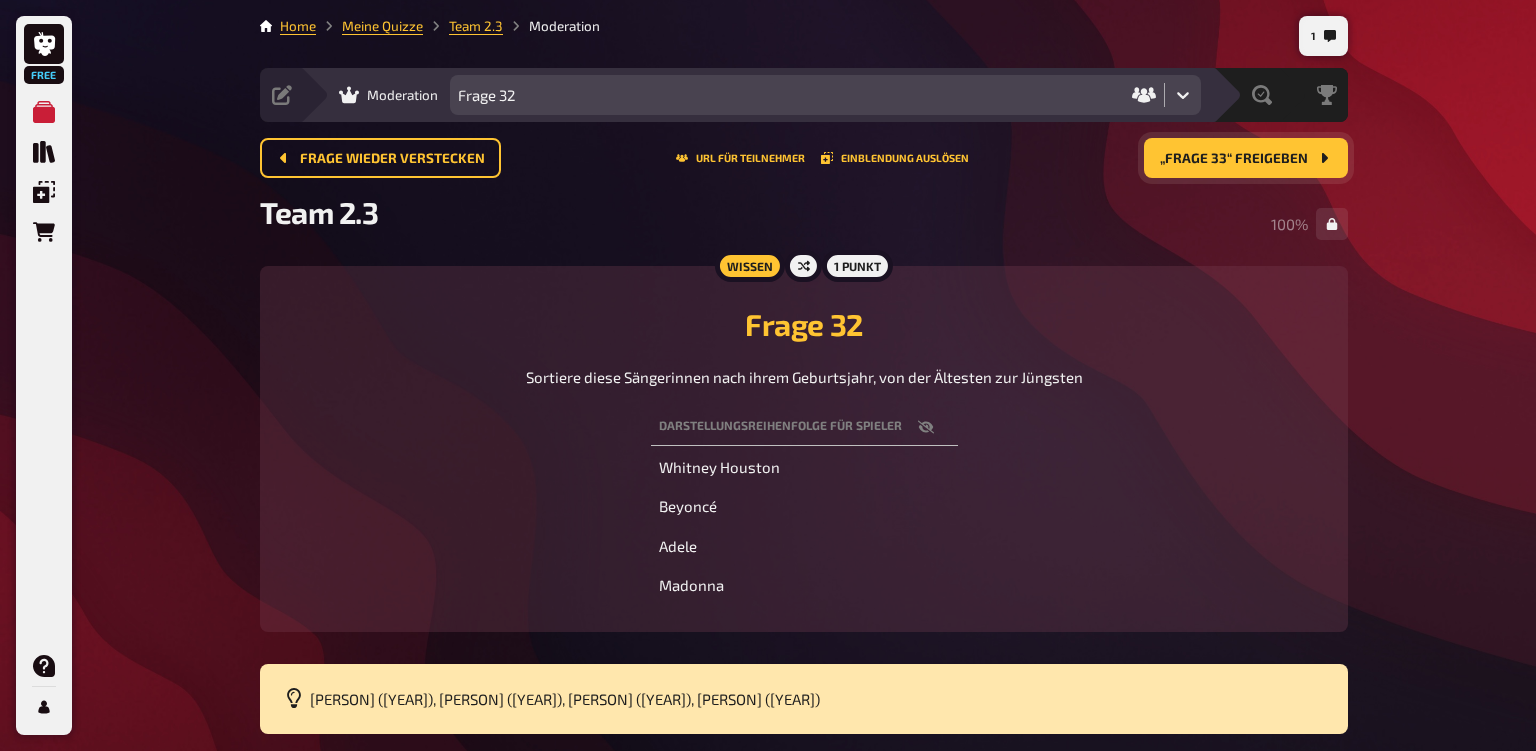click on "„Frage 33“ freigeben" at bounding box center (1234, 159) 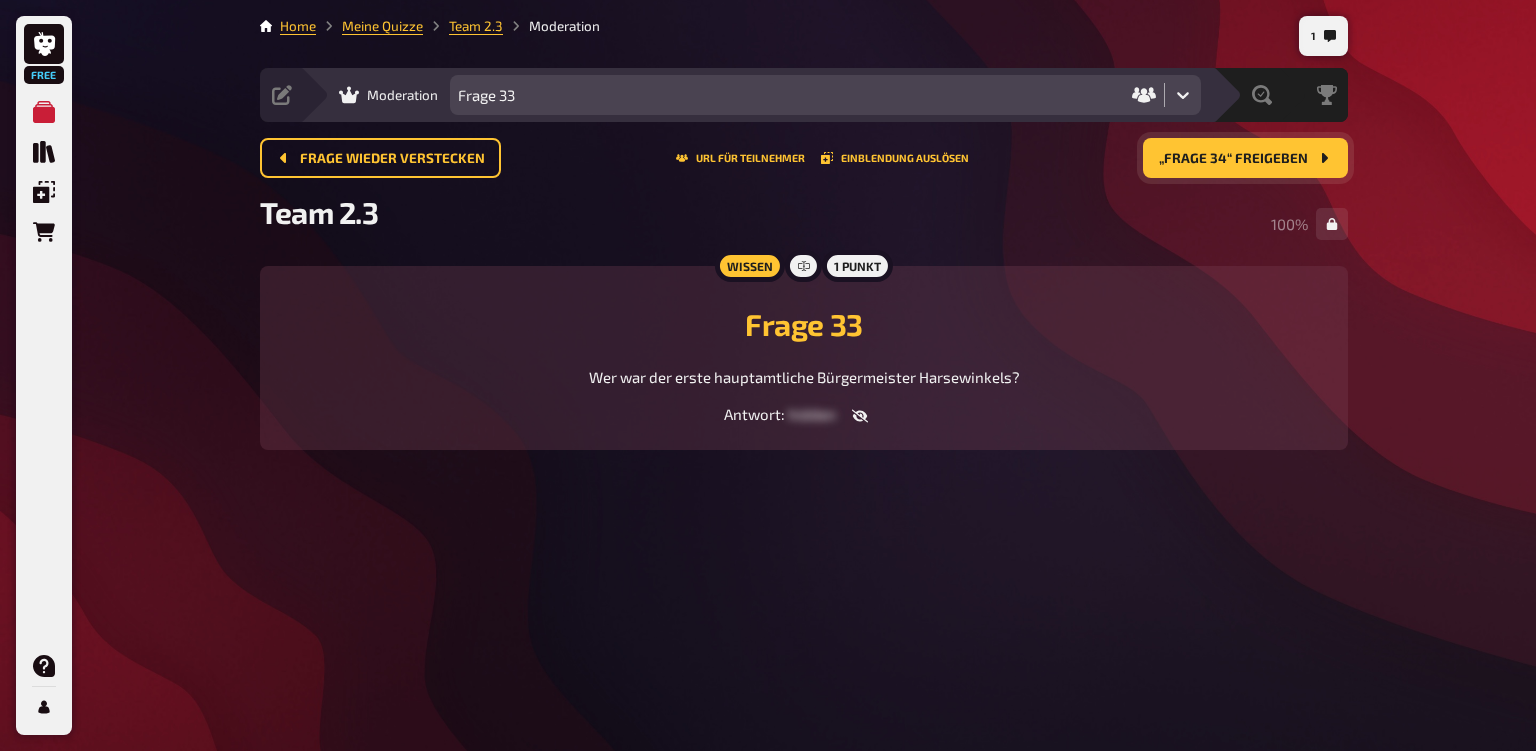 click on "„Frage 34“ freigeben" at bounding box center (1233, 159) 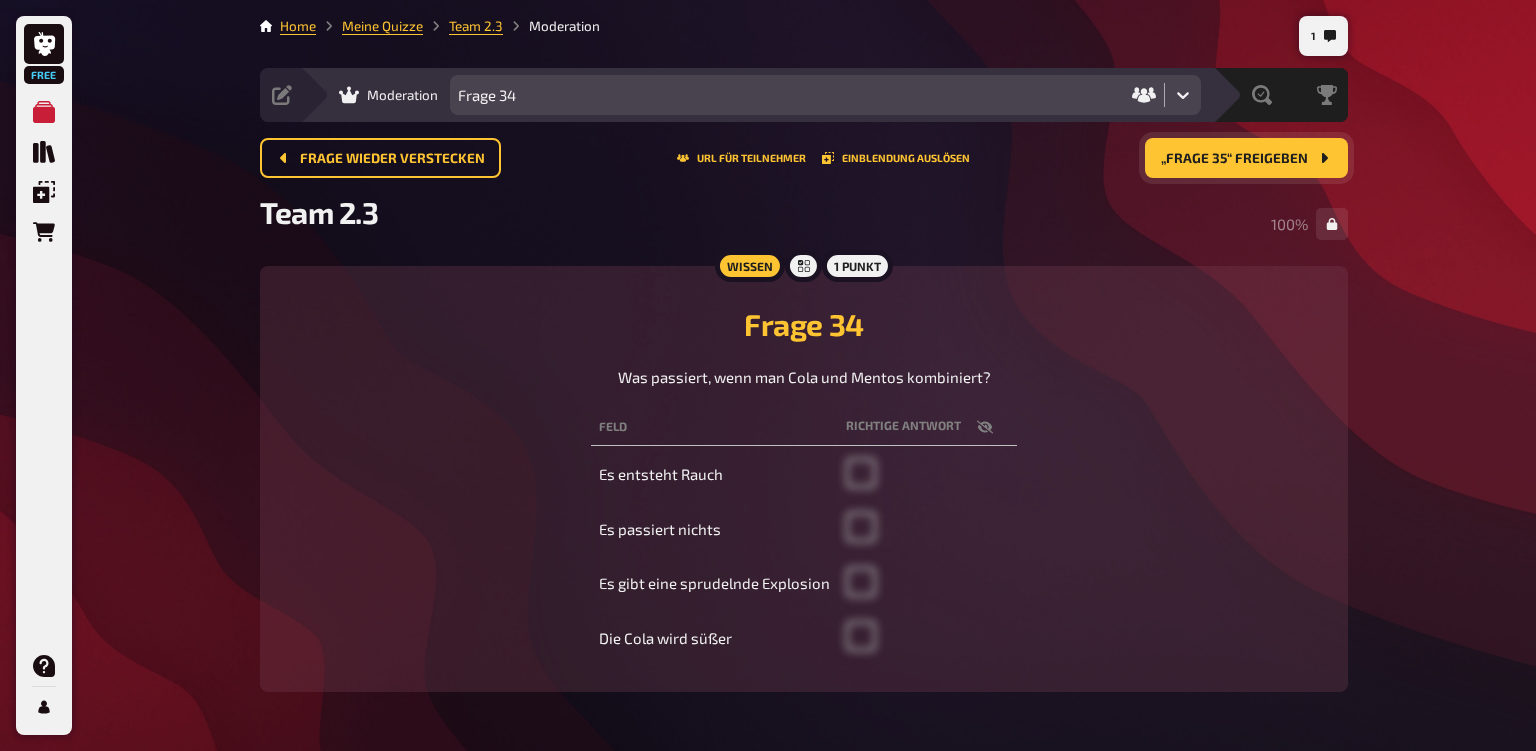 click on "„Frage 35“ freigeben" at bounding box center [1234, 159] 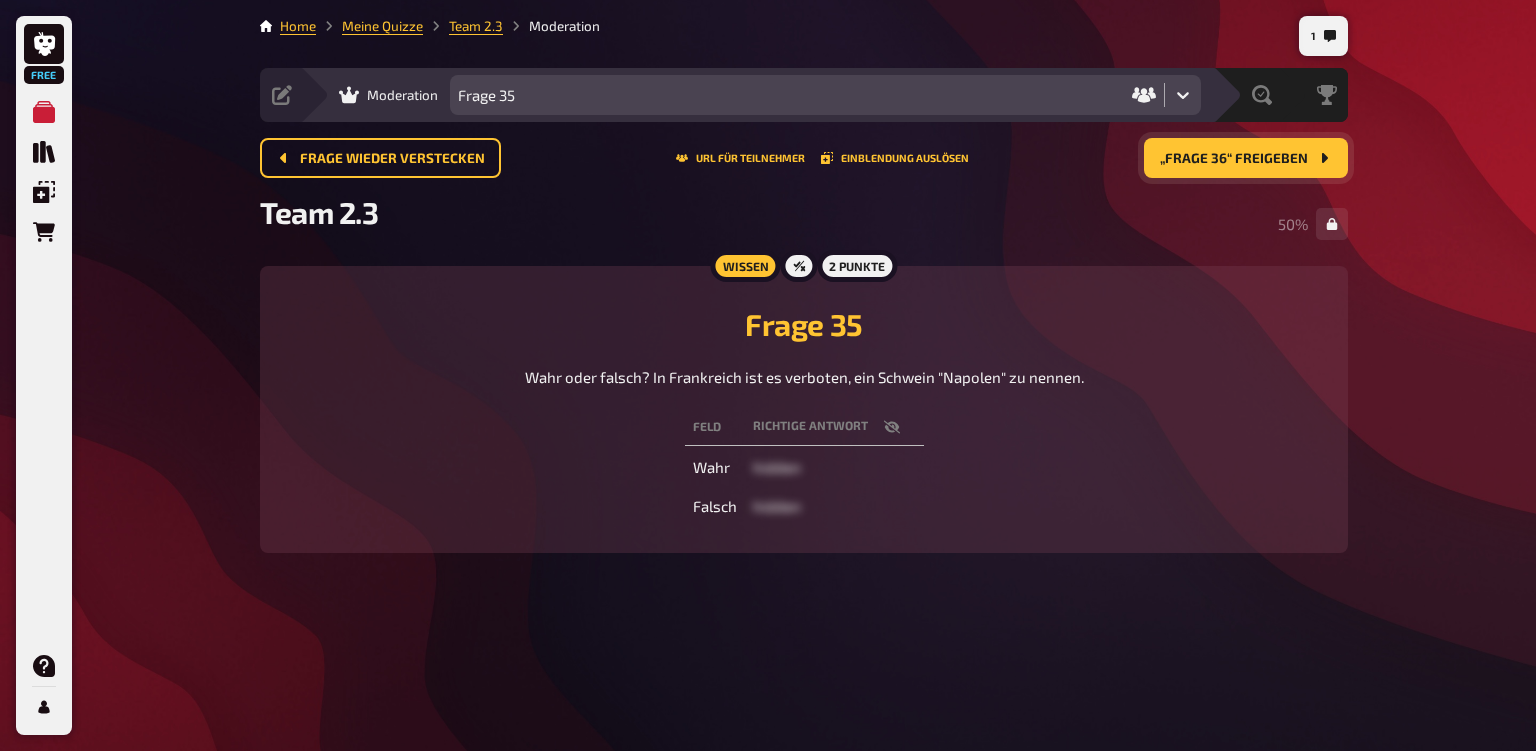 click on "„Frage 36“ freigeben" at bounding box center [1234, 159] 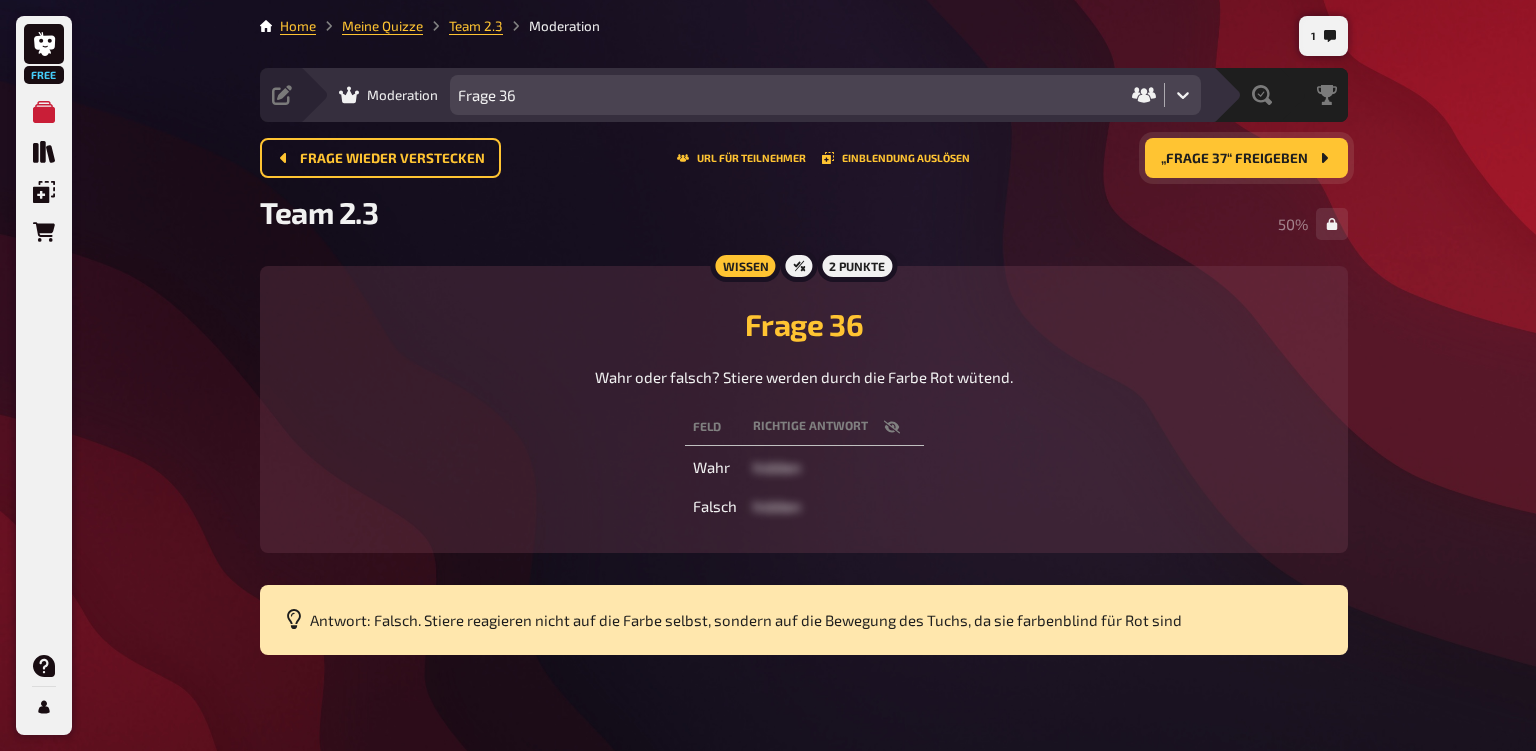 click on "„Frage 37“ freigeben" at bounding box center [1234, 159] 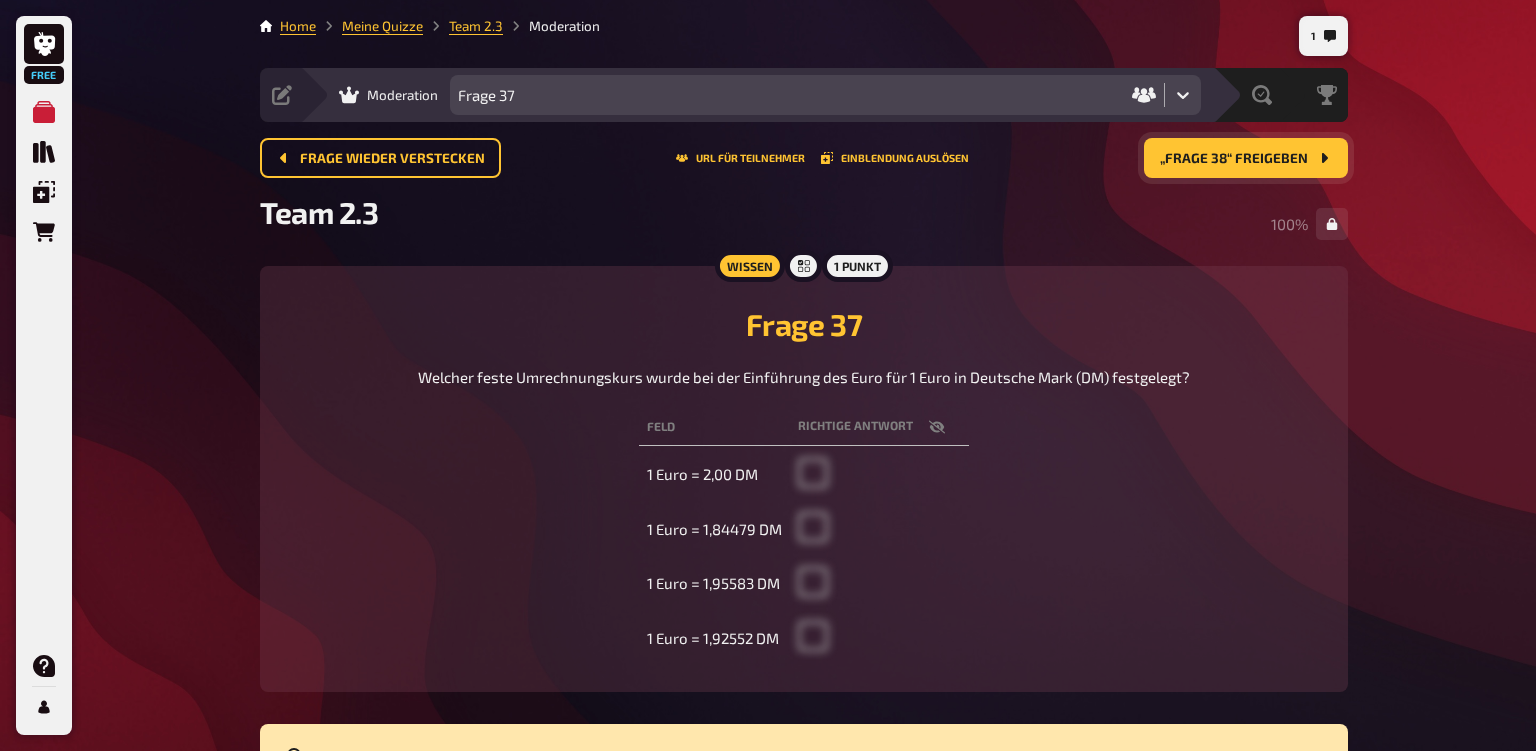 click on "„Frage 38“ freigeben" at bounding box center (1234, 159) 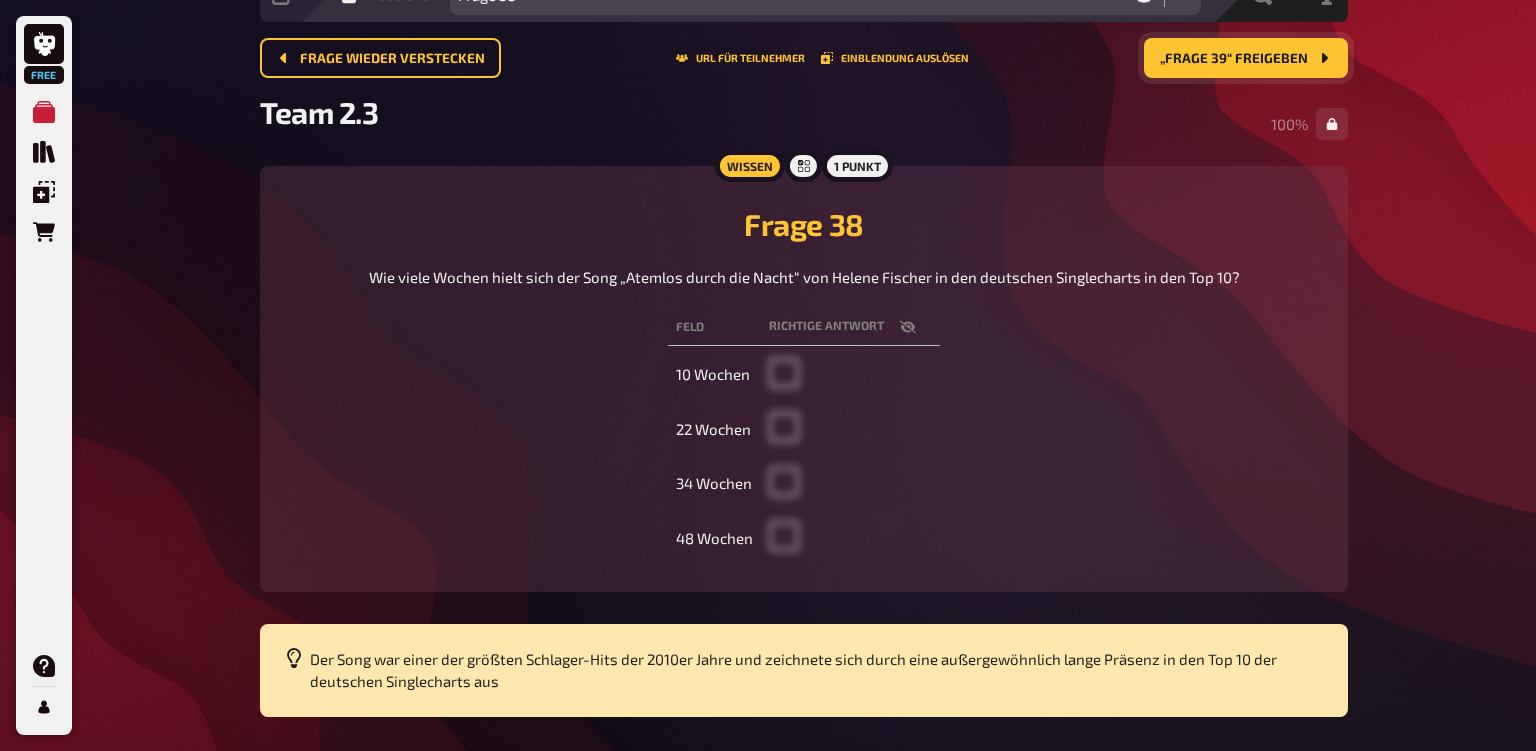 scroll, scrollTop: 99, scrollLeft: 0, axis: vertical 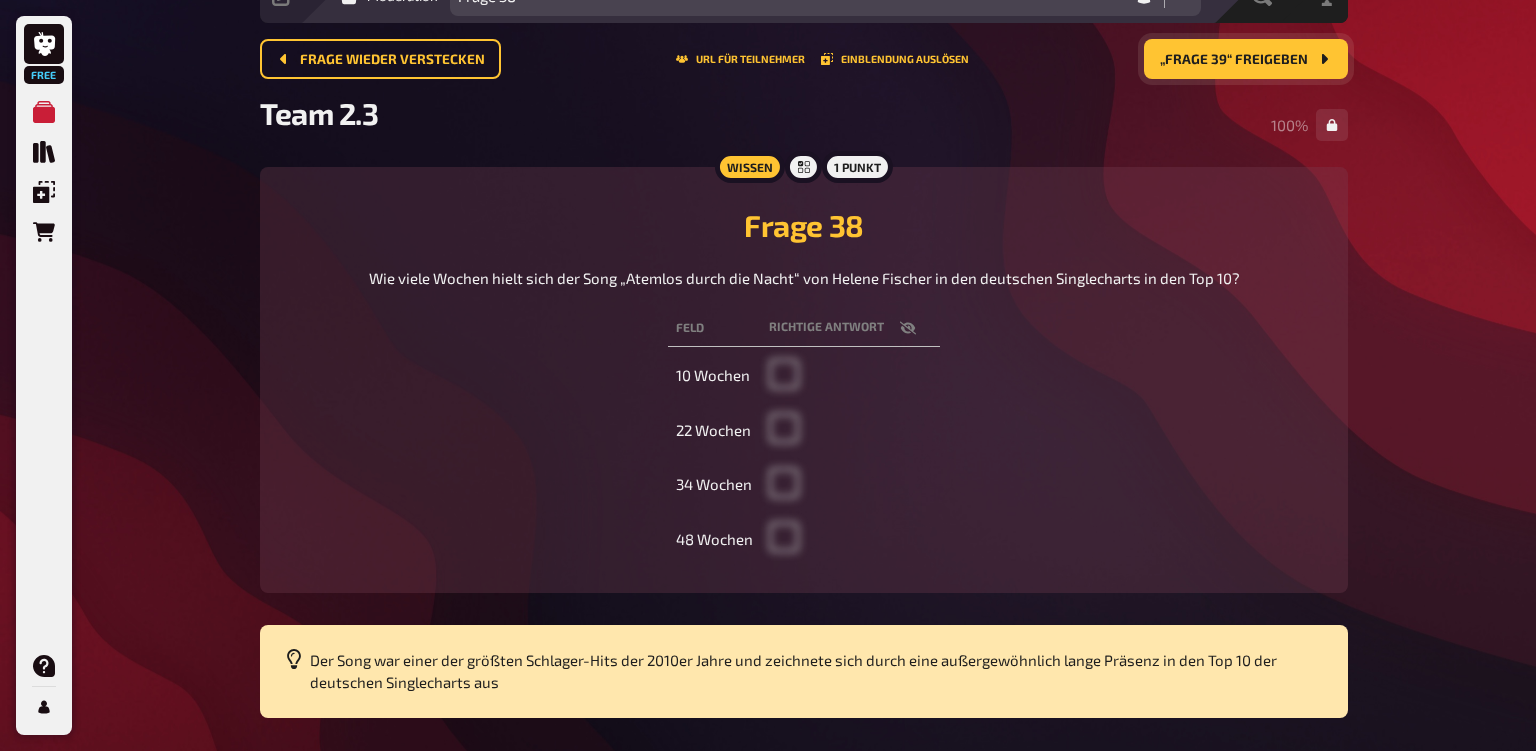 click on "„Frage 39“ freigeben" at bounding box center (1234, 60) 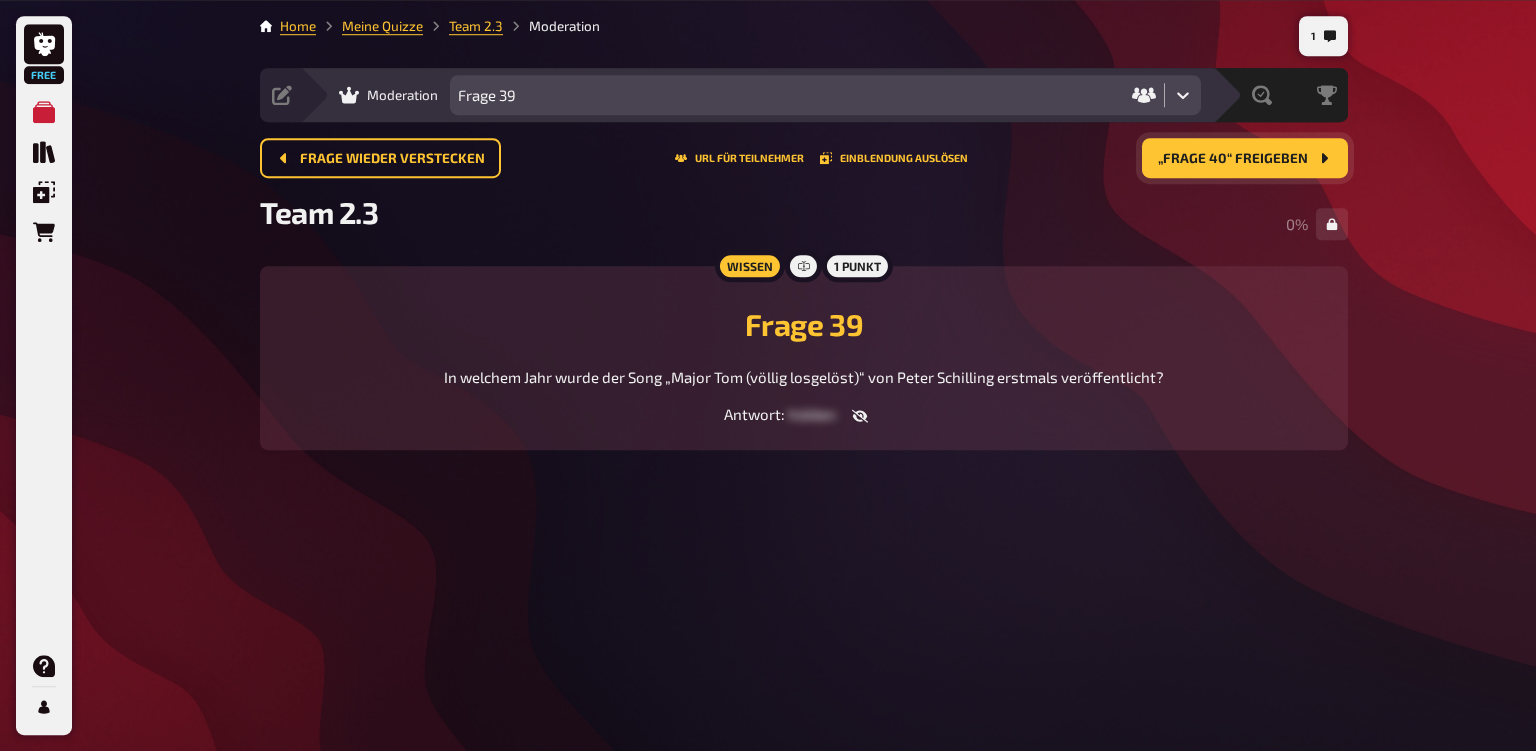 scroll, scrollTop: 0, scrollLeft: 0, axis: both 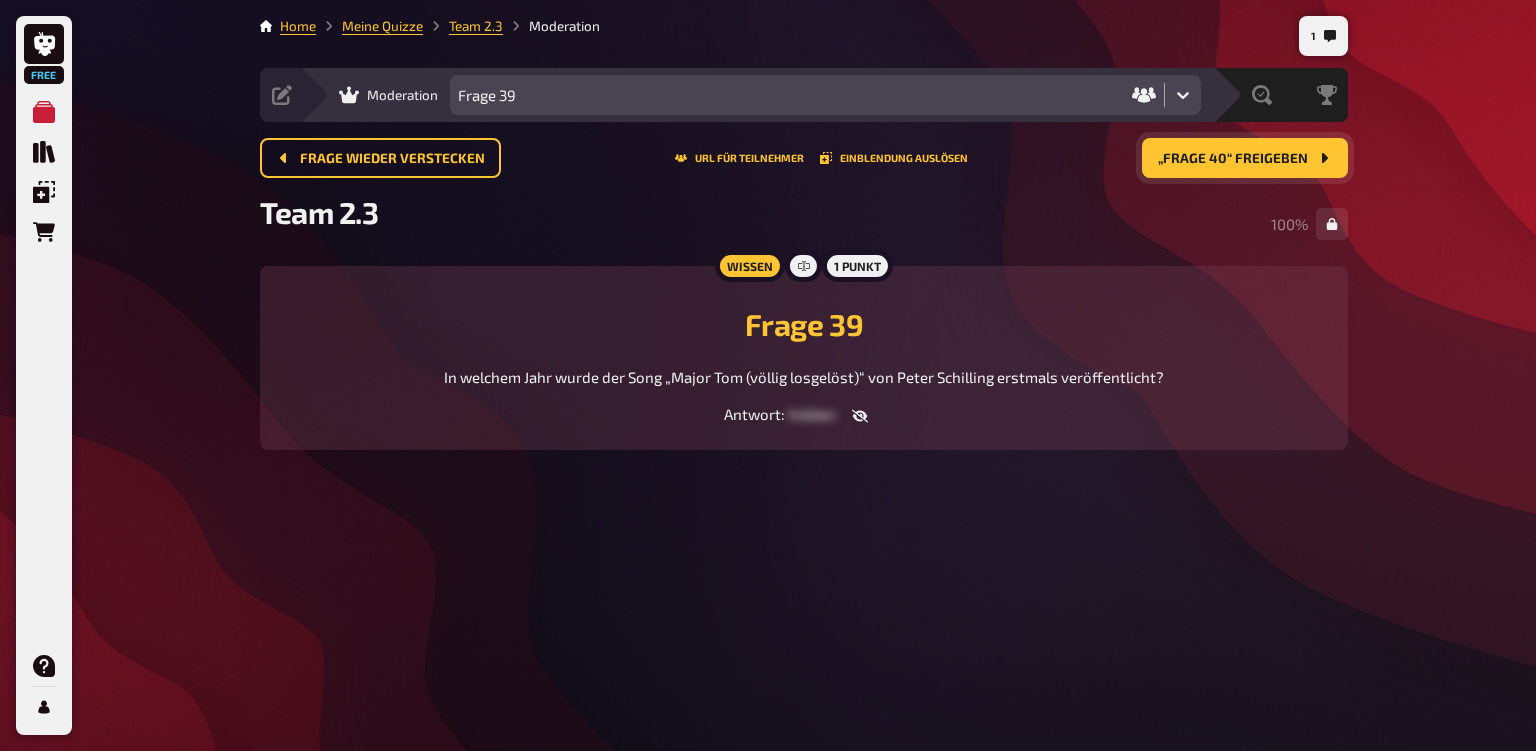 click on "„Frage 40“ freigeben" at bounding box center [1233, 159] 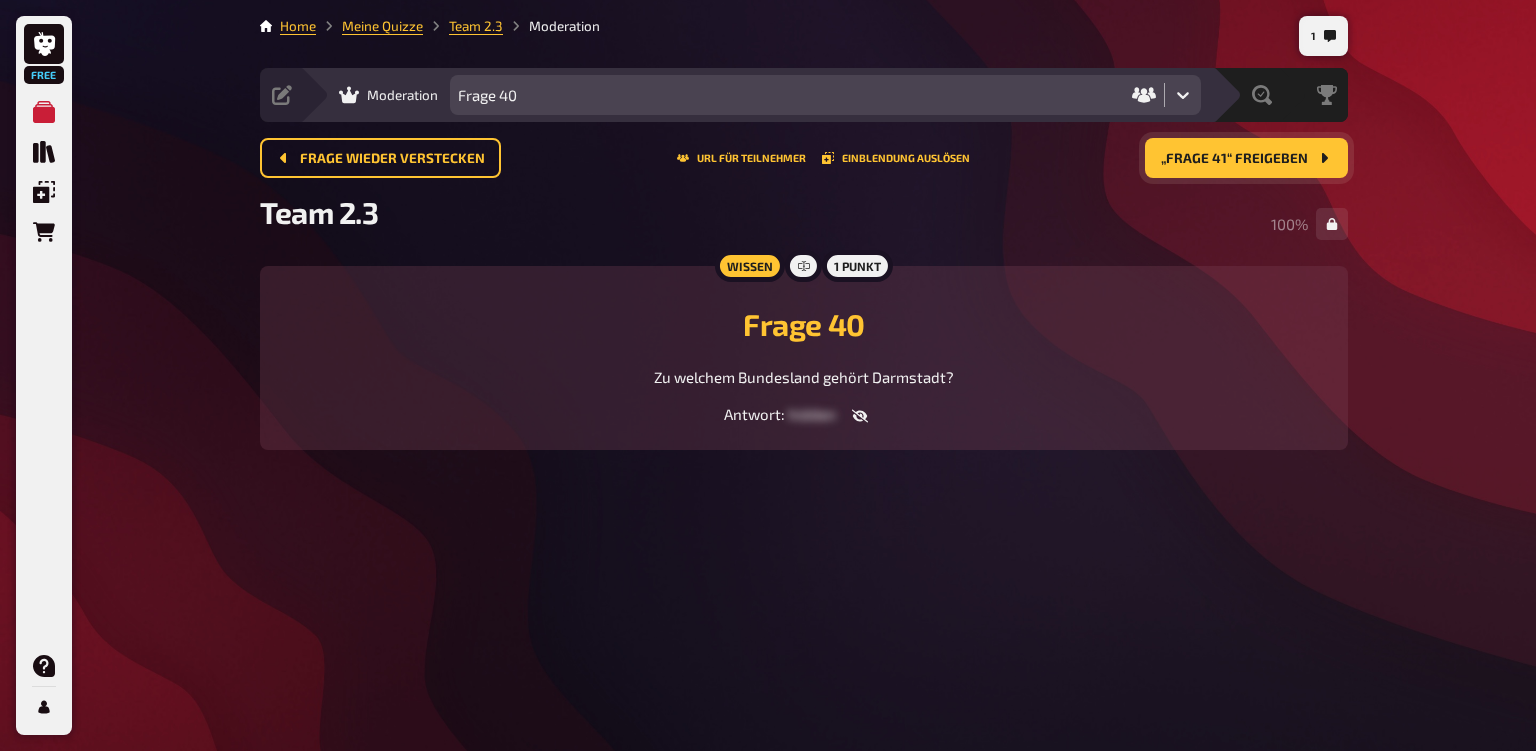 click on "„Frage 41“ freigeben" at bounding box center (1234, 159) 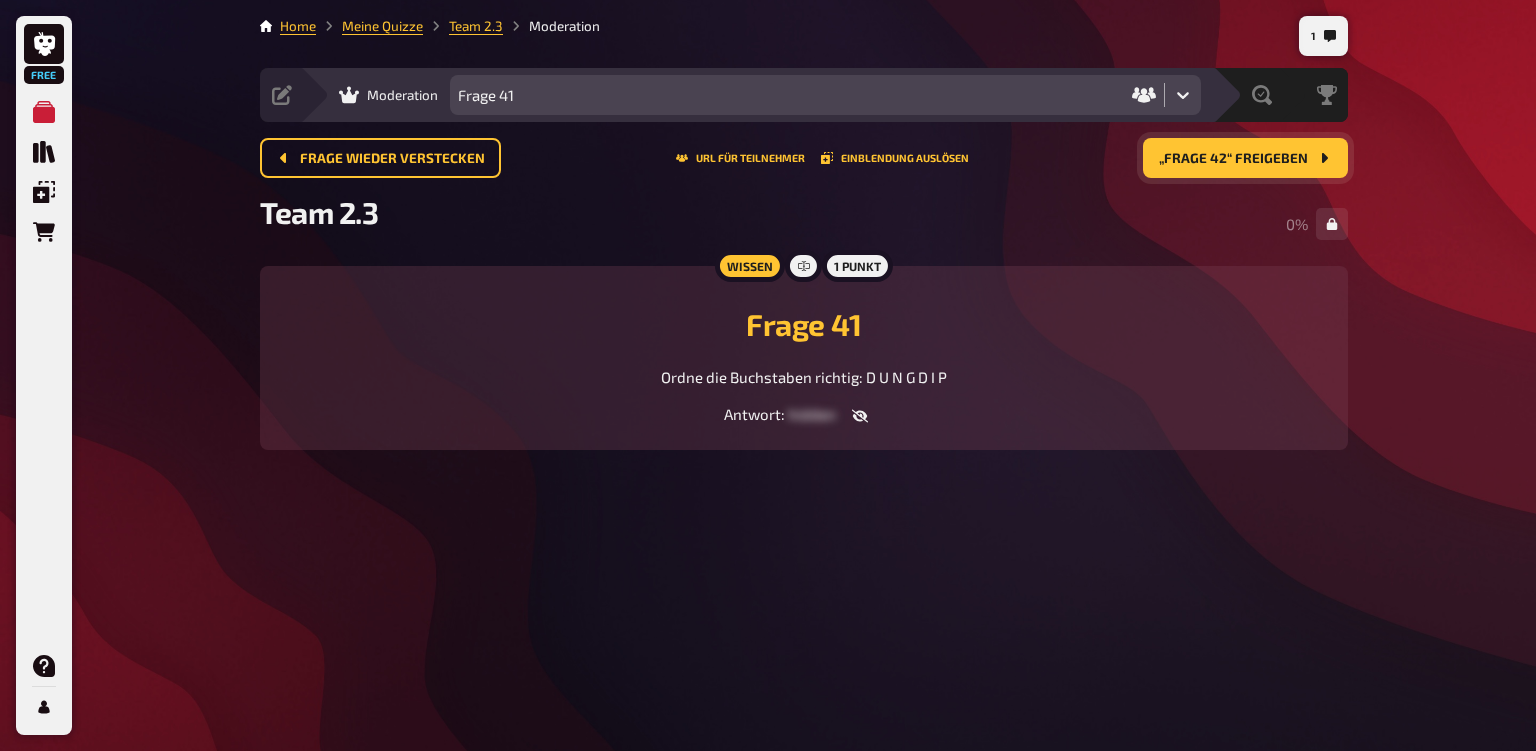 click on "„Frage 42“ freigeben" at bounding box center (1233, 159) 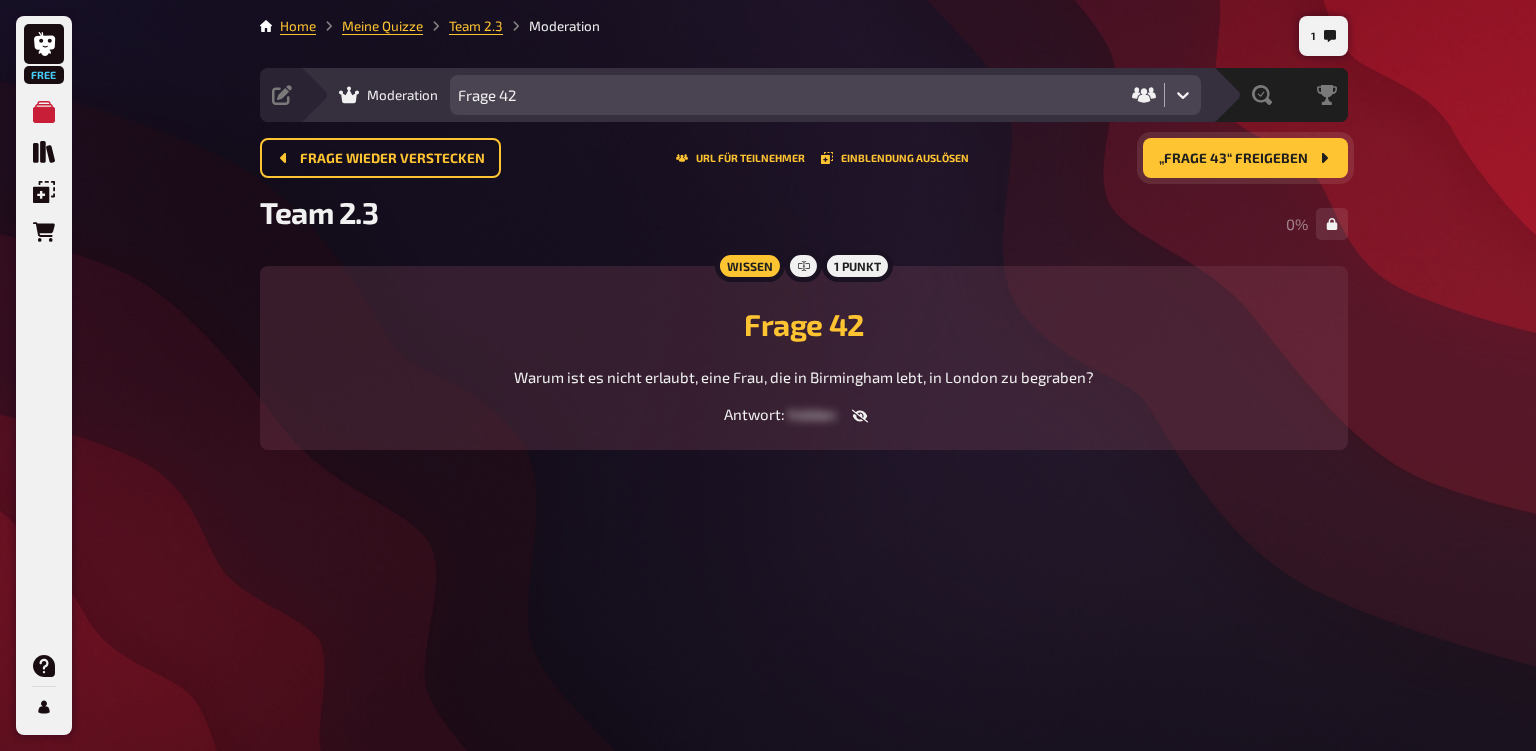 click on "„Frage 43“ freigeben" at bounding box center (1233, 159) 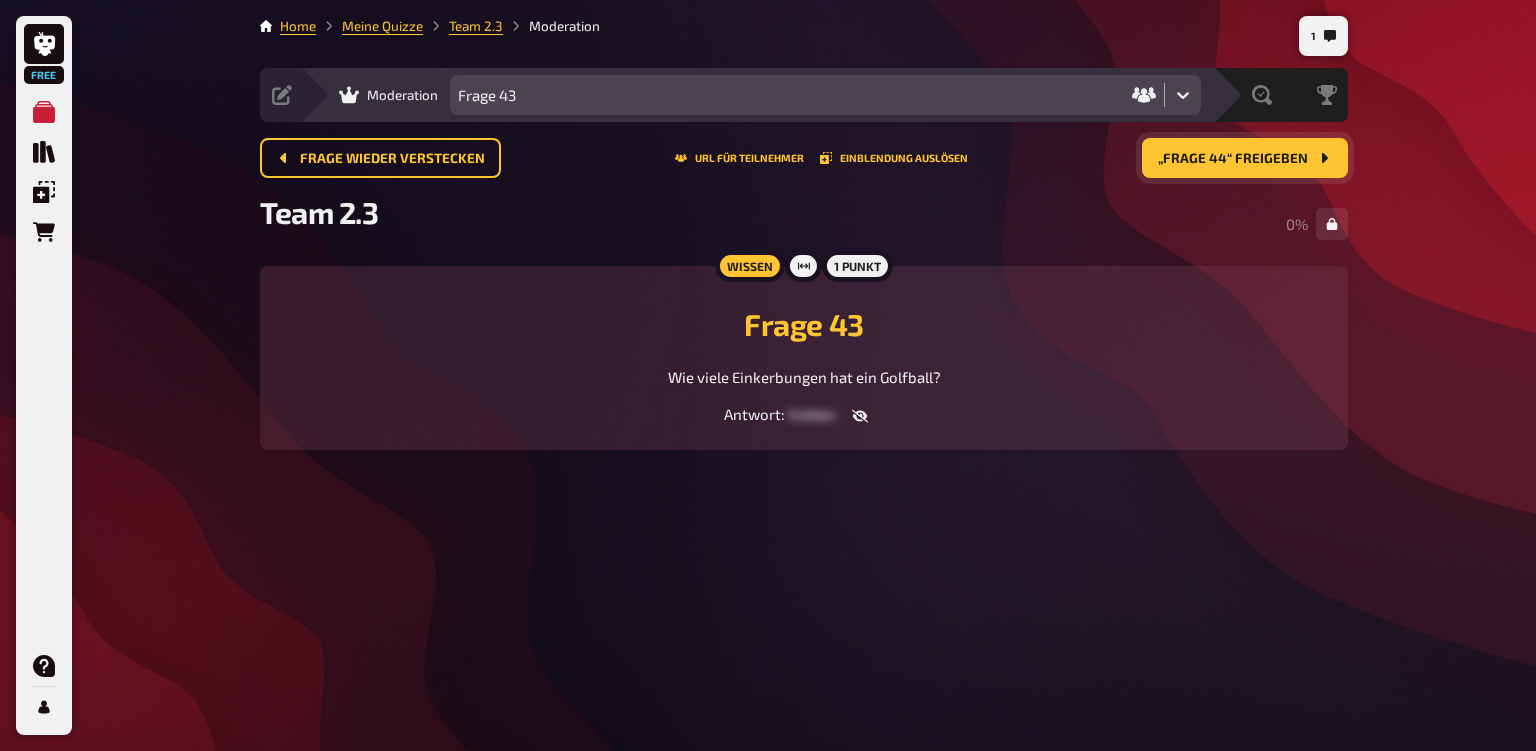 click on "„Frage 44“ freigeben" at bounding box center (1233, 159) 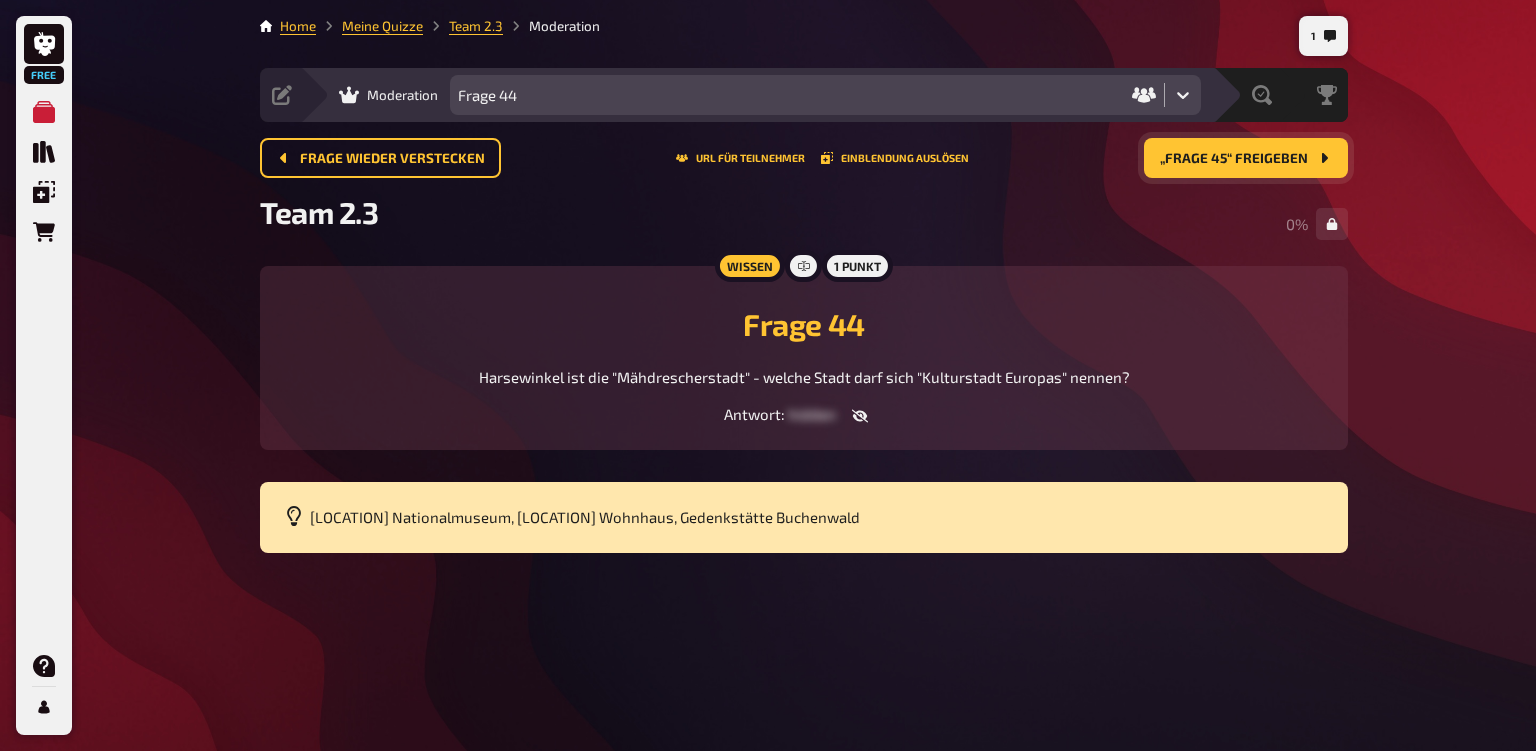 click on "„Frage 45“ freigeben" at bounding box center (1234, 159) 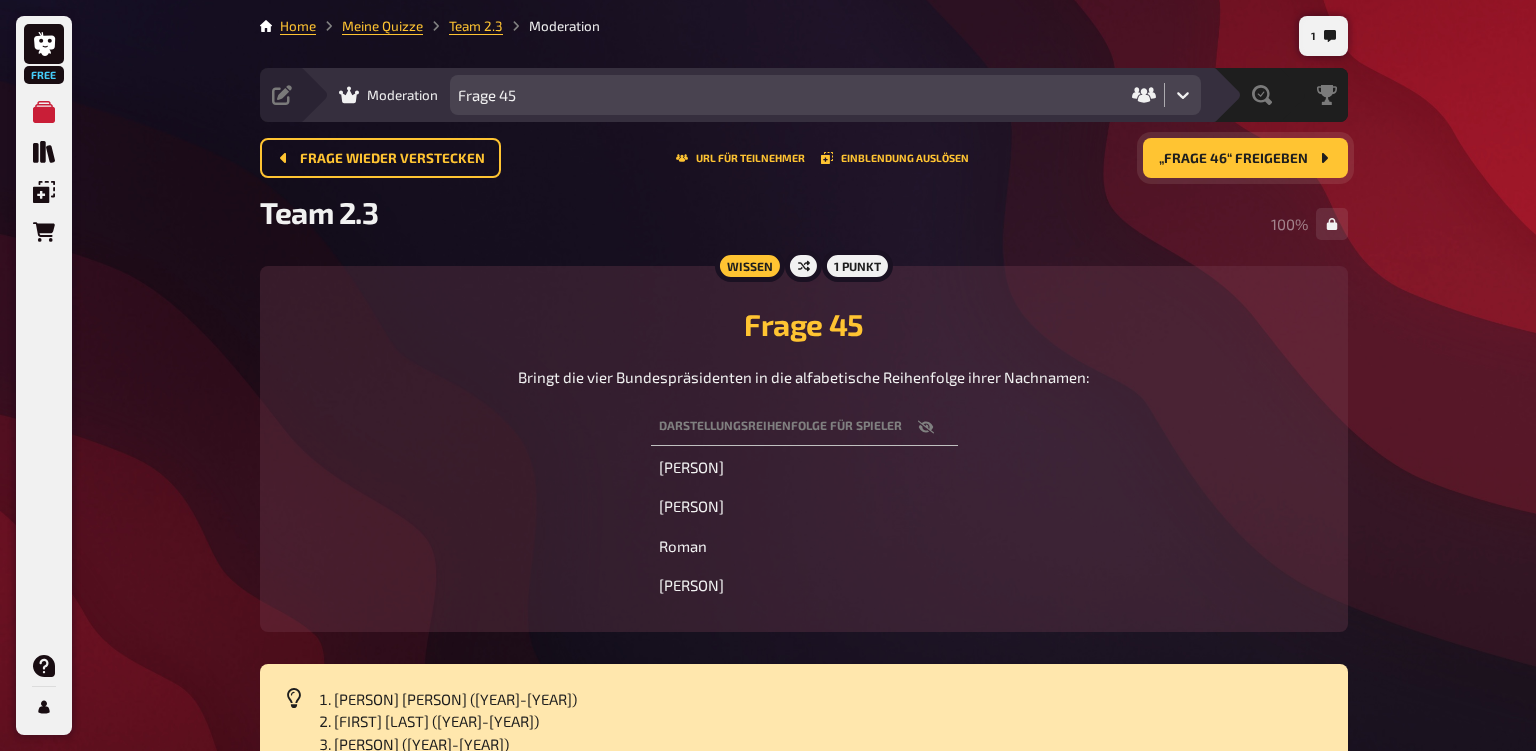 click on "„Frage 46“ freigeben" at bounding box center (1245, 158) 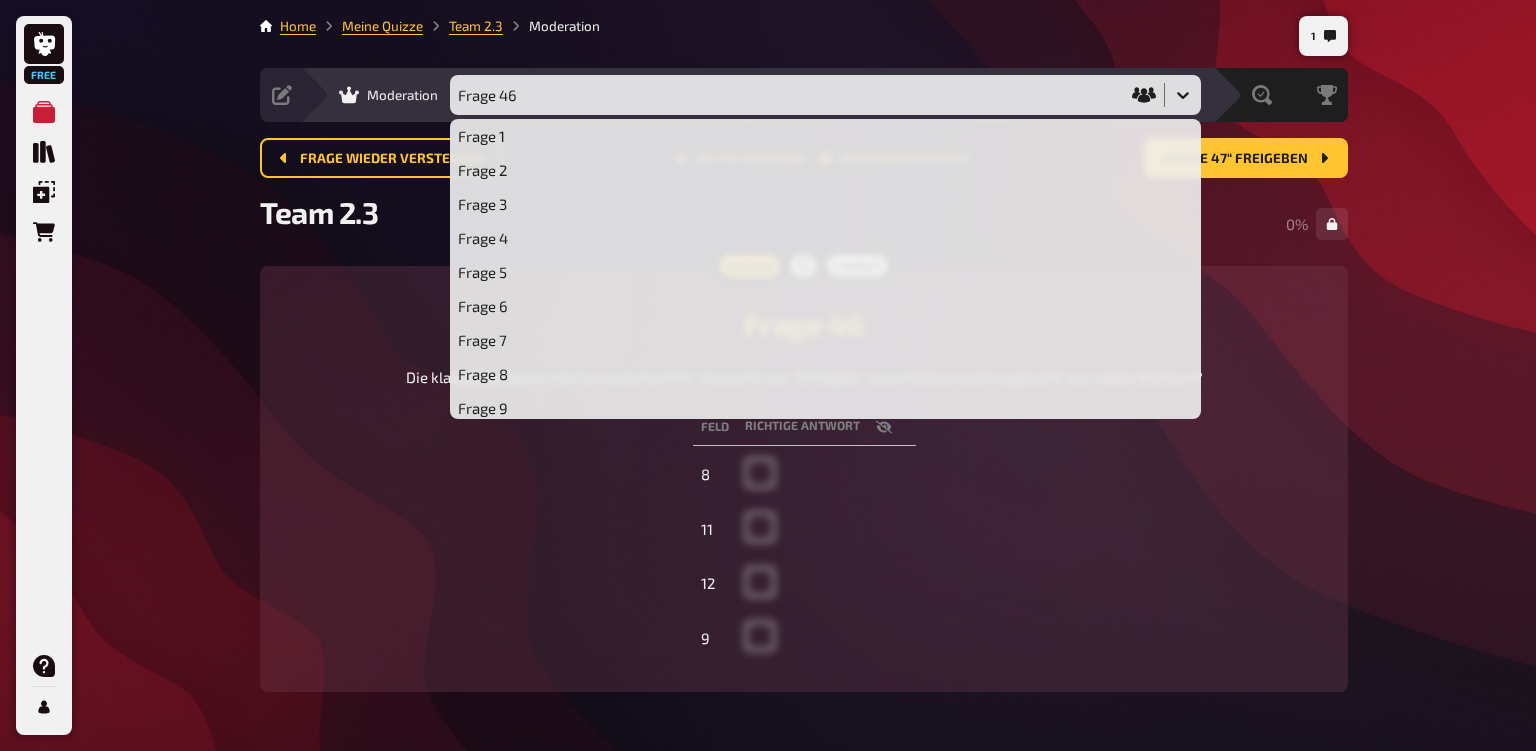 scroll, scrollTop: 1301, scrollLeft: 0, axis: vertical 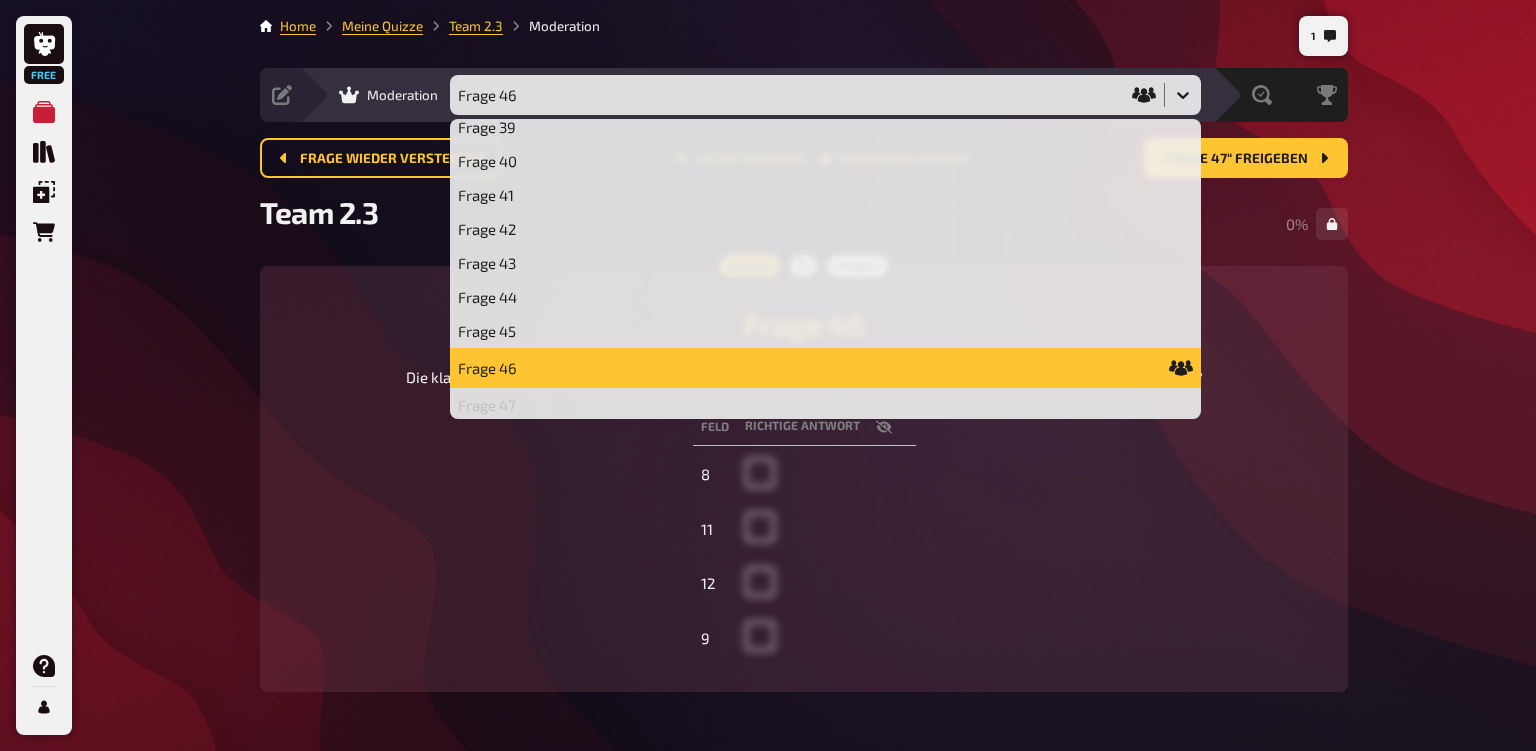 click 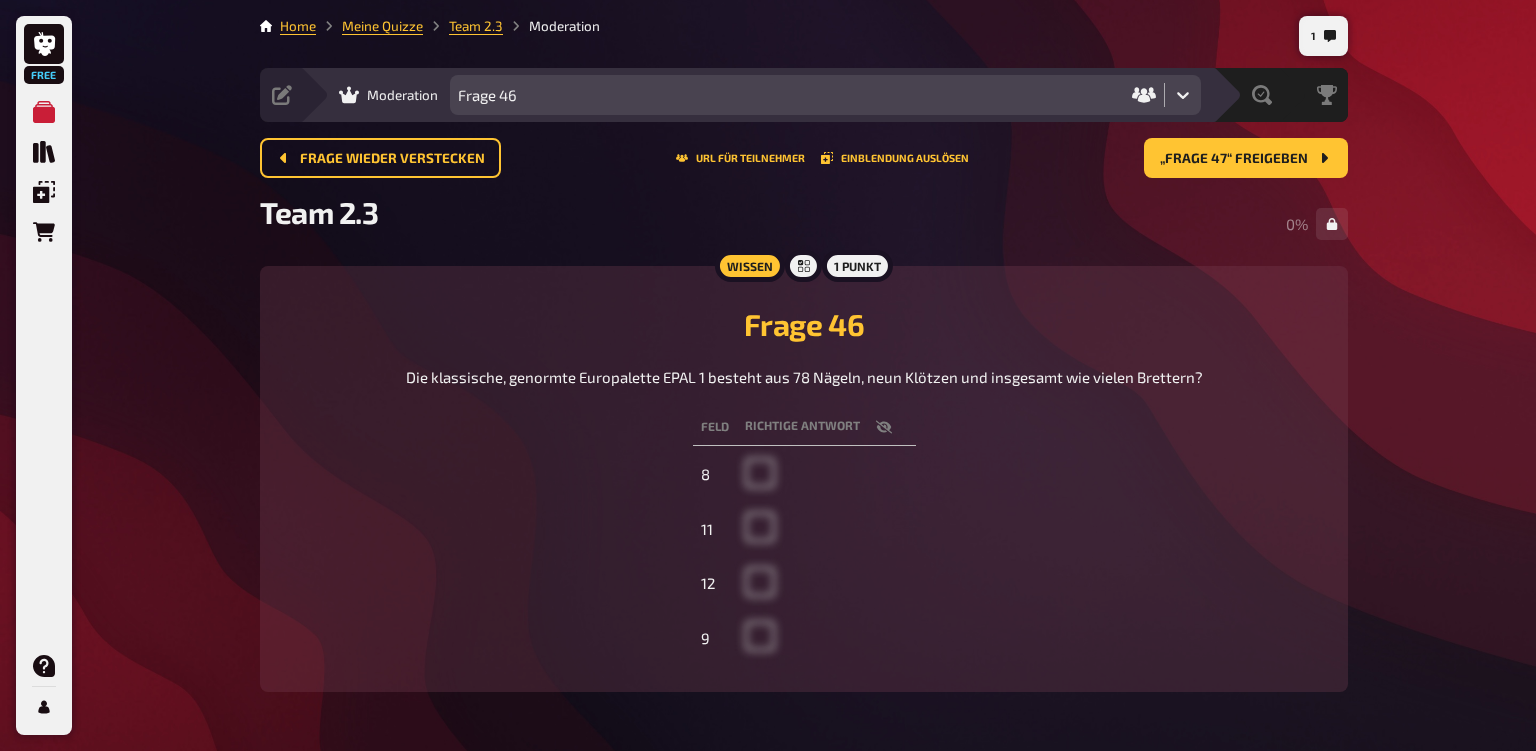 click 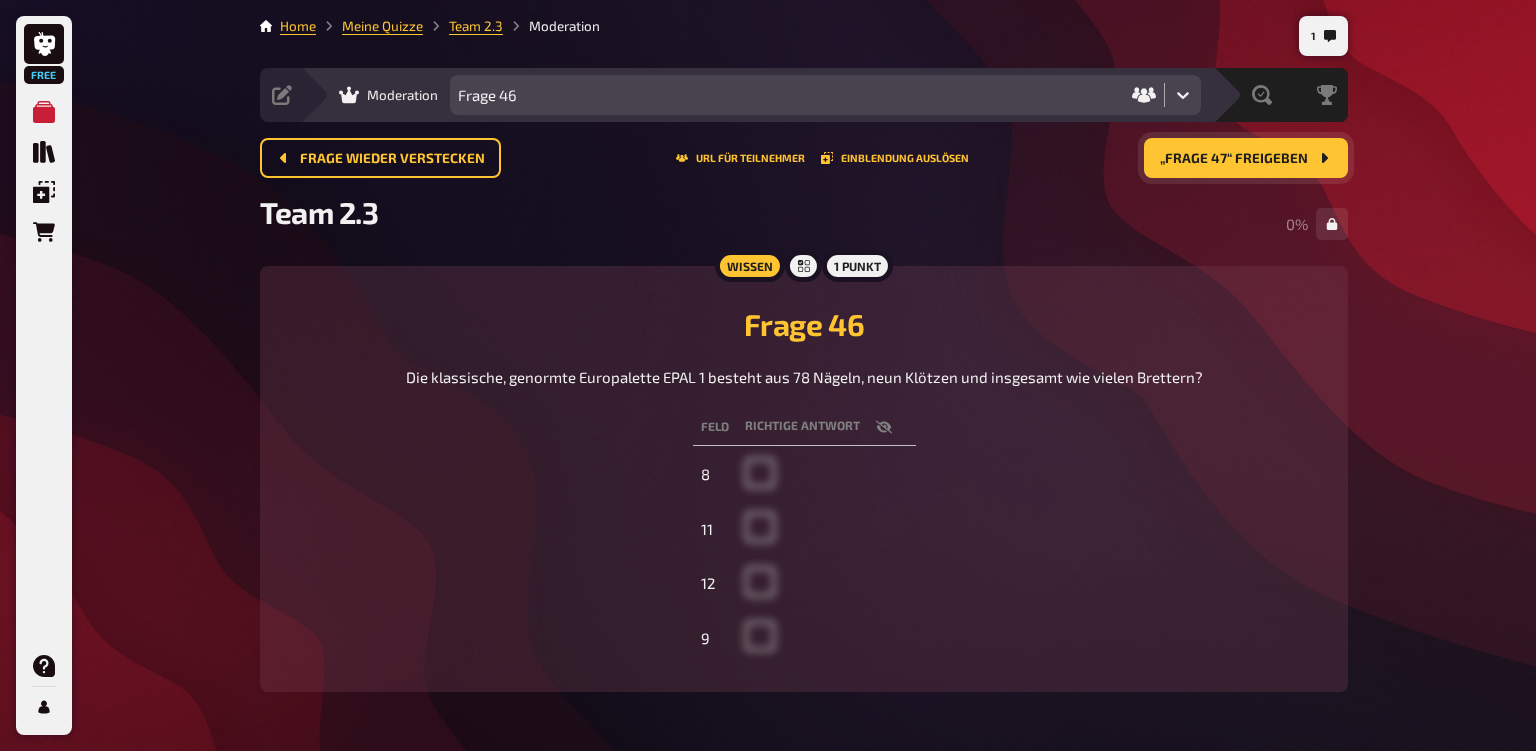 click on "„Frage 47“ freigeben" at bounding box center (1234, 159) 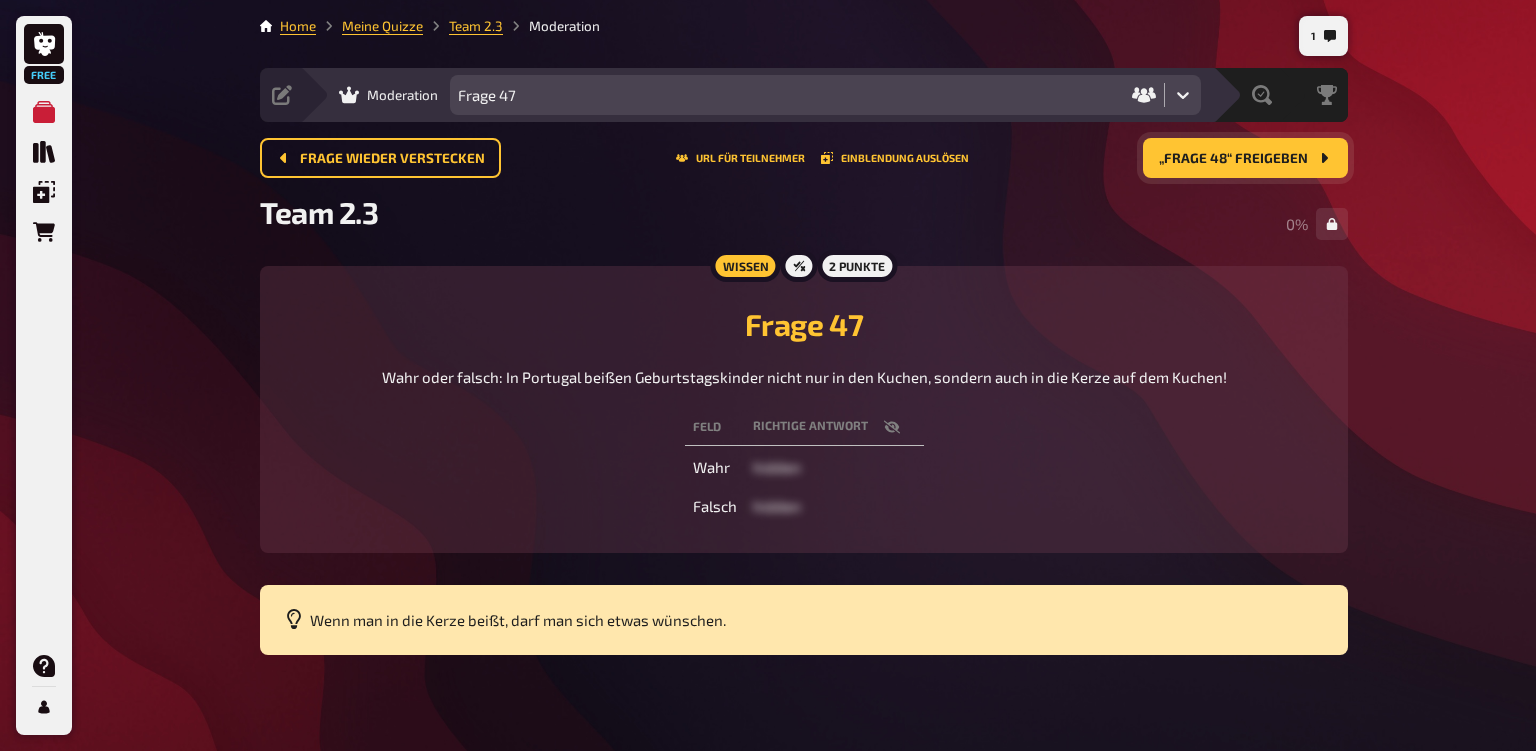 click on "„Frage 48“ freigeben" at bounding box center [1233, 159] 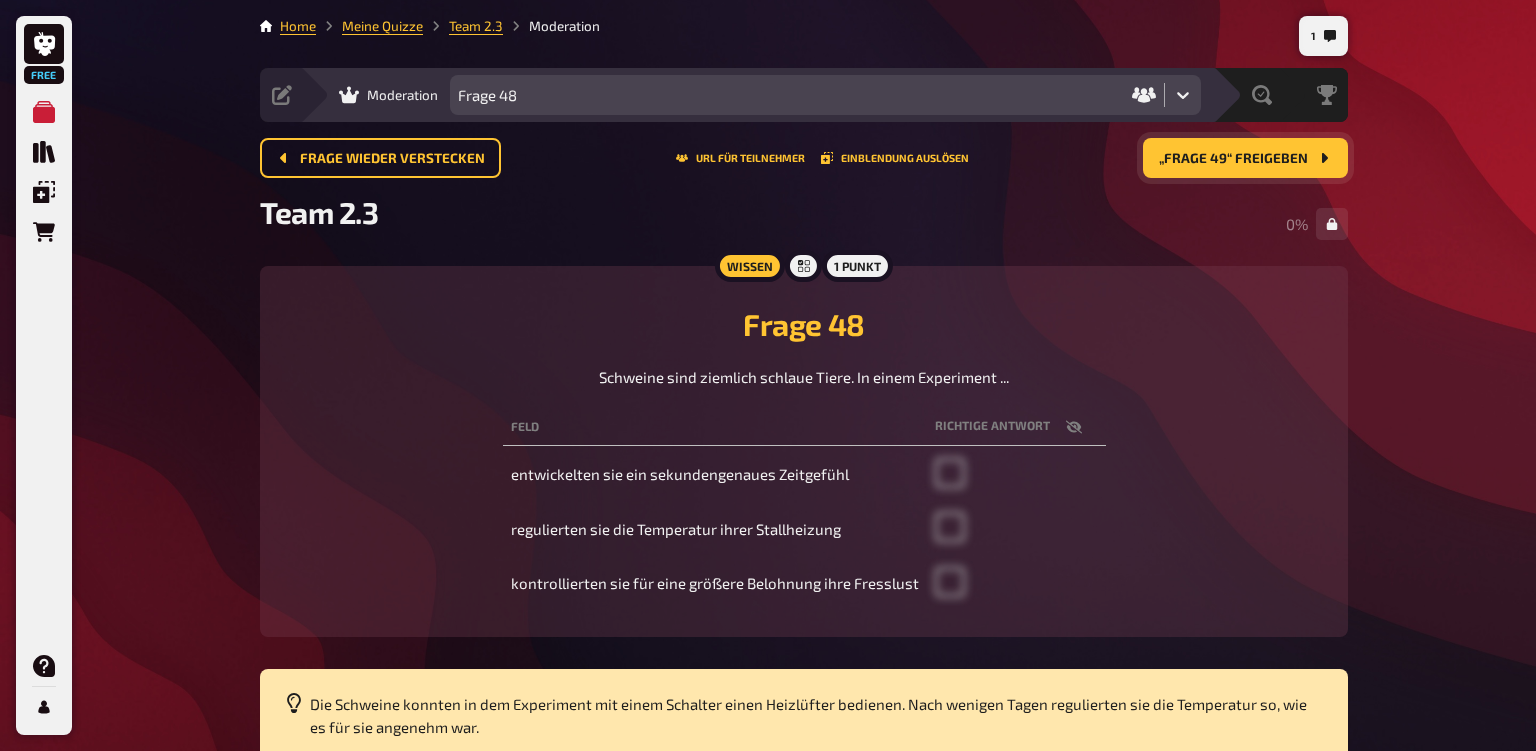 click on "„Frage 49“ freigeben" at bounding box center [1233, 159] 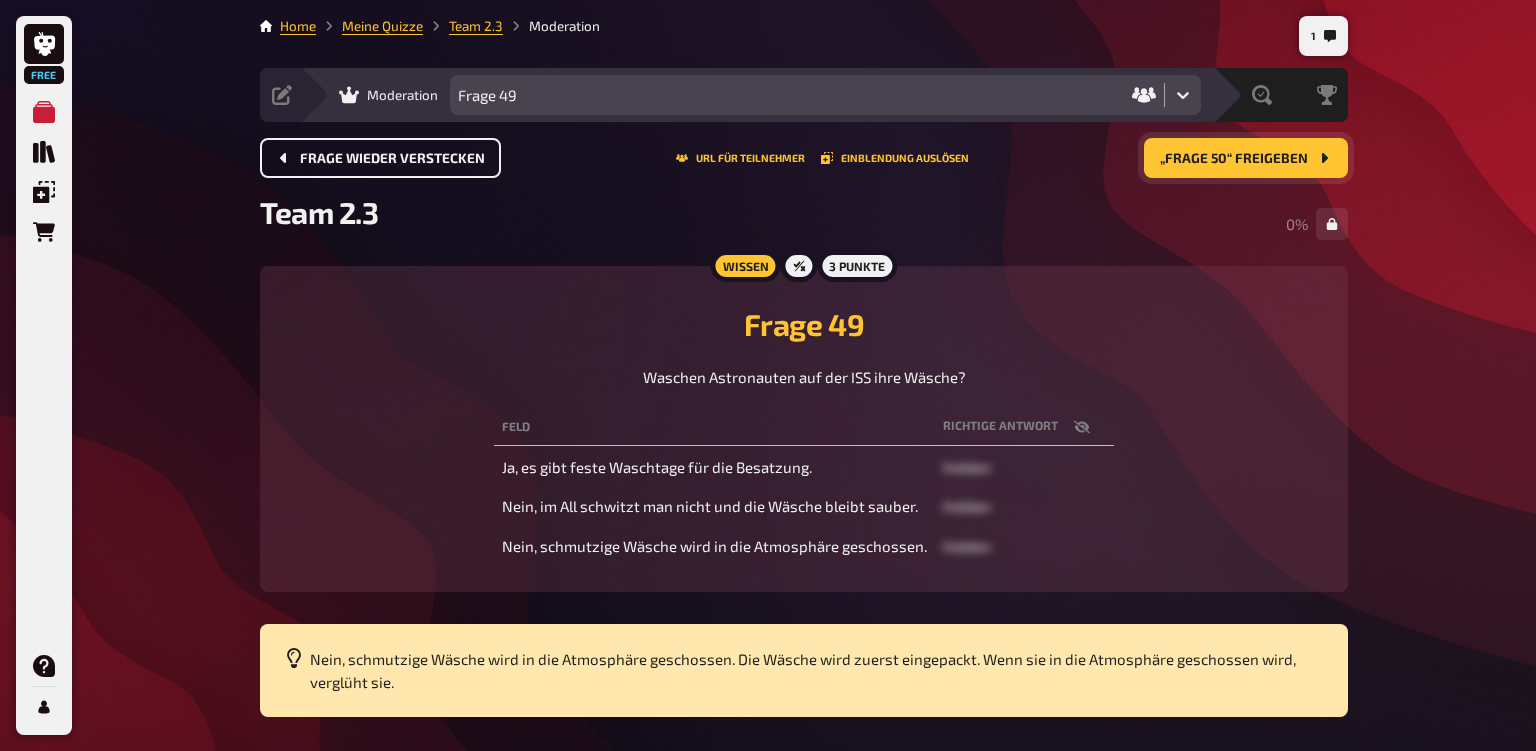 click on "Frage wieder verstecken" at bounding box center [380, 158] 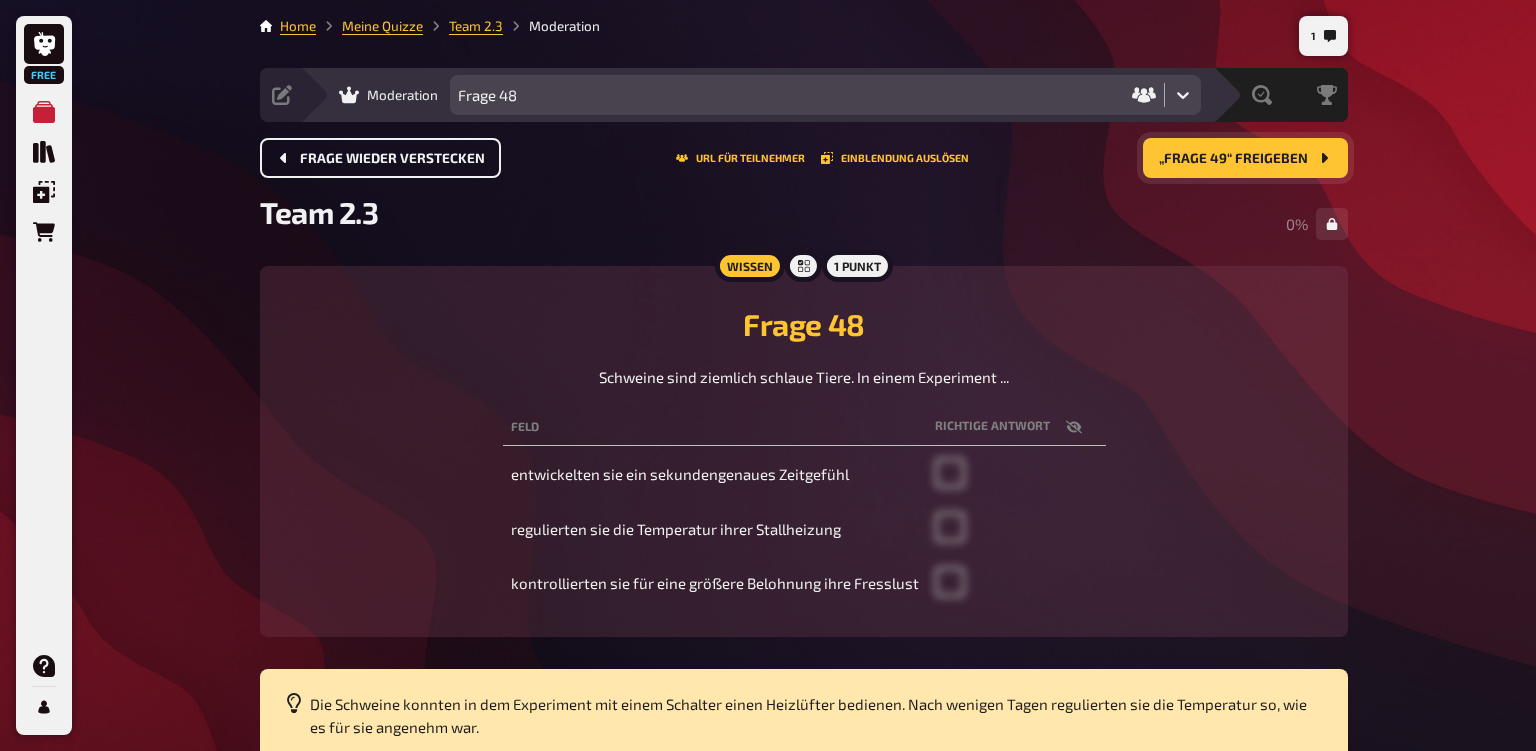 click on "Frage wieder verstecken" at bounding box center [380, 158] 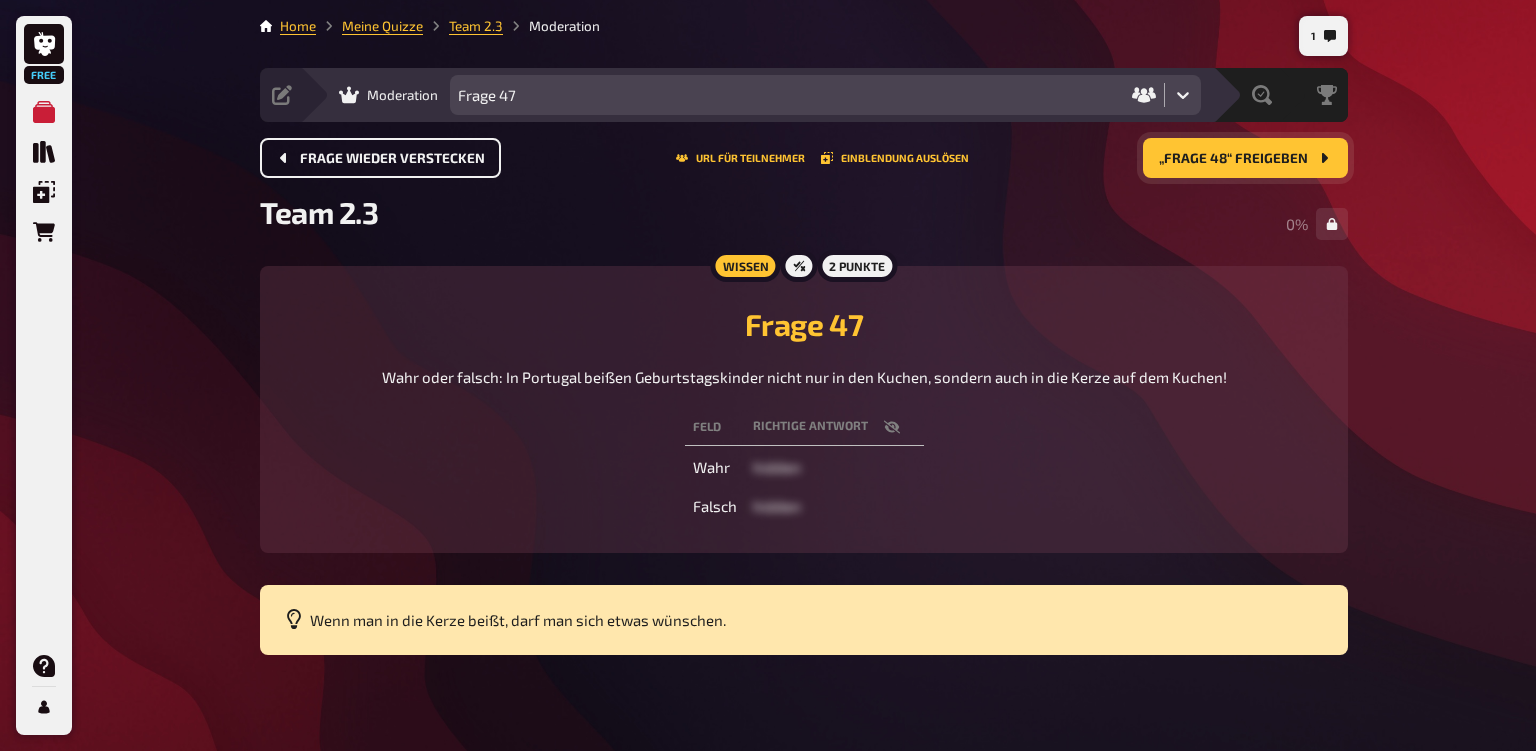 click on "Frage wieder verstecken" at bounding box center (380, 158) 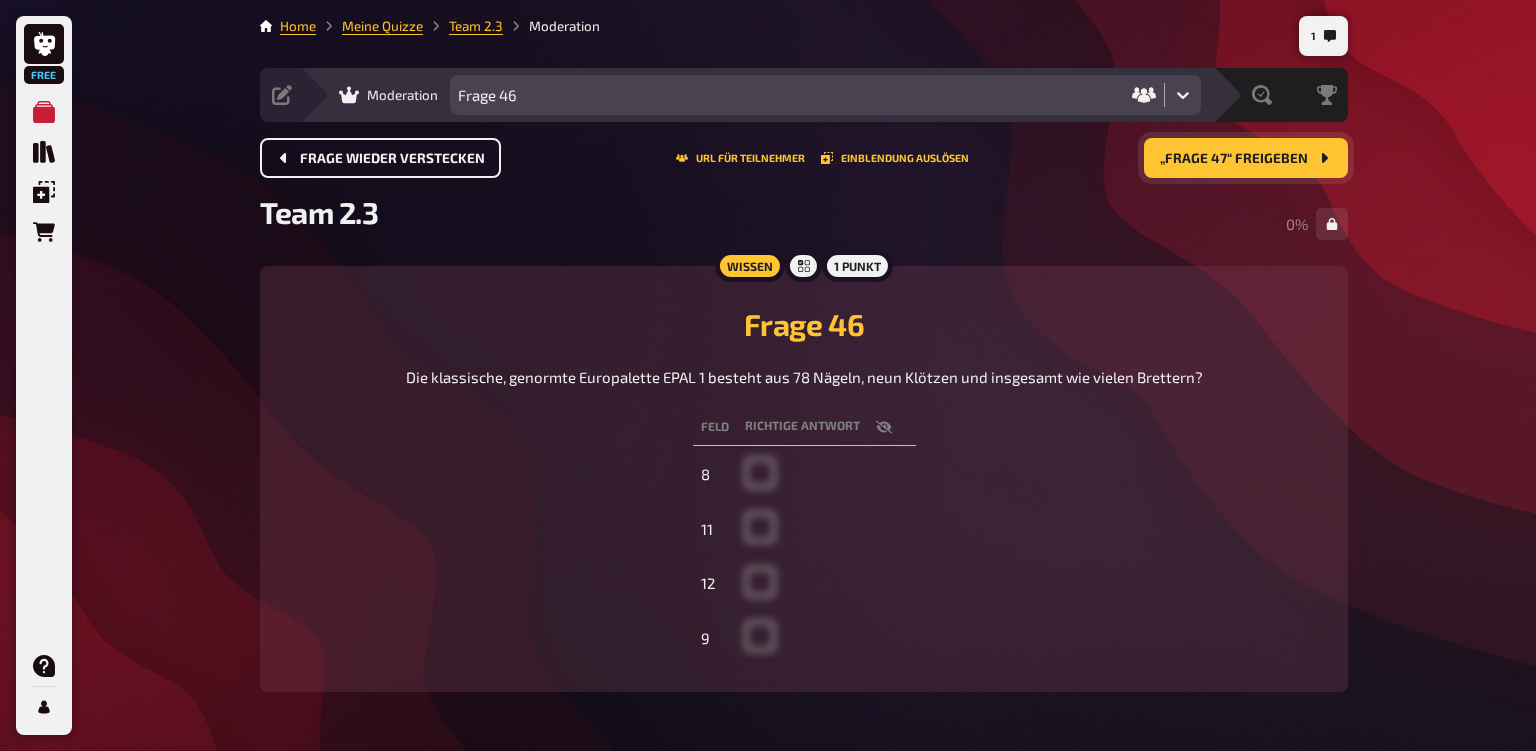 click on "Frage wieder verstecken" at bounding box center (380, 158) 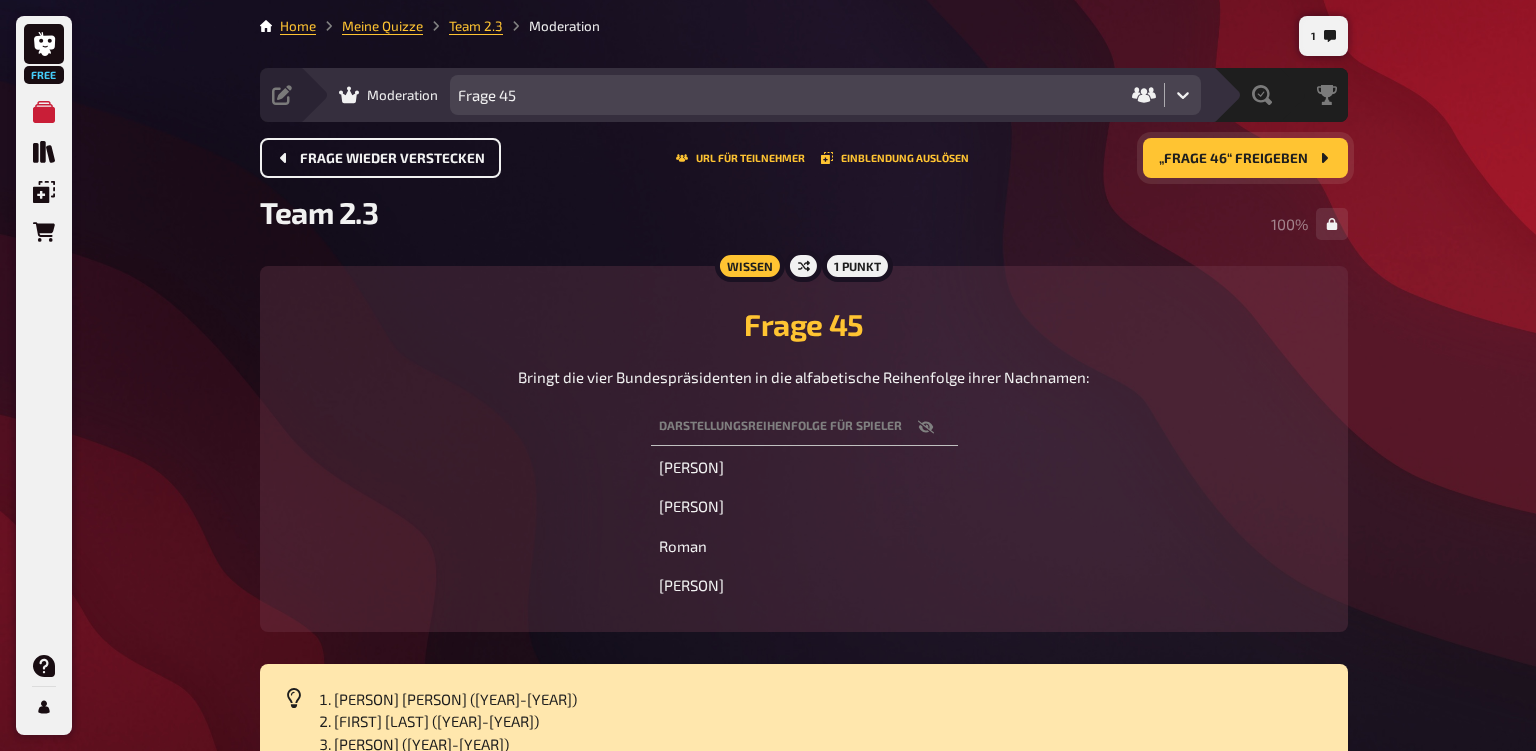 click on "Frage wieder verstecken" at bounding box center (392, 159) 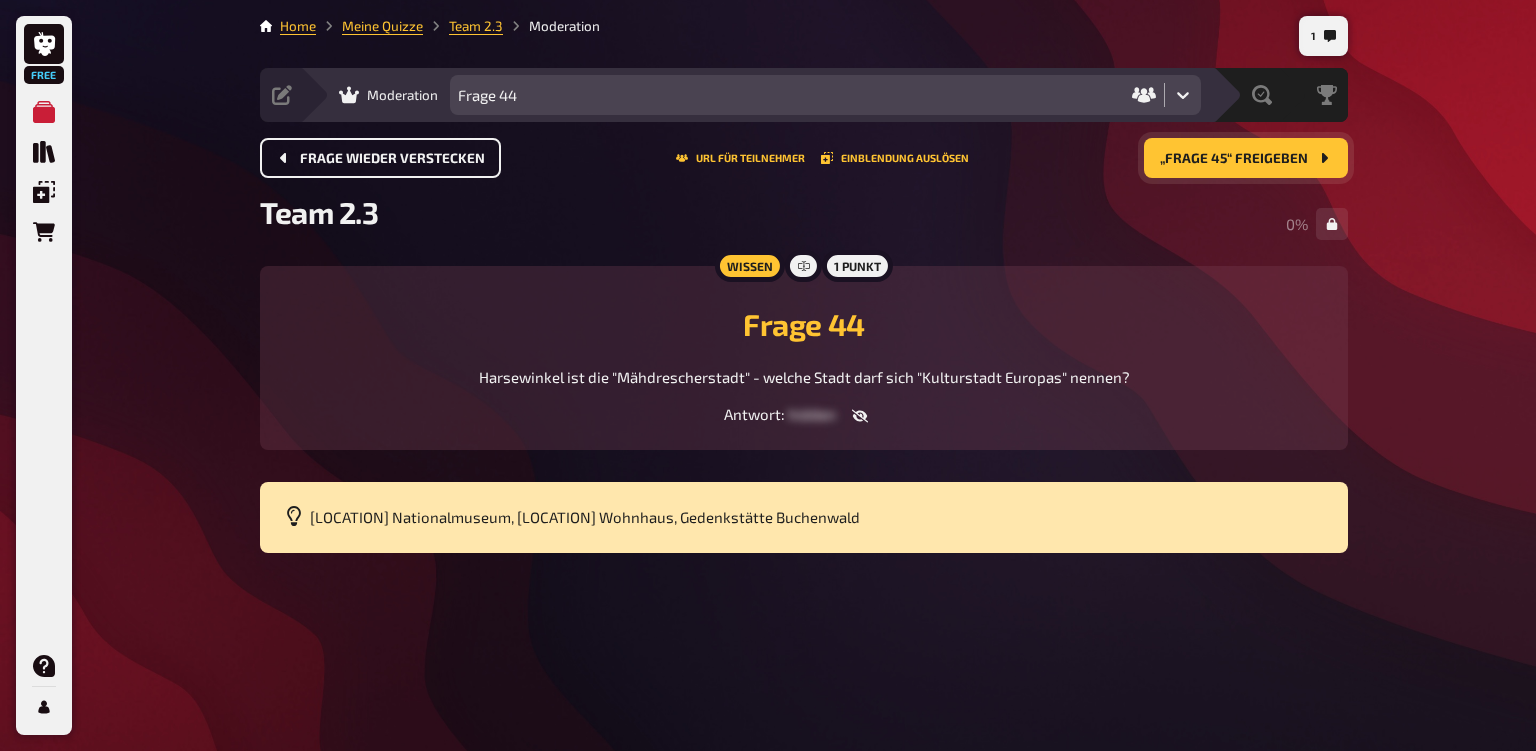 click on "Frage wieder verstecken" at bounding box center [392, 159] 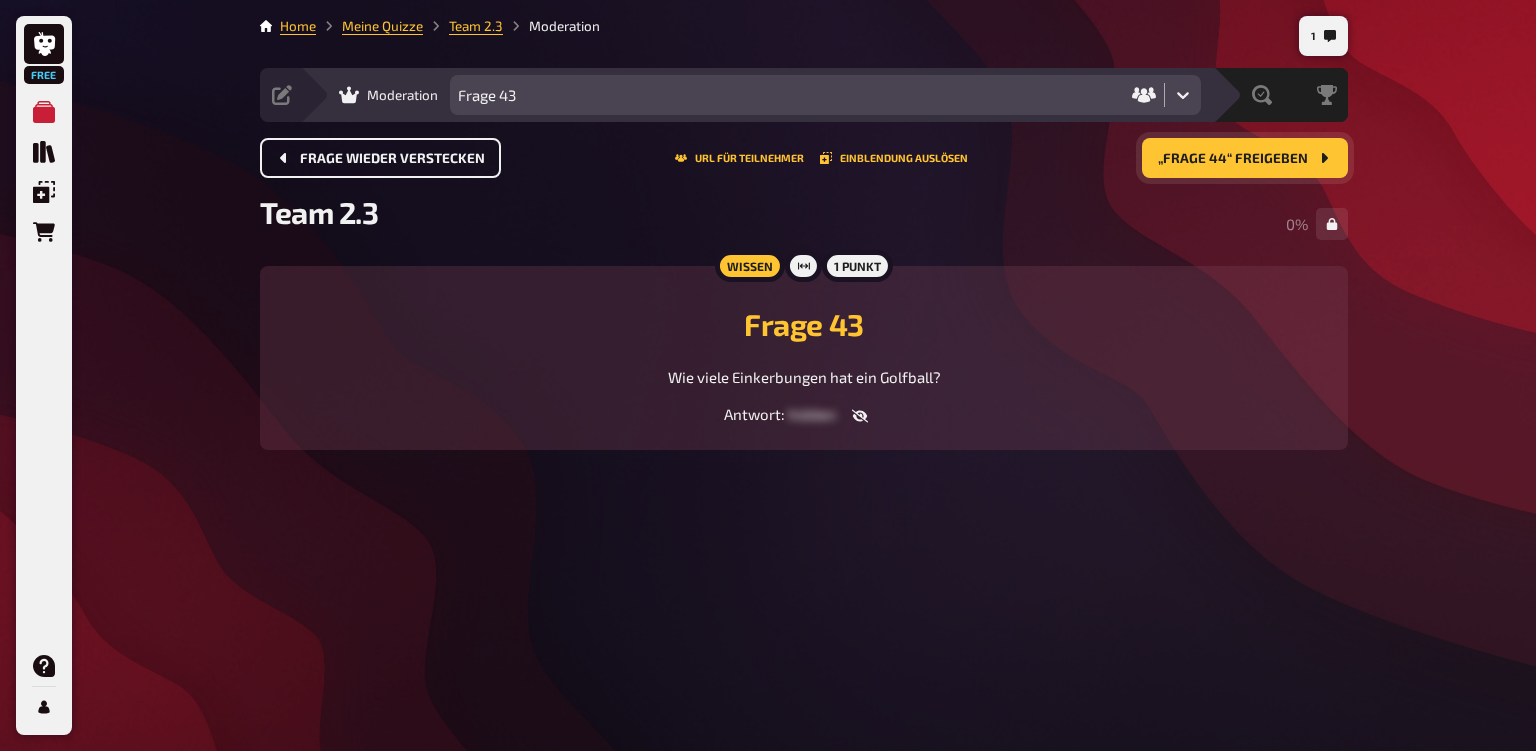 click on "Frage wieder verstecken" at bounding box center (392, 159) 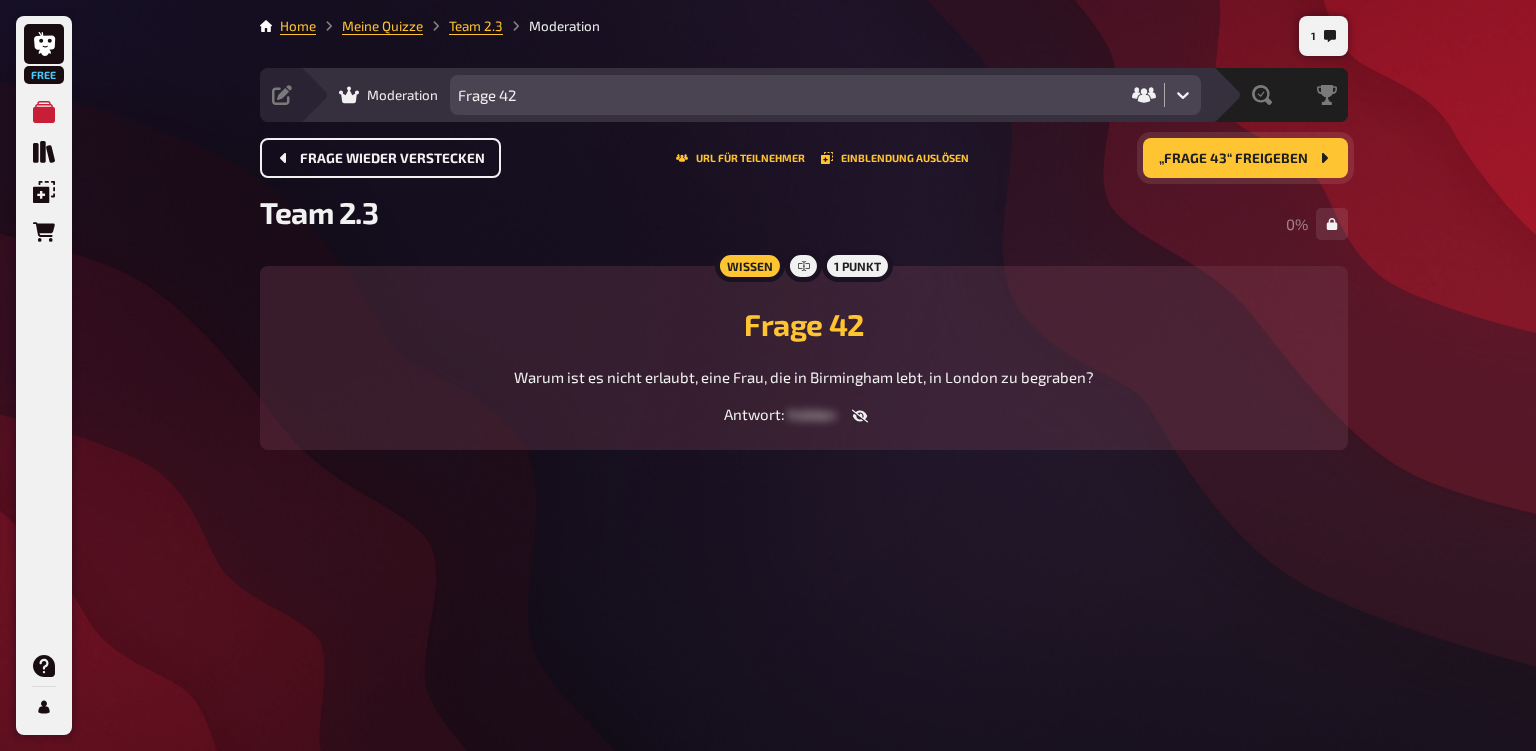 click on "Frage wieder verstecken" at bounding box center [392, 159] 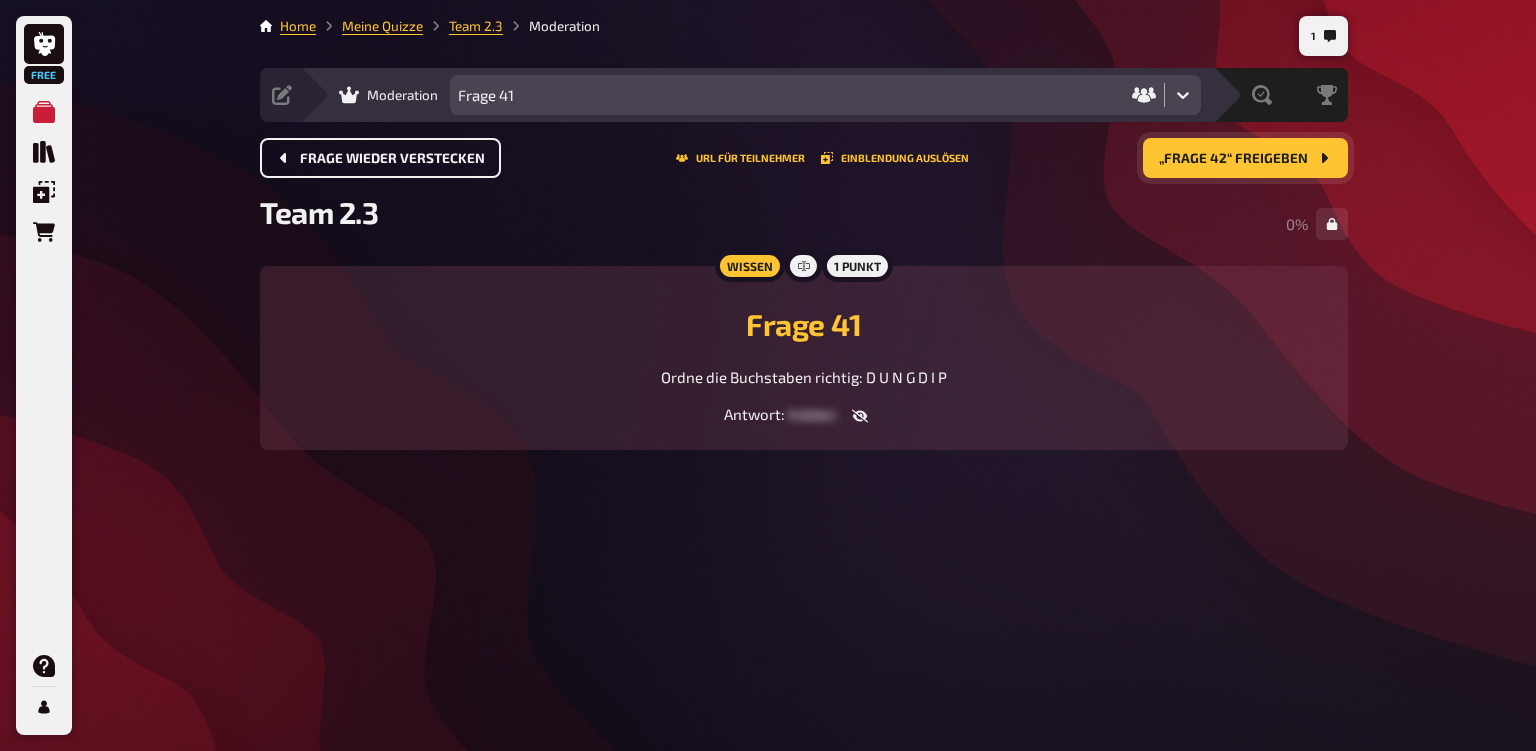 click on "Frage wieder verstecken" at bounding box center (392, 159) 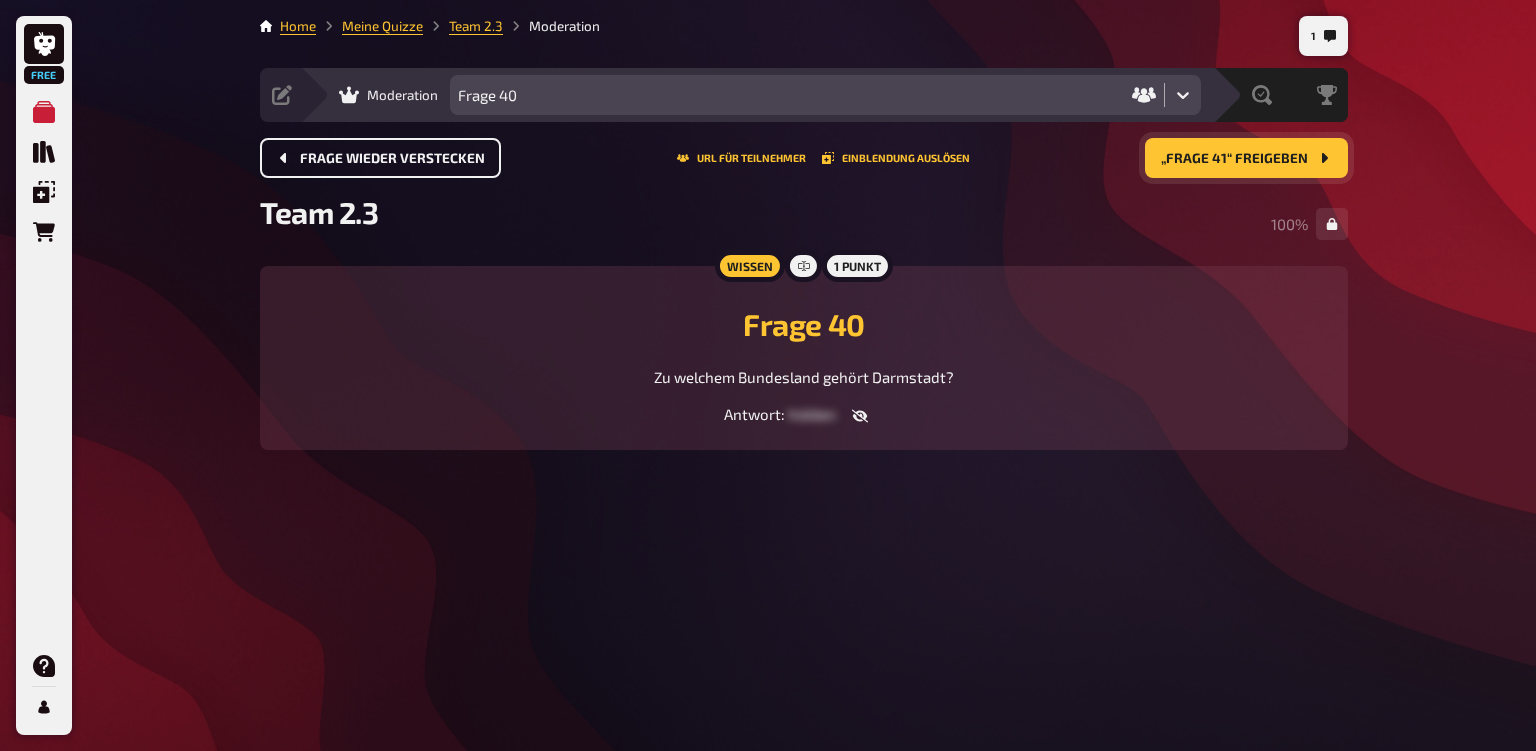 click on "Frage wieder verstecken" at bounding box center [392, 159] 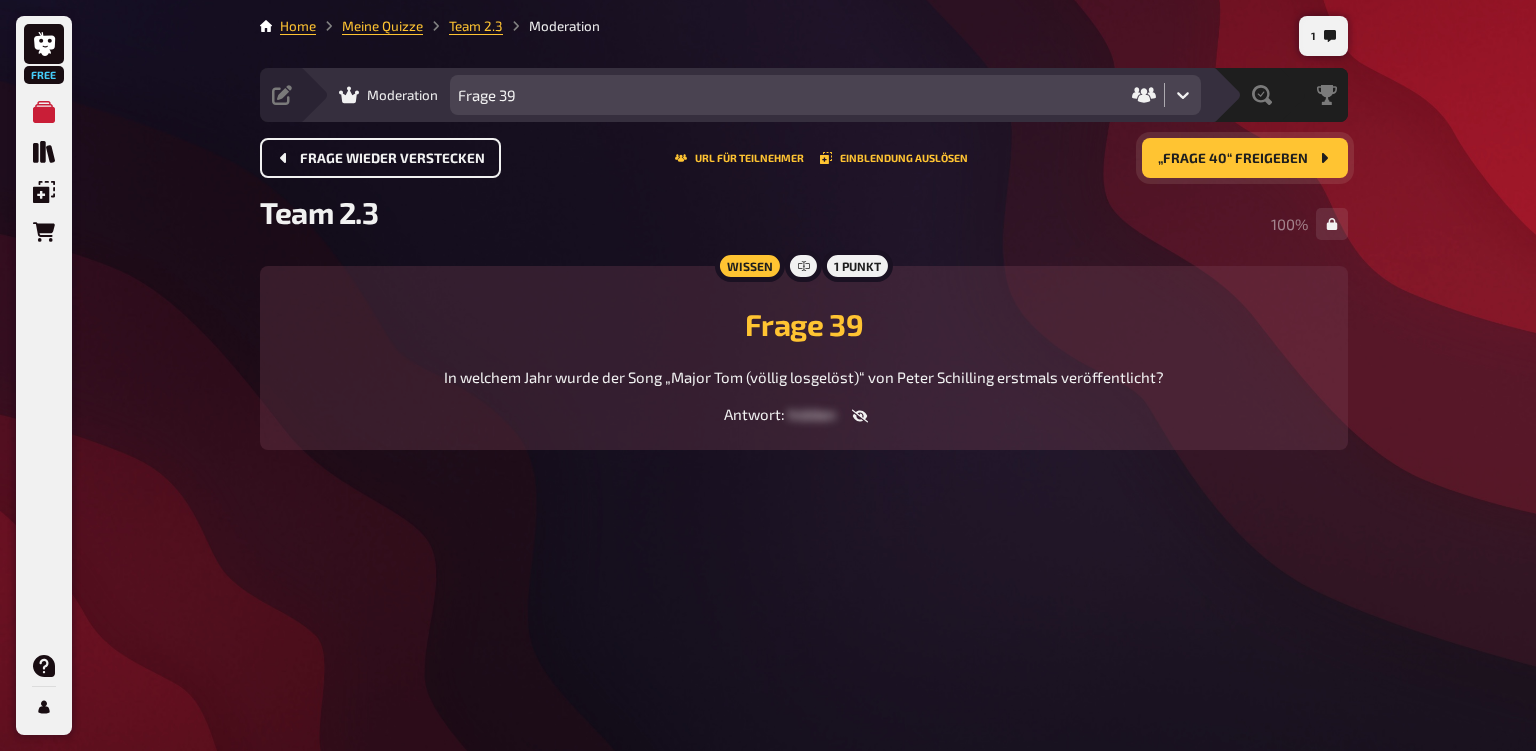 click on "Frage wieder verstecken" at bounding box center (392, 159) 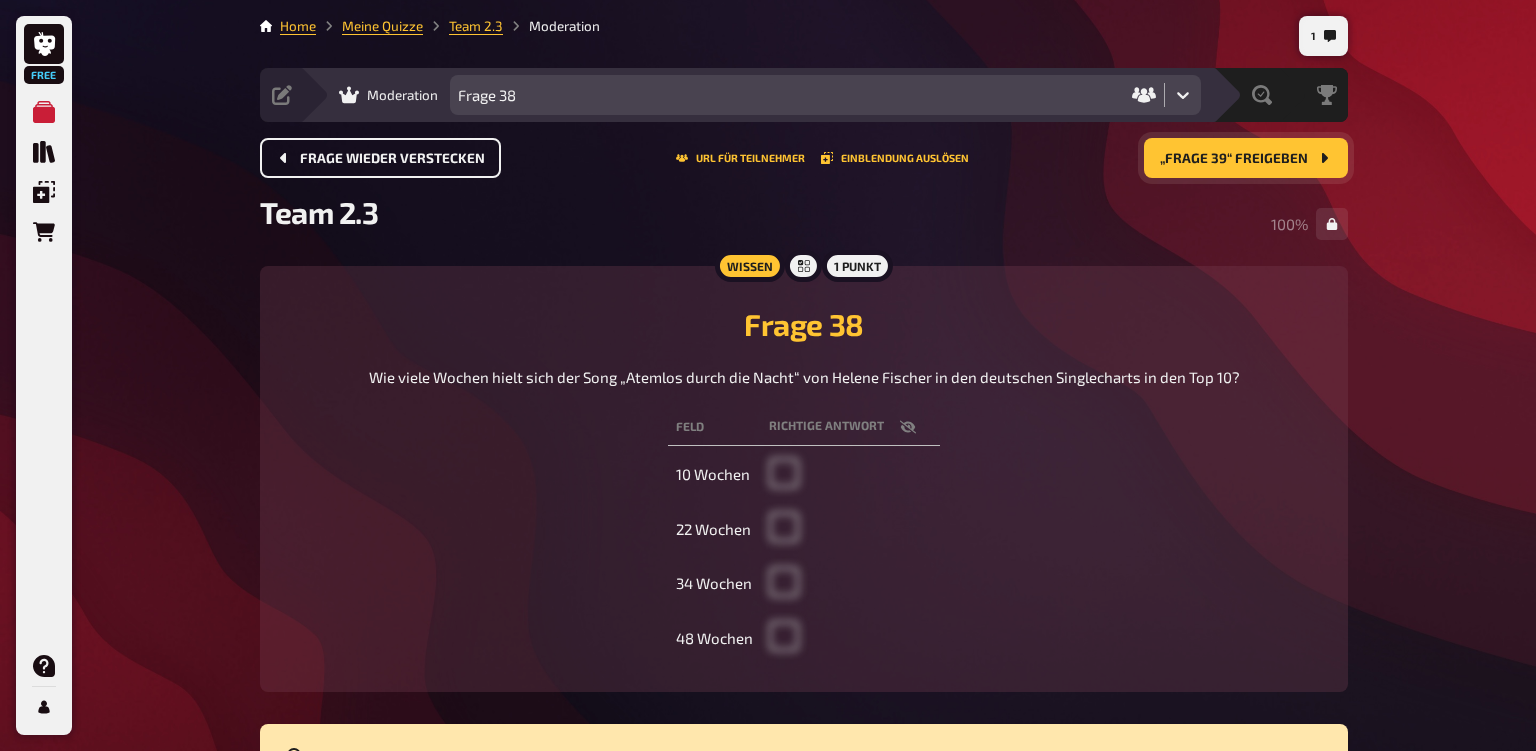click on "Frage wieder verstecken" at bounding box center (392, 159) 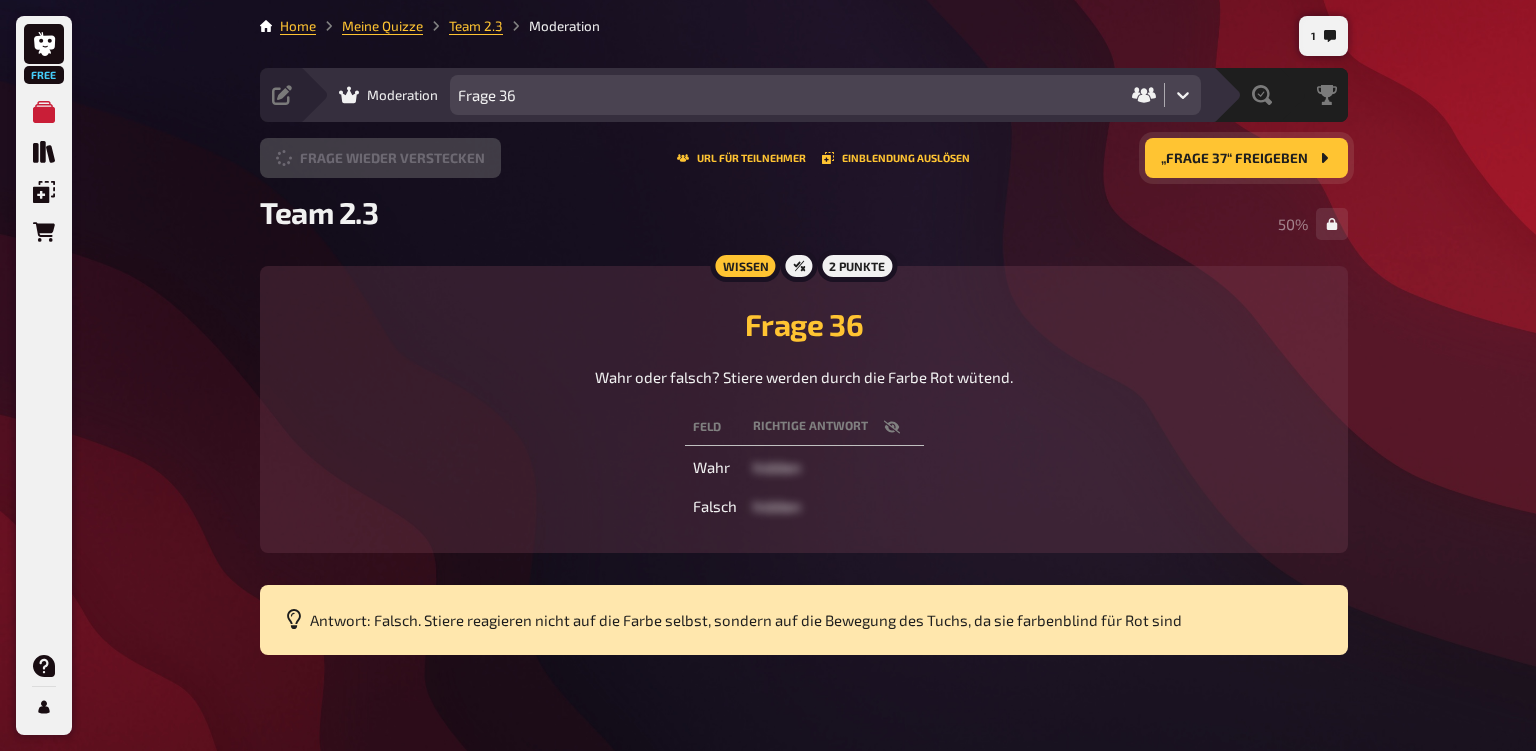 click on "Frage wieder verstecken" at bounding box center [380, 158] 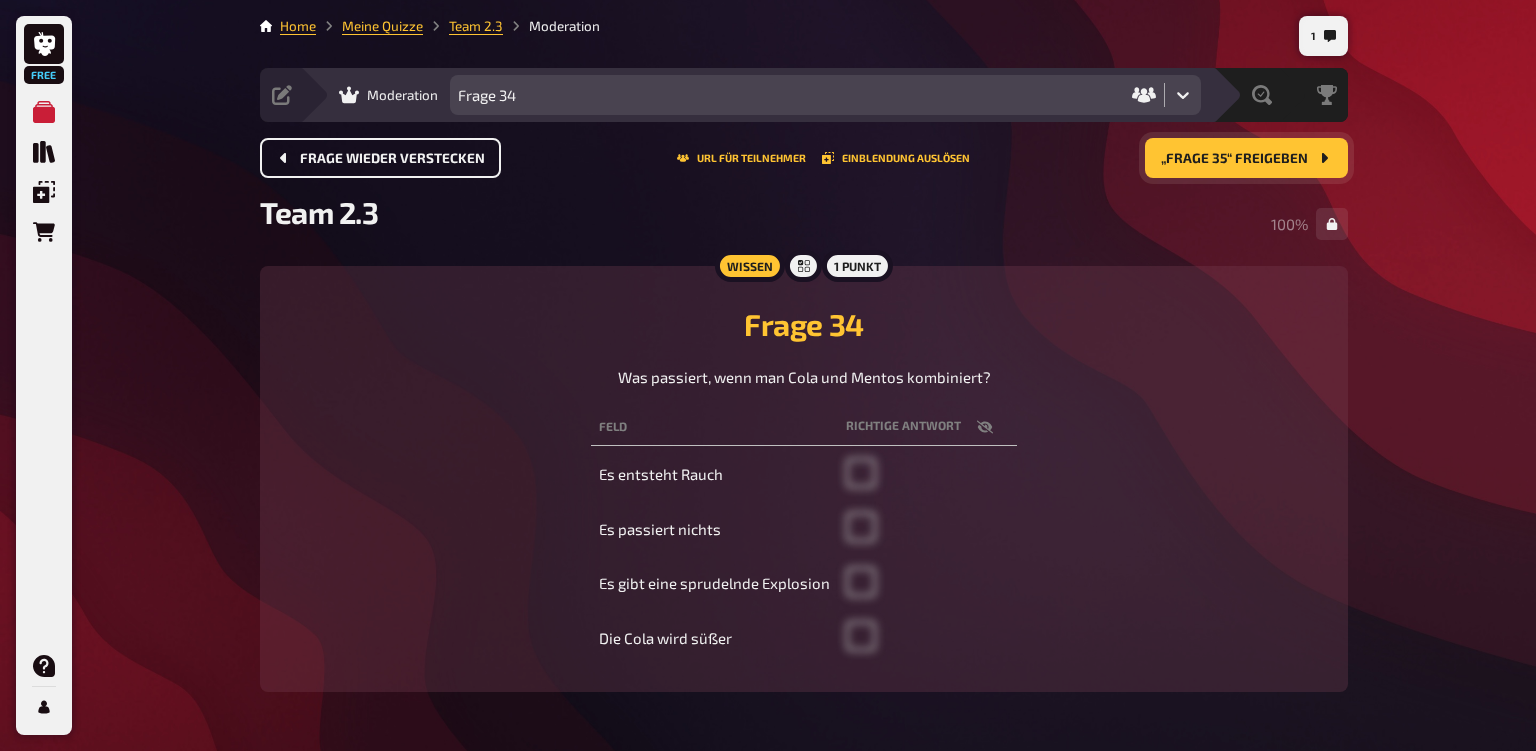 click on "Frage wieder verstecken" at bounding box center [392, 159] 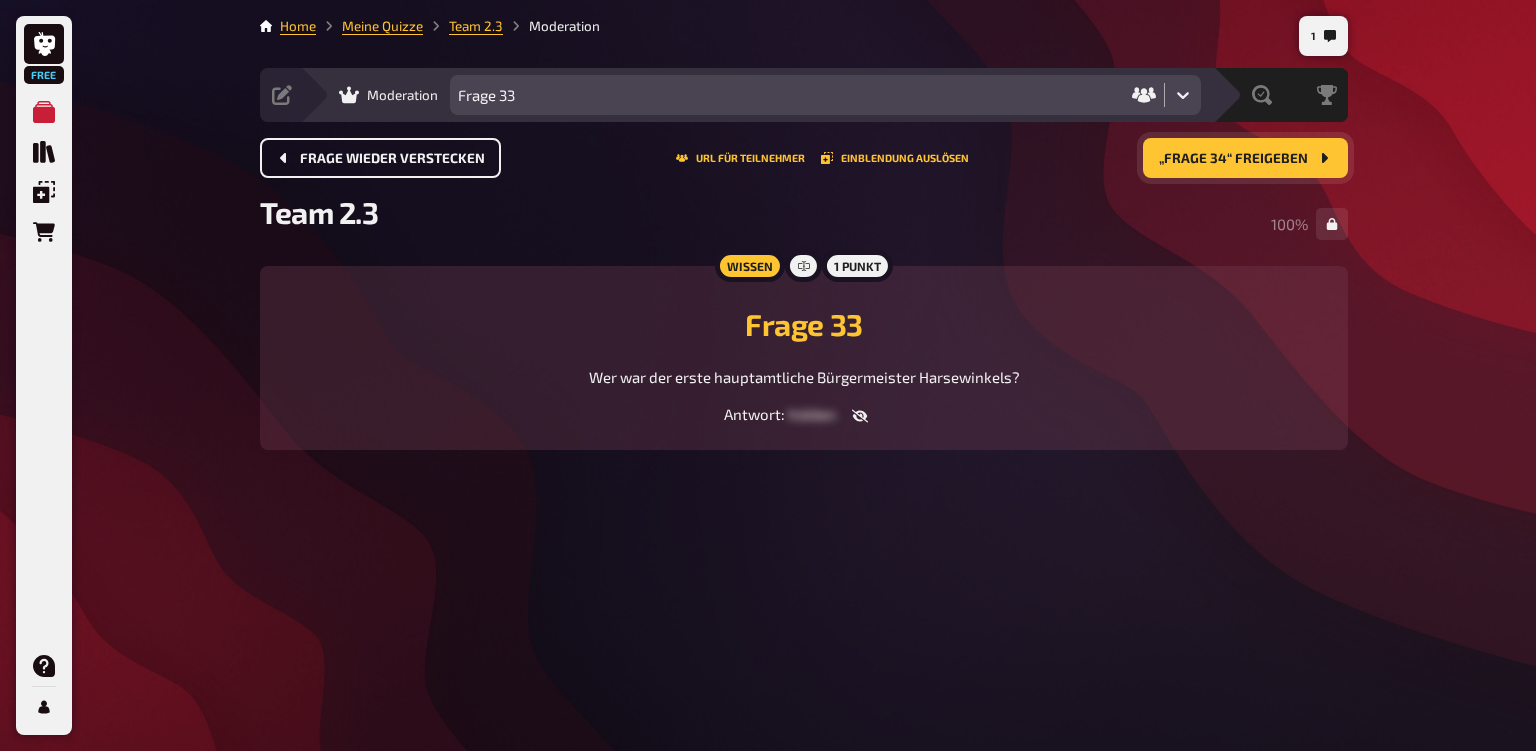 click on "Frage wieder verstecken" at bounding box center (392, 159) 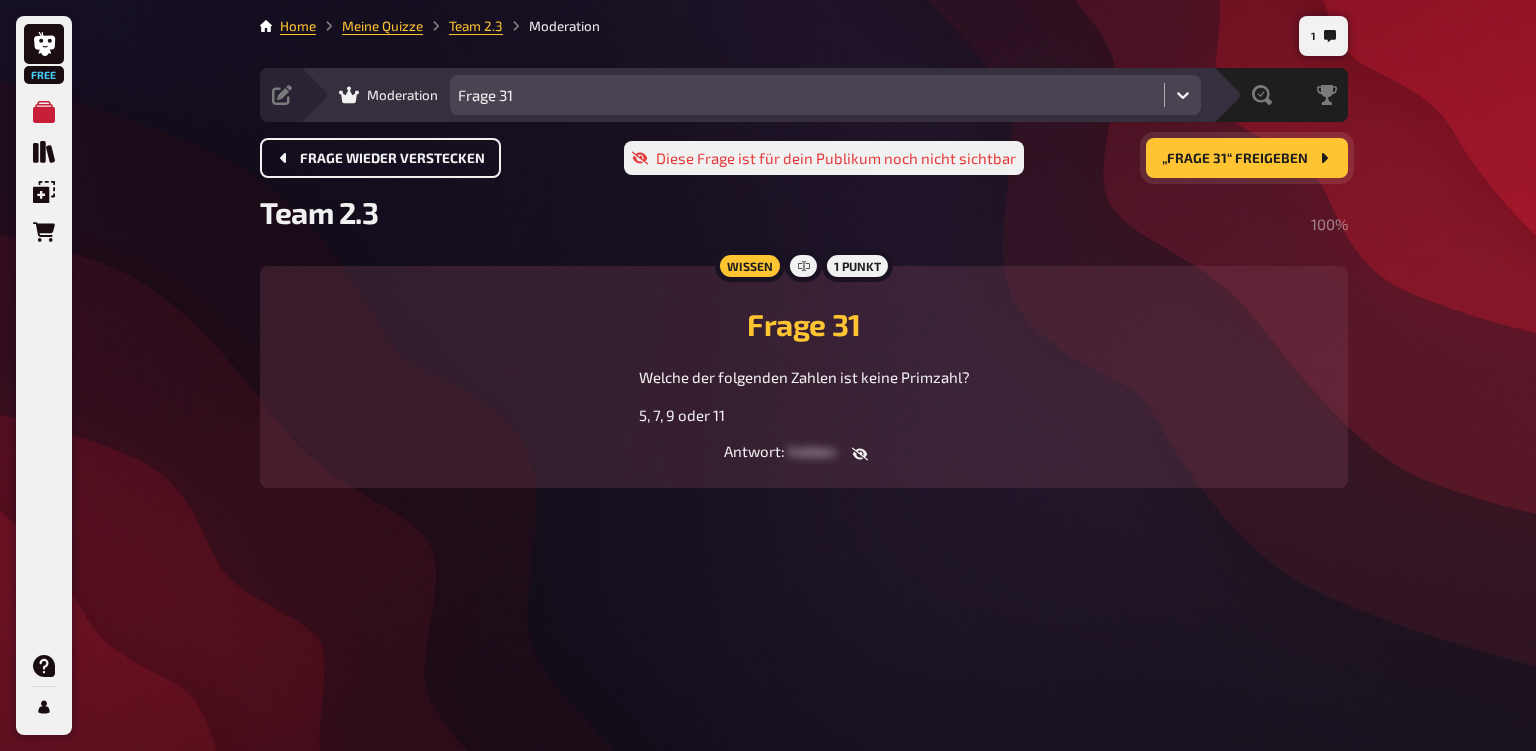 click on "Frage wieder verstecken" at bounding box center (380, 158) 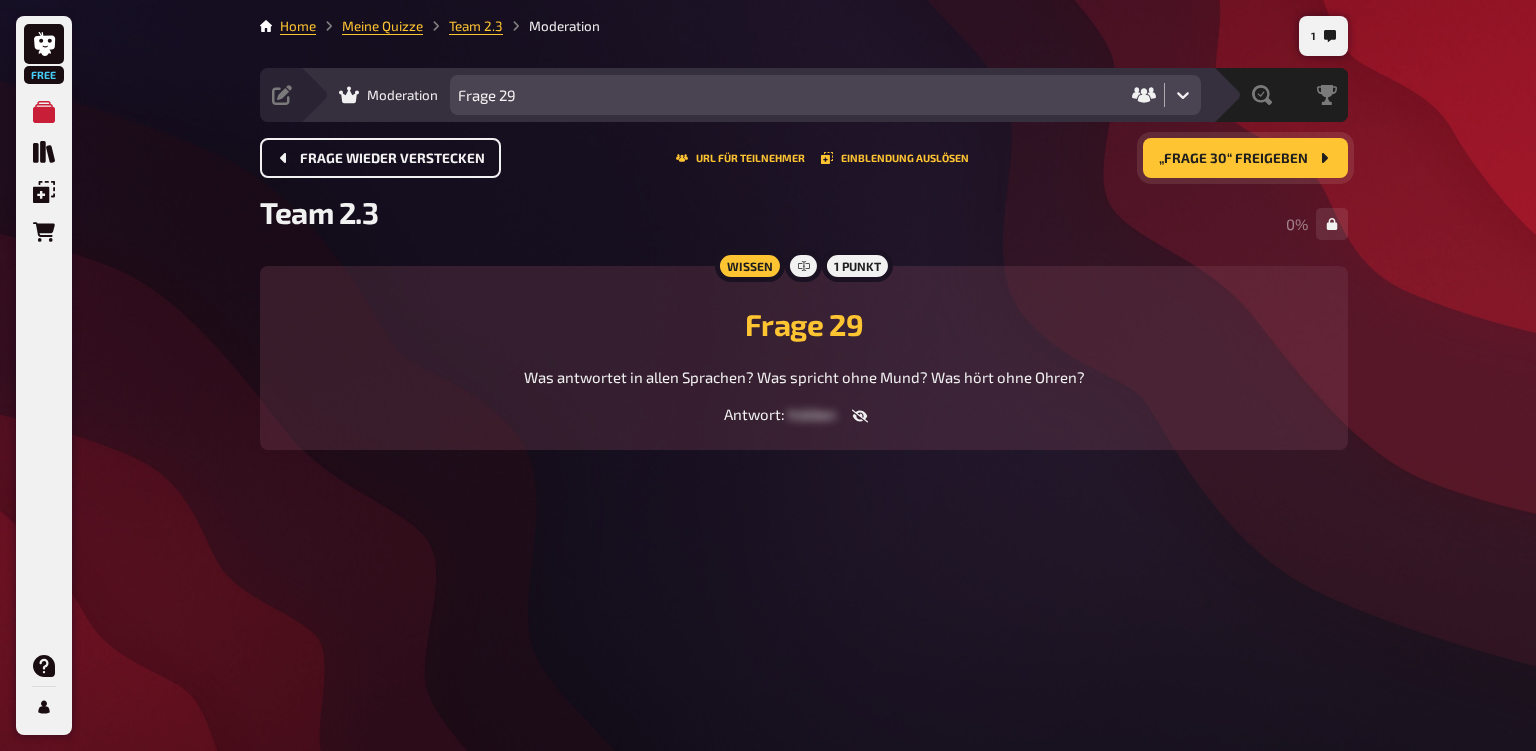 click on "Frage wieder verstecken" at bounding box center [392, 159] 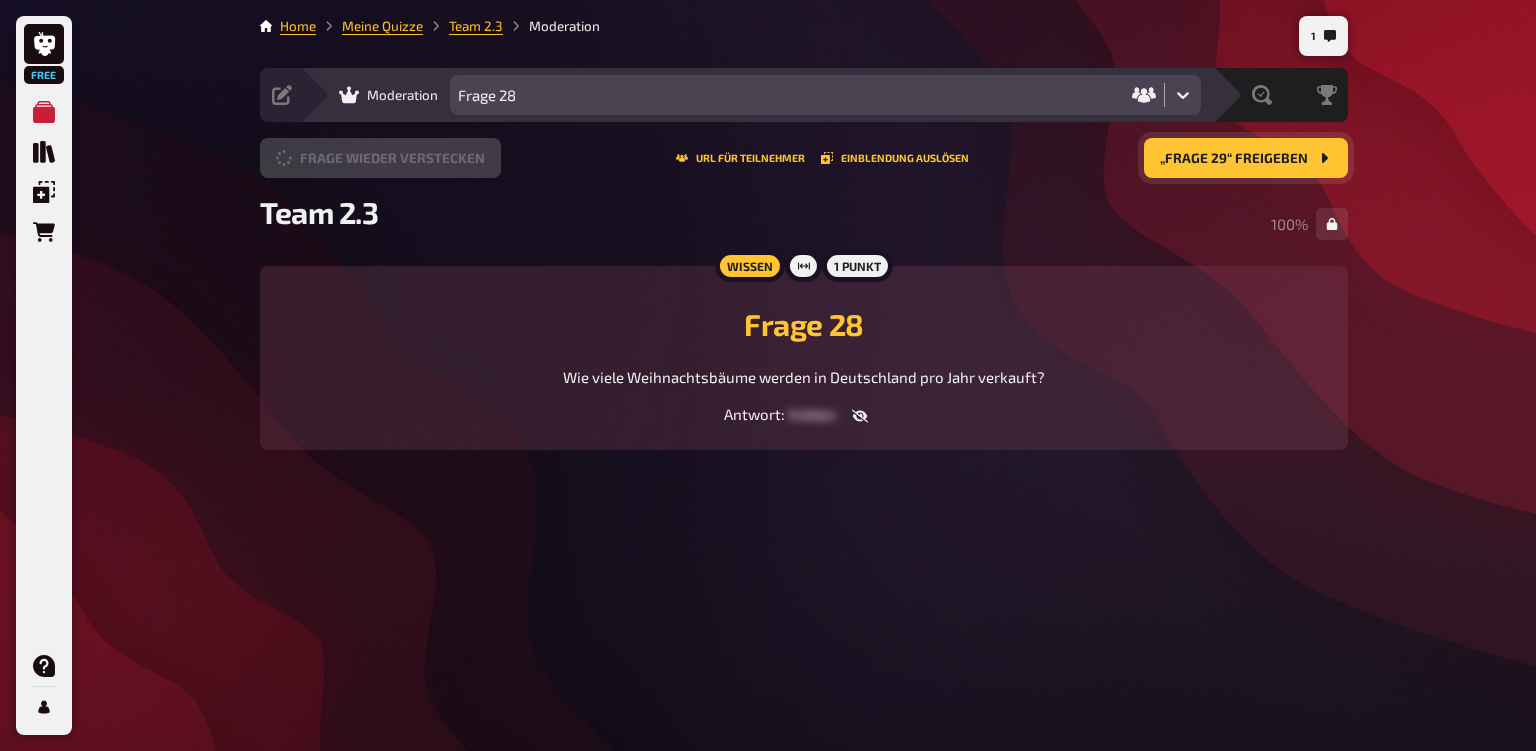 click on "Frage wieder verstecken" at bounding box center [380, 158] 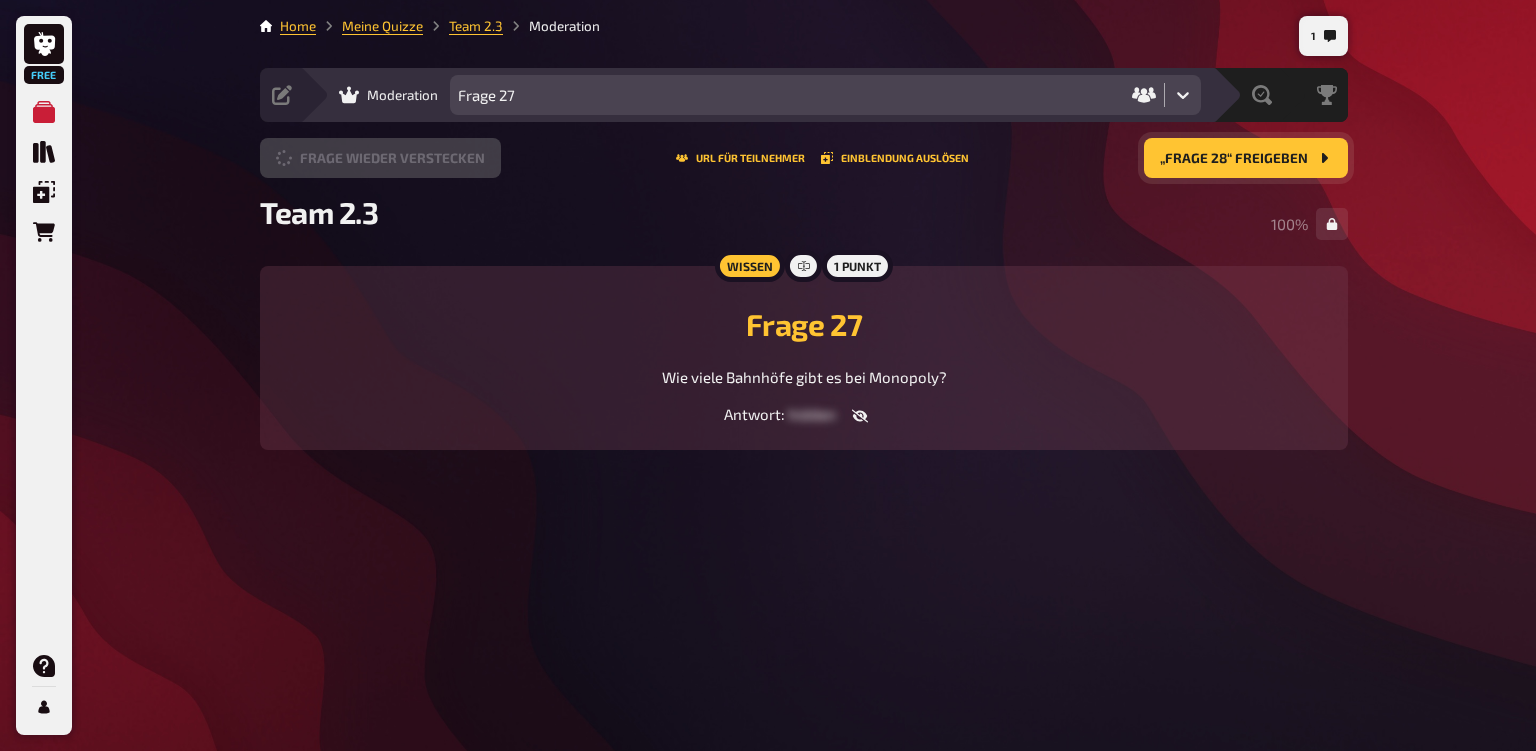 click on "Frage wieder verstecken" at bounding box center [380, 158] 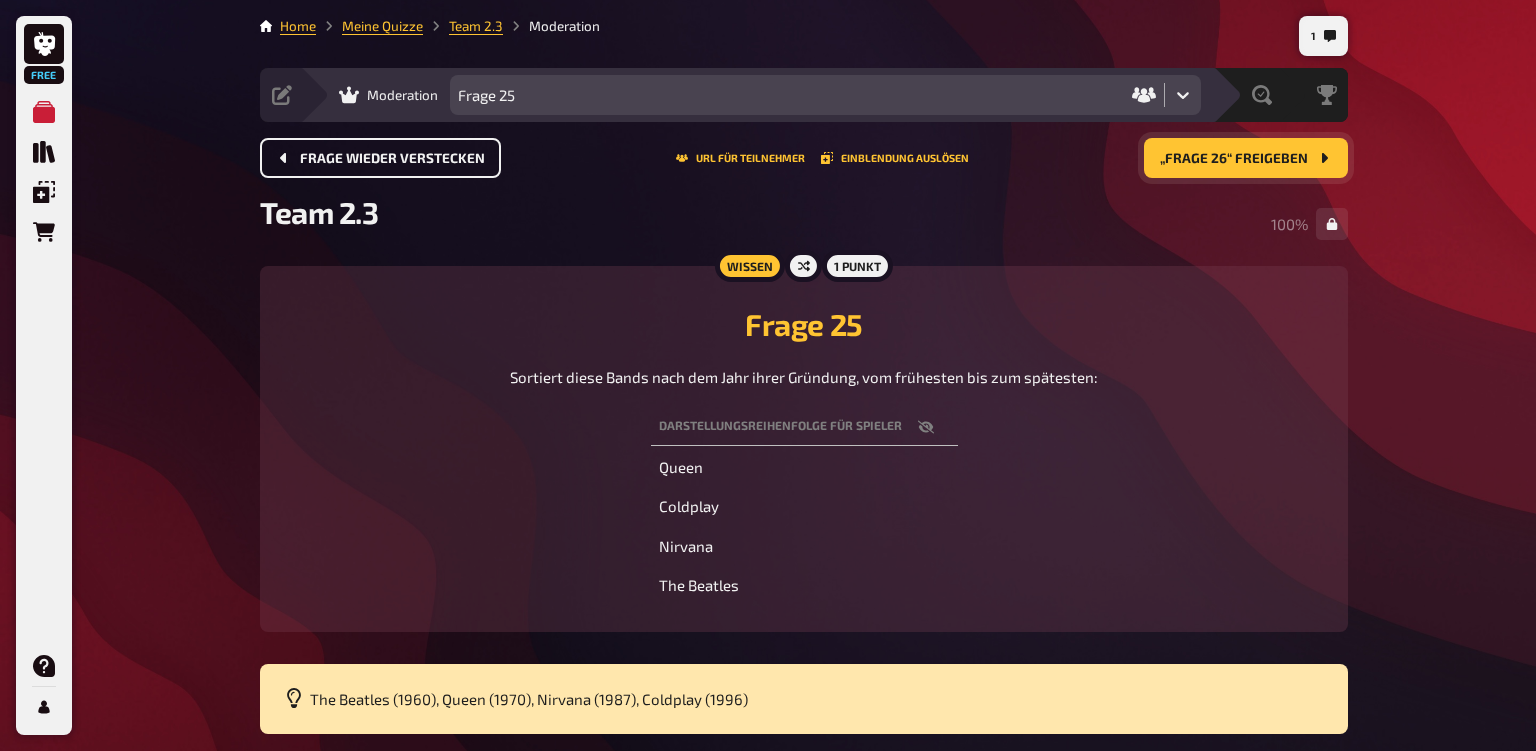 click on "Frage wieder verstecken" at bounding box center (380, 158) 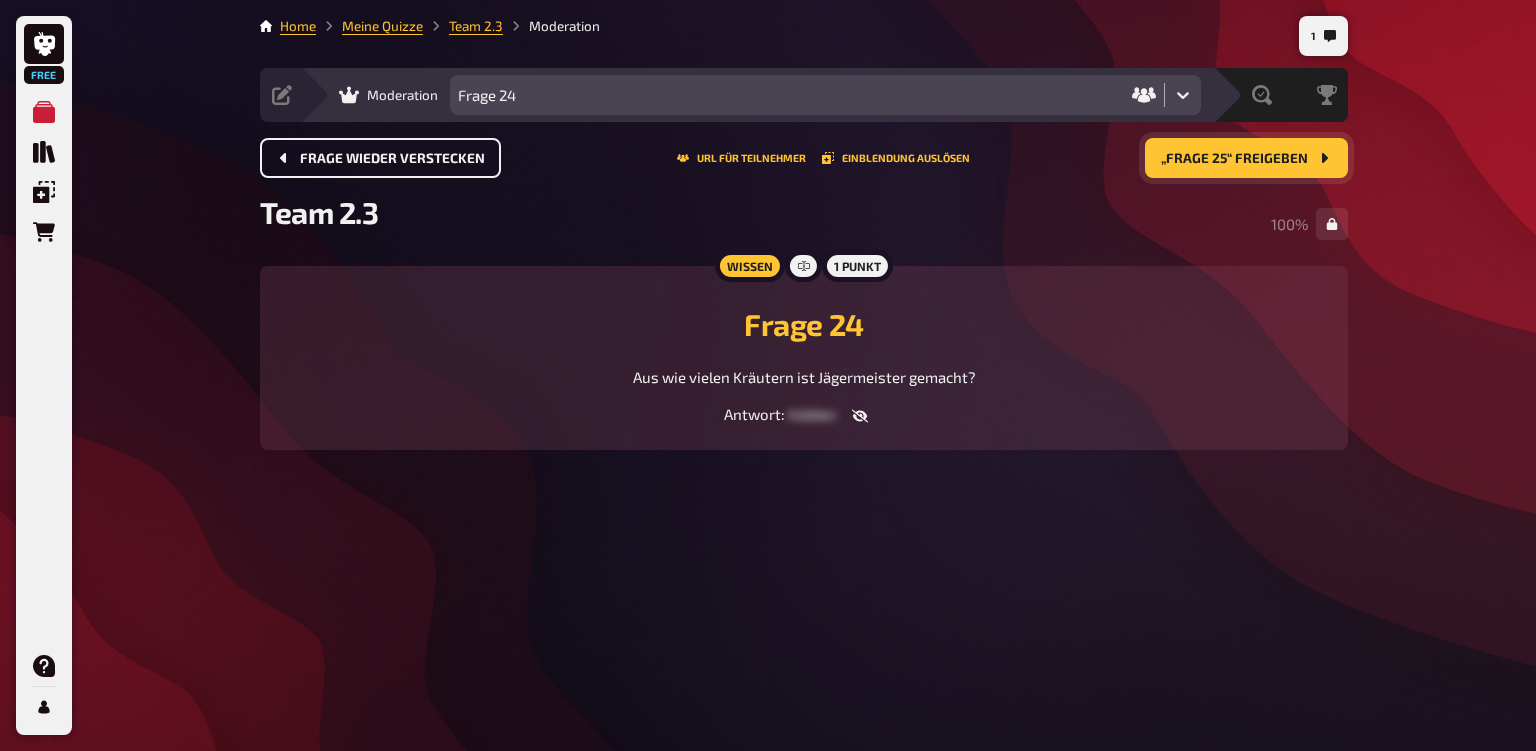 click on "Frage wieder verstecken" at bounding box center [380, 158] 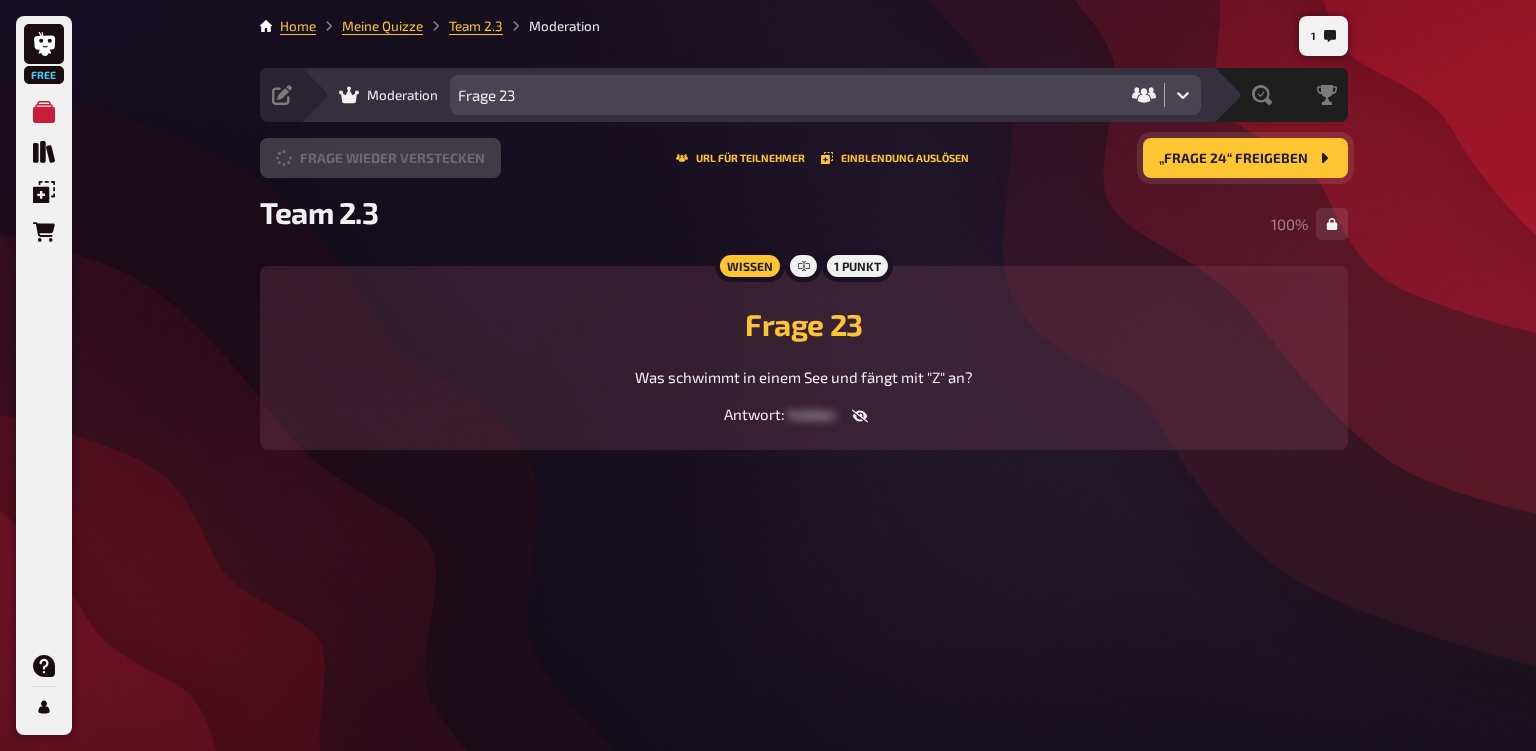 click on "Frage wieder verstecken" at bounding box center (380, 158) 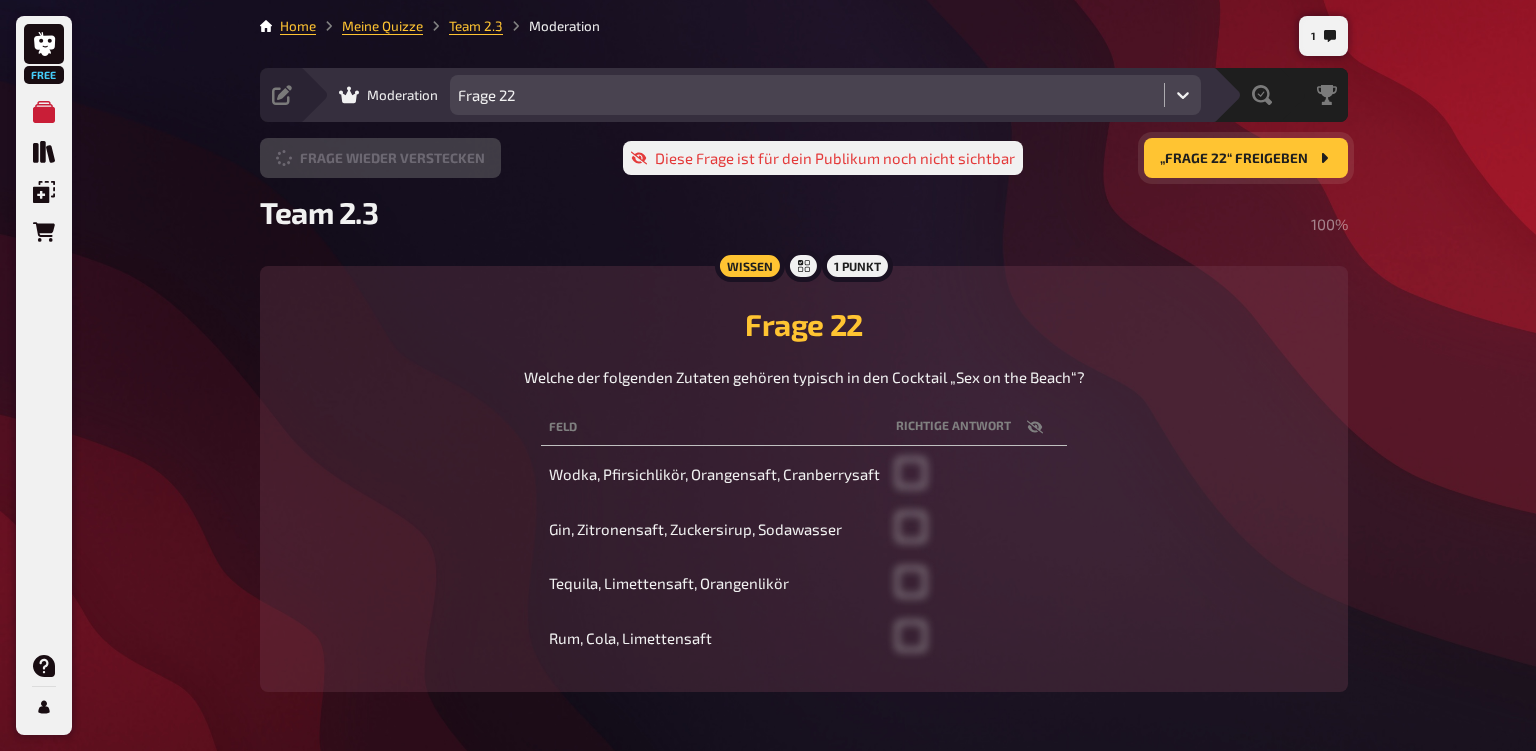 click on "Frage wieder verstecken" at bounding box center [380, 158] 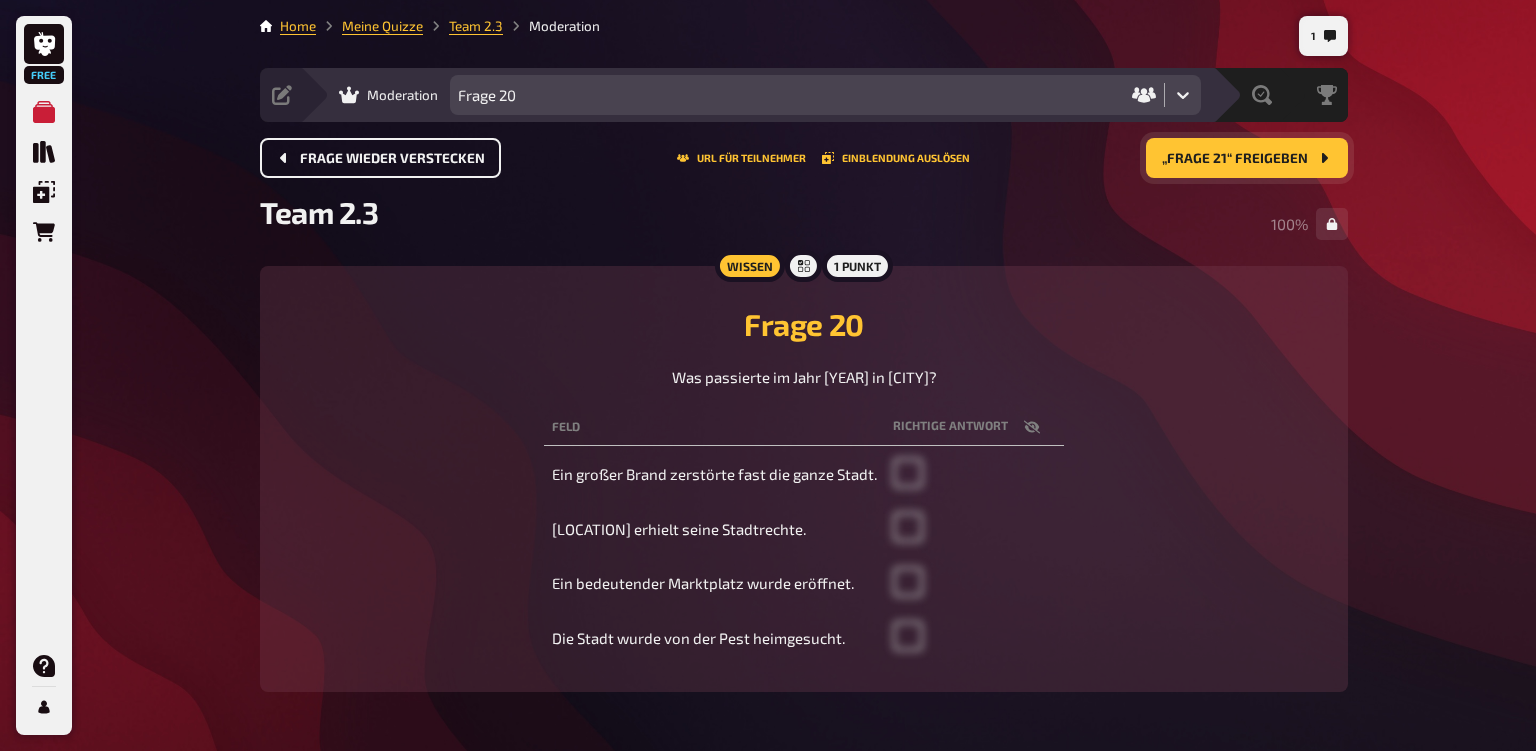 click on "Frage wieder verstecken" at bounding box center (380, 158) 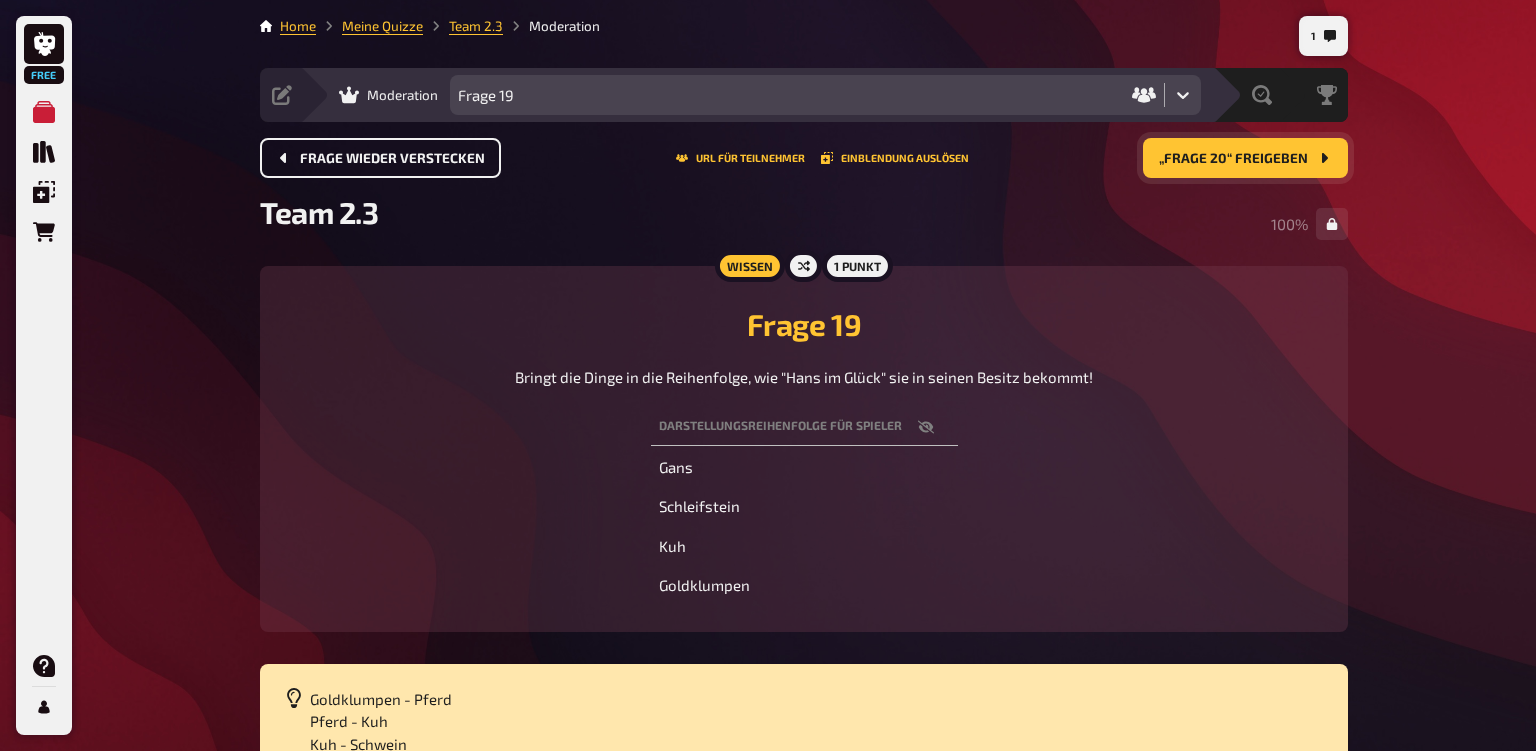click on "Frage wieder verstecken" at bounding box center (380, 158) 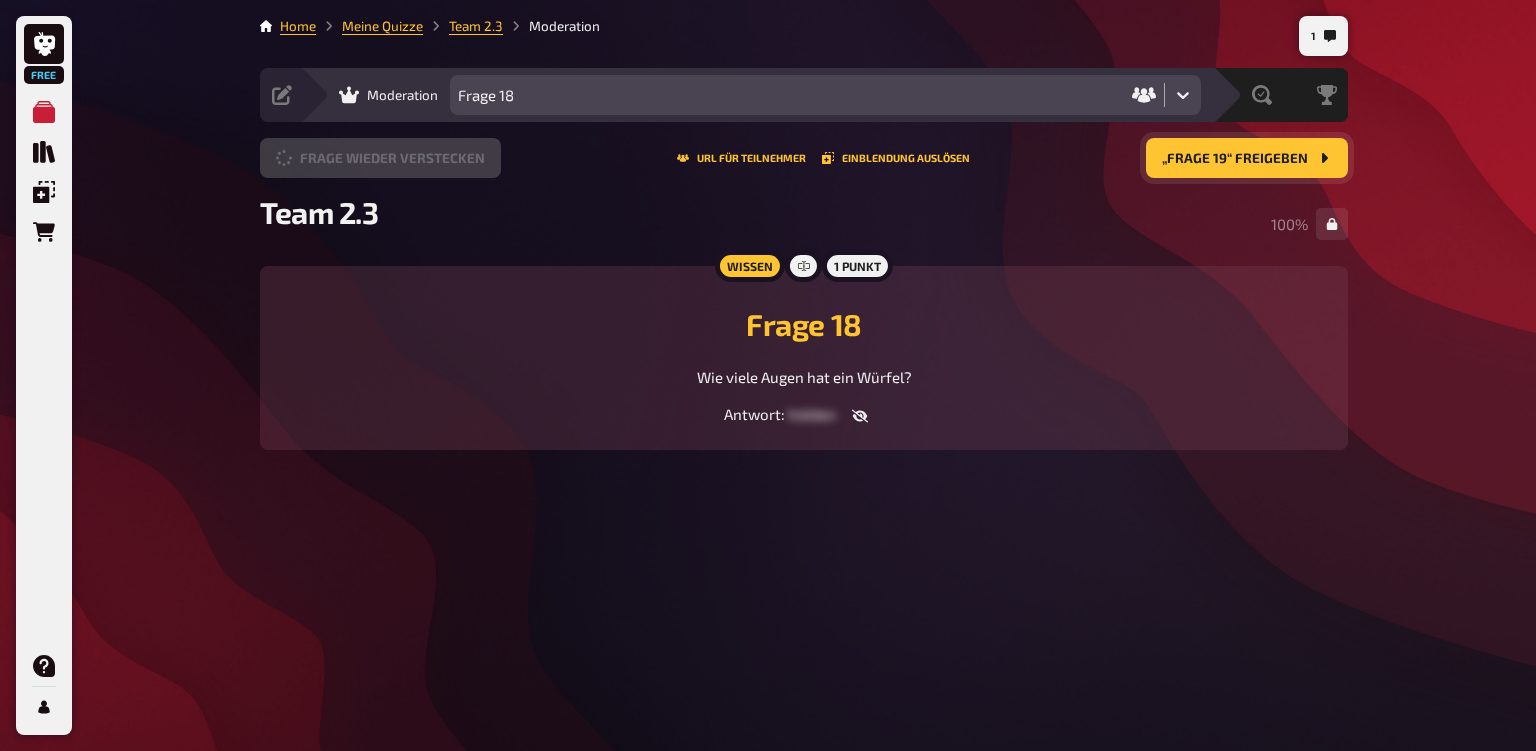 click on "Frage wieder verstecken" at bounding box center [380, 158] 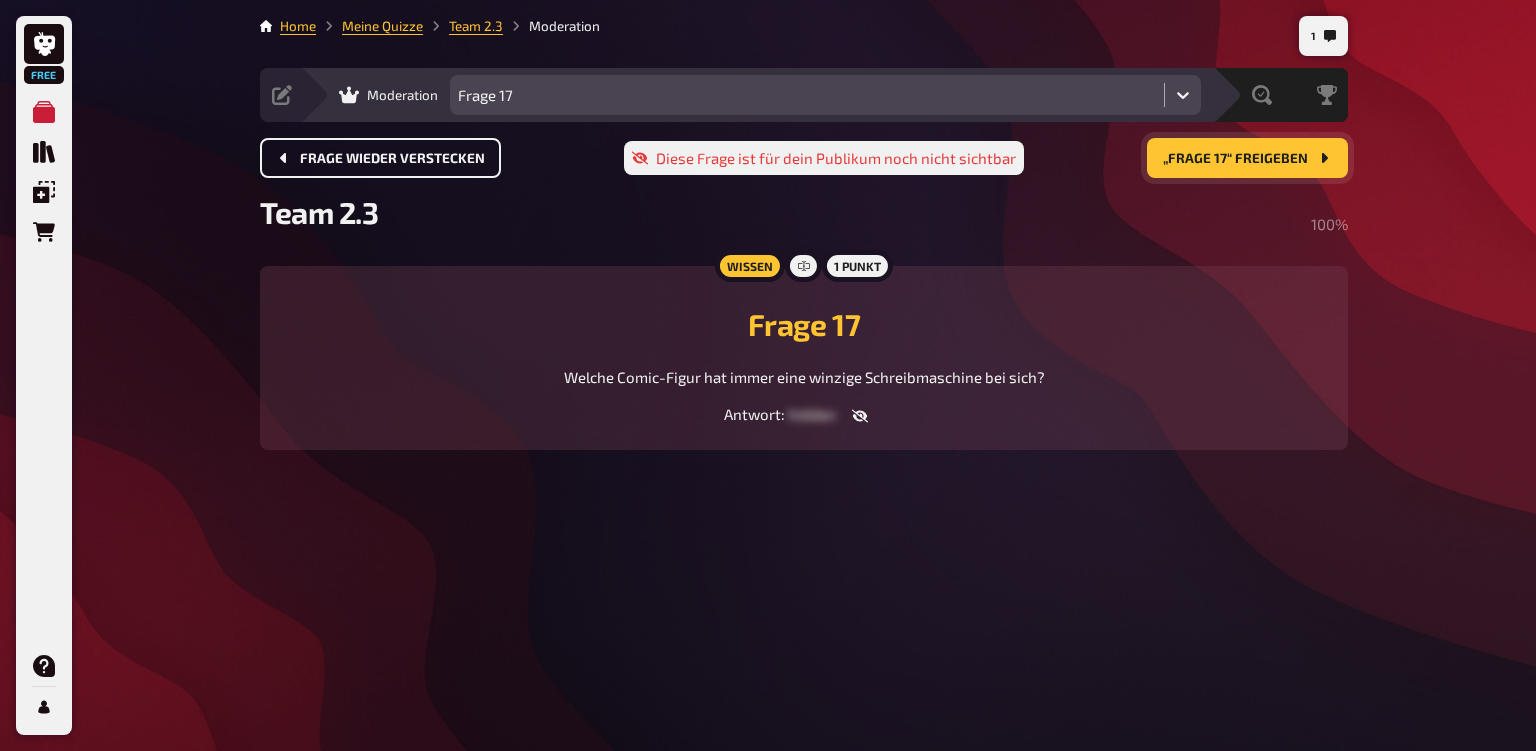 click on "Frage wieder verstecken" at bounding box center [380, 158] 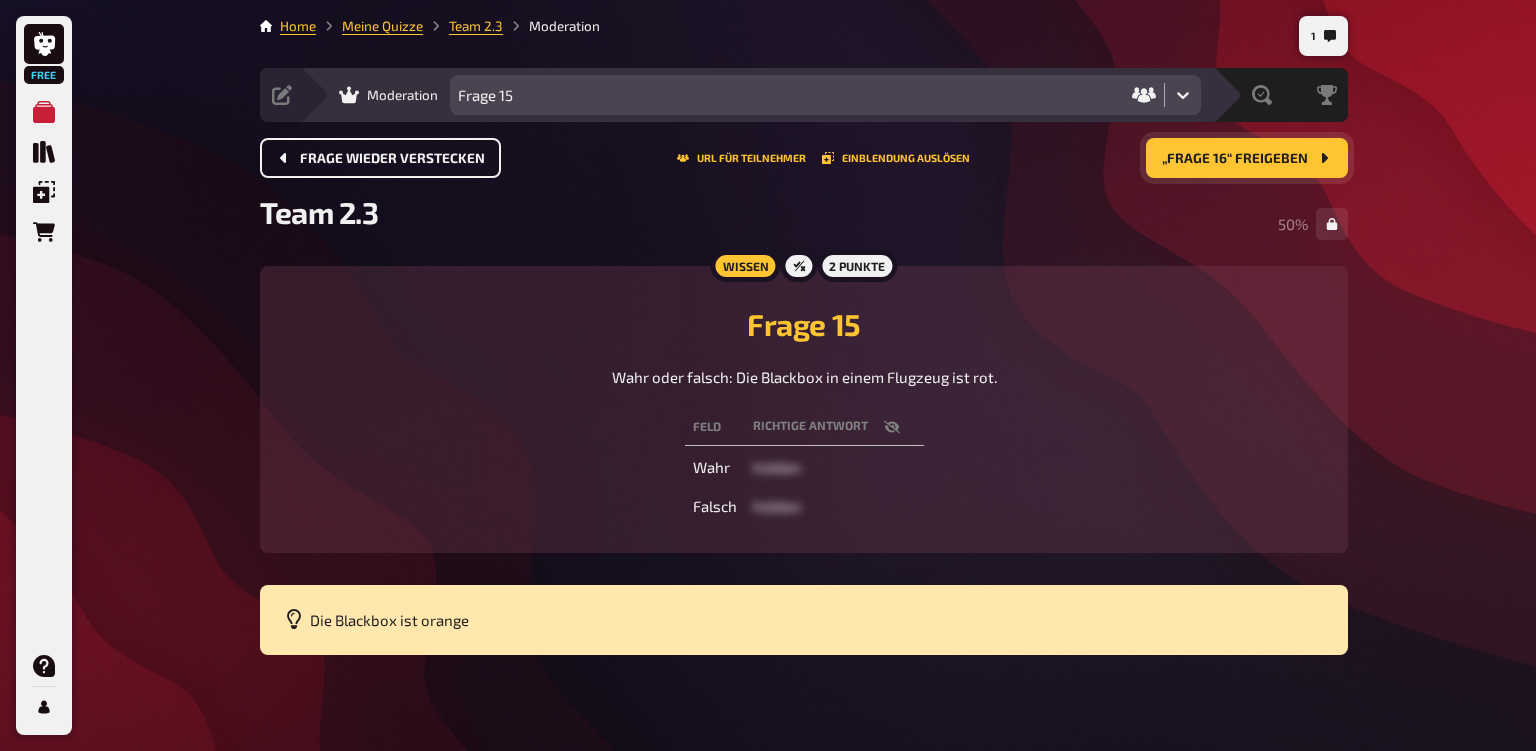click on "Frage wieder verstecken" at bounding box center (380, 158) 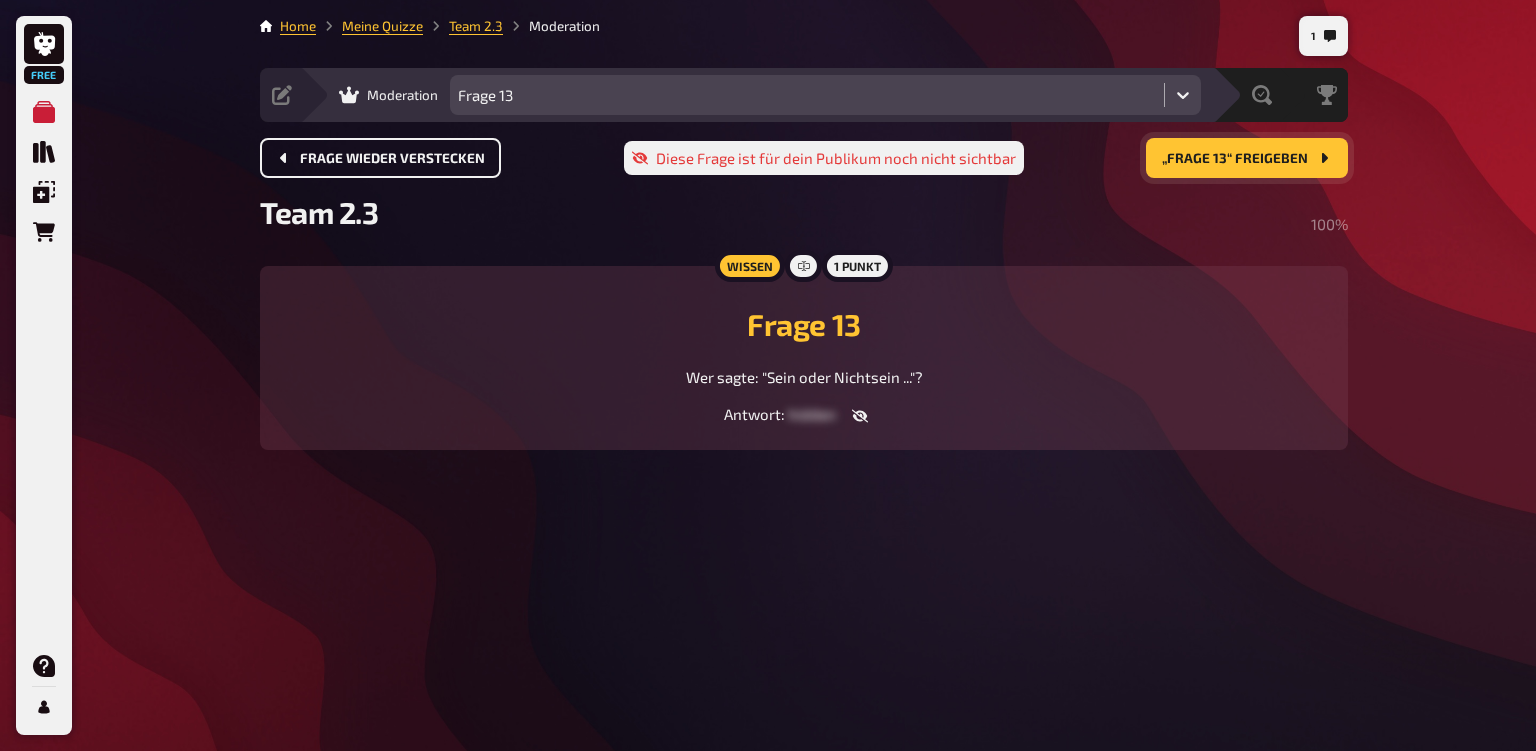 click on "Frage wieder verstecken" at bounding box center [392, 159] 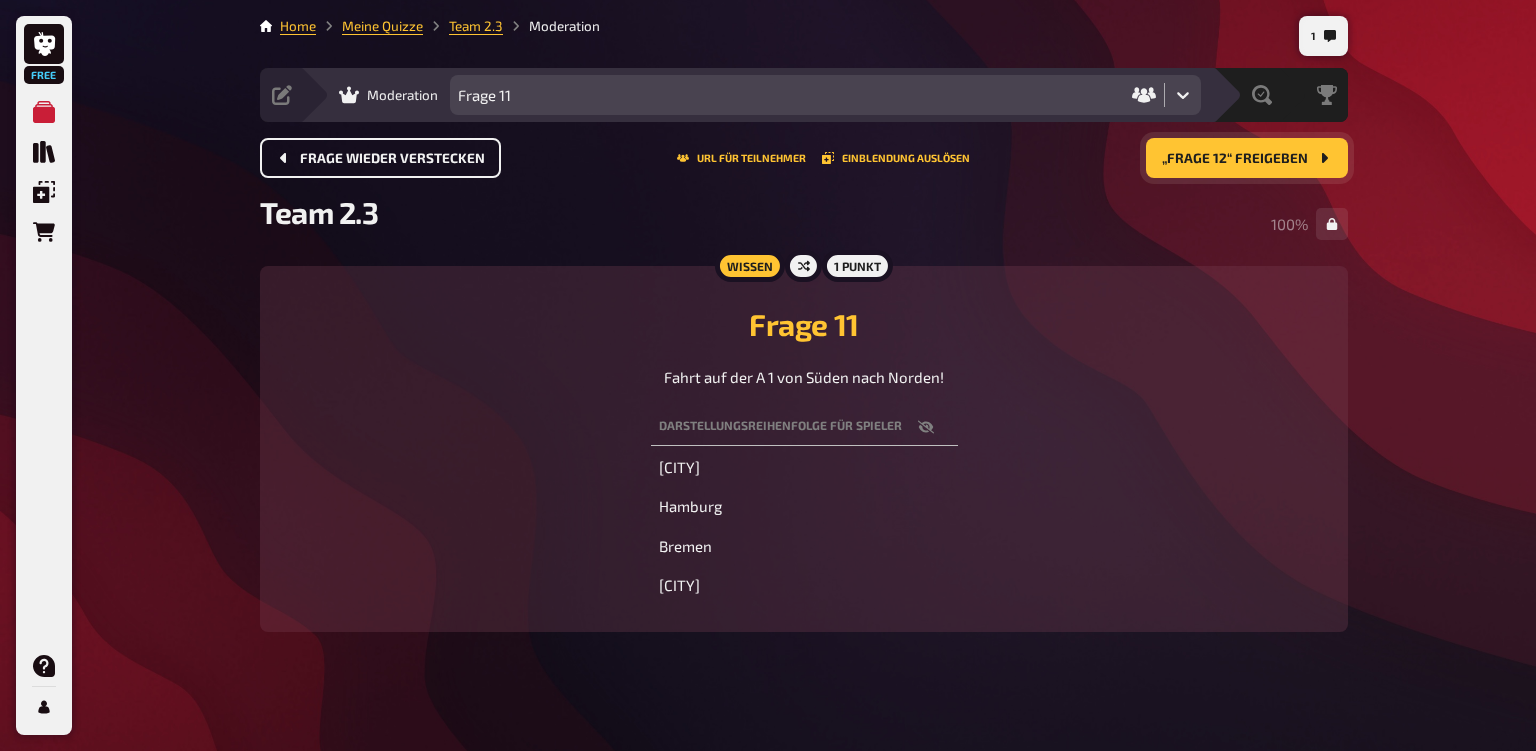 click on "Frage wieder verstecken" at bounding box center (392, 159) 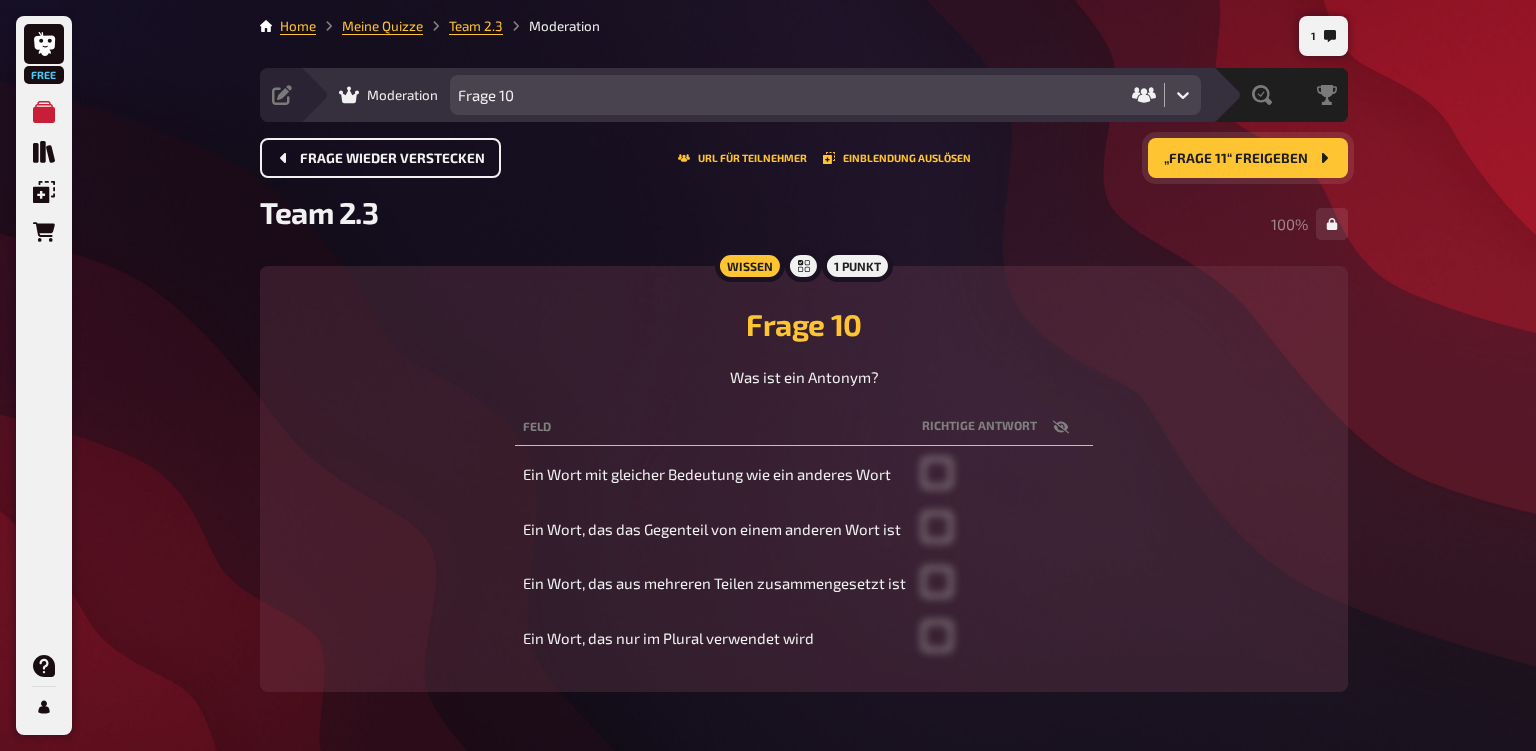 click on "Frage wieder verstecken" at bounding box center [392, 159] 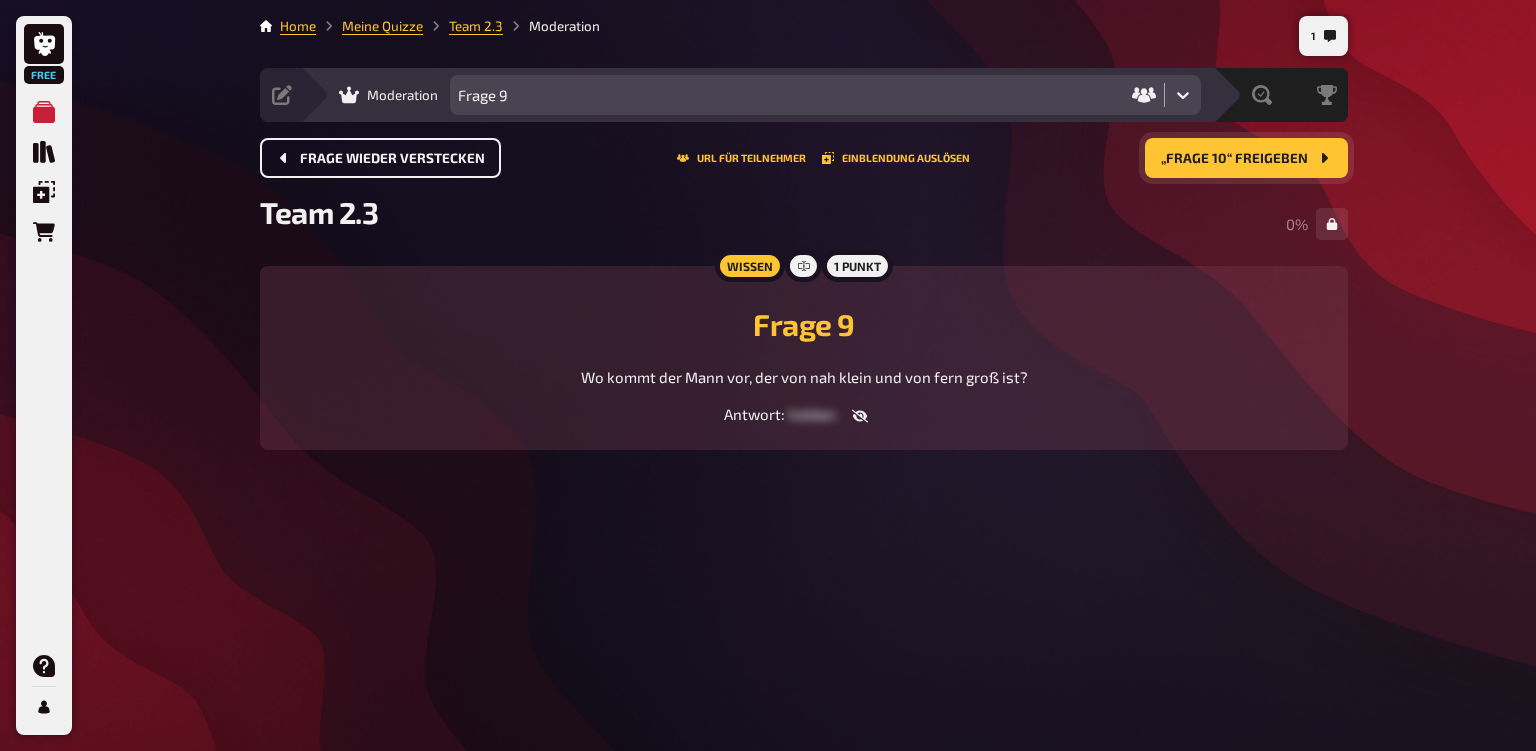 click on "Frage wieder verstecken" at bounding box center [380, 158] 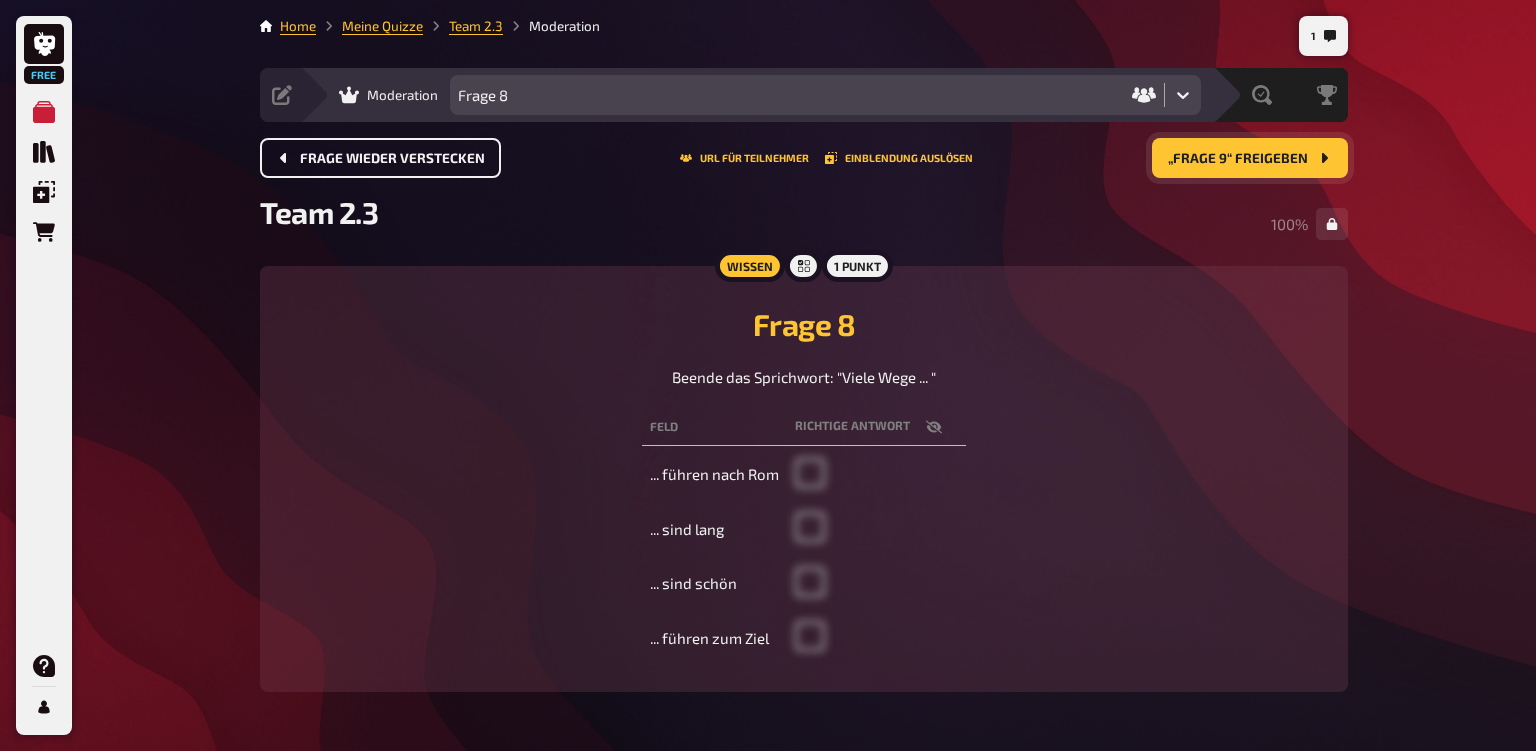 click on "Frage wieder verstecken" at bounding box center [380, 158] 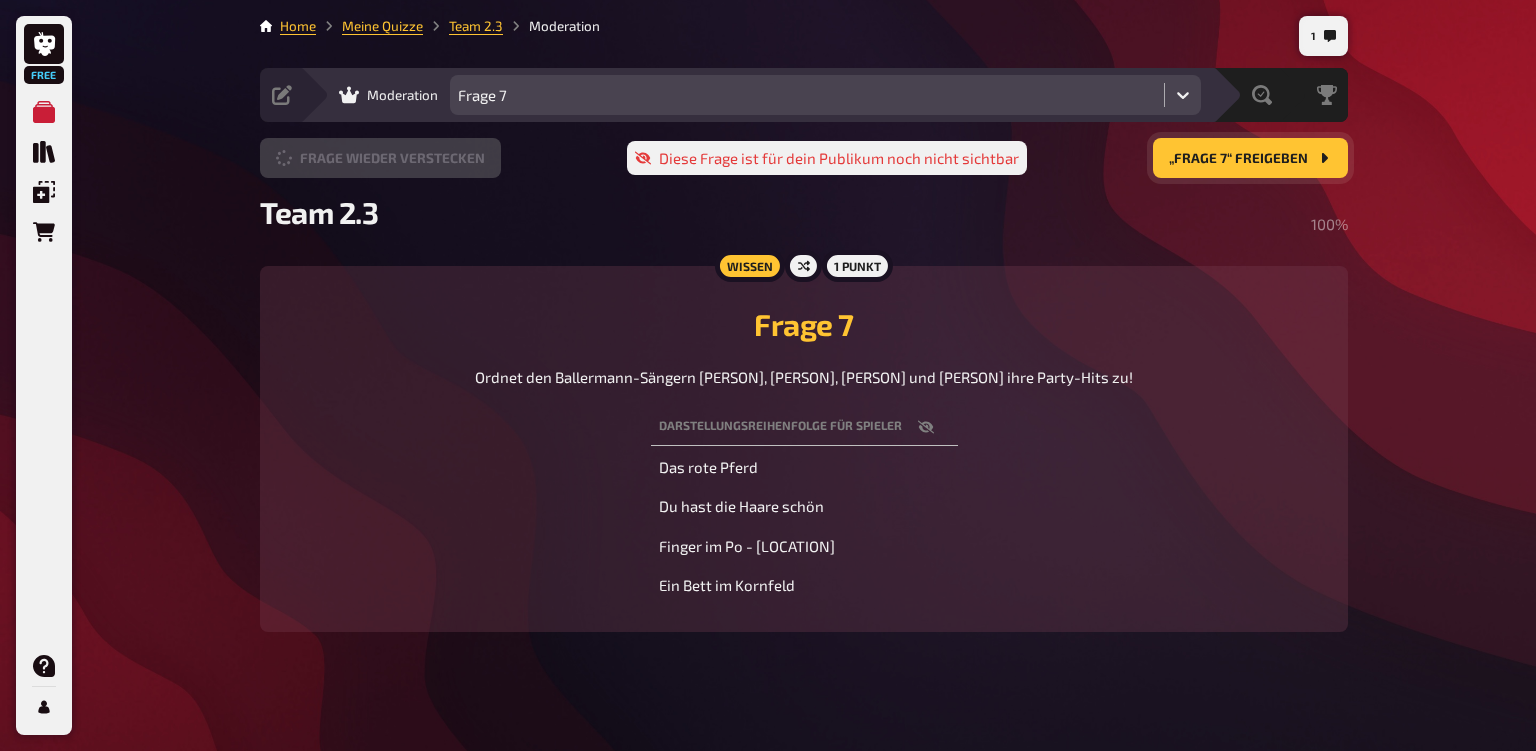 click on "Frage wieder verstecken" at bounding box center [380, 158] 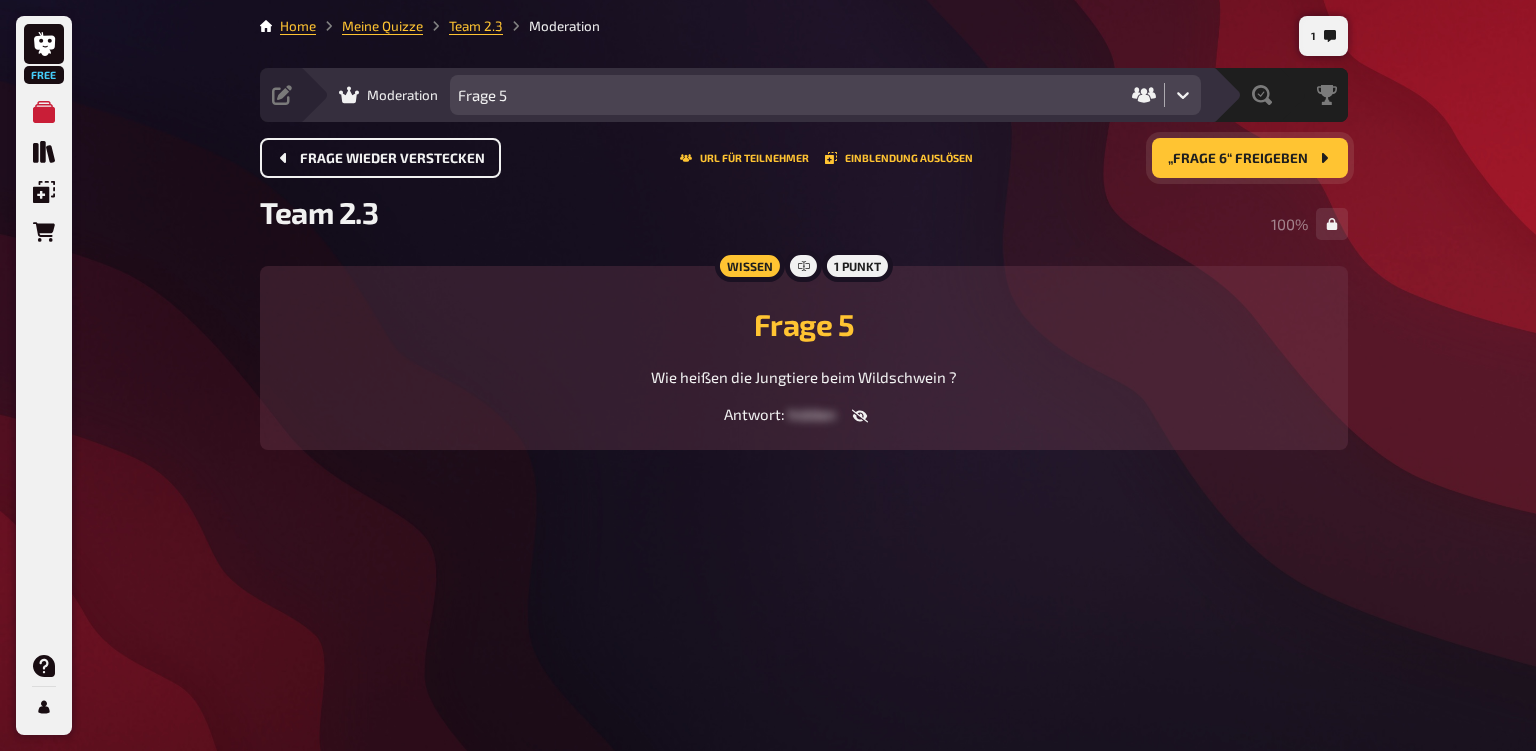 click on "Frage wieder verstecken" at bounding box center [380, 158] 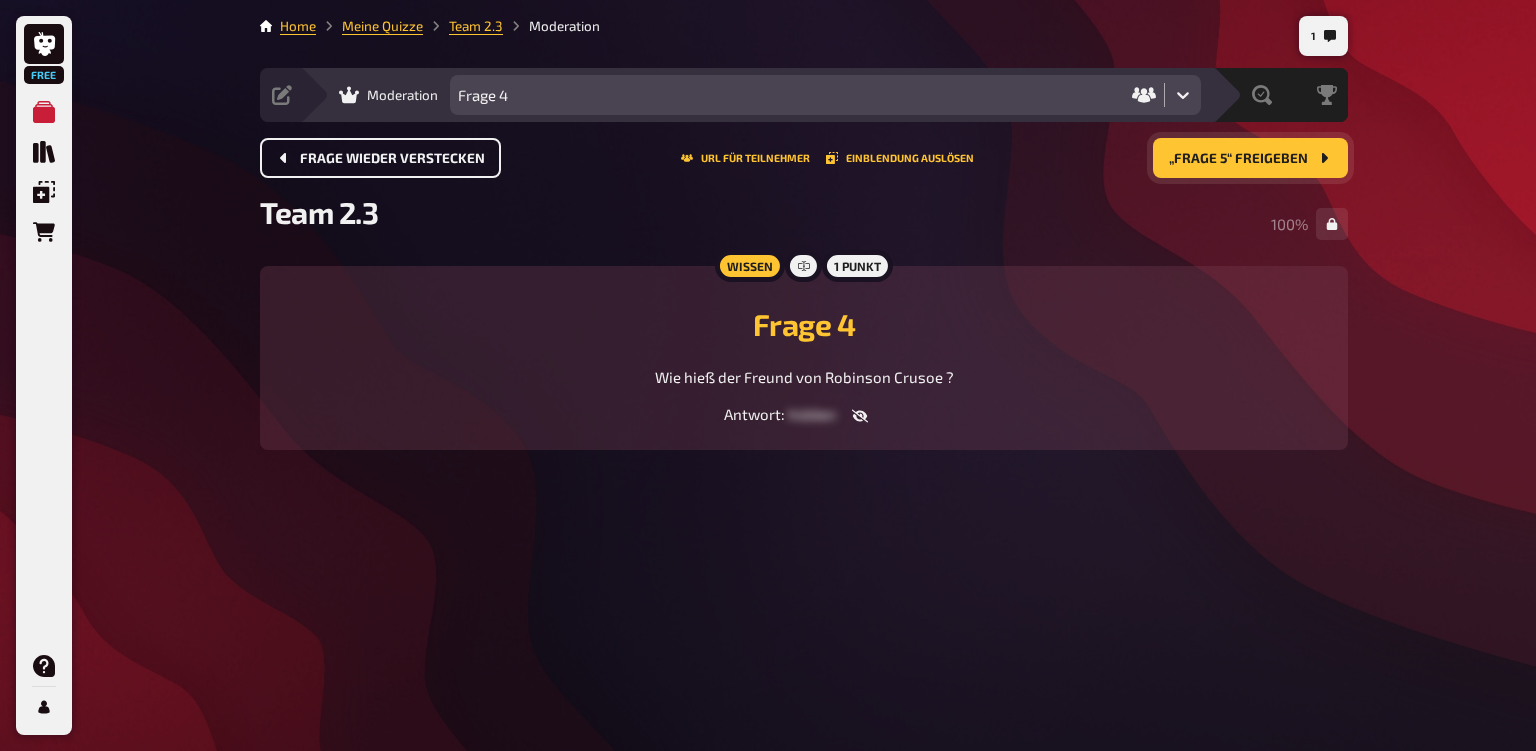 click on "Frage wieder verstecken" at bounding box center [380, 158] 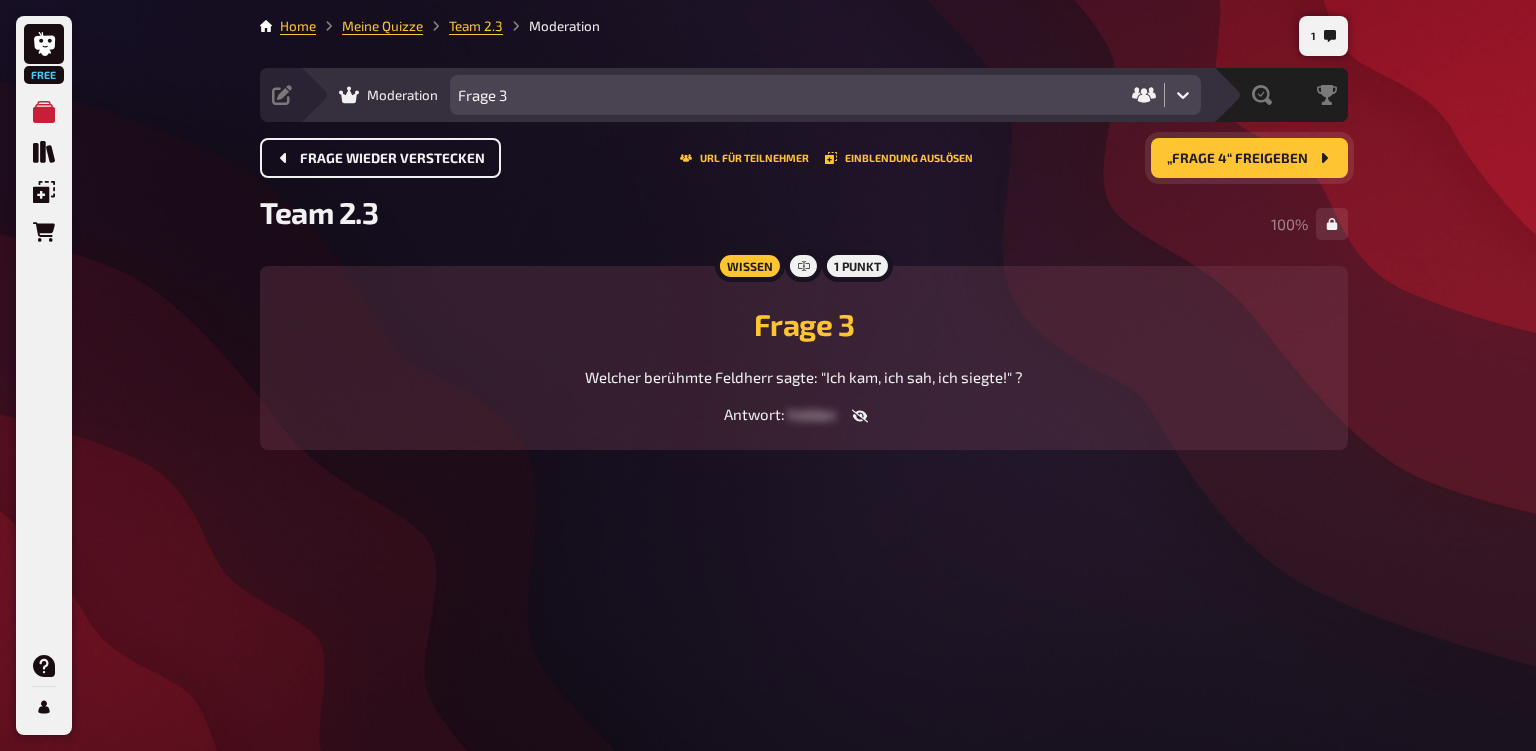 click on "Frage wieder verstecken" at bounding box center [380, 158] 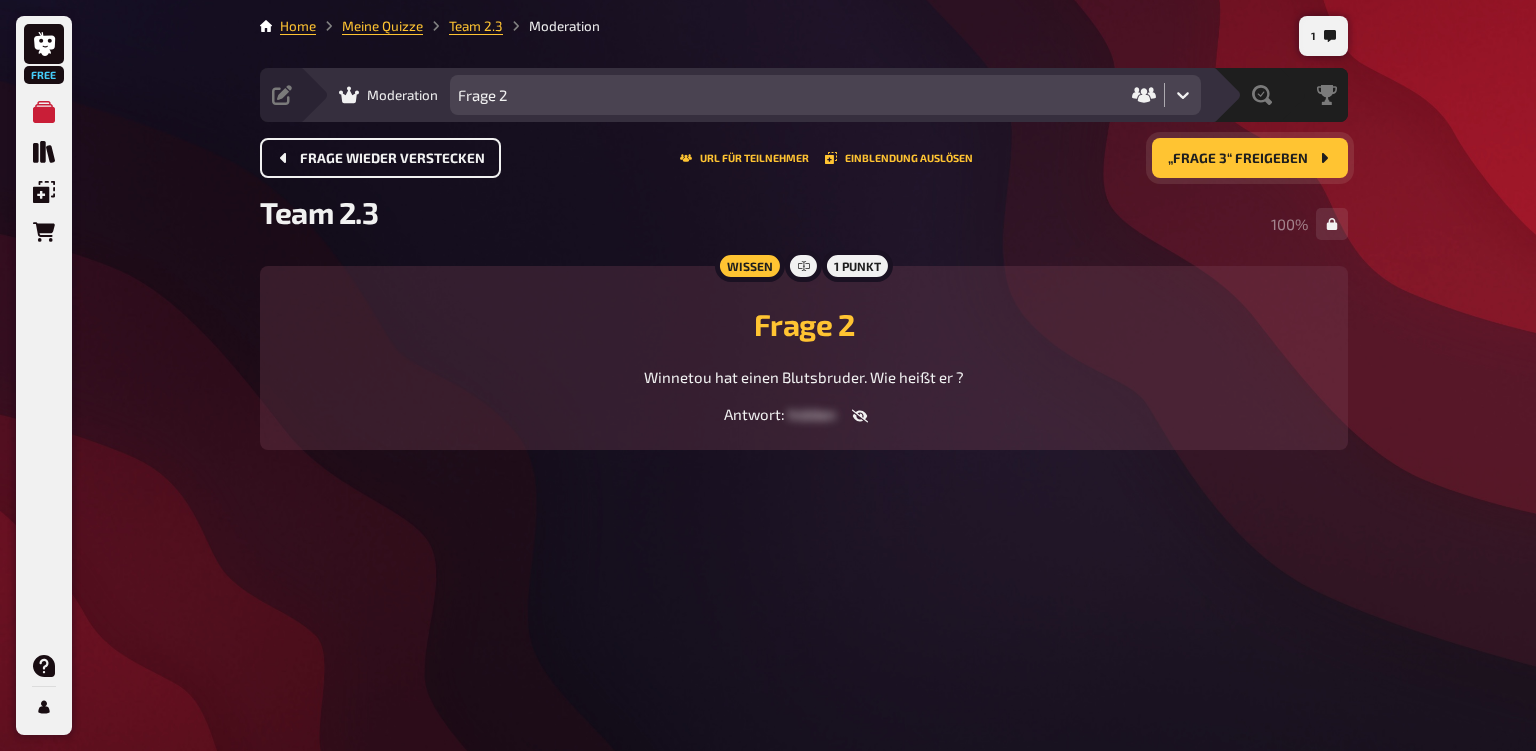 click on "Frage wieder verstecken" at bounding box center (392, 159) 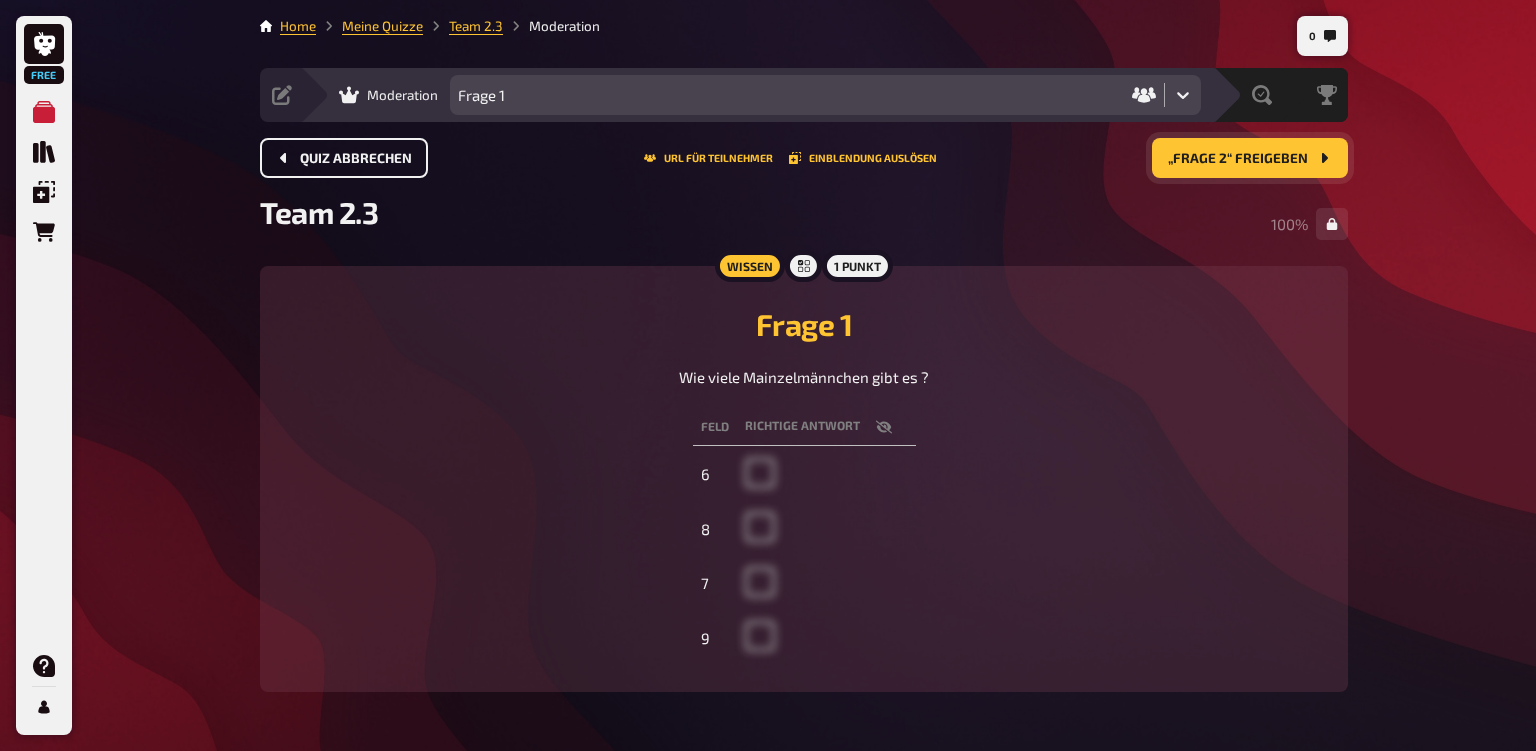 click on "Quiz abbrechen" at bounding box center [356, 159] 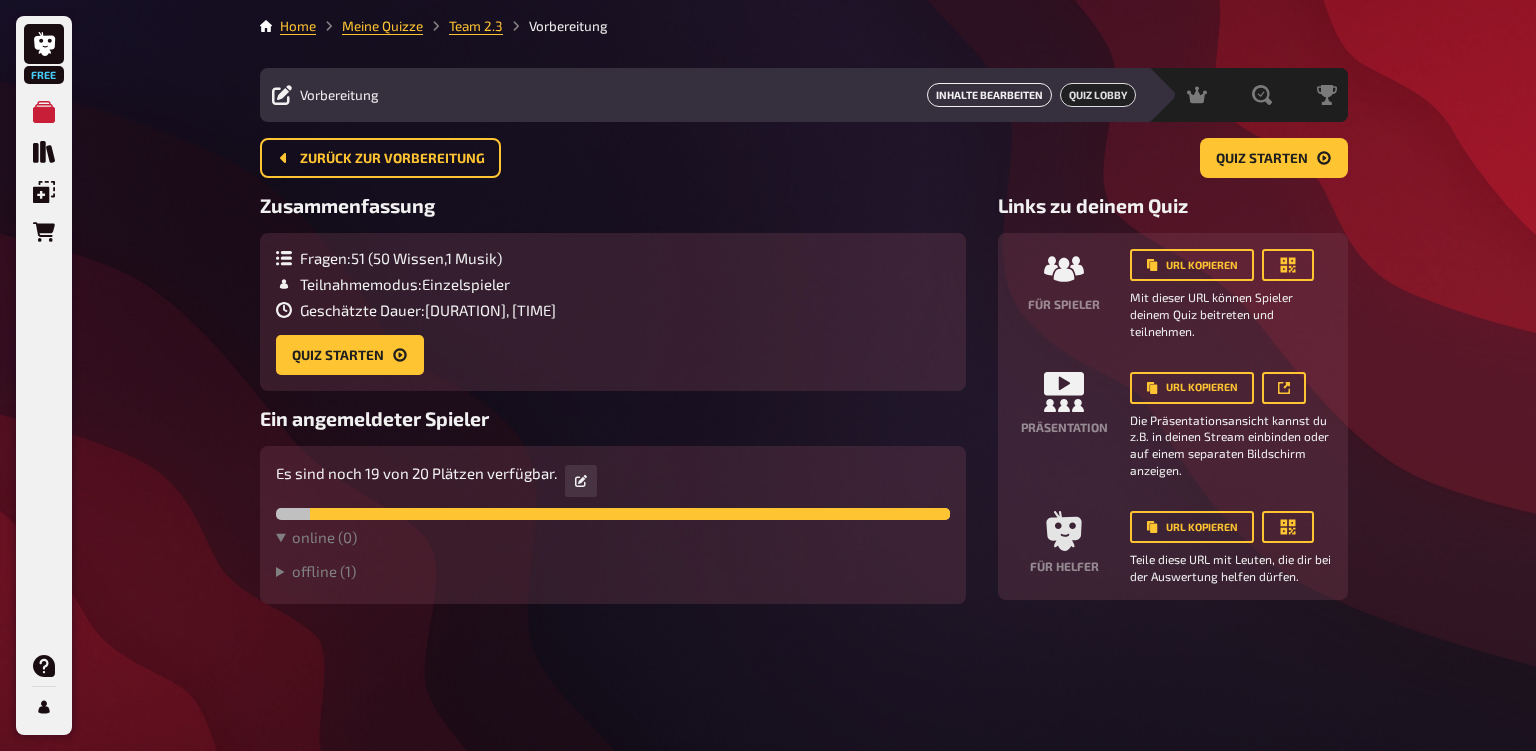 click on "Inhalte Bearbeiten" at bounding box center [989, 95] 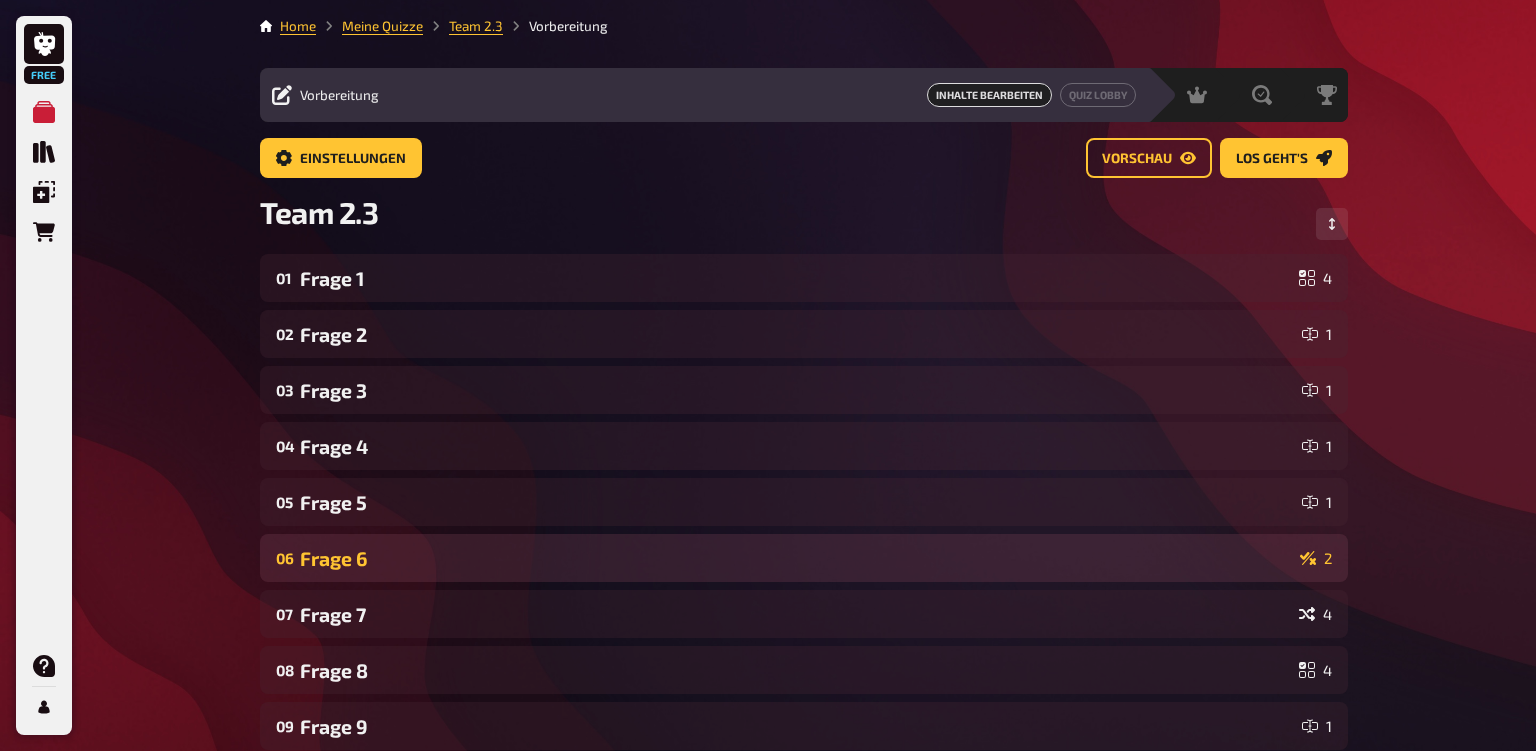 click on "Frage 6" at bounding box center [796, 558] 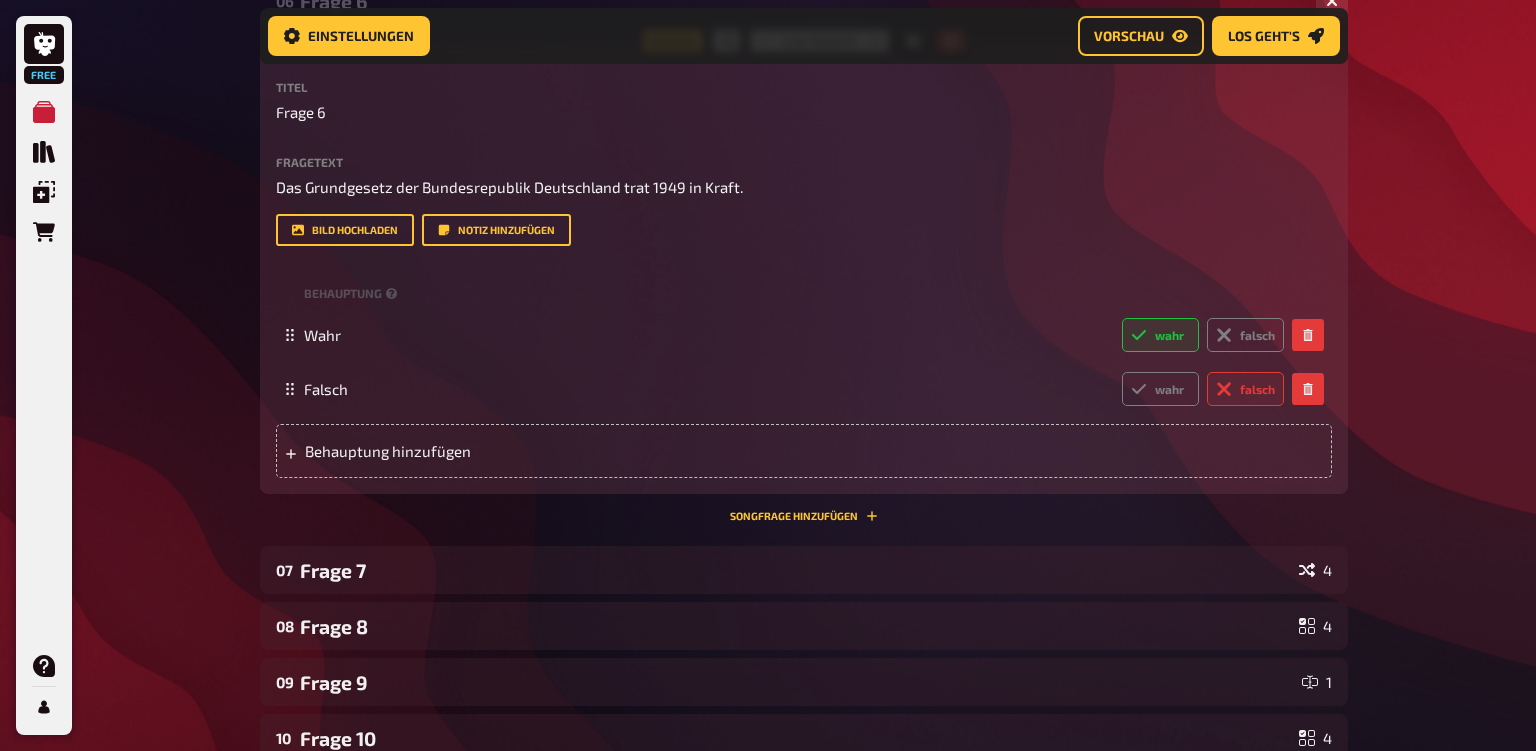 scroll, scrollTop: 577, scrollLeft: 0, axis: vertical 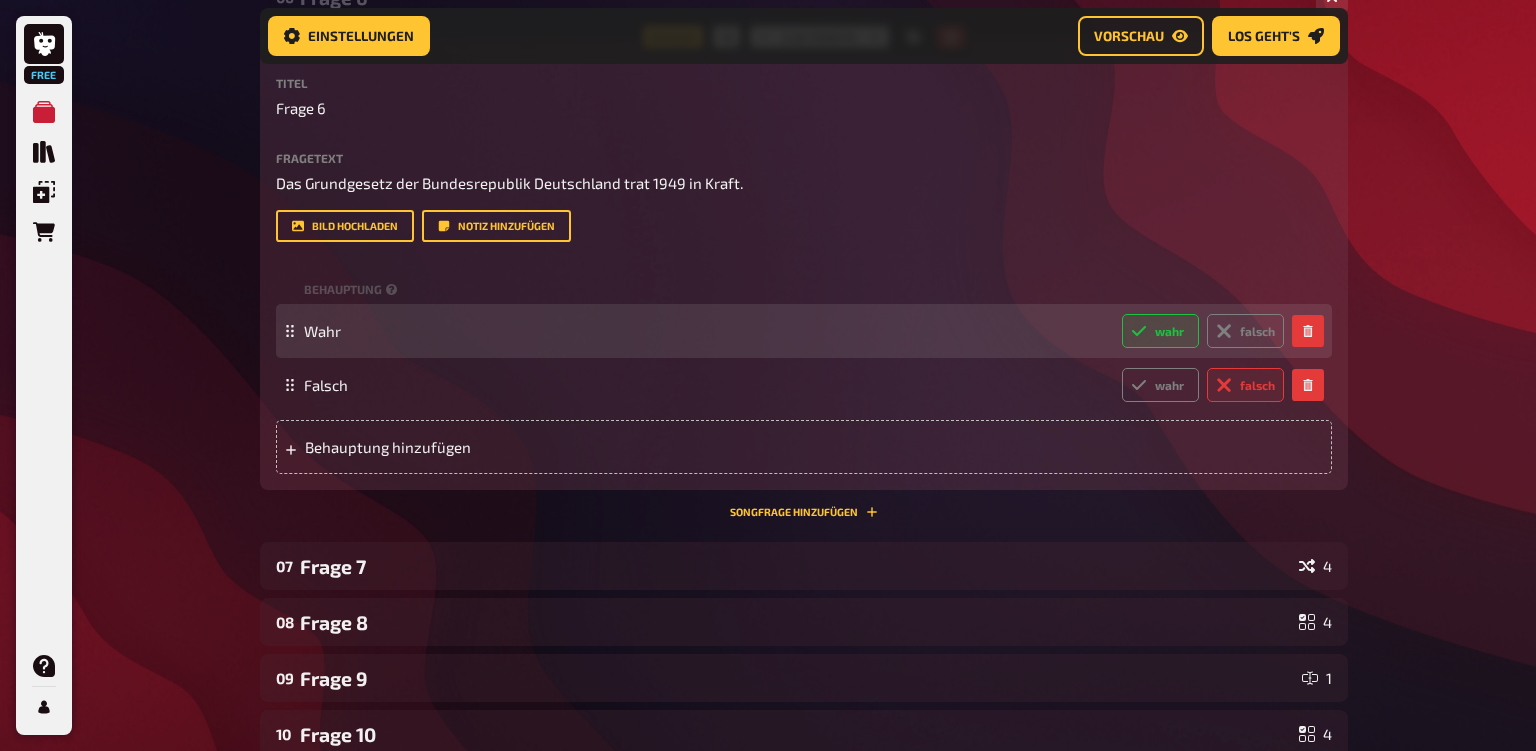 click on "Wahr wahr falsch" at bounding box center [794, 331] 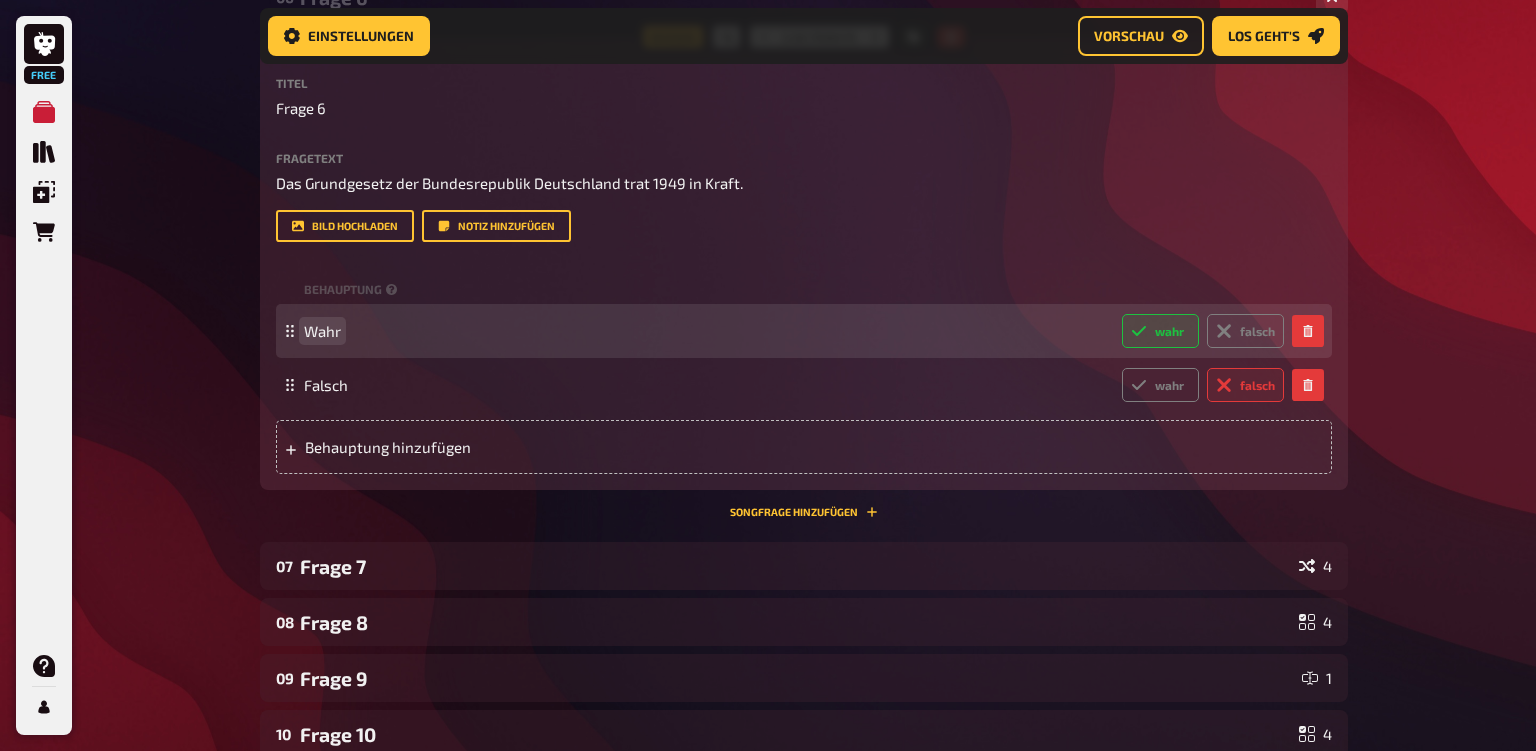 click on "Wahr" at bounding box center [322, 331] 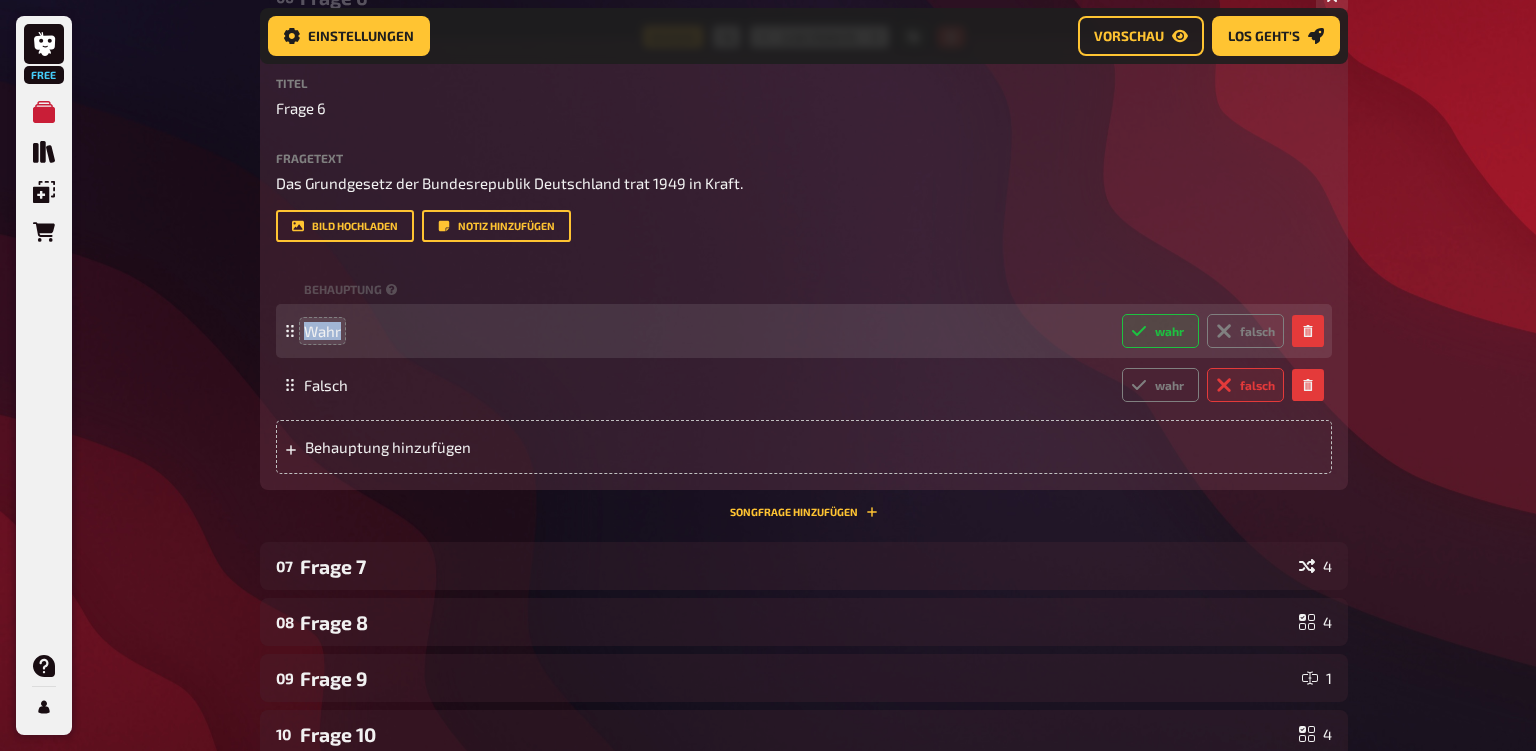 click on "Wahr" at bounding box center (322, 331) 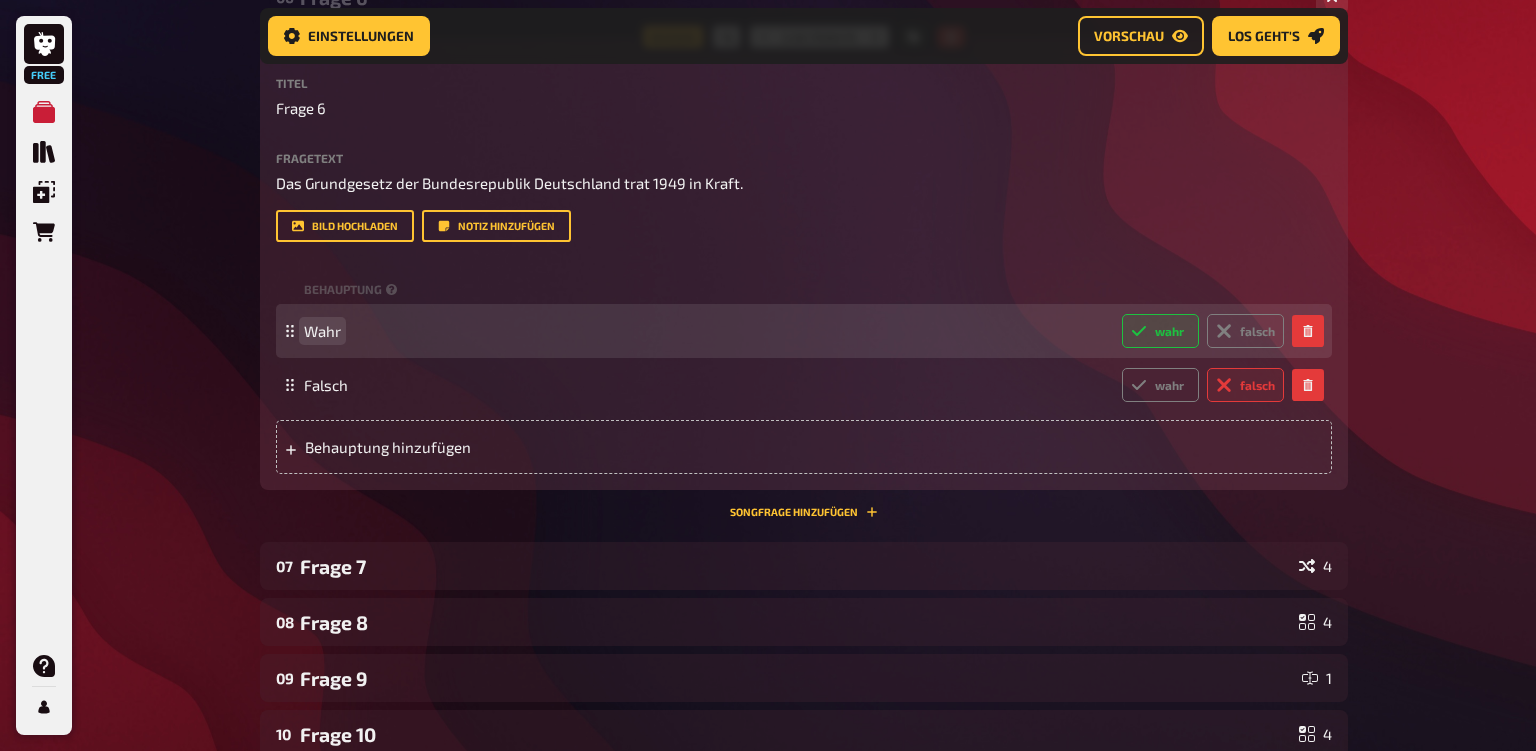 click on "Wahr" at bounding box center (322, 331) 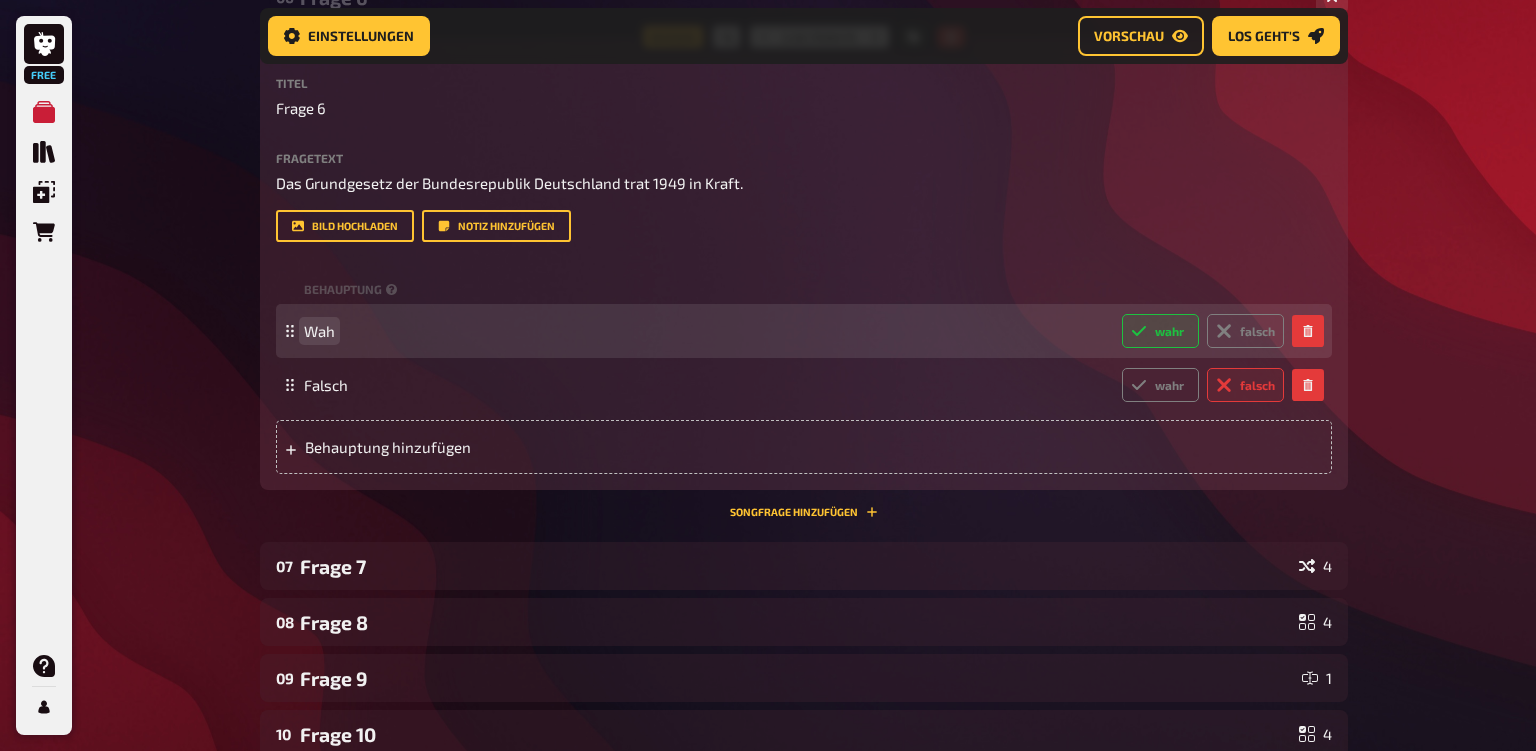 click on "Wah" at bounding box center [319, 331] 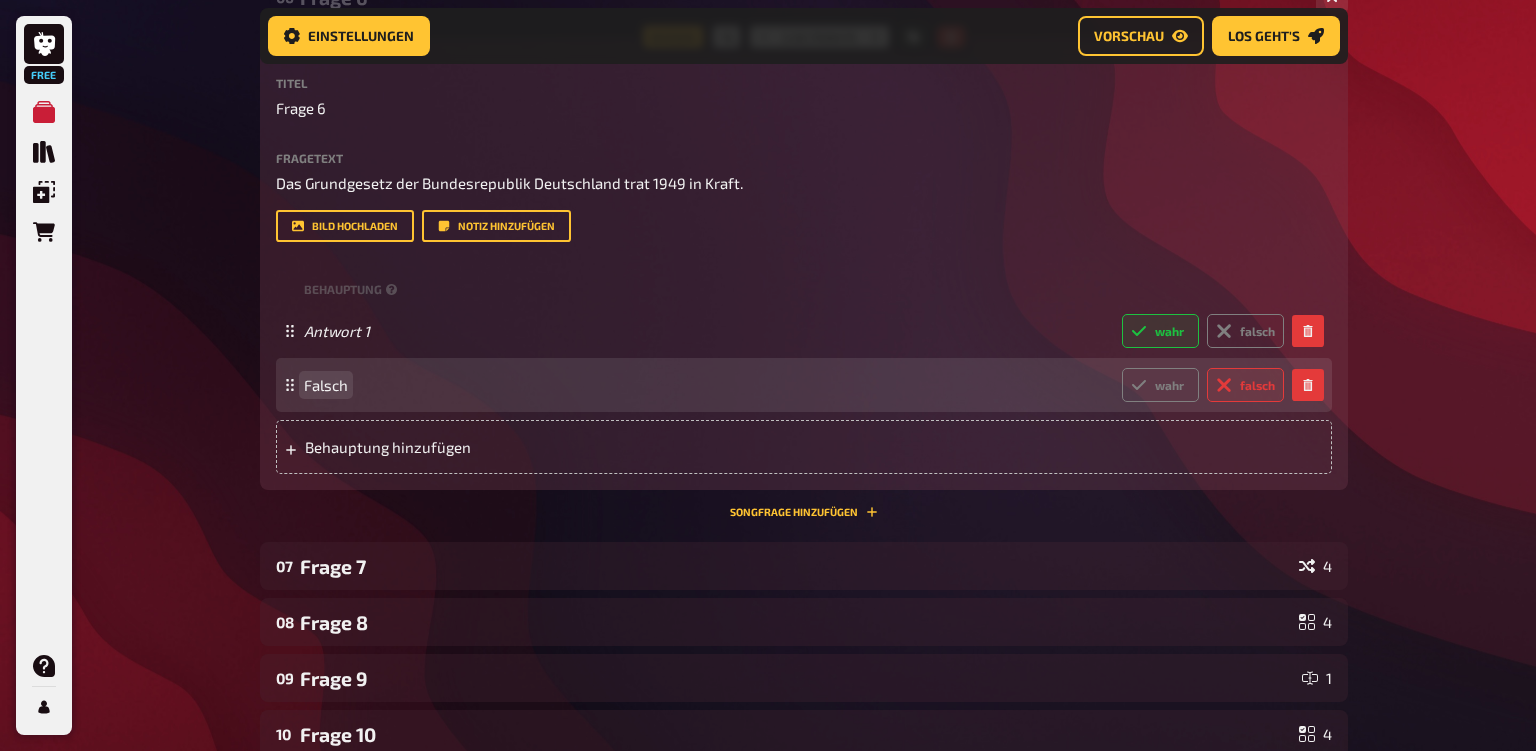 click on "Falsch" at bounding box center [326, 385] 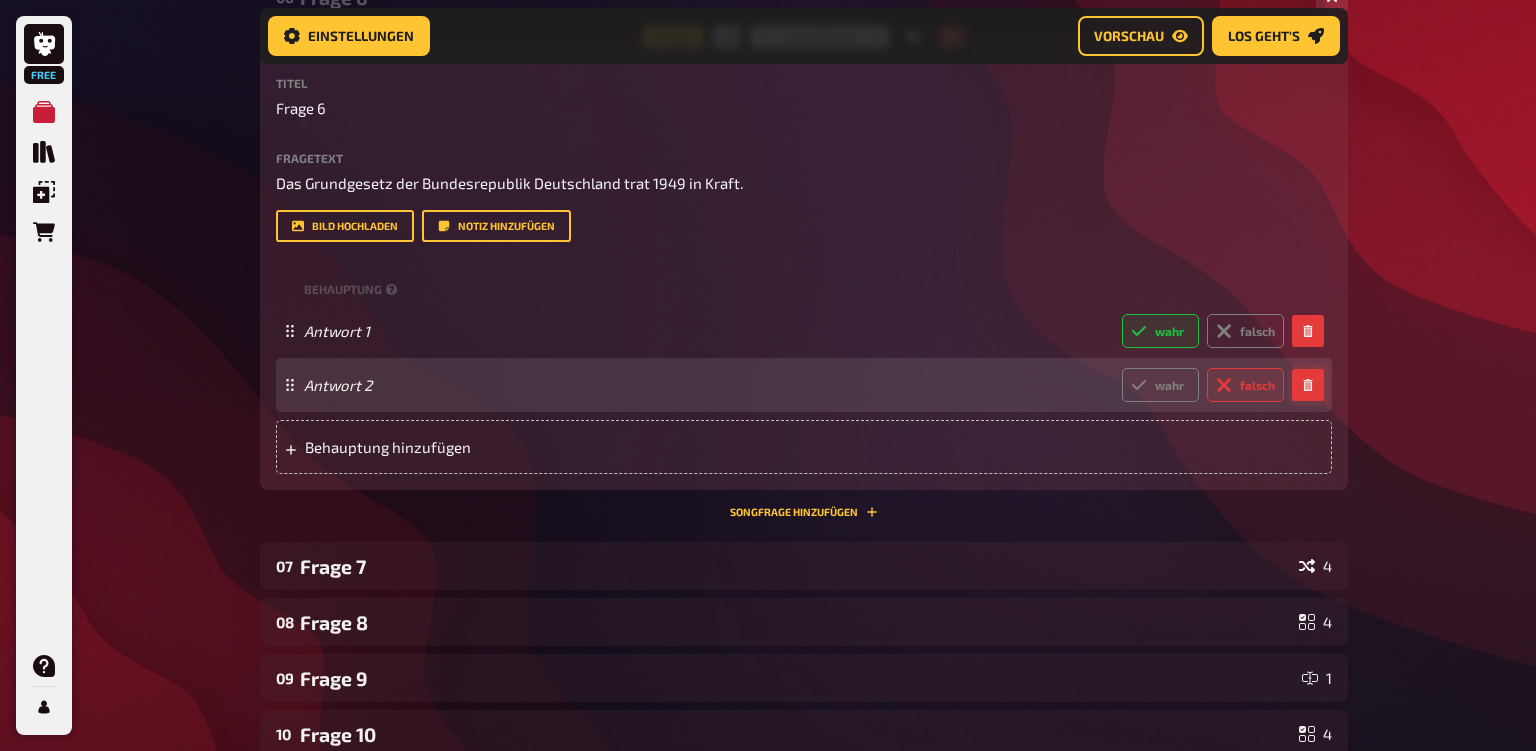 click at bounding box center (1308, 385) 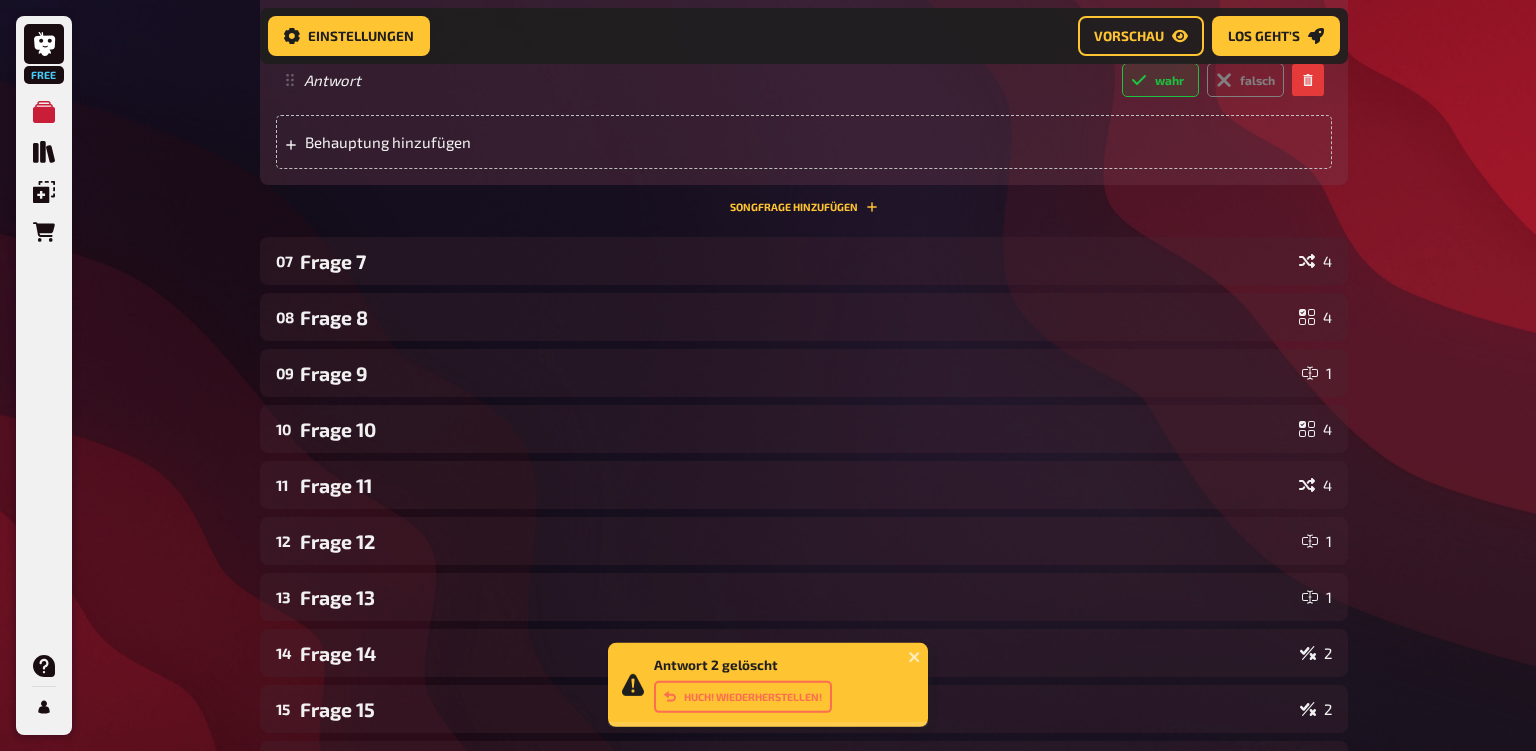 scroll, scrollTop: 849, scrollLeft: 0, axis: vertical 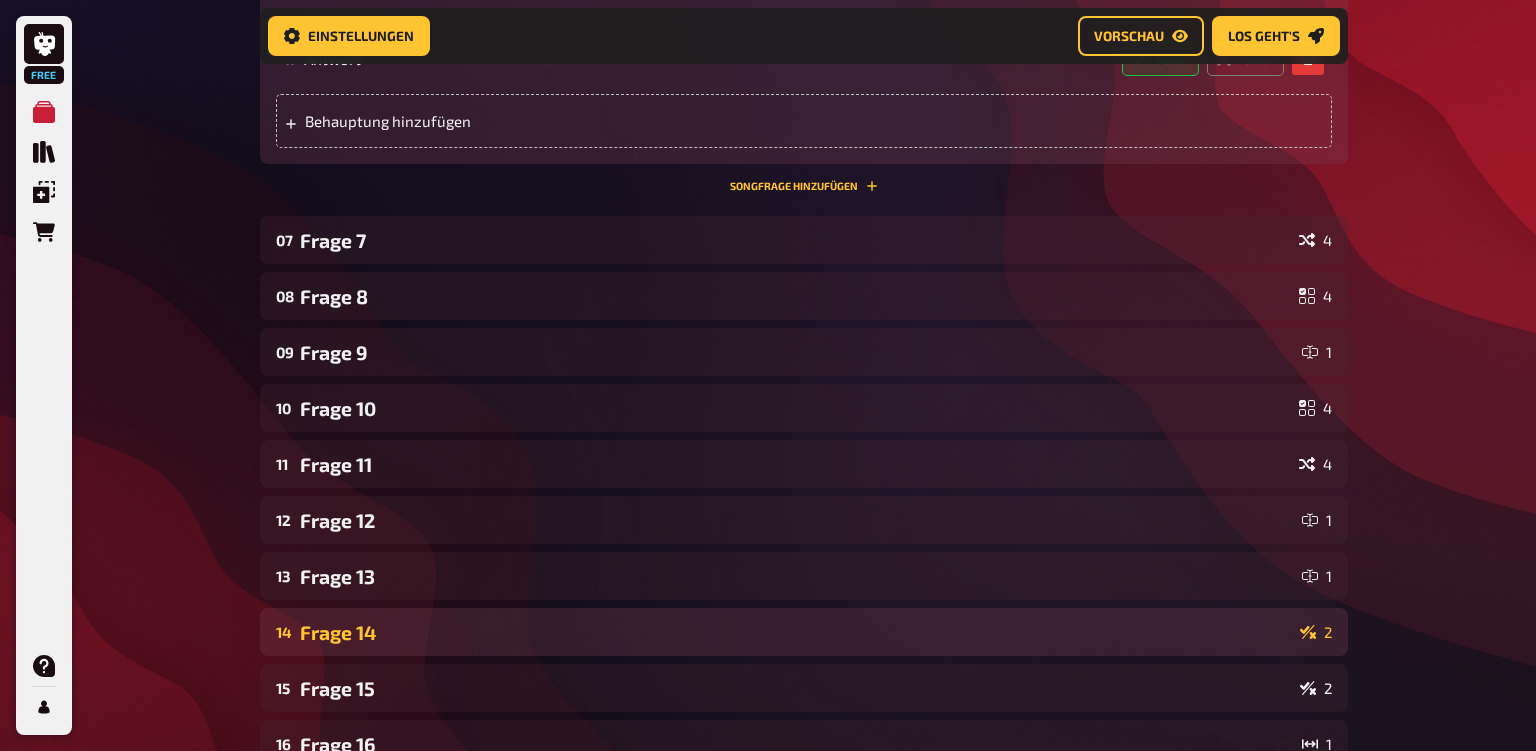 click on "Frage 14" at bounding box center [796, 632] 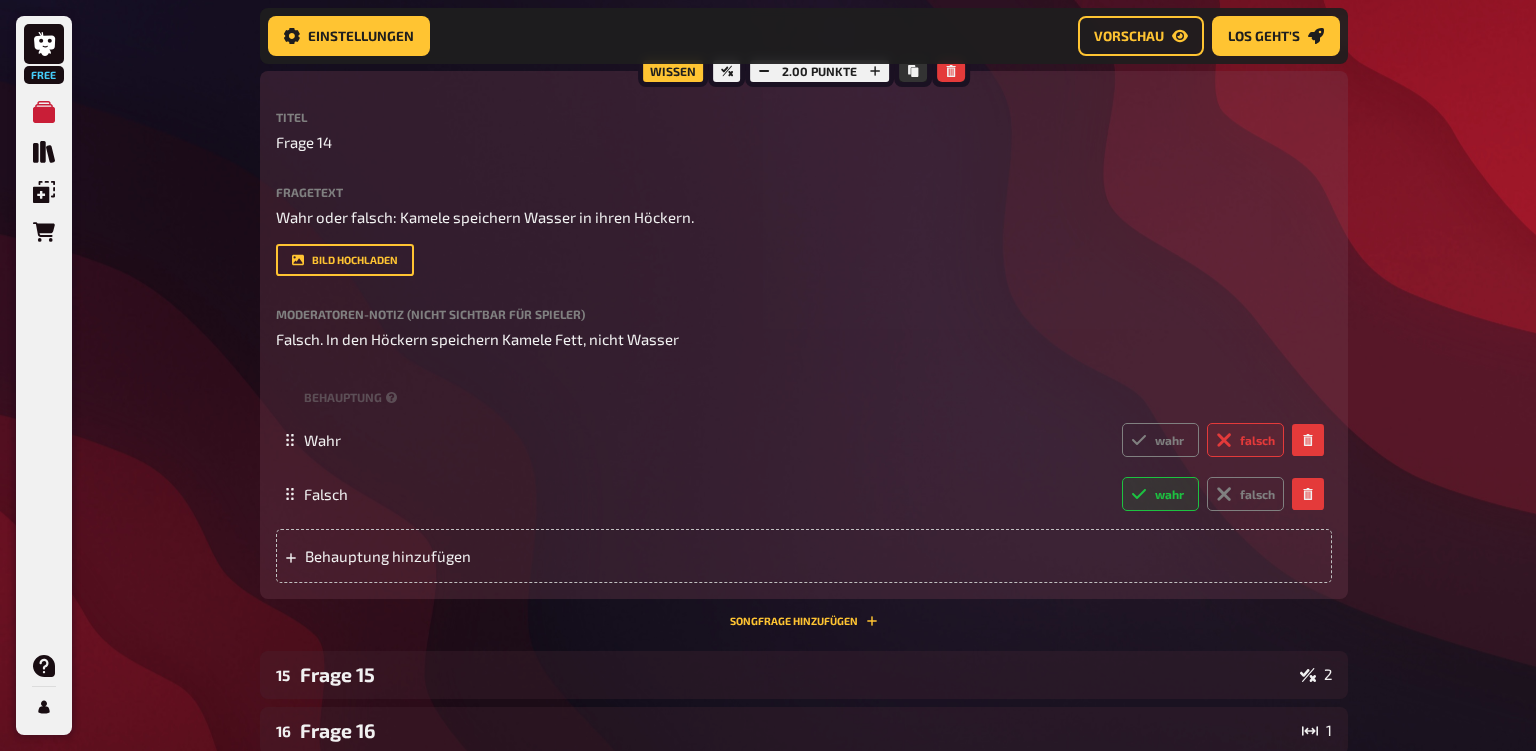 scroll, scrollTop: 1464, scrollLeft: 0, axis: vertical 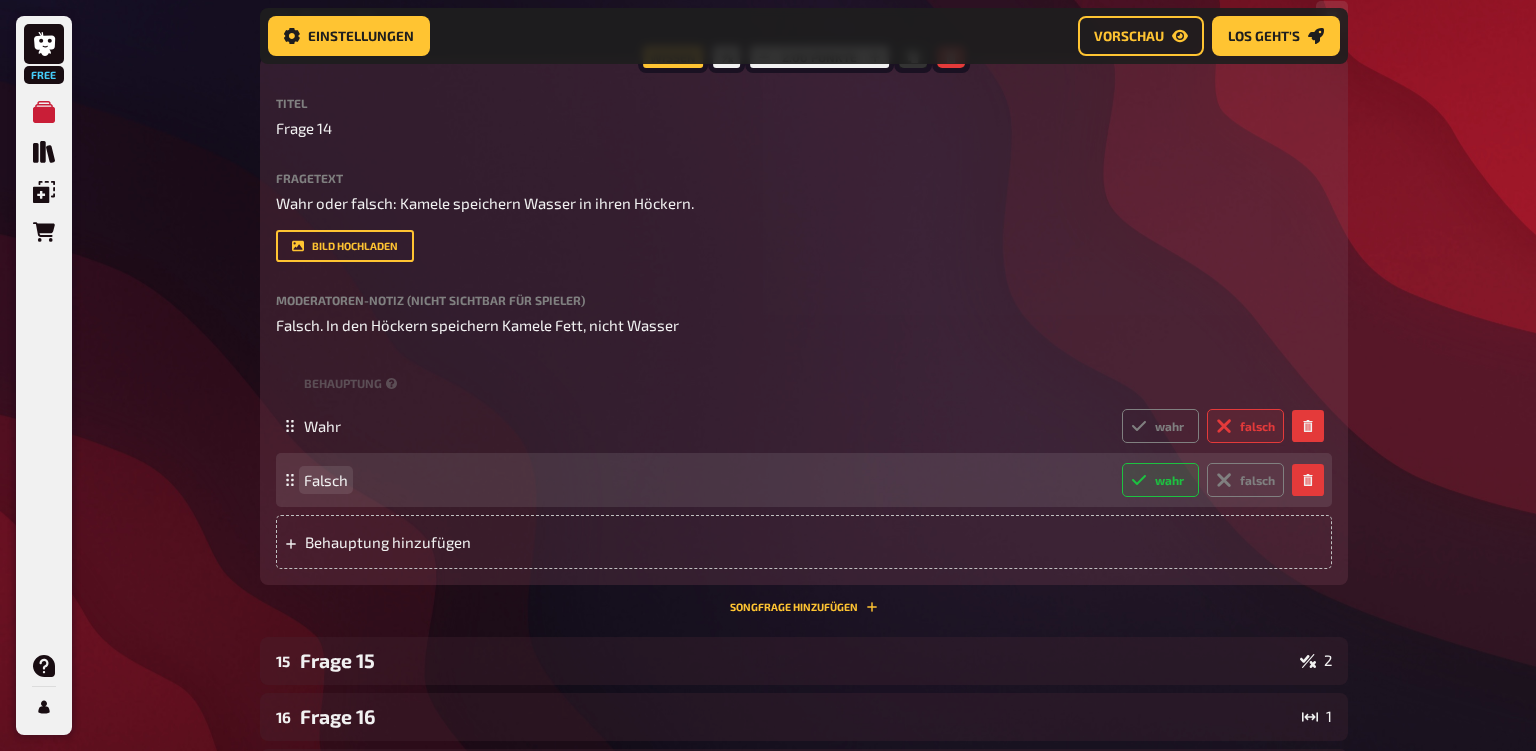 click on "Falsch" at bounding box center [326, 480] 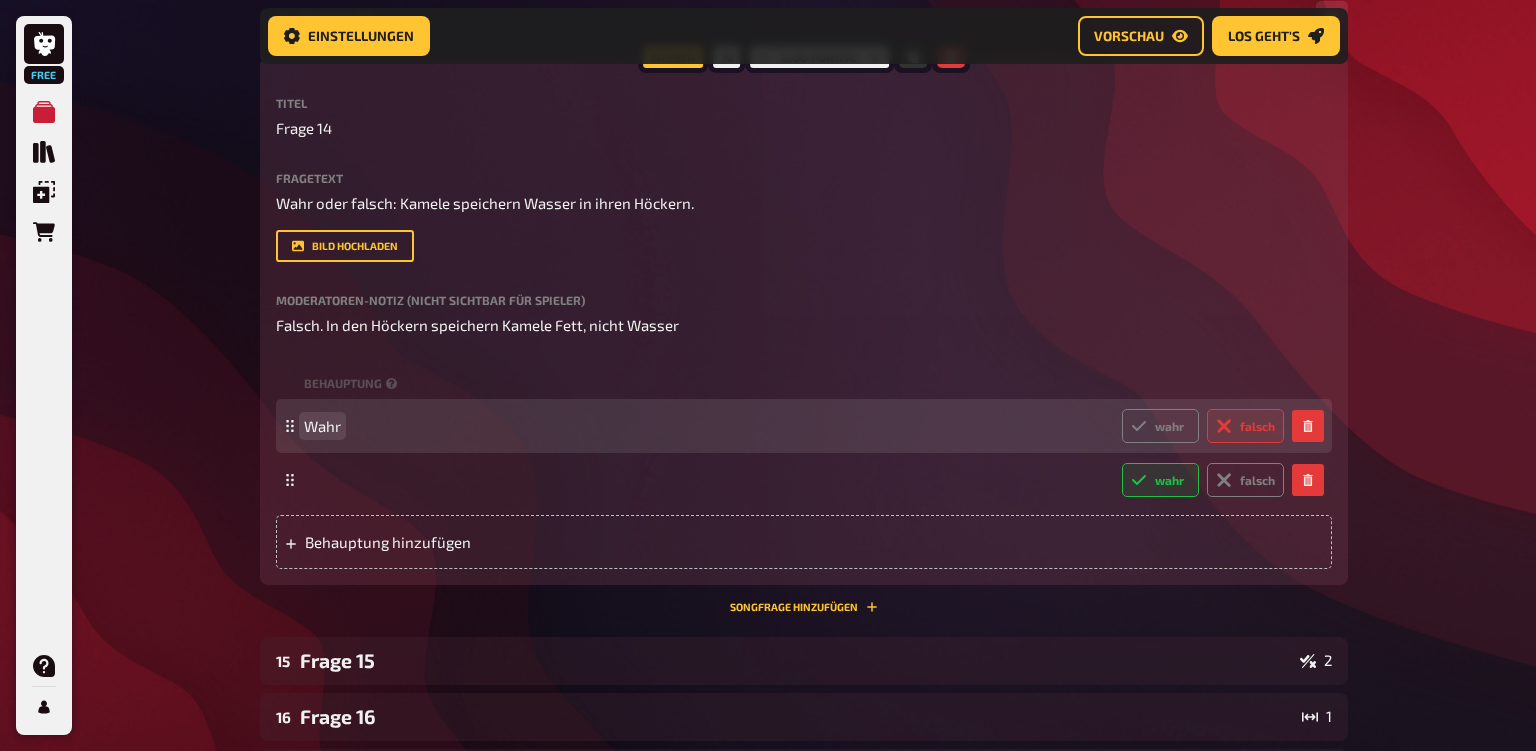 click on "Wahr" at bounding box center [322, 426] 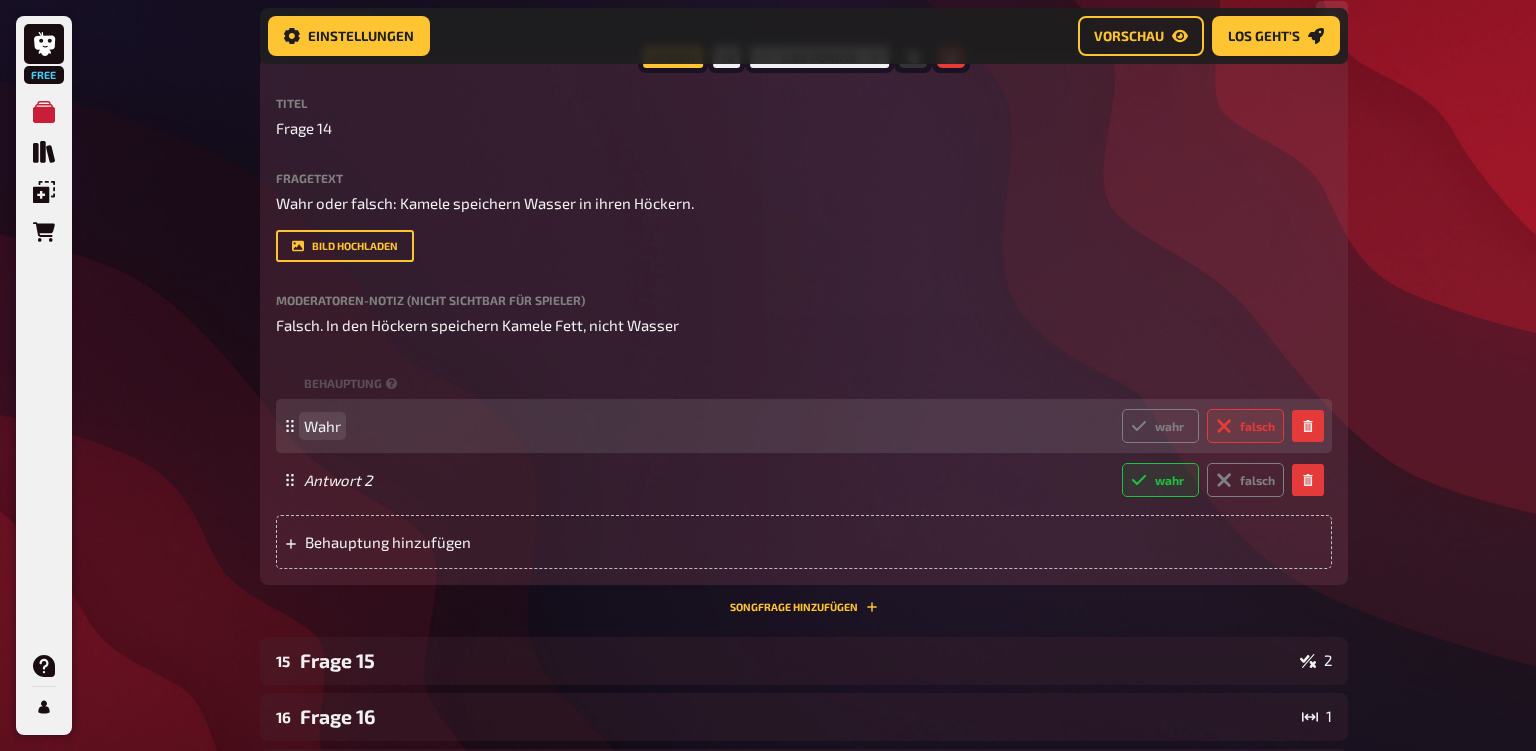 click on "Wahr" at bounding box center [322, 426] 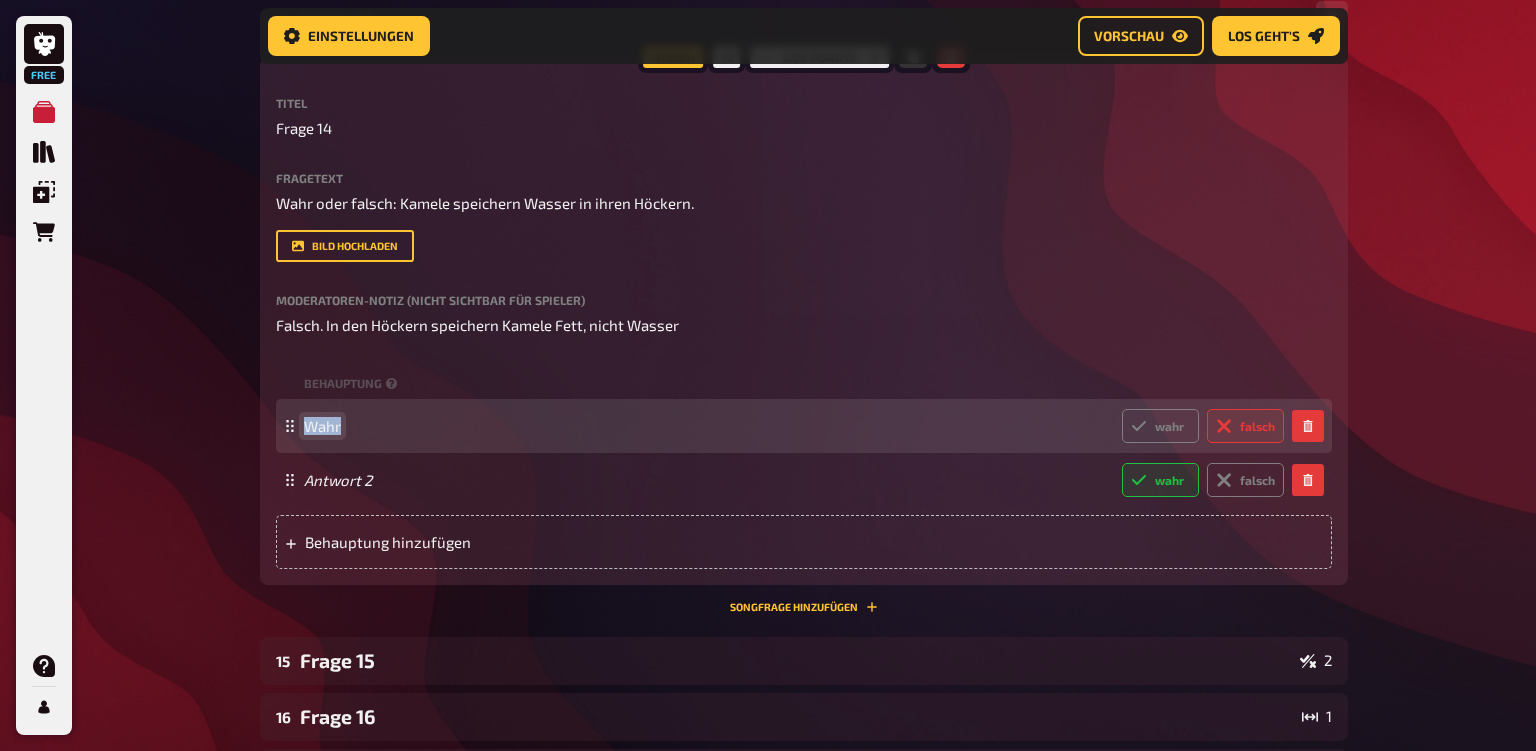 click on "Wahr" at bounding box center (322, 426) 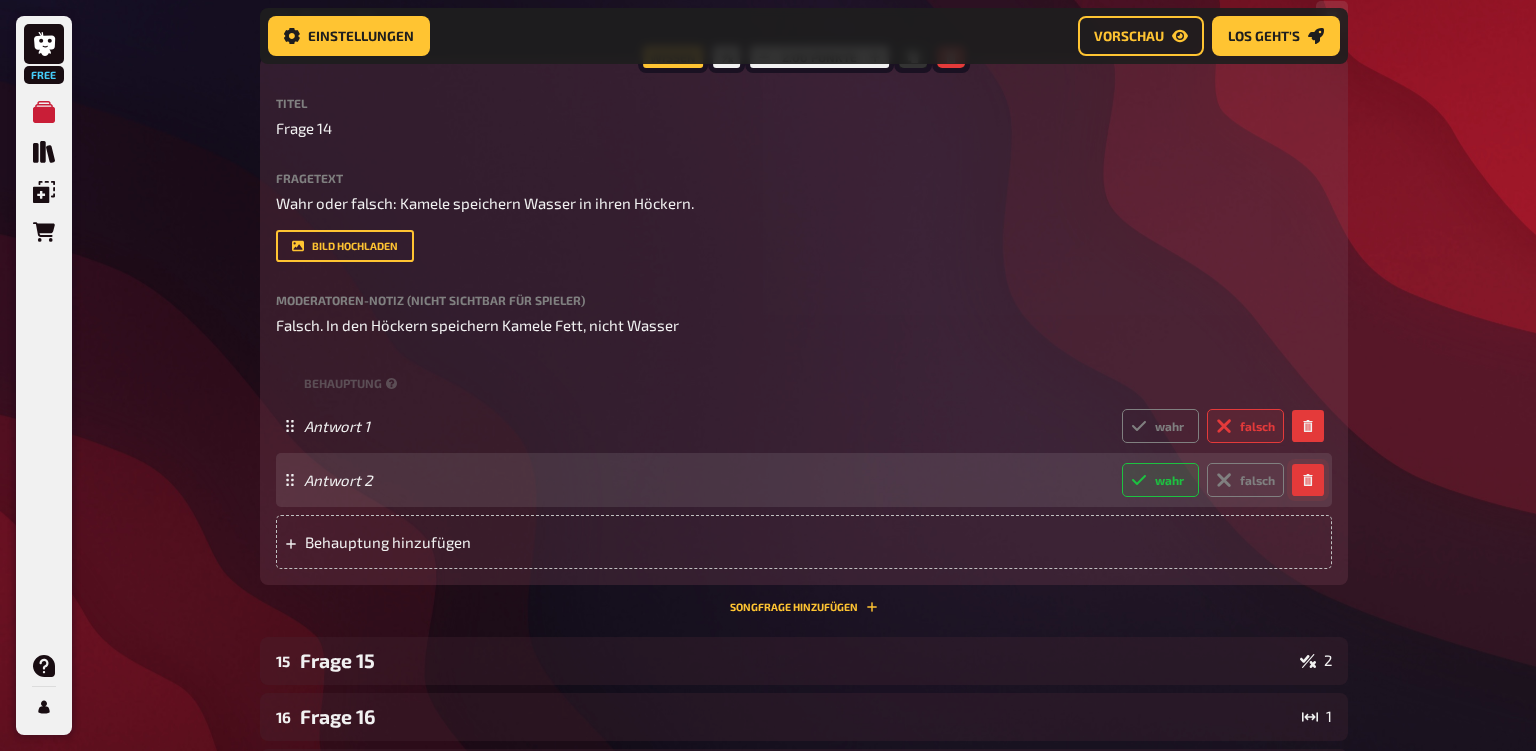 click at bounding box center (1308, 480) 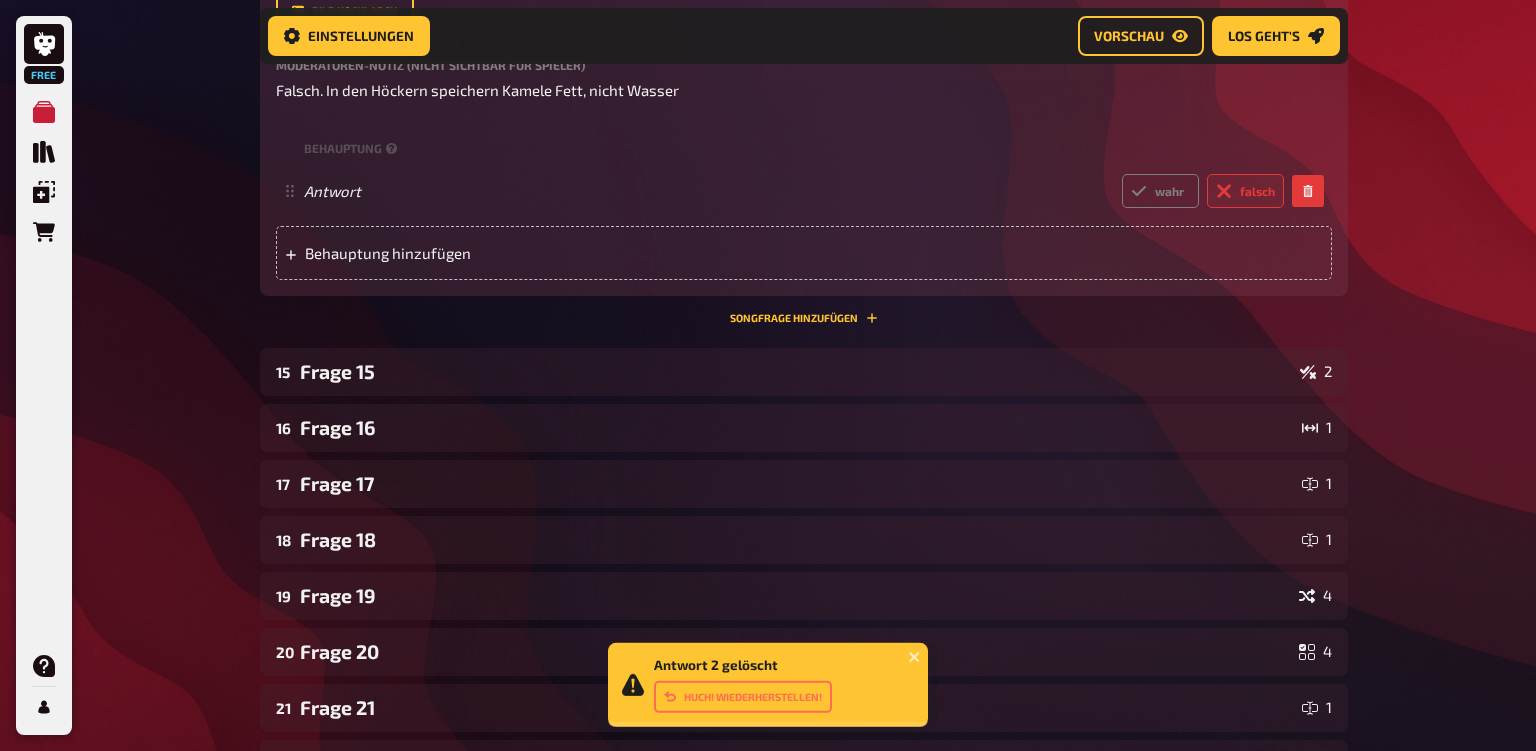 scroll, scrollTop: 1708, scrollLeft: 0, axis: vertical 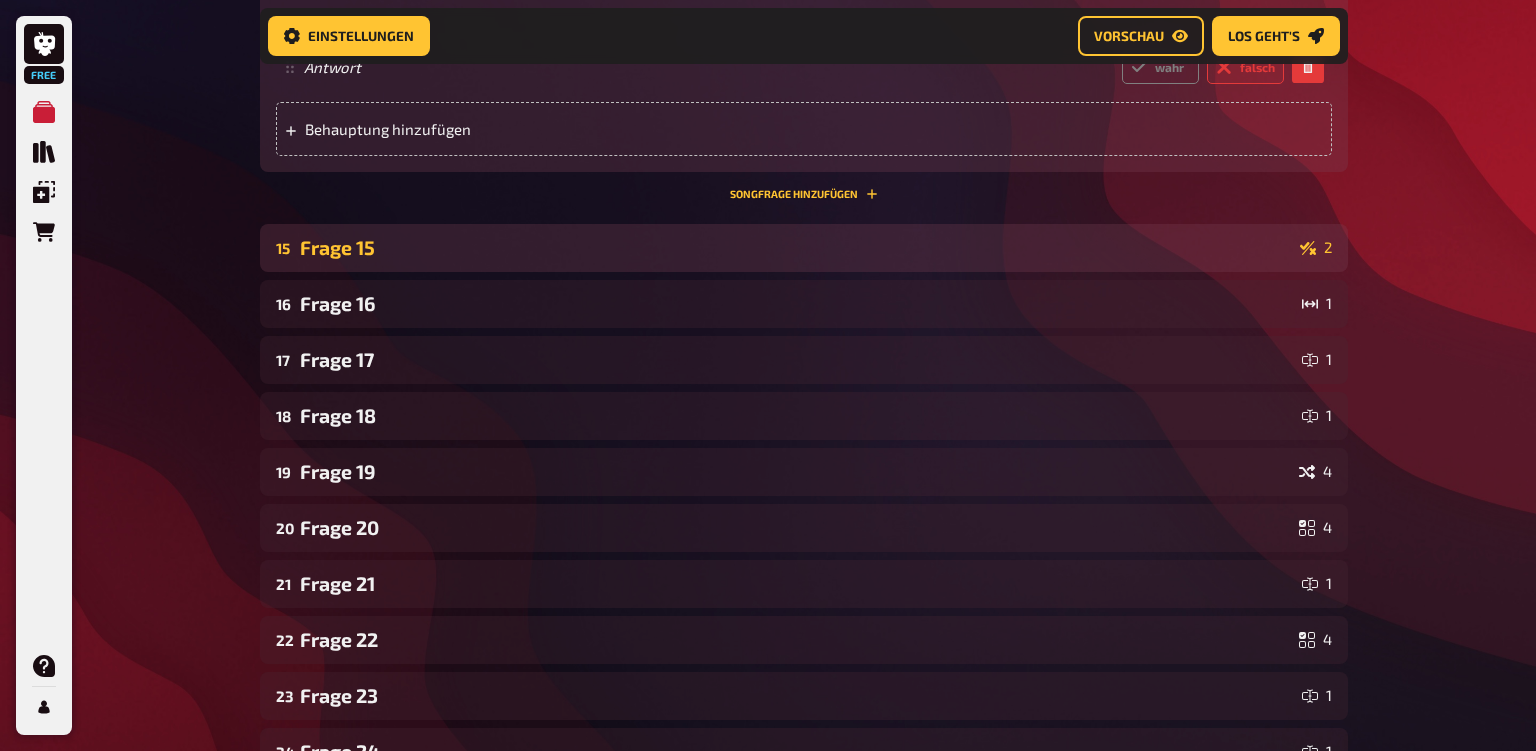 click on "Frage 15" at bounding box center (796, 247) 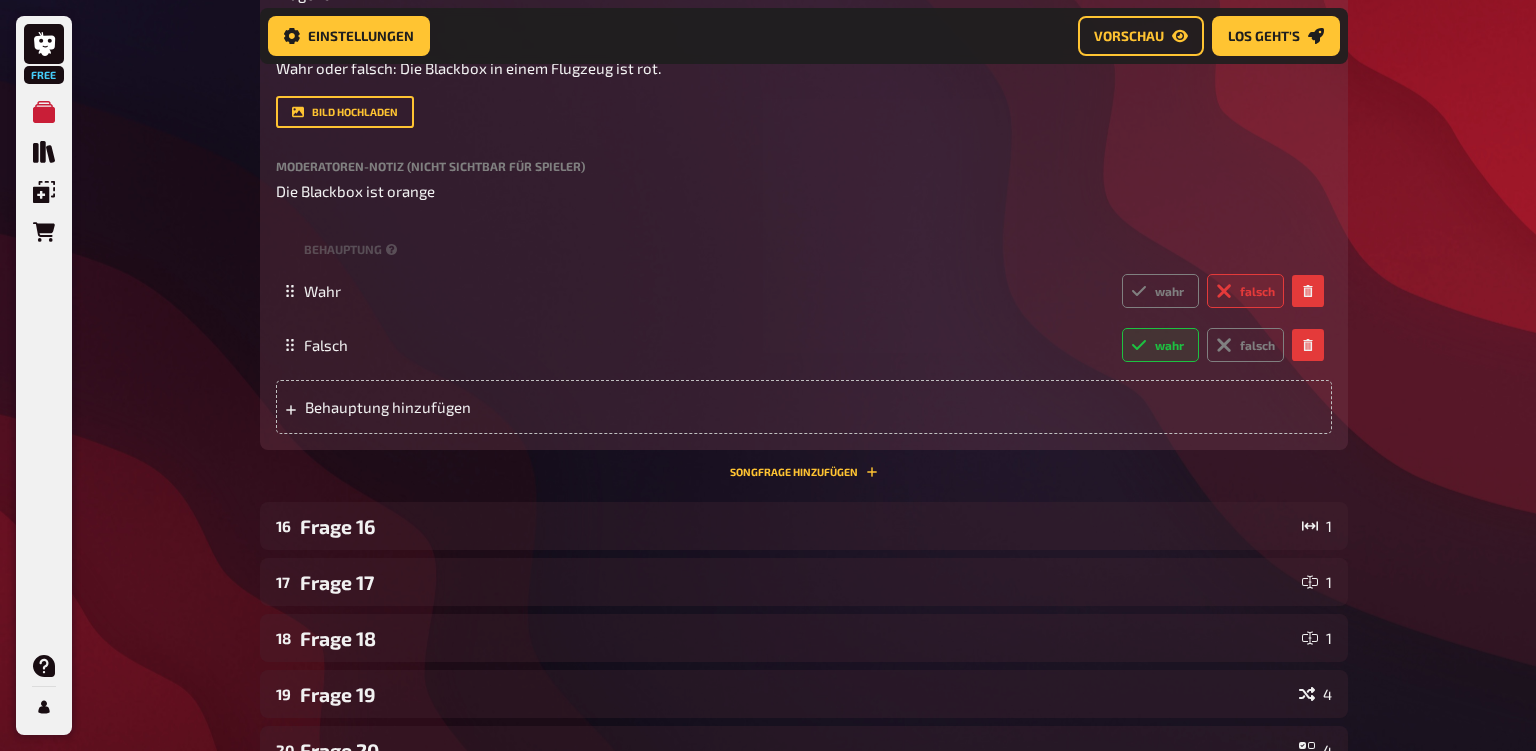 scroll, scrollTop: 2193, scrollLeft: 0, axis: vertical 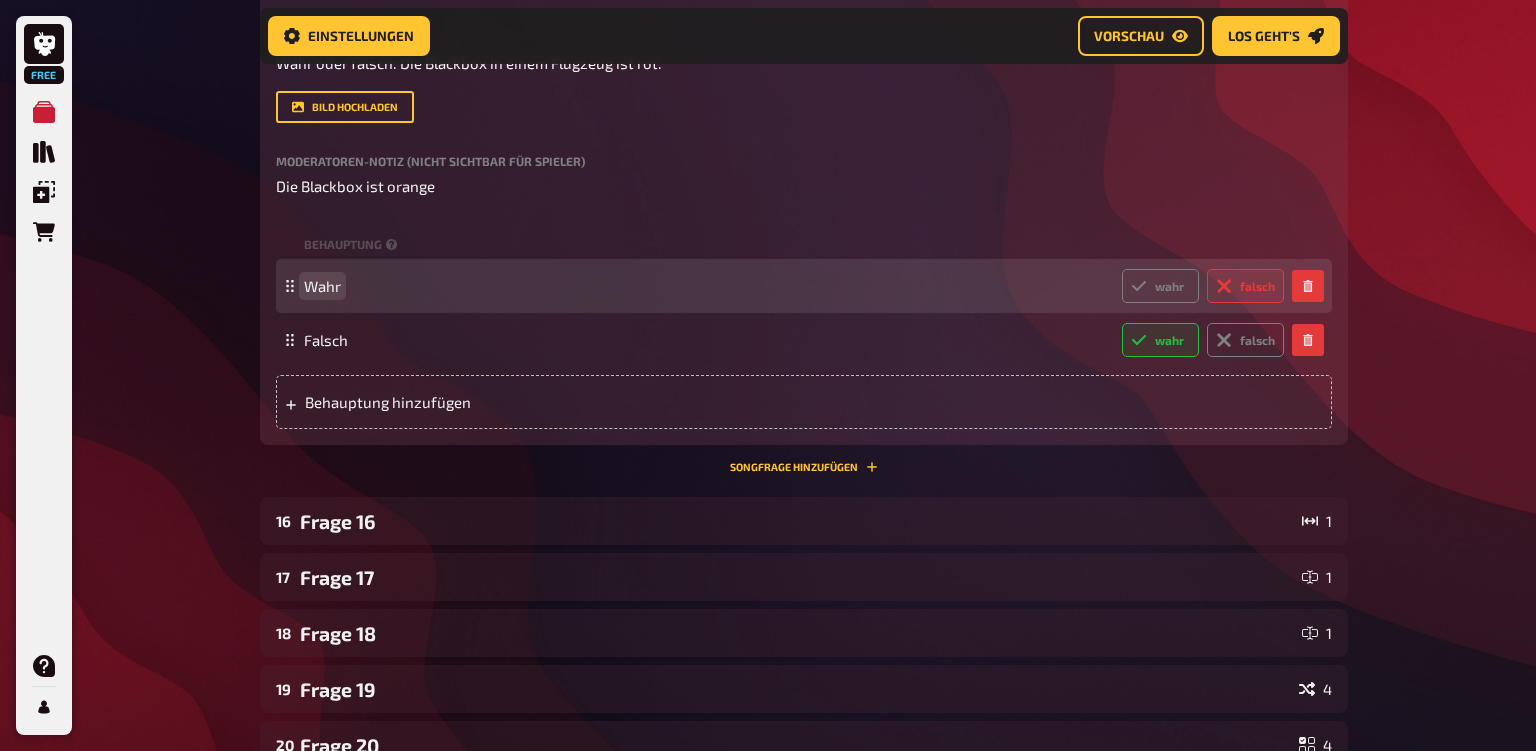 click on "Wahr" at bounding box center [322, 286] 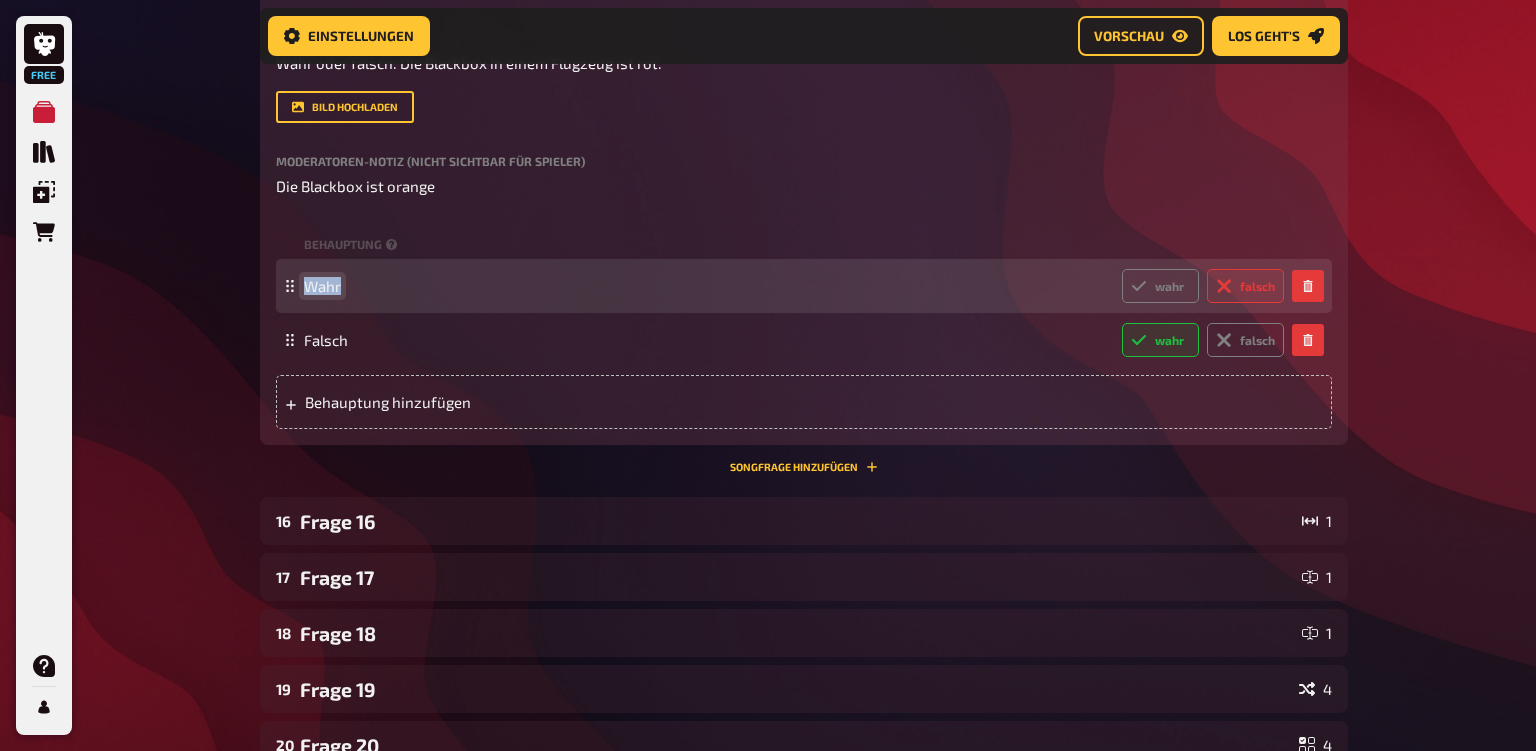click on "Wahr" at bounding box center (322, 286) 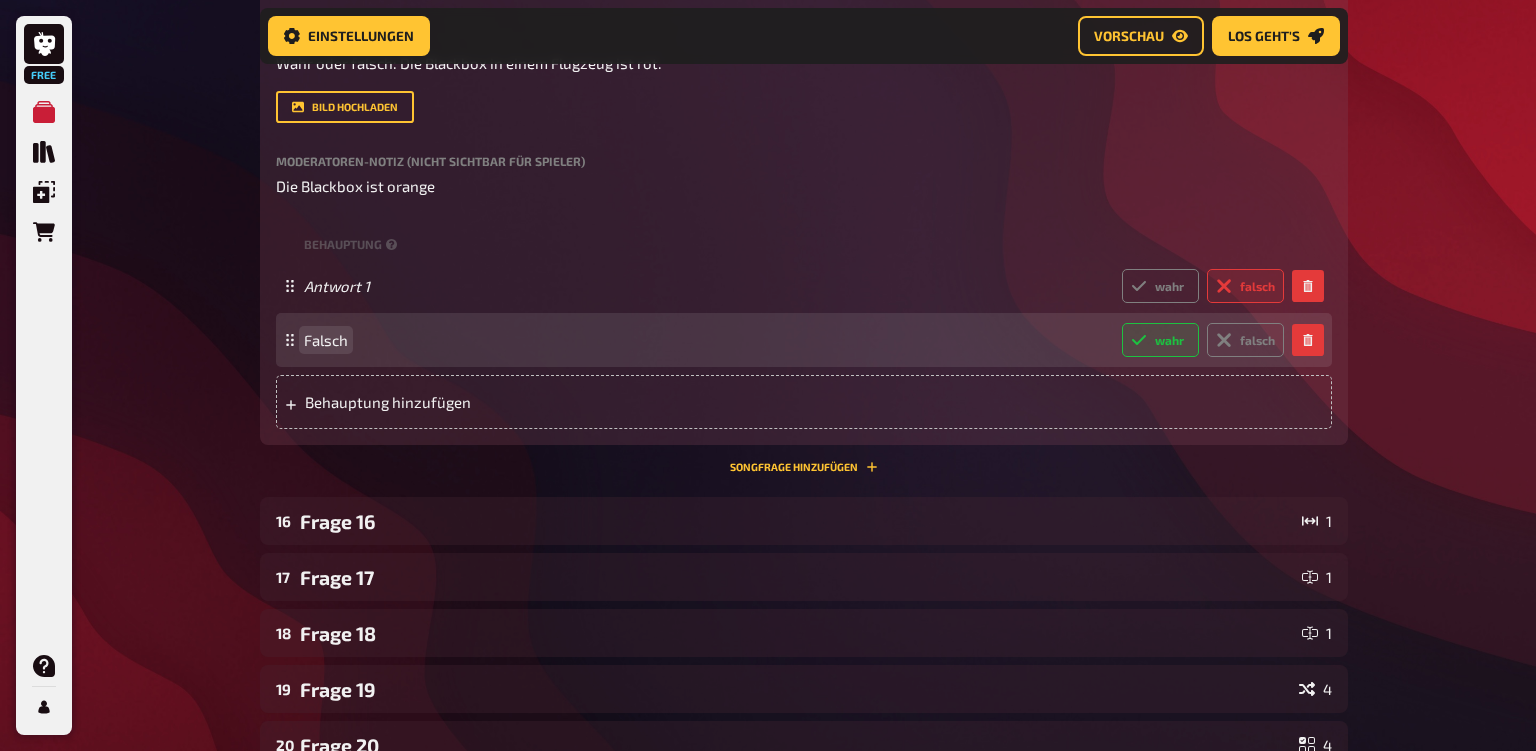 click on "Falsch" at bounding box center (326, 340) 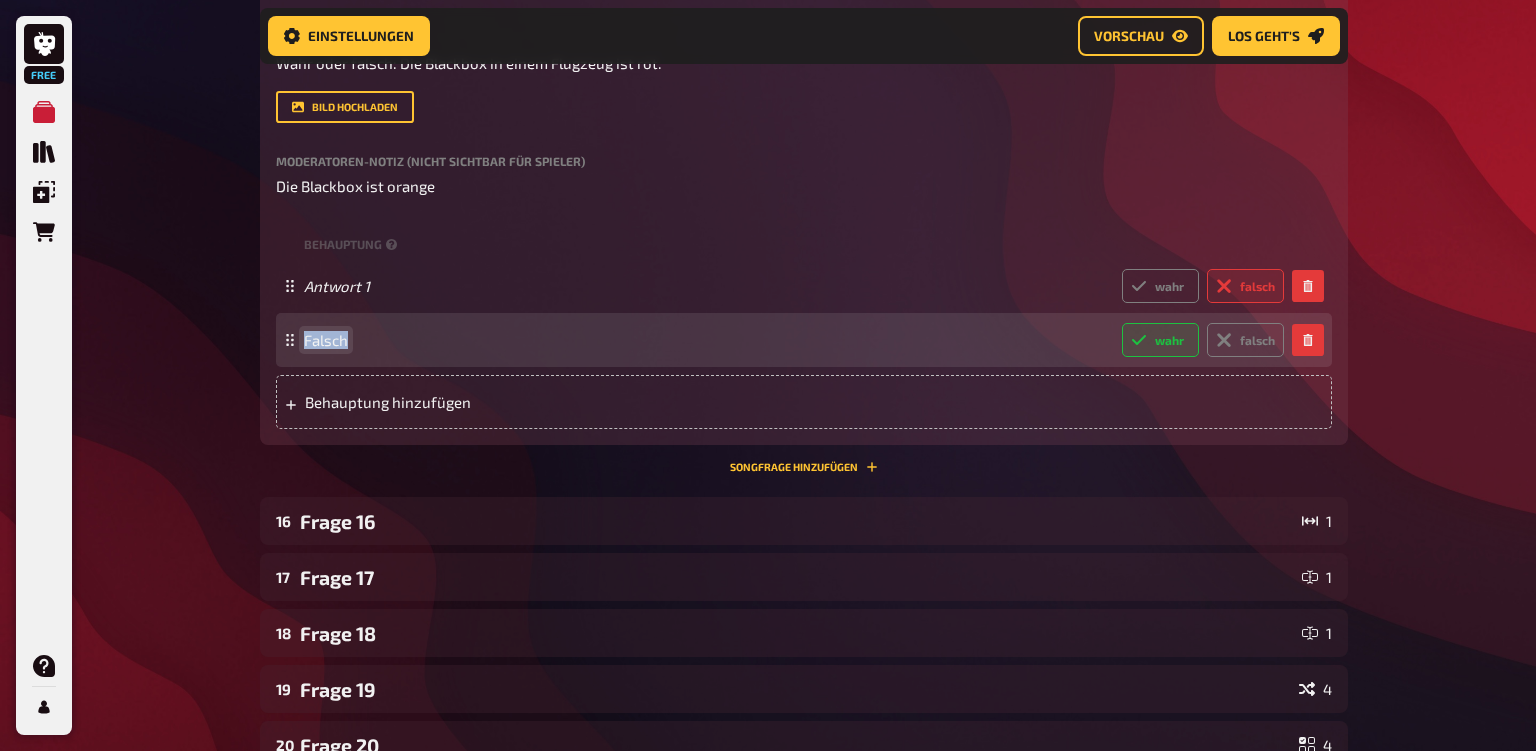 click on "Falsch" at bounding box center [326, 340] 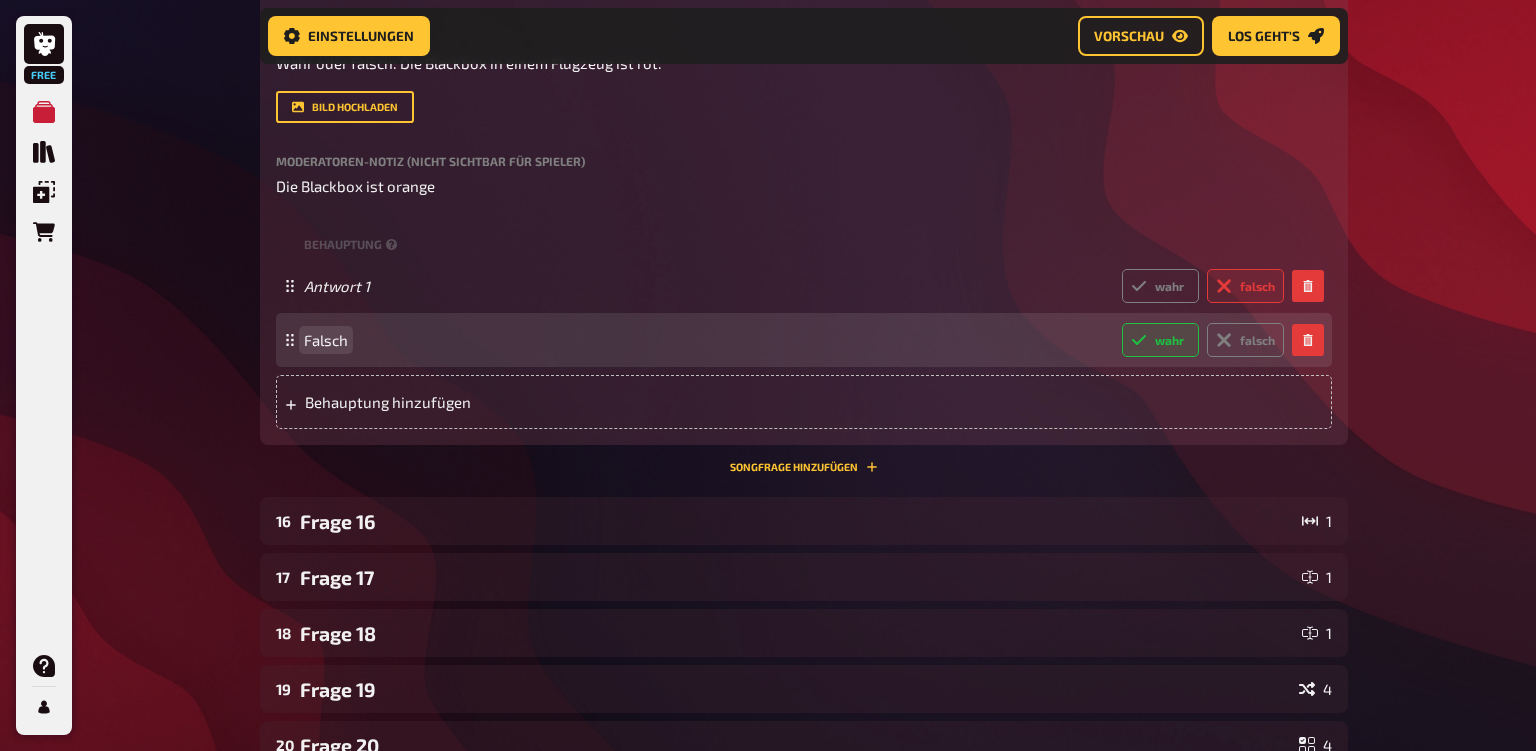 click on "Falsch" at bounding box center (705, 340) 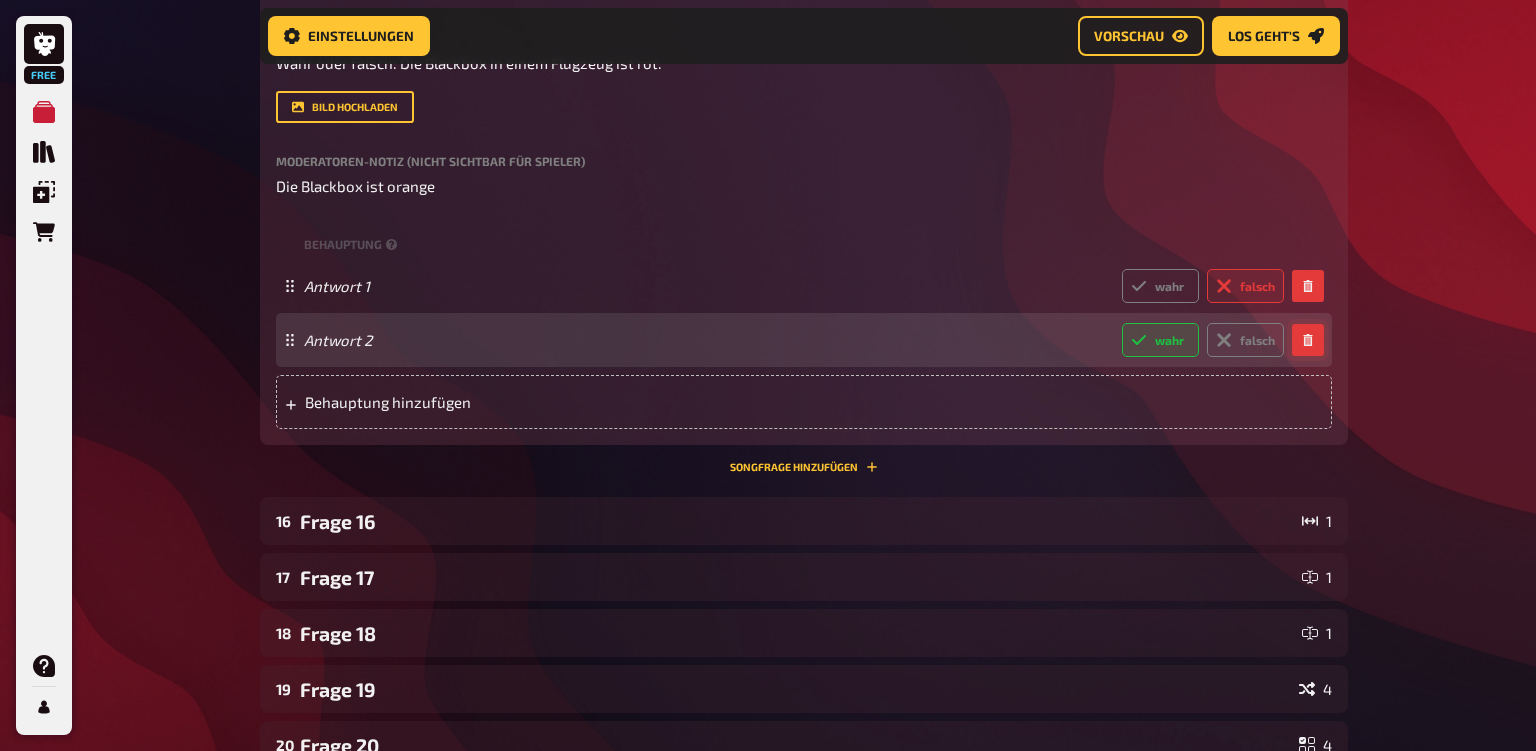 click 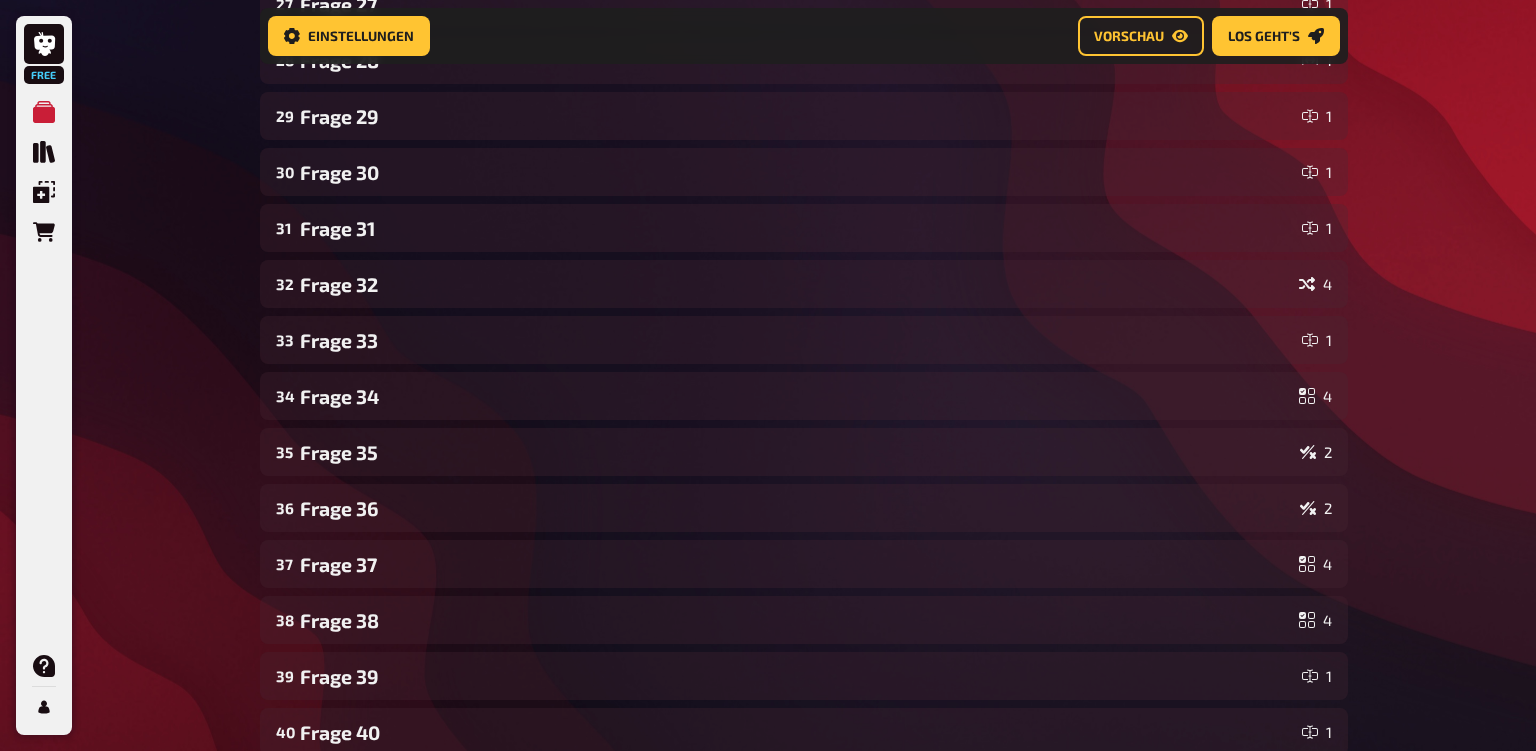 scroll, scrollTop: 3284, scrollLeft: 0, axis: vertical 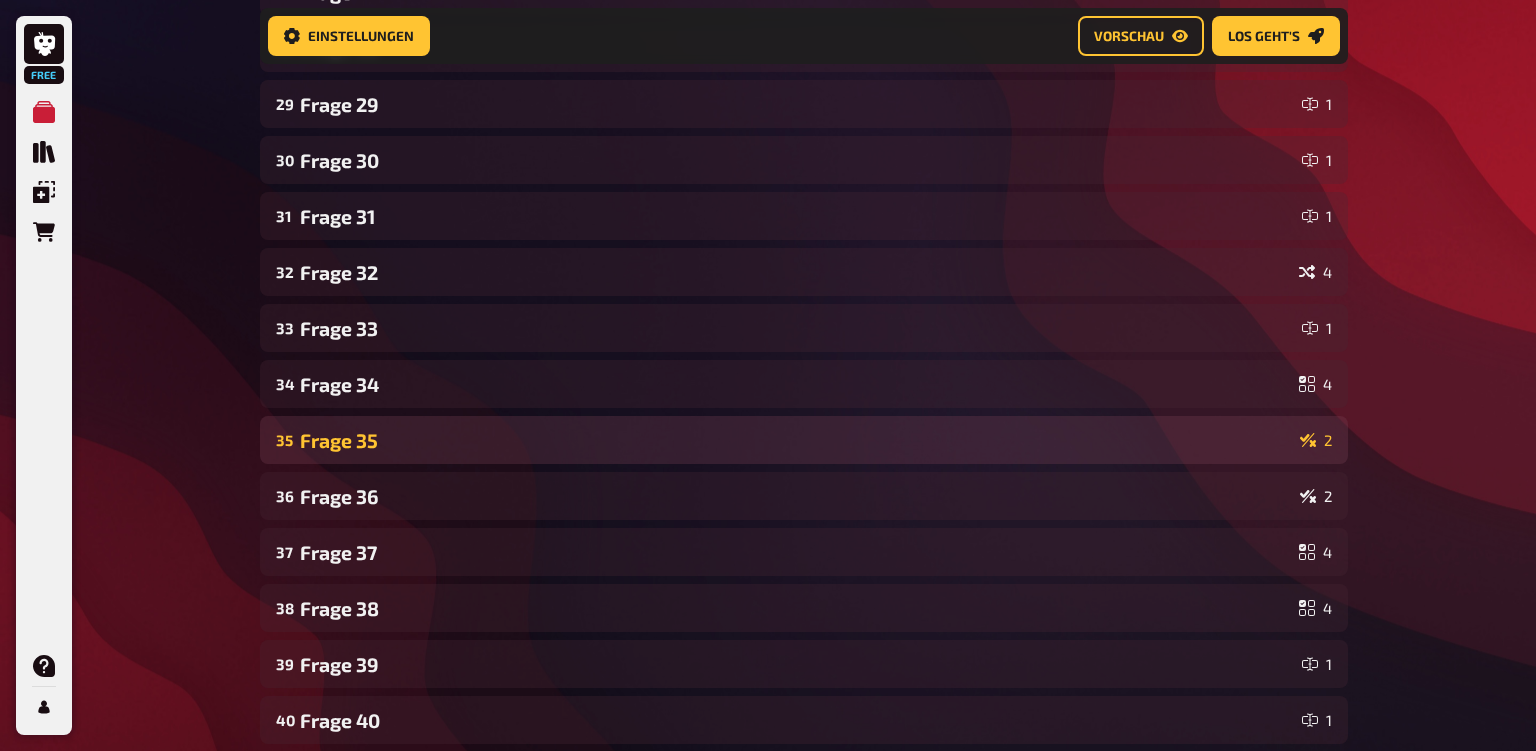 click on "Frage 35" at bounding box center [796, 440] 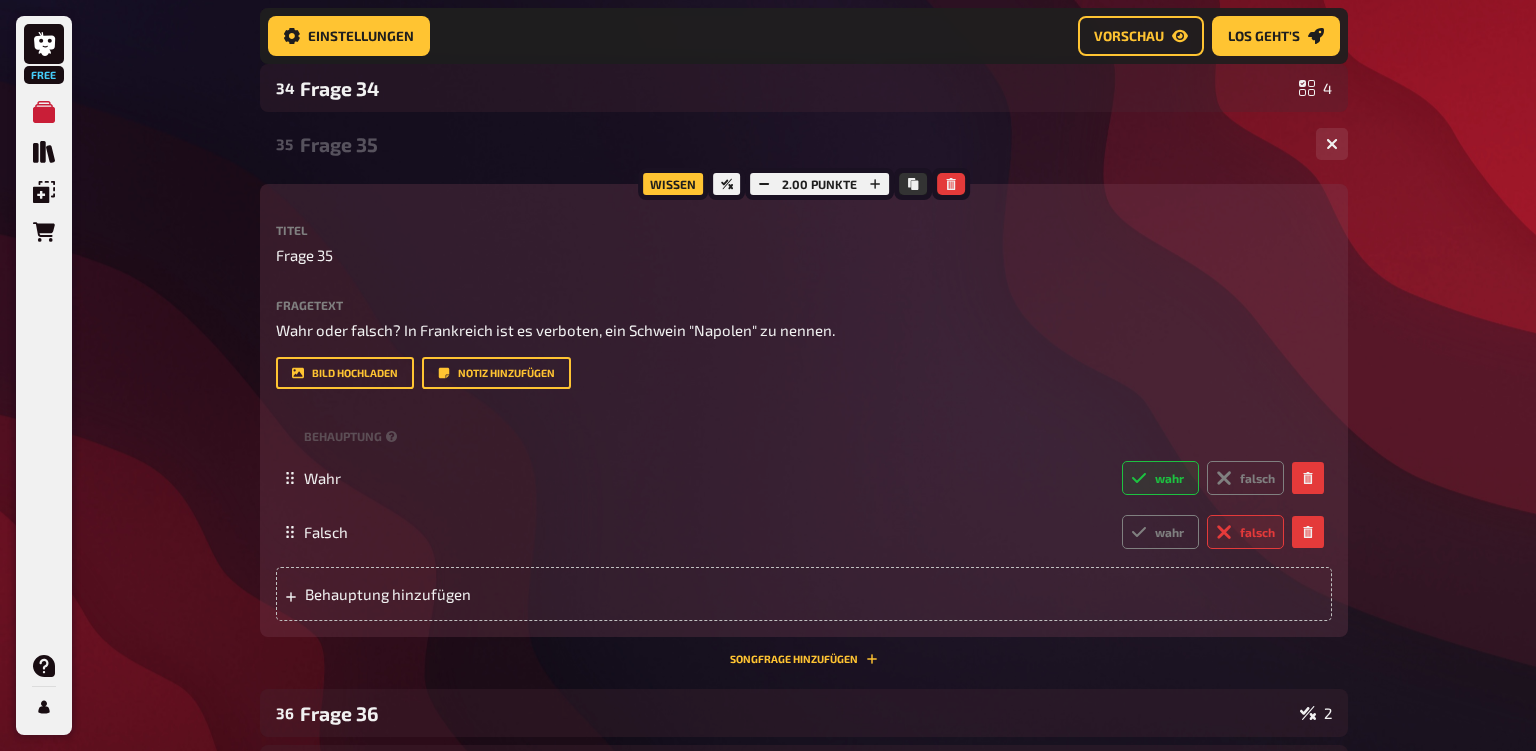 scroll, scrollTop: 3598, scrollLeft: 0, axis: vertical 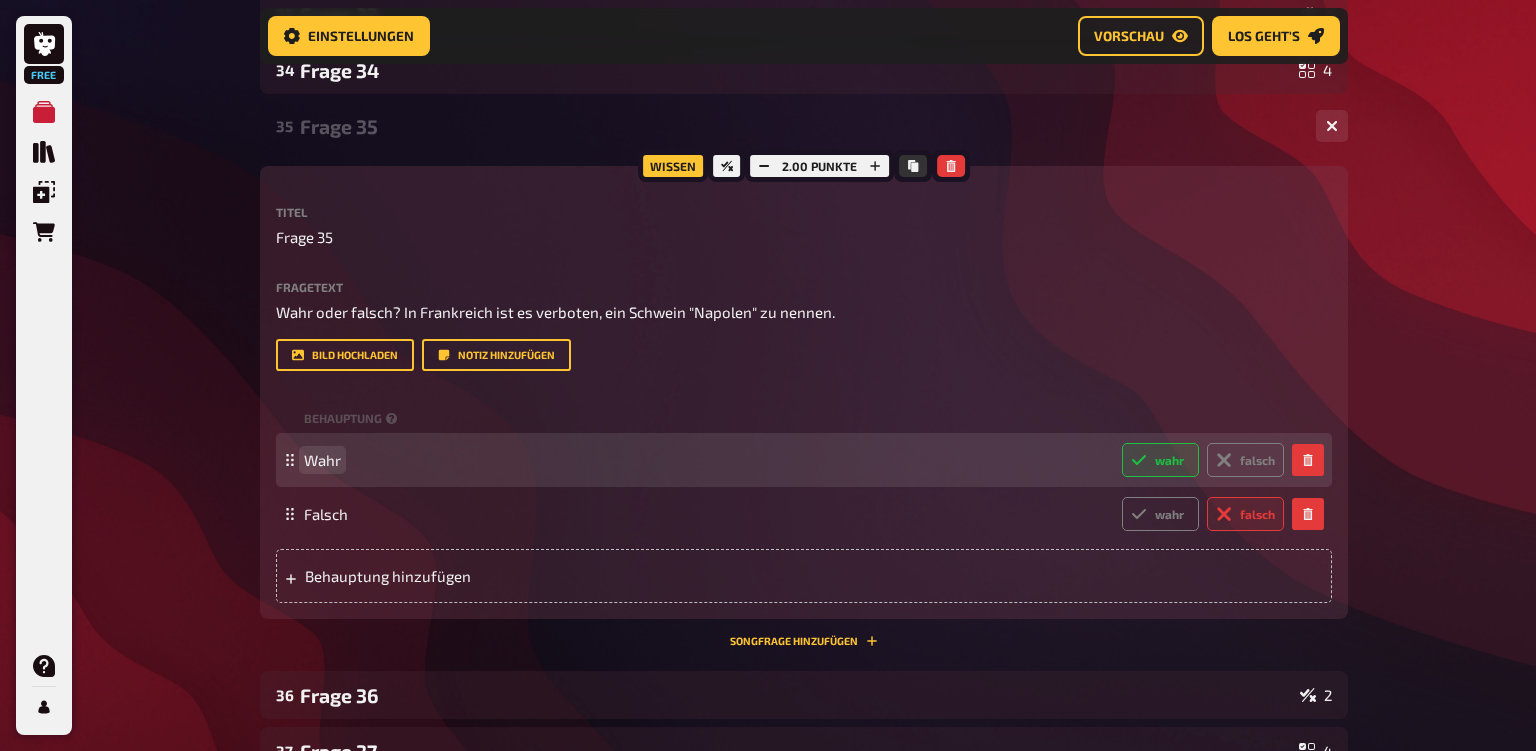 click on "Wahr" at bounding box center [322, 460] 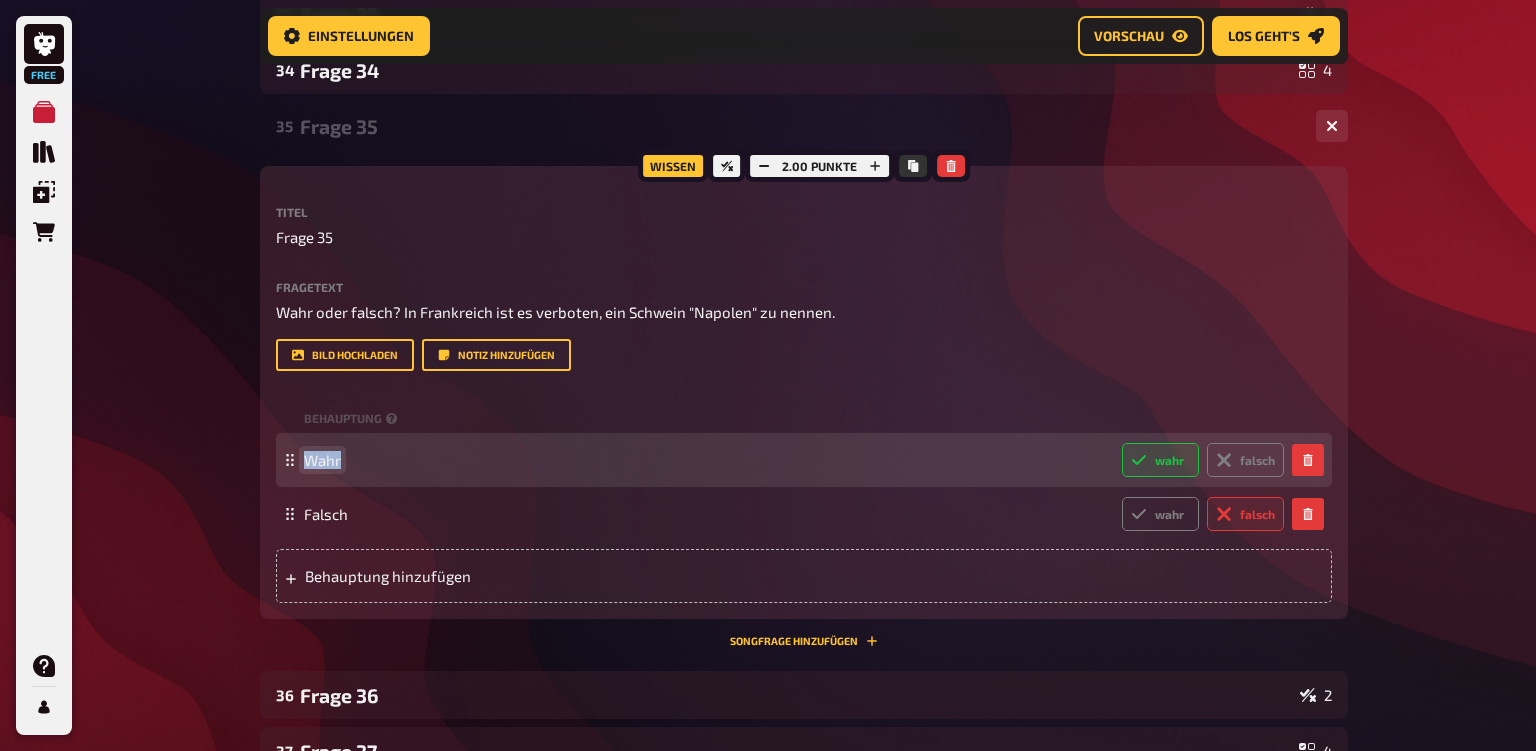 click on "Wahr" at bounding box center (322, 460) 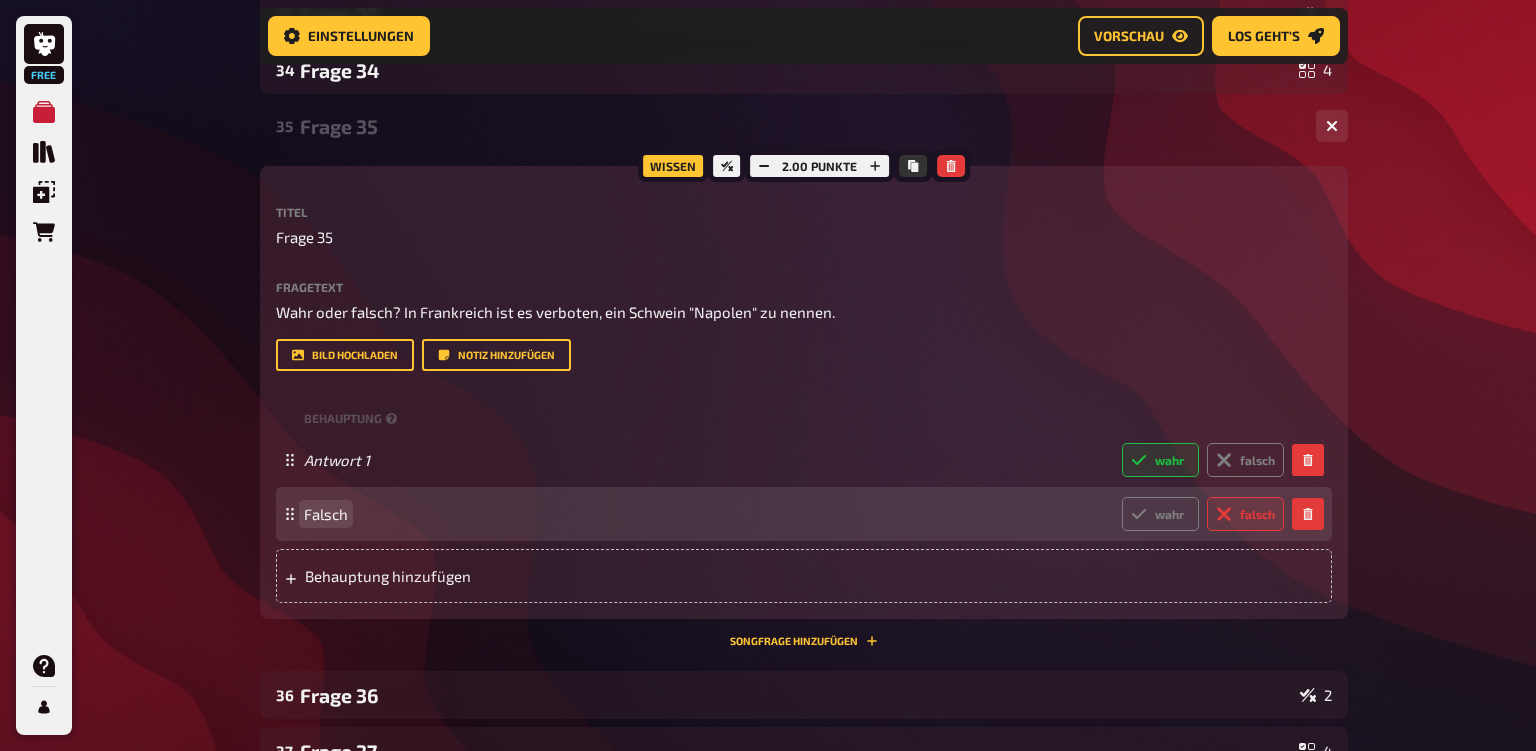 click on "Falsch" at bounding box center (326, 514) 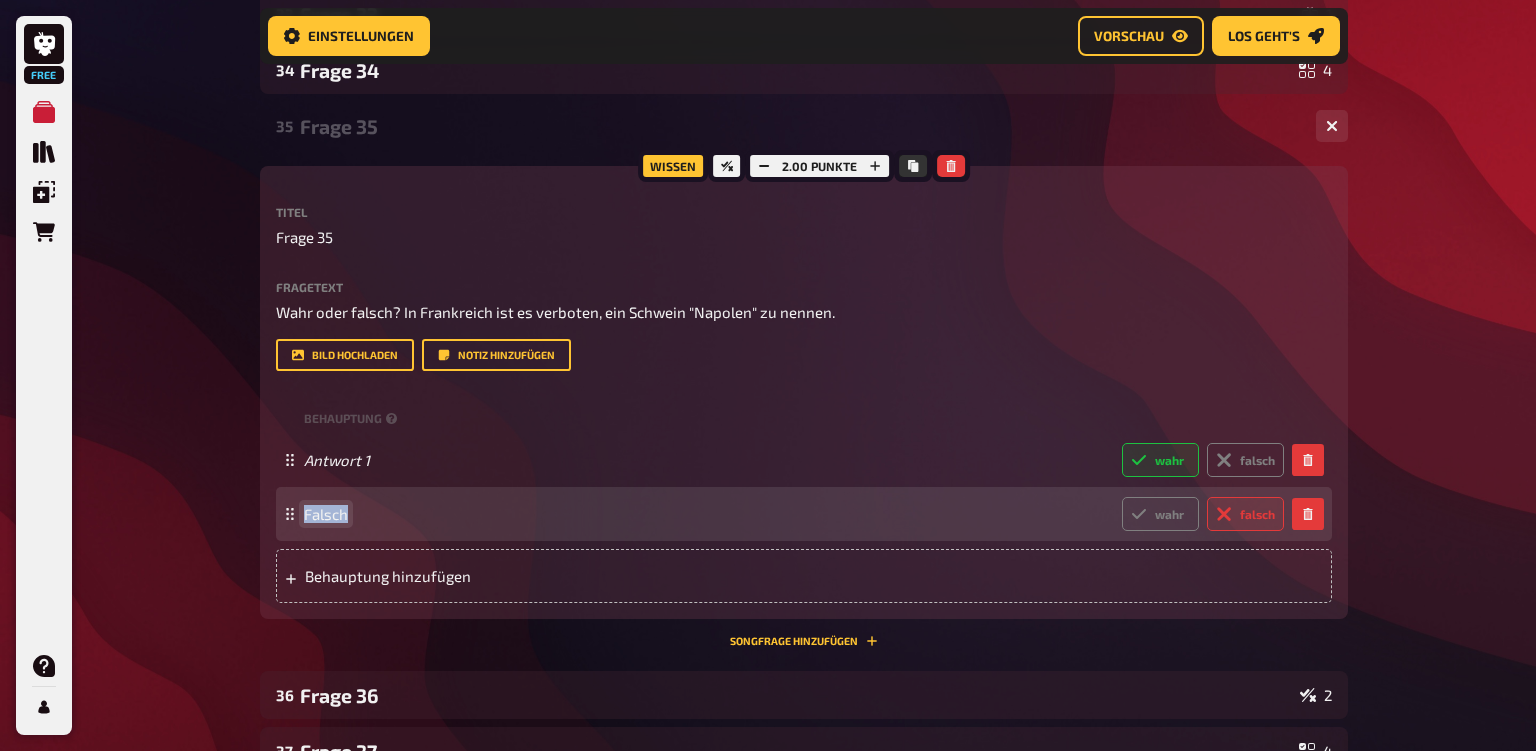 type 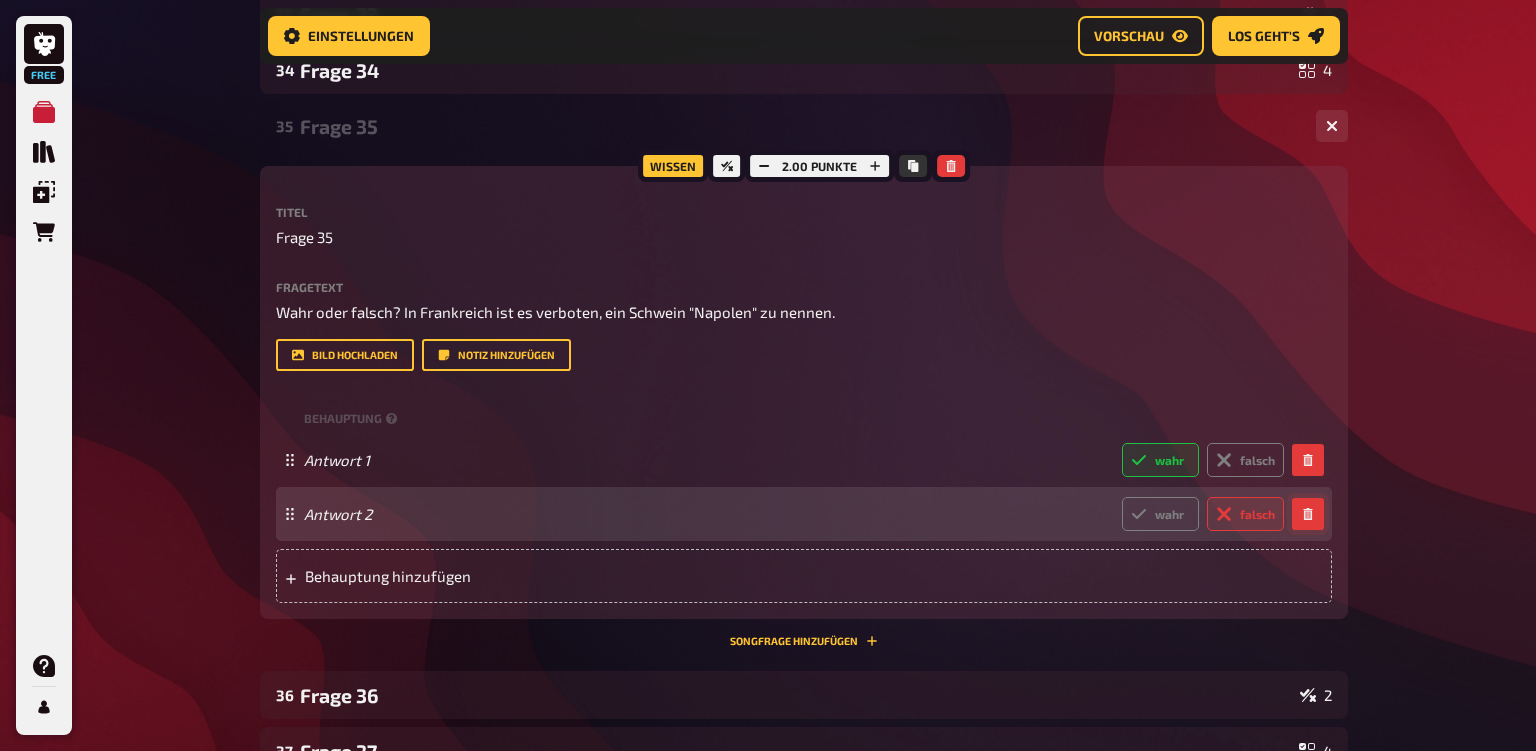 click at bounding box center (1308, 514) 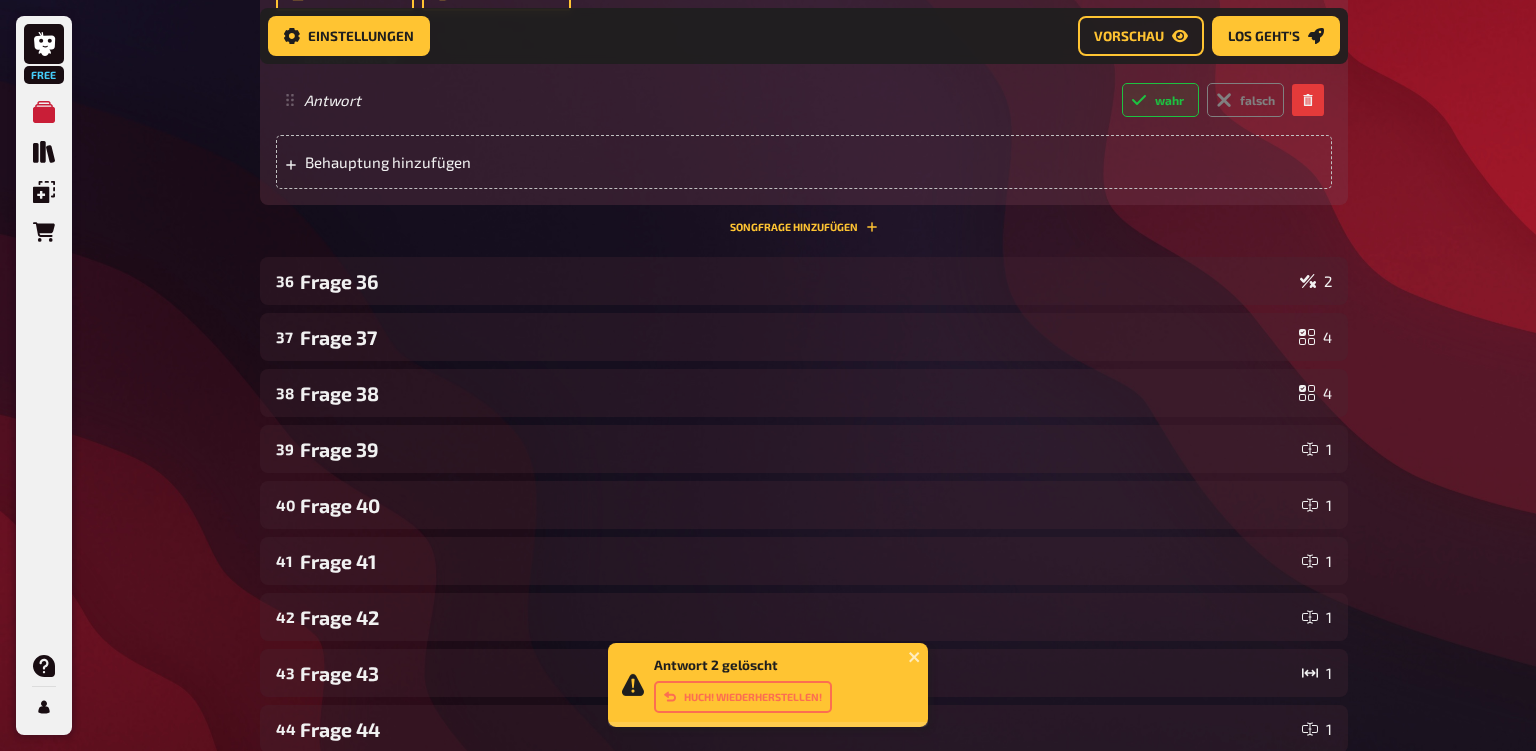 scroll, scrollTop: 3970, scrollLeft: 0, axis: vertical 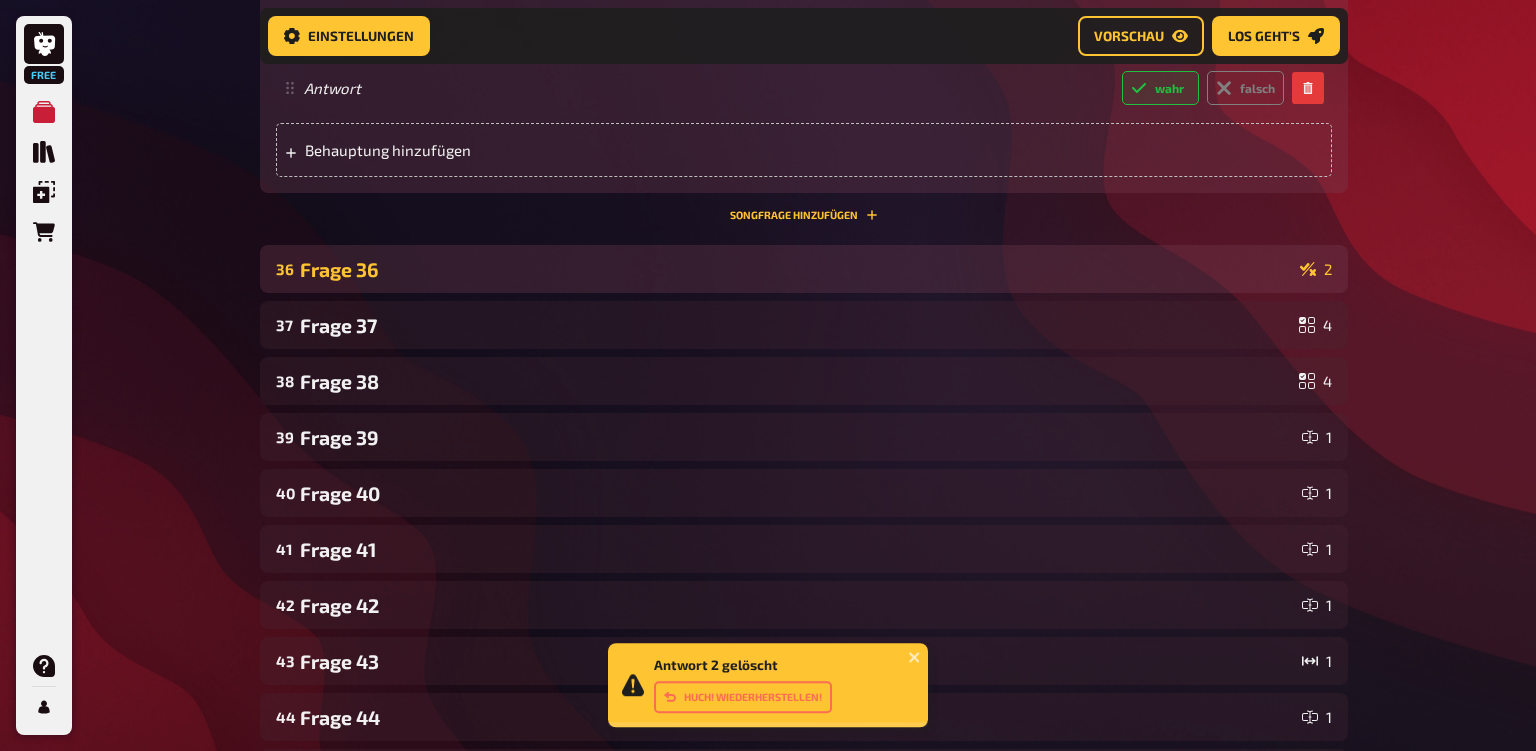 click on "[NUMBER]" at bounding box center (804, 269) 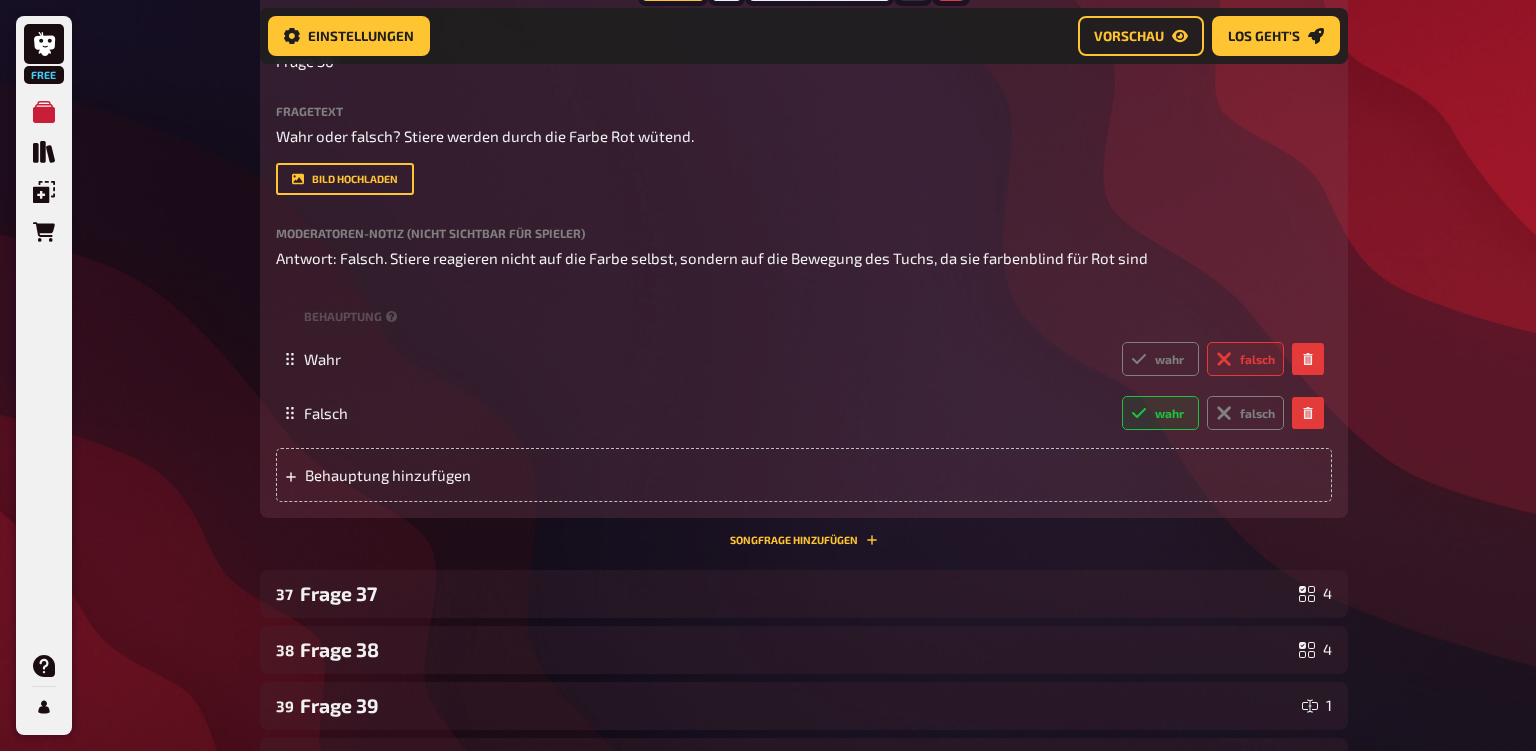 scroll, scrollTop: 4355, scrollLeft: 0, axis: vertical 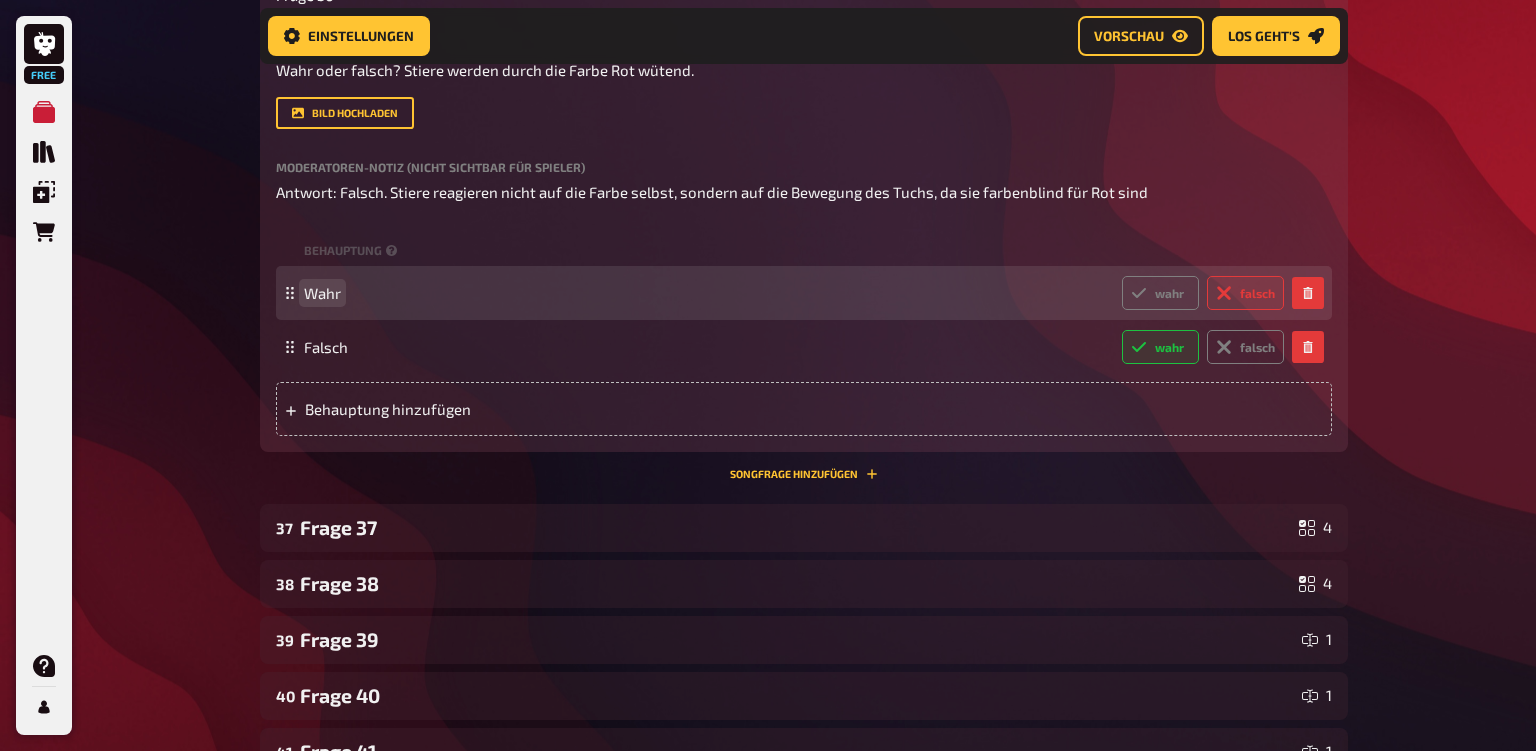 click on "Wahr" at bounding box center (322, 293) 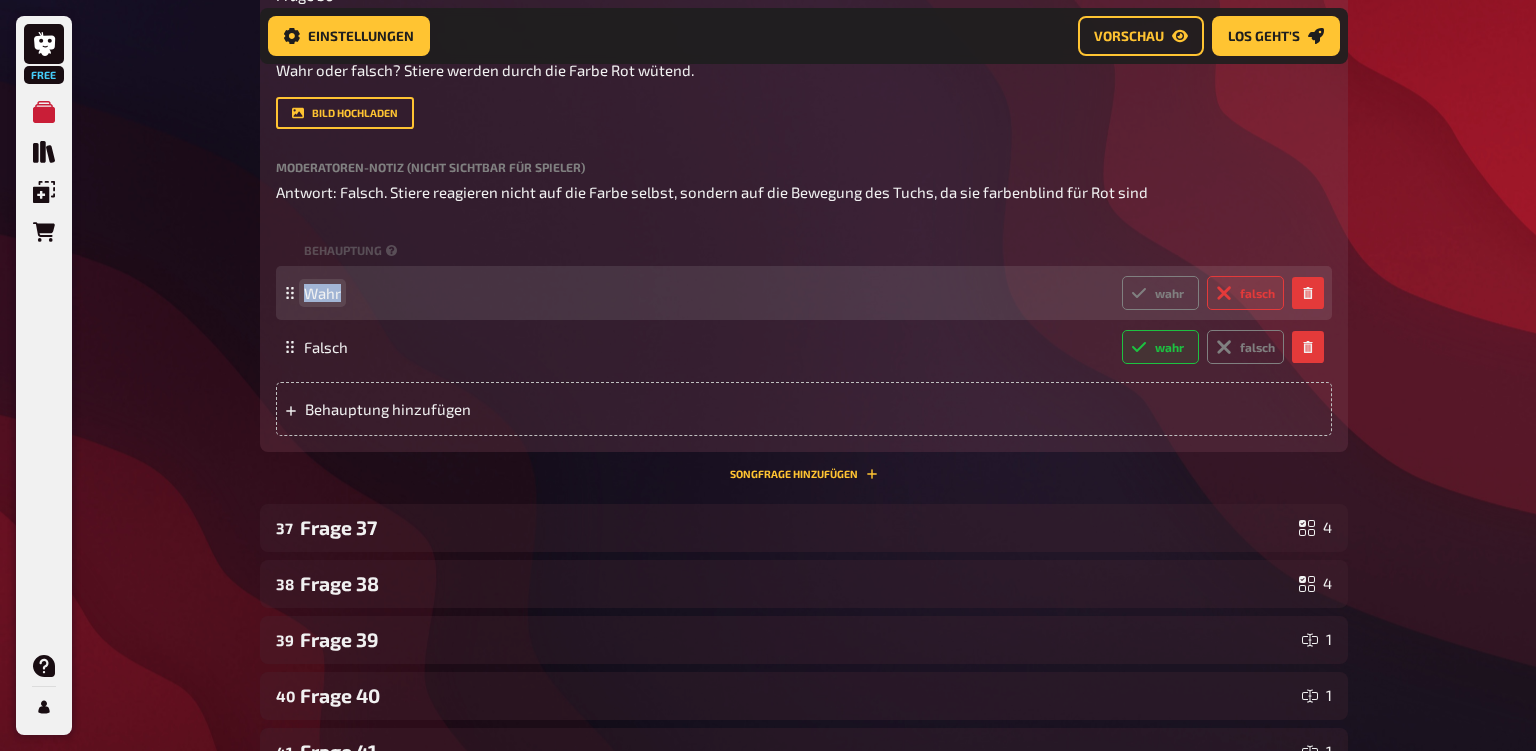 click on "Wahr" at bounding box center [322, 293] 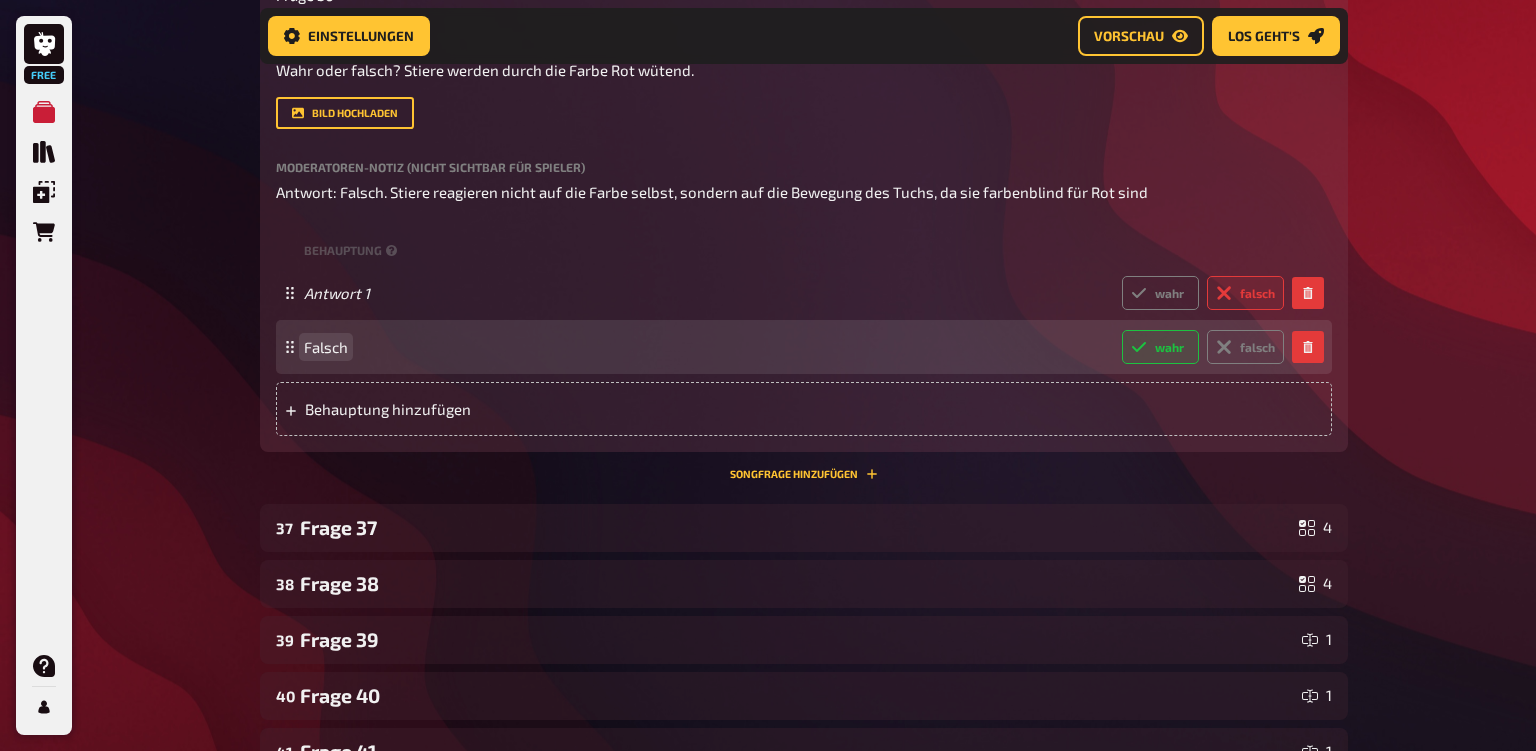 click on "Falsch" at bounding box center [326, 347] 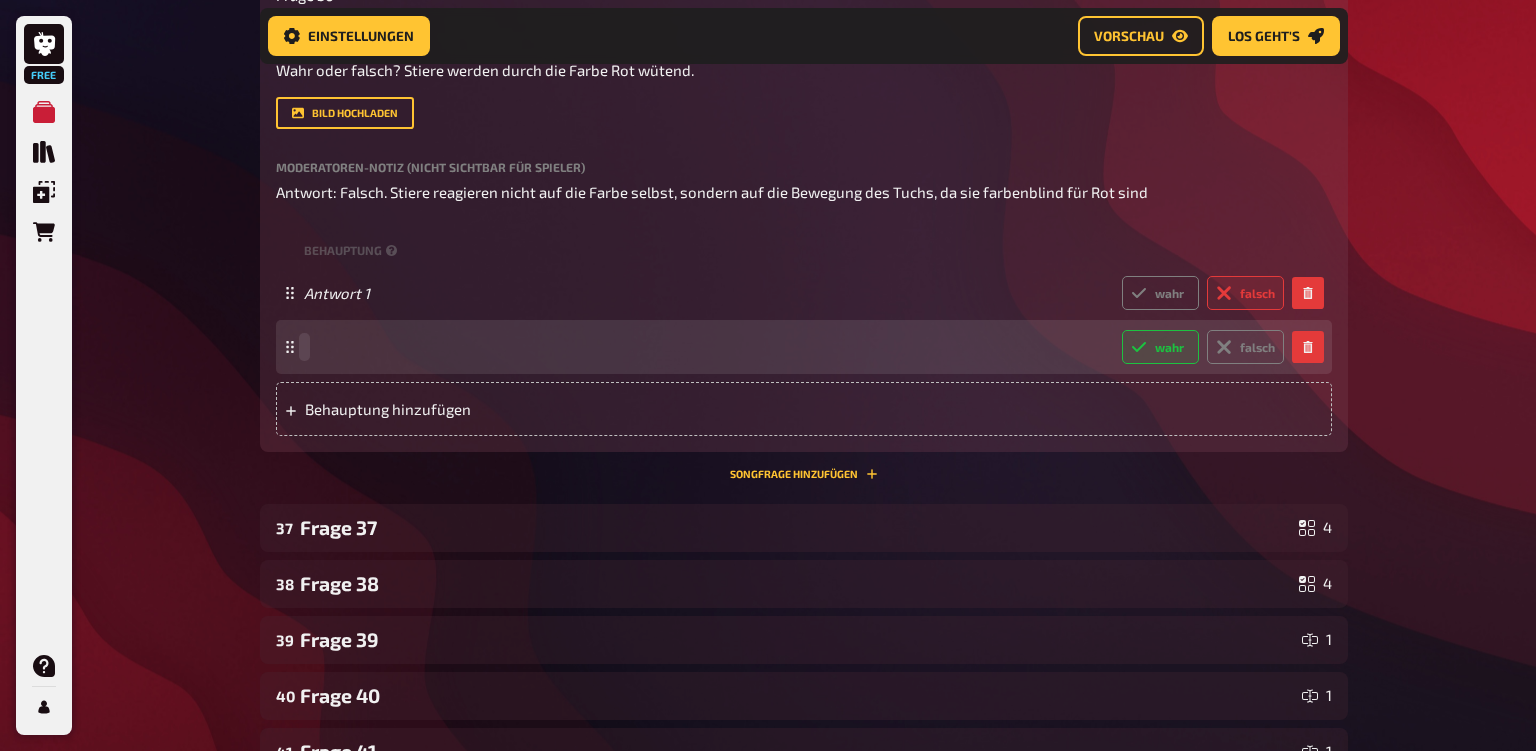 type 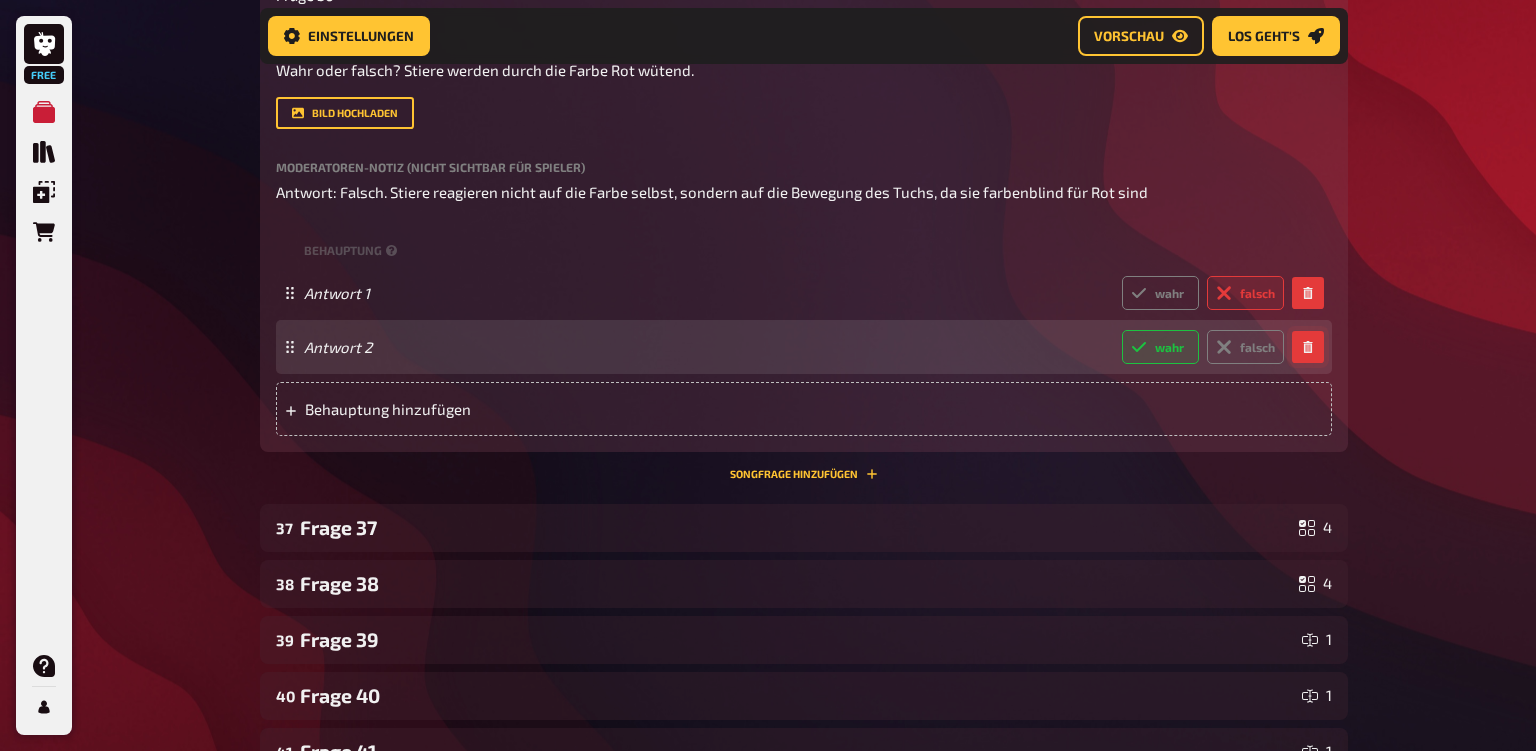 click at bounding box center [1308, 347] 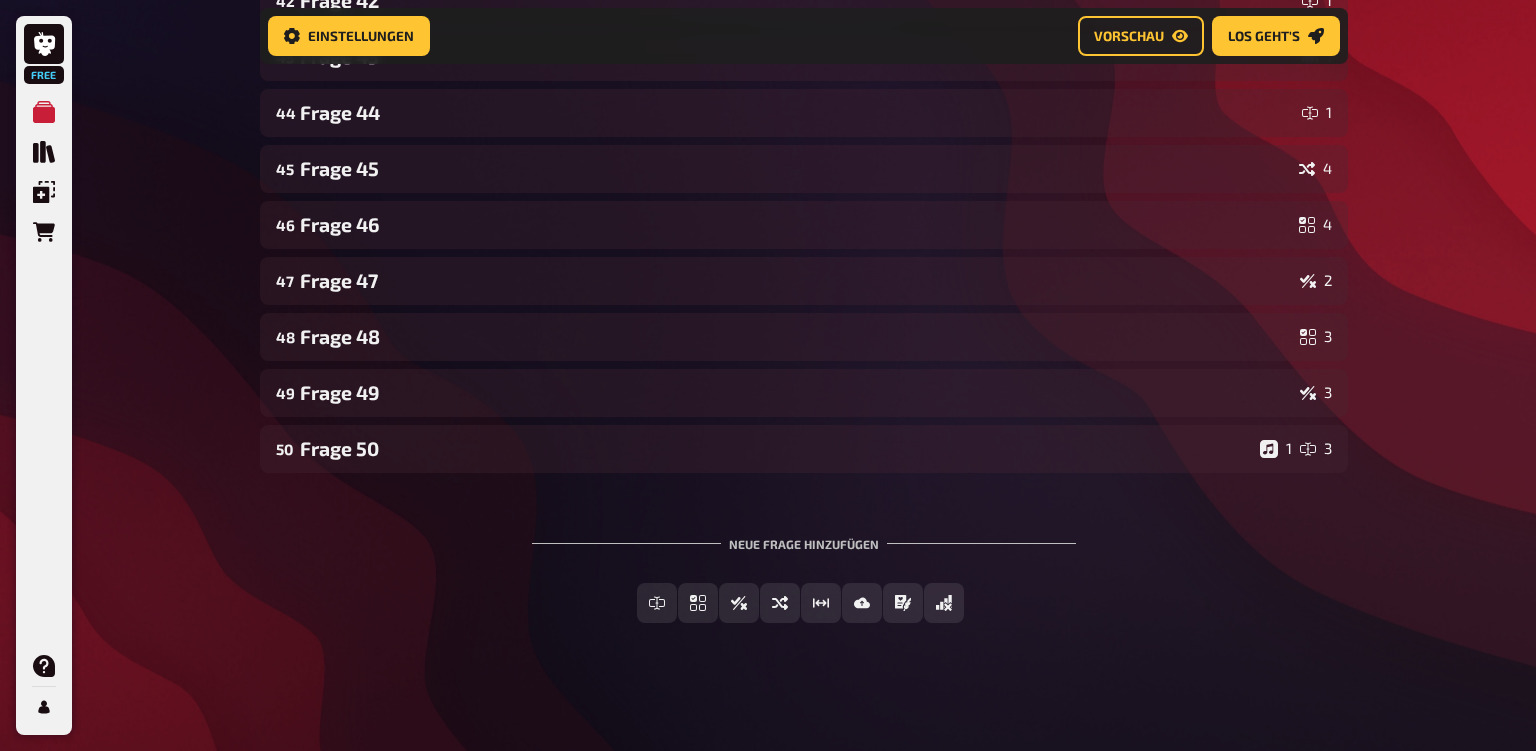 scroll, scrollTop: 5172, scrollLeft: 0, axis: vertical 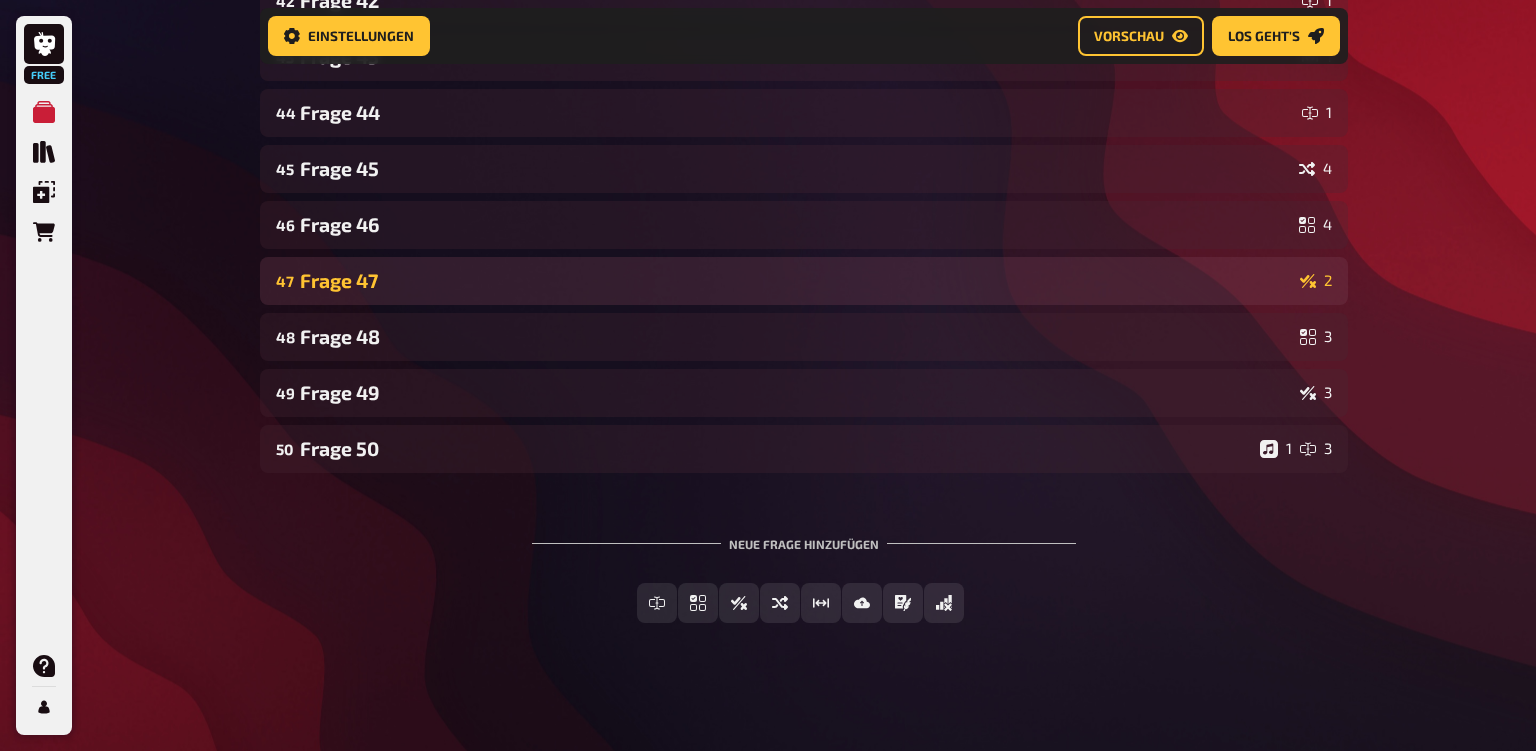 click on "Frage 47" at bounding box center (796, 280) 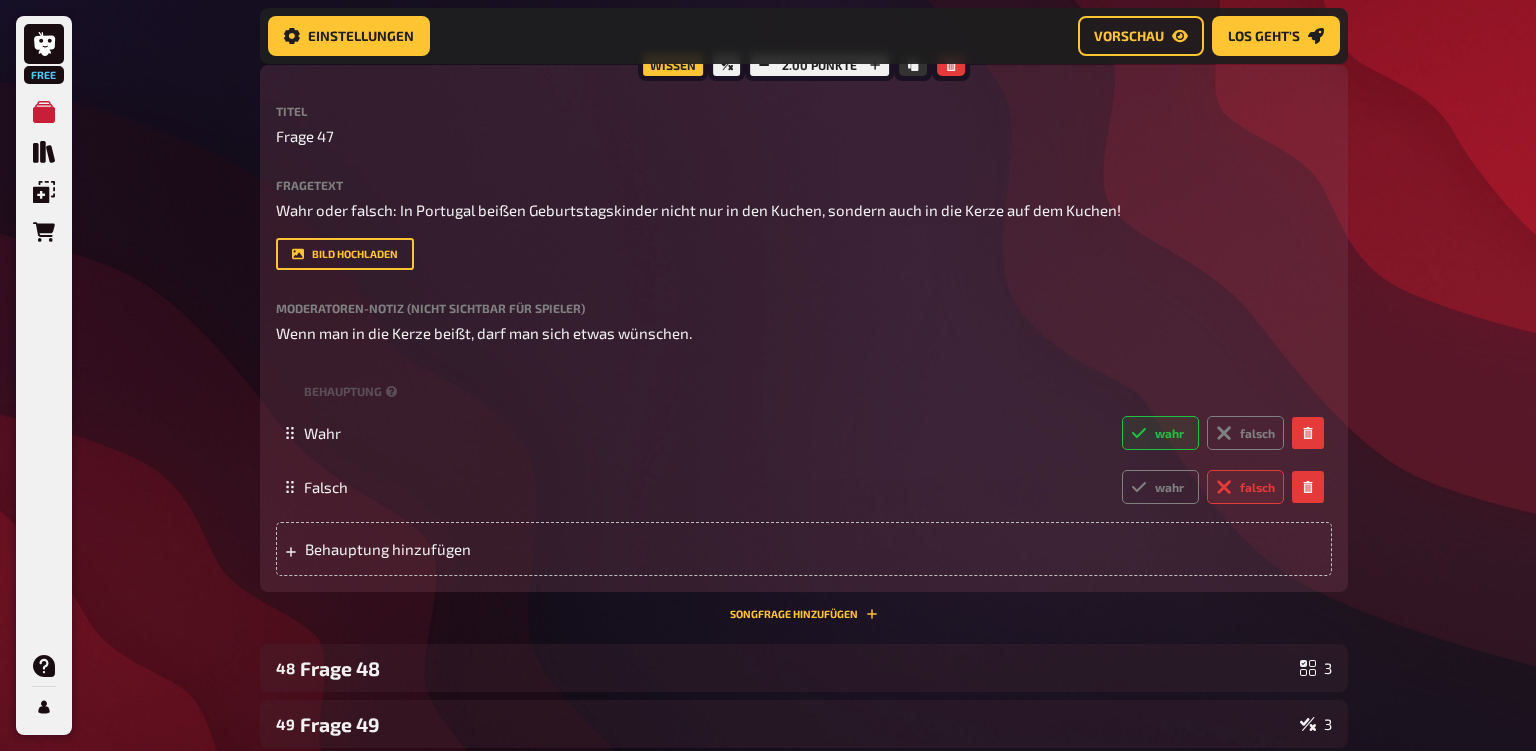 scroll, scrollTop: 5379, scrollLeft: 0, axis: vertical 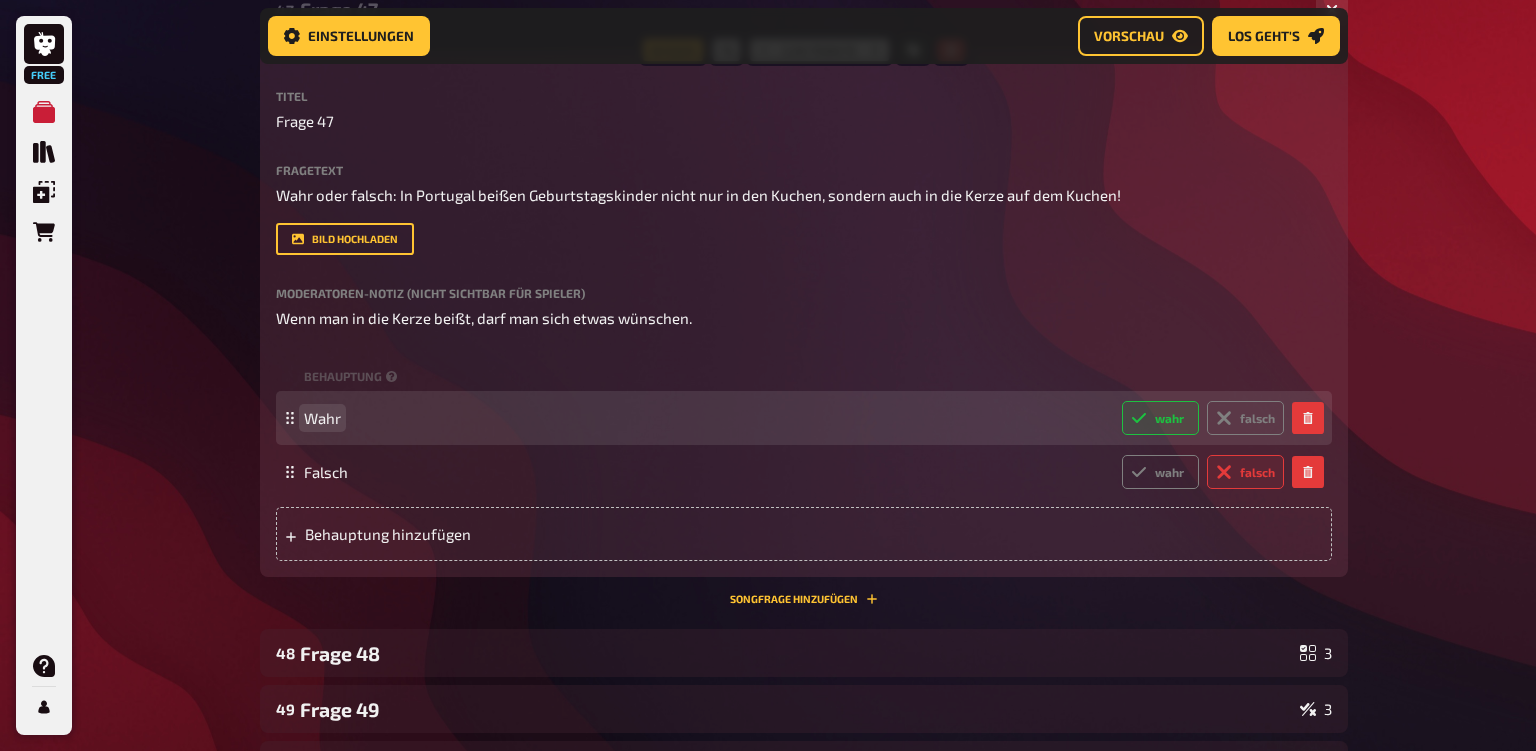 click on "Wahr" at bounding box center (322, 418) 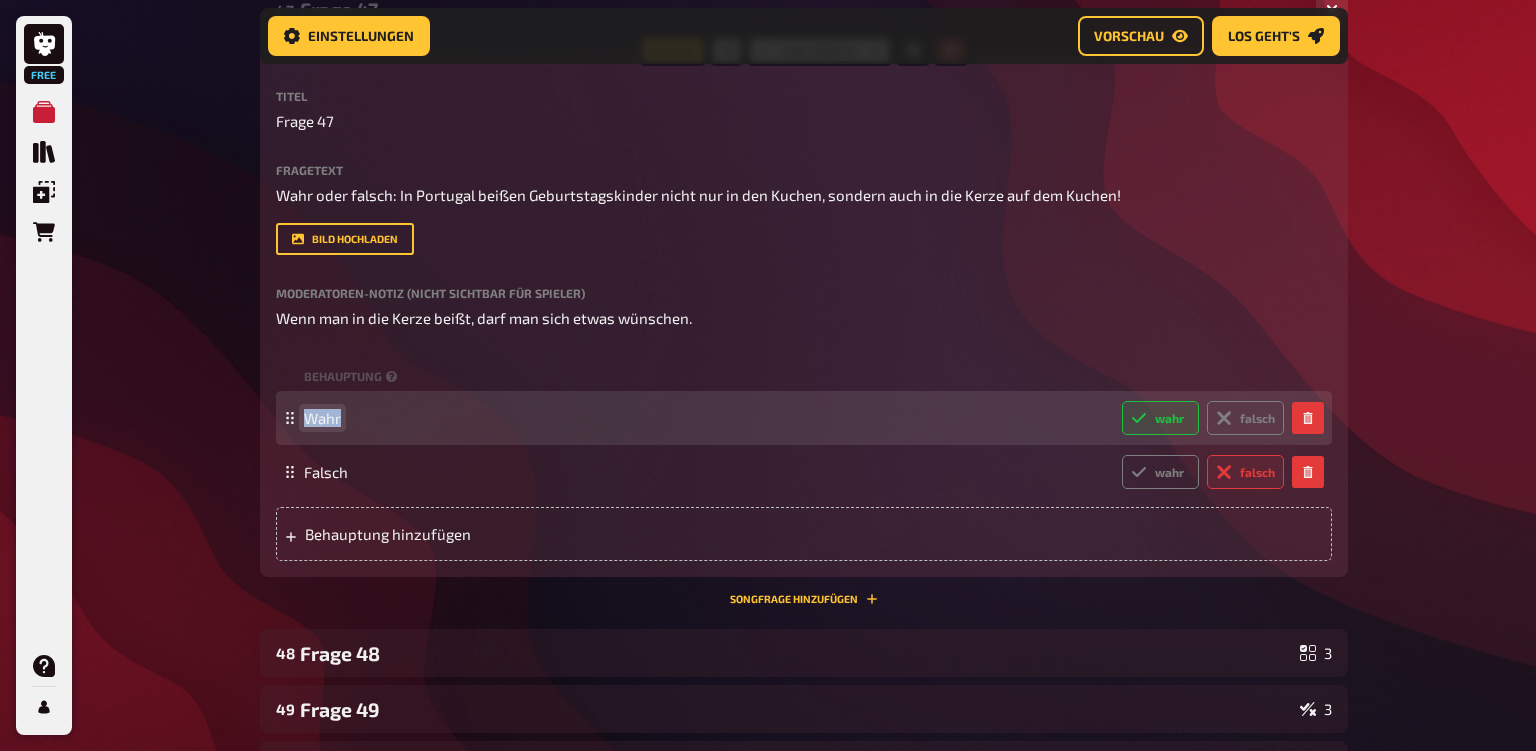 click on "Wahr" at bounding box center (322, 418) 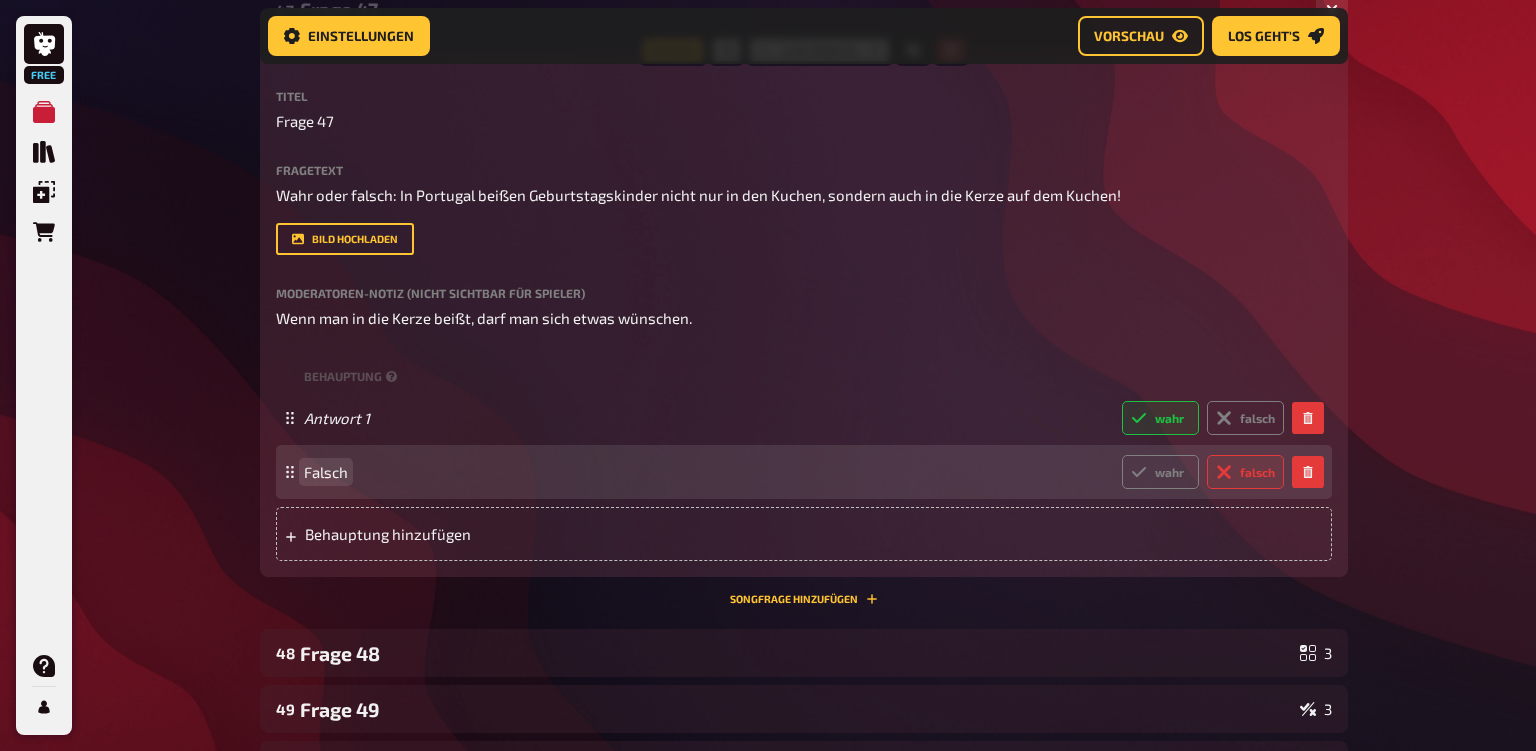 click on "Falsch" at bounding box center (326, 472) 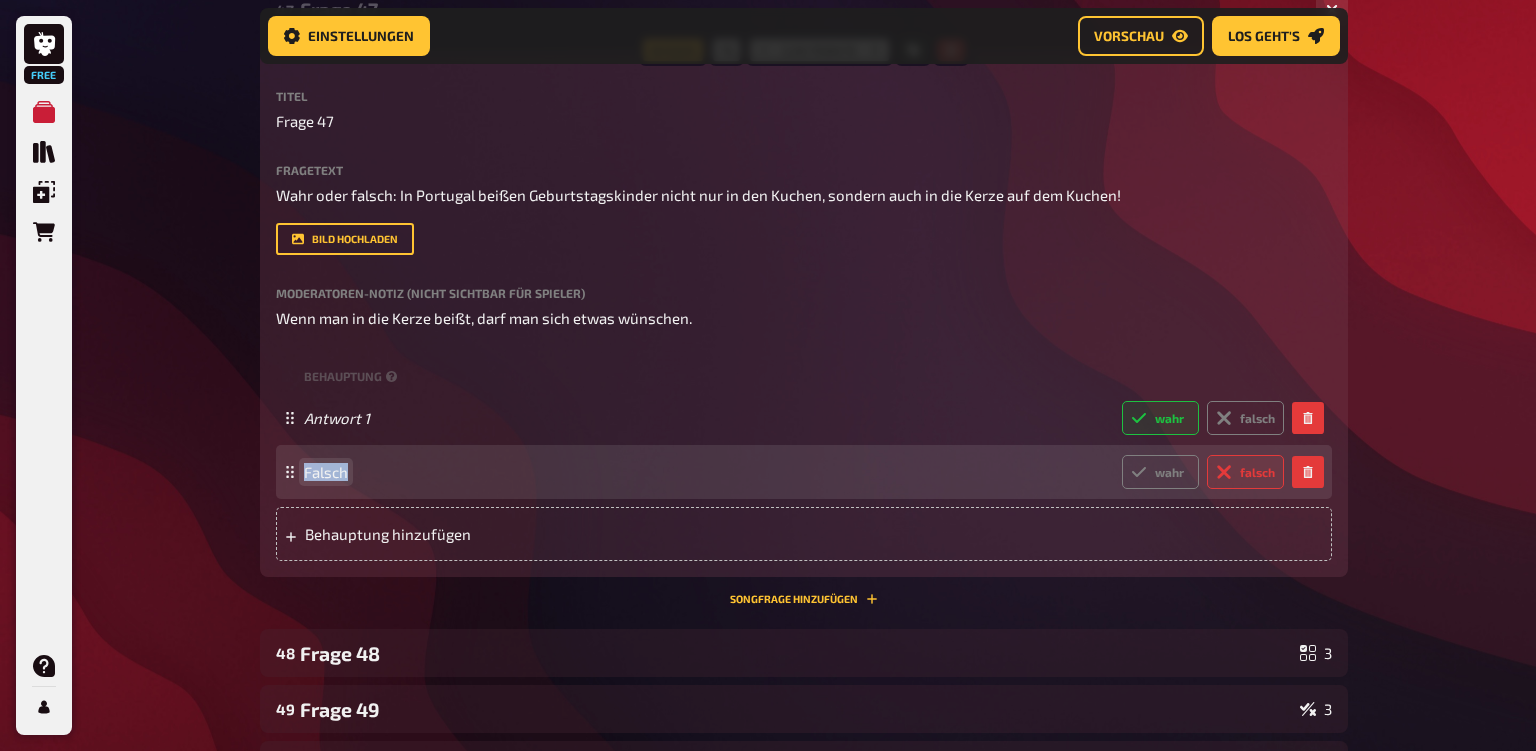 click on "Falsch" at bounding box center [326, 472] 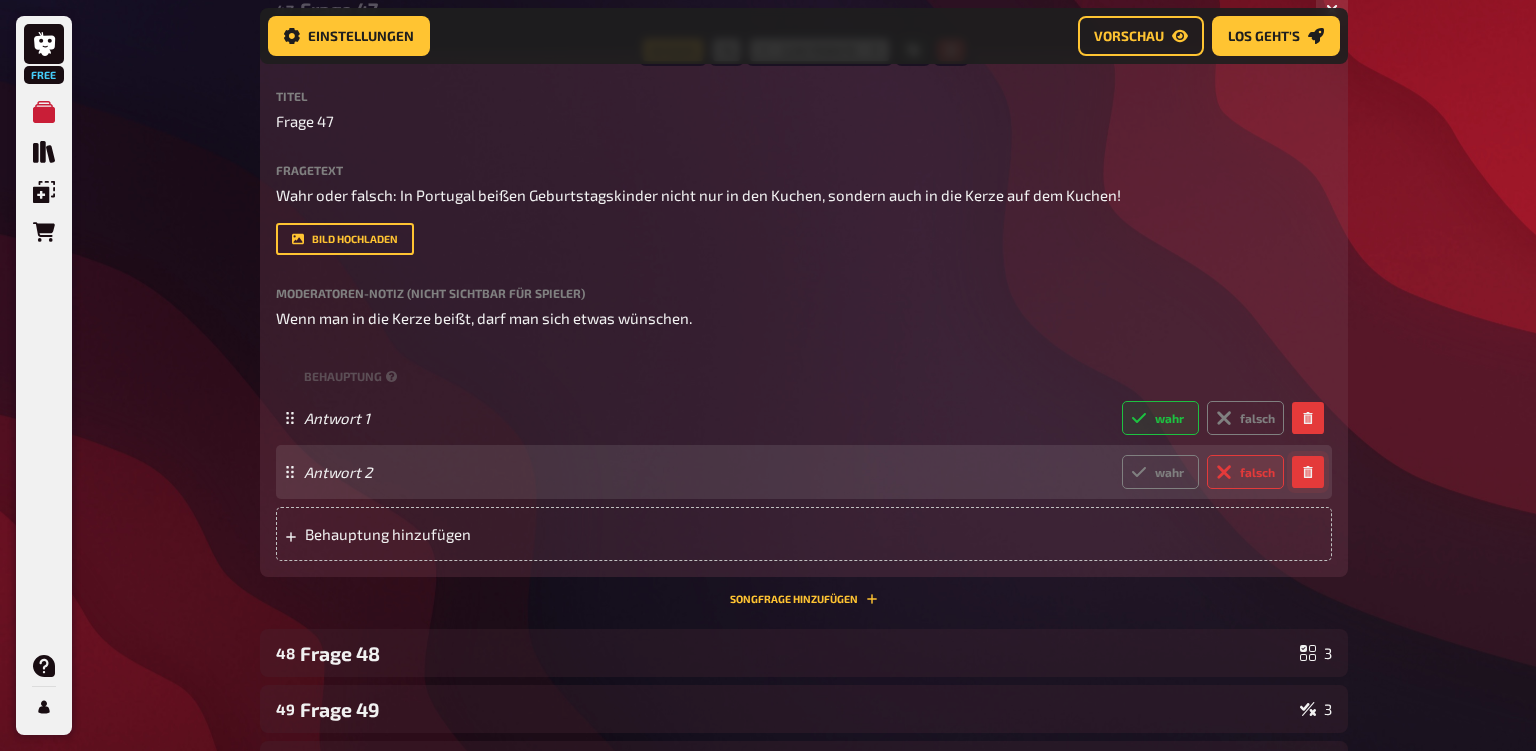 click 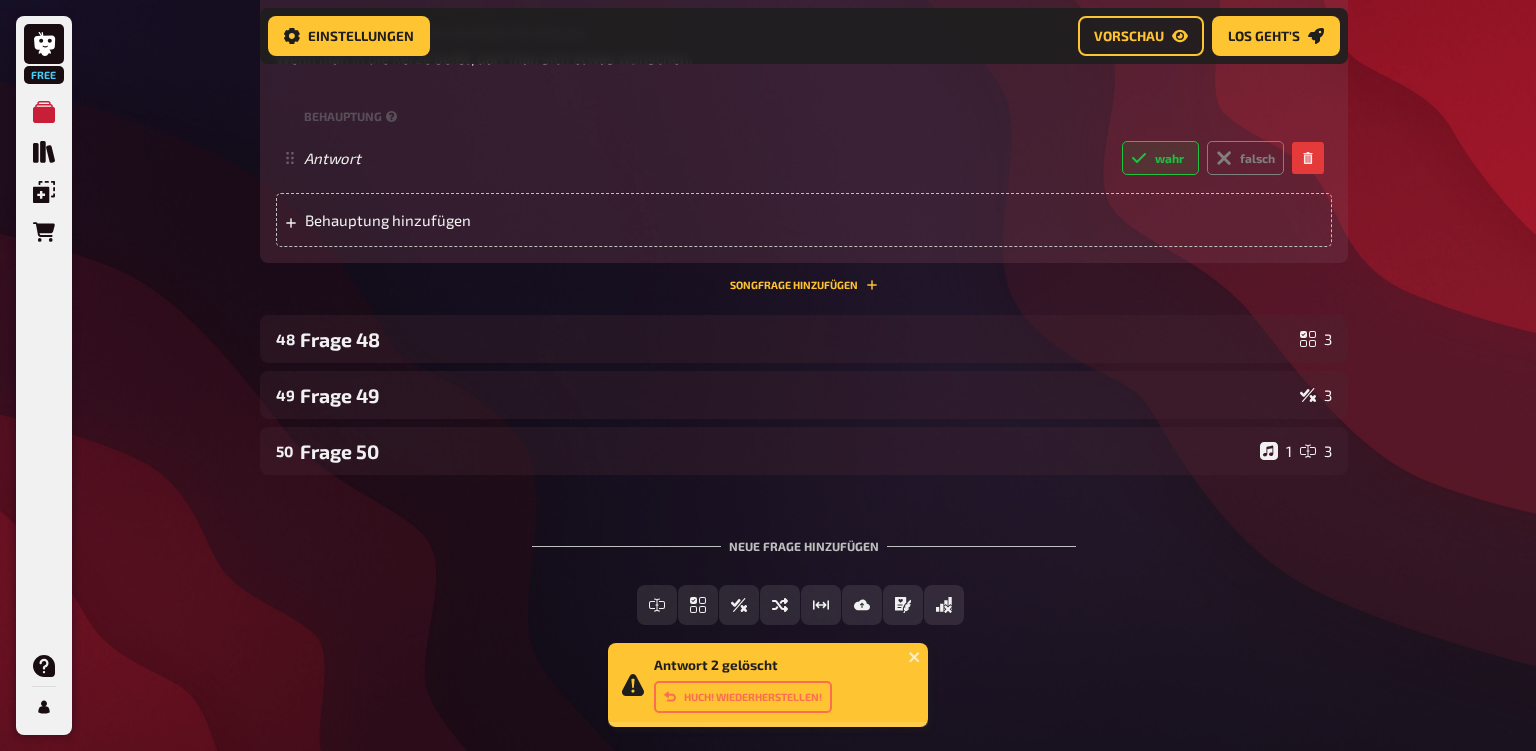 scroll, scrollTop: 5681, scrollLeft: 0, axis: vertical 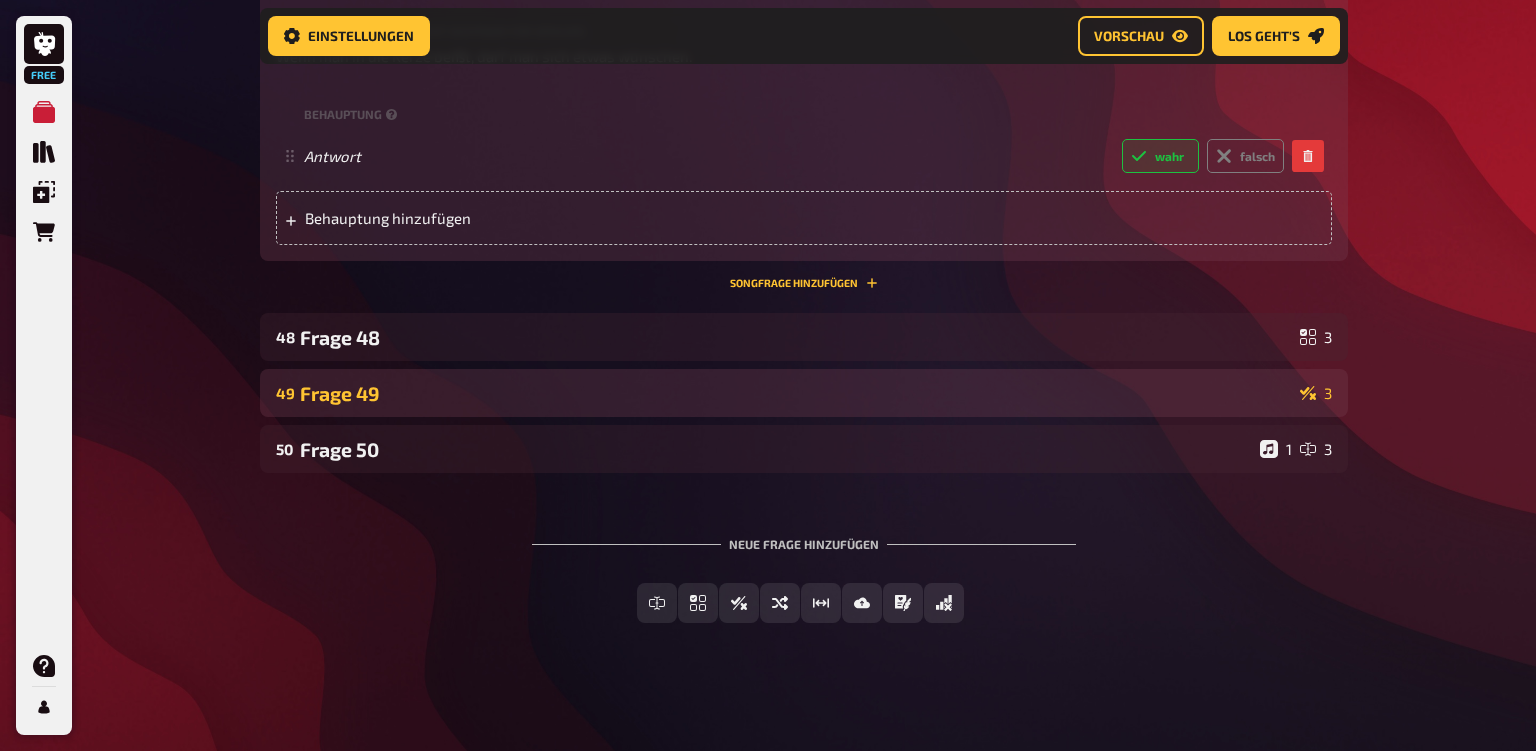 click on "Frage 49" at bounding box center [796, 393] 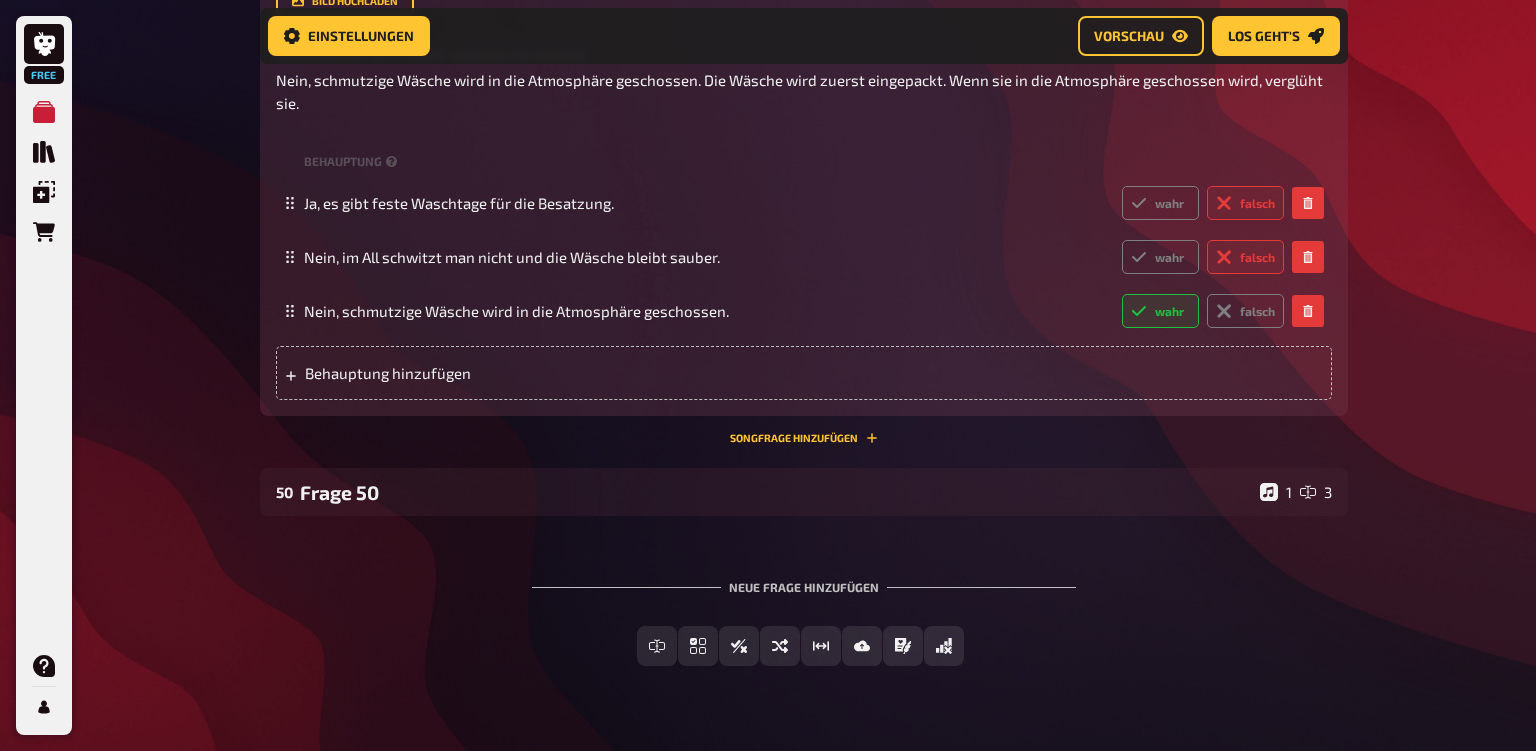 scroll, scrollTop: 6324, scrollLeft: 0, axis: vertical 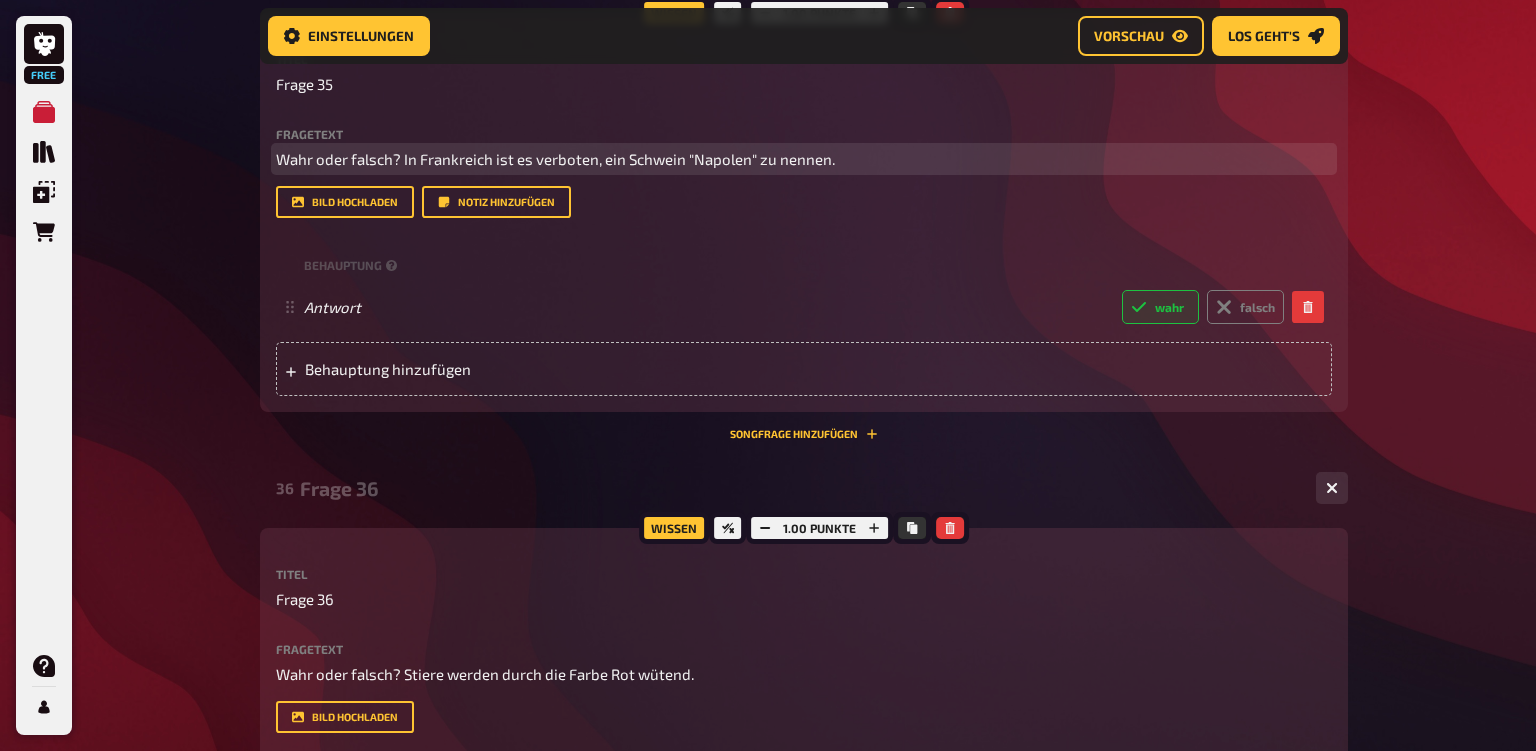 click on "Wahr oder falsch? In Frankreich ist es verboten, ein Schwein "Napolen" zu nennen." at bounding box center (555, 159) 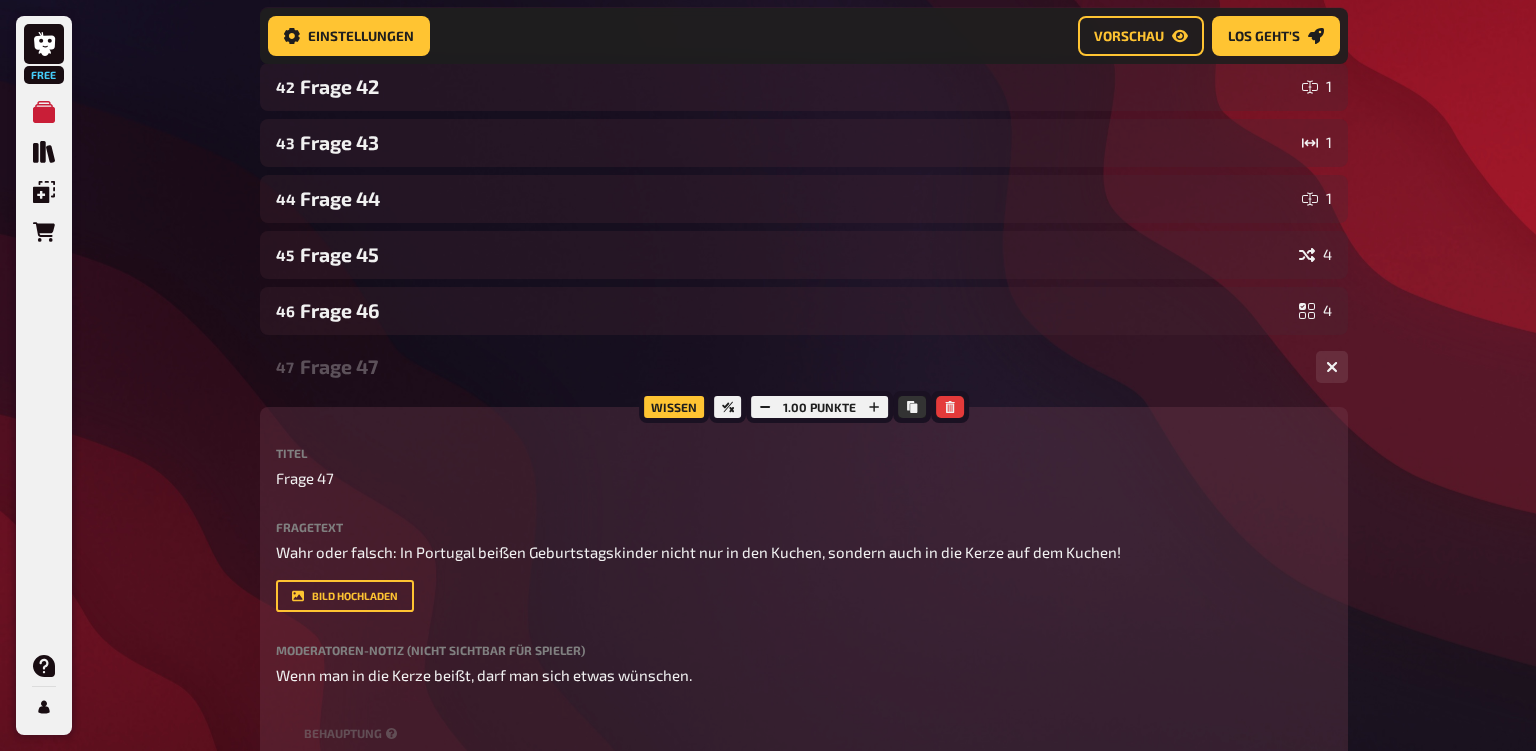 scroll, scrollTop: 5061, scrollLeft: 0, axis: vertical 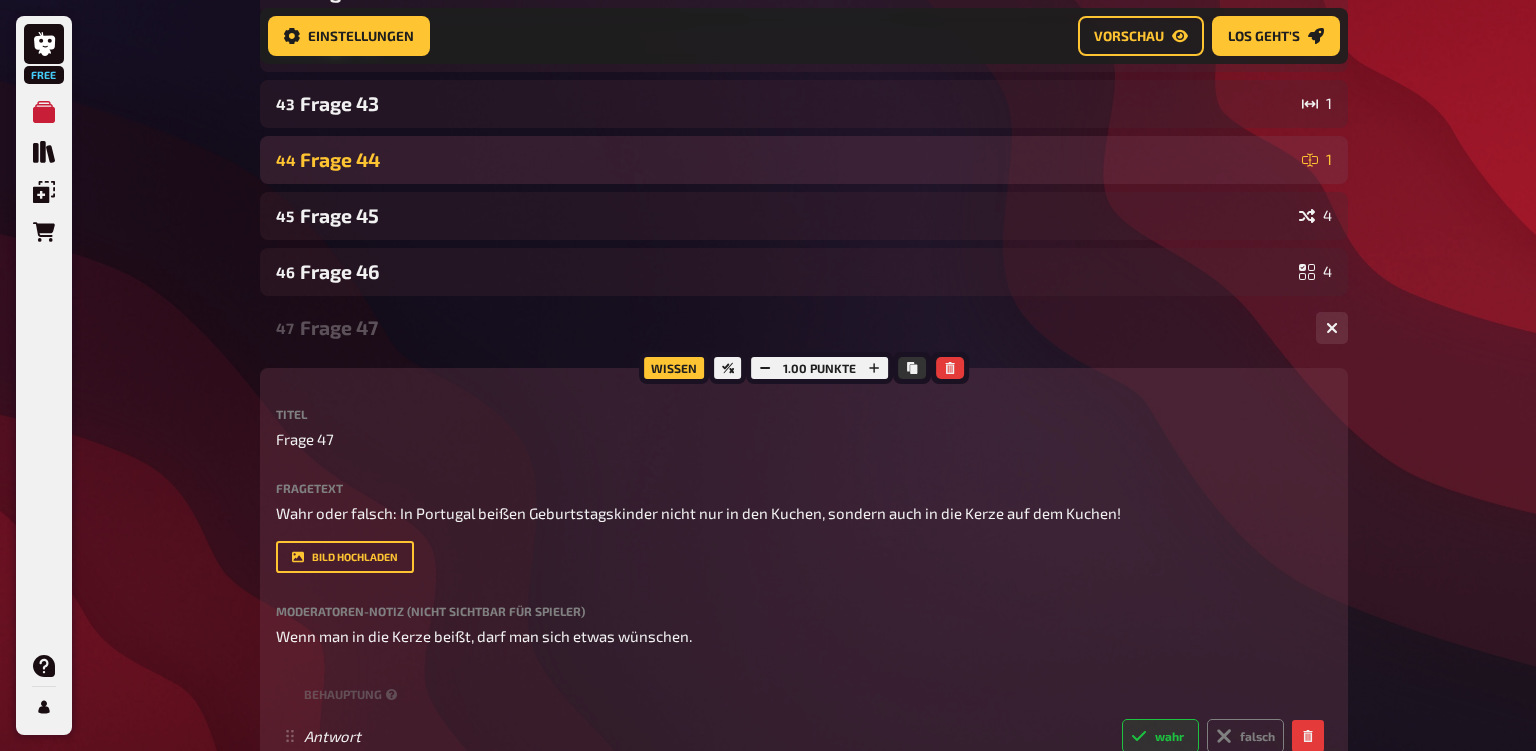 click on "Frage 44" at bounding box center [797, 159] 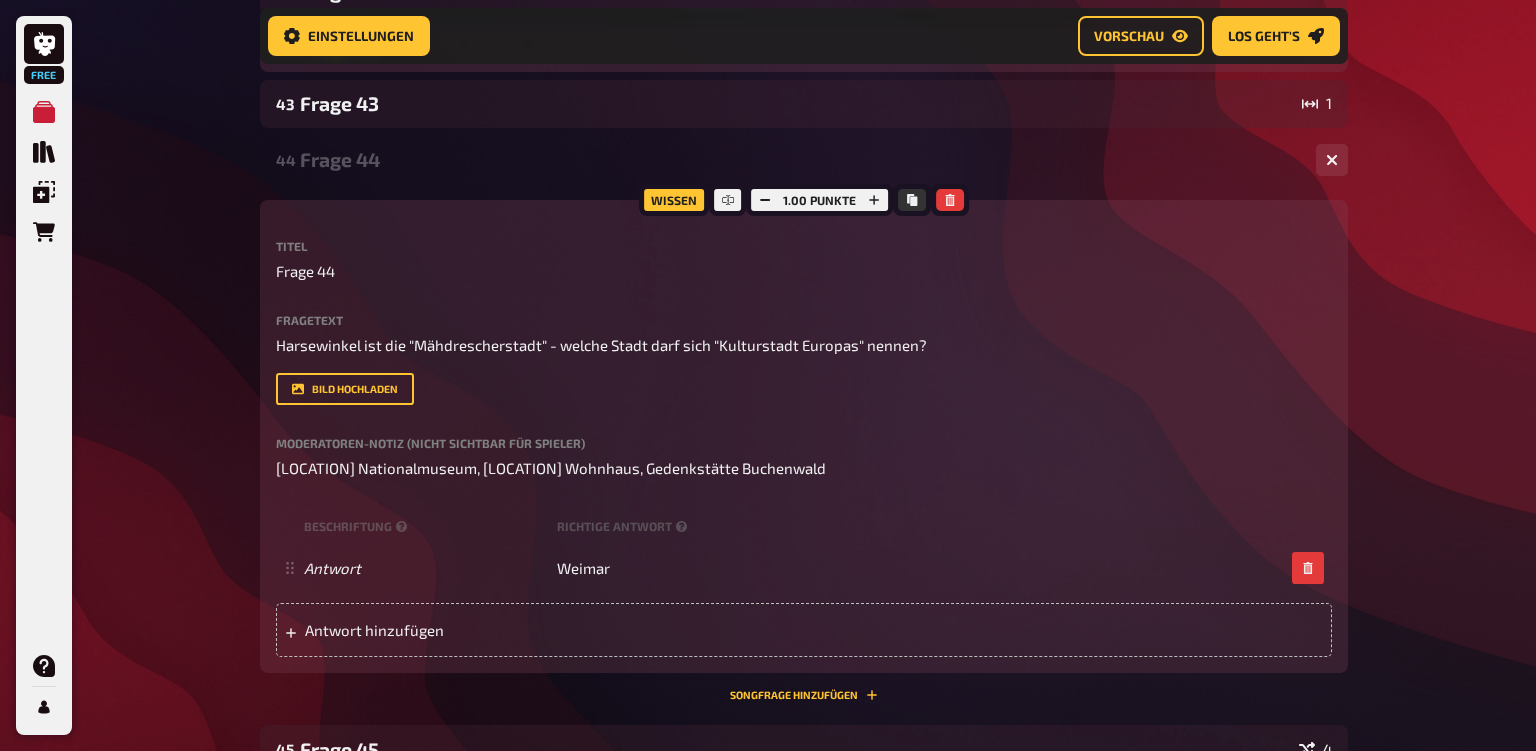 click on "Frage 42" at bounding box center [797, 47] 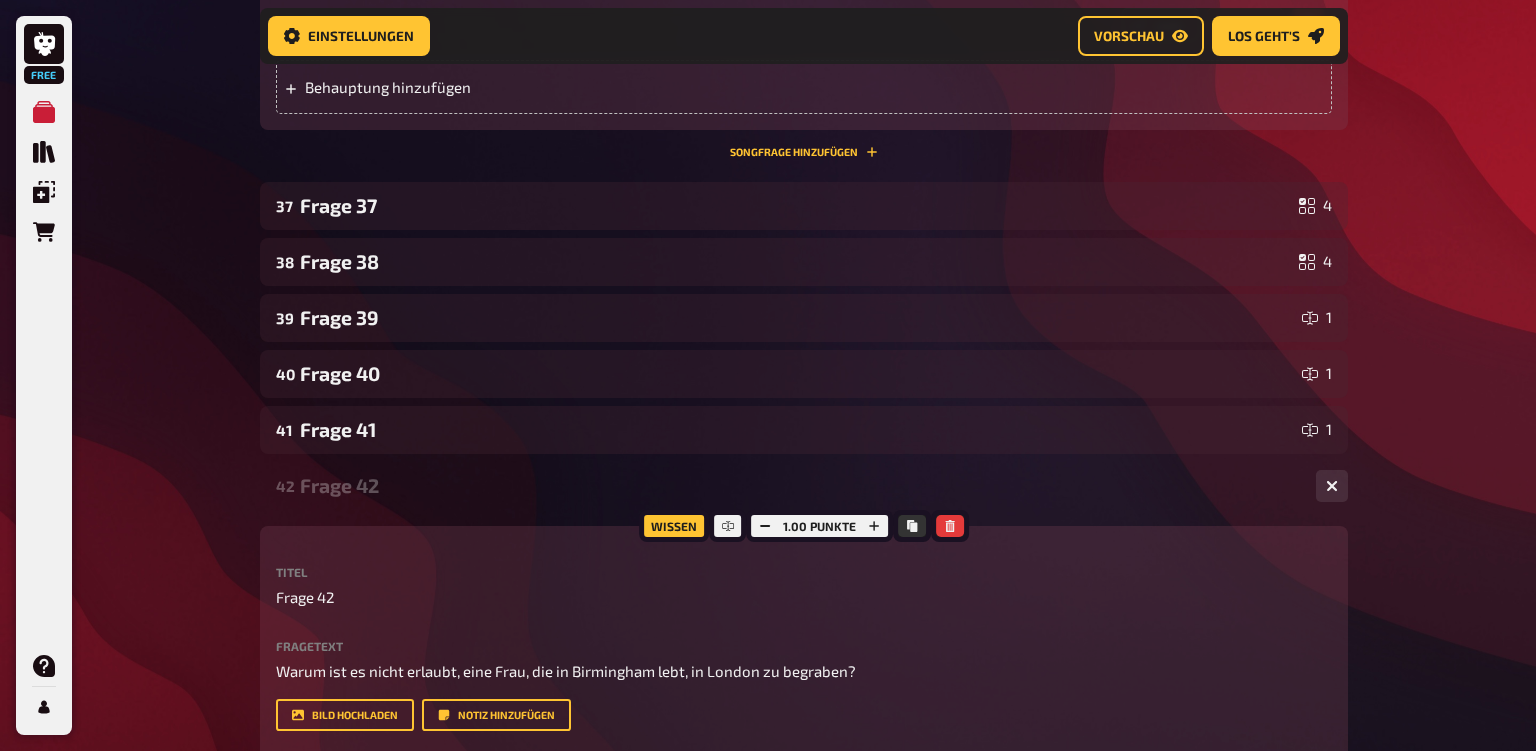 scroll, scrollTop: 4605, scrollLeft: 0, axis: vertical 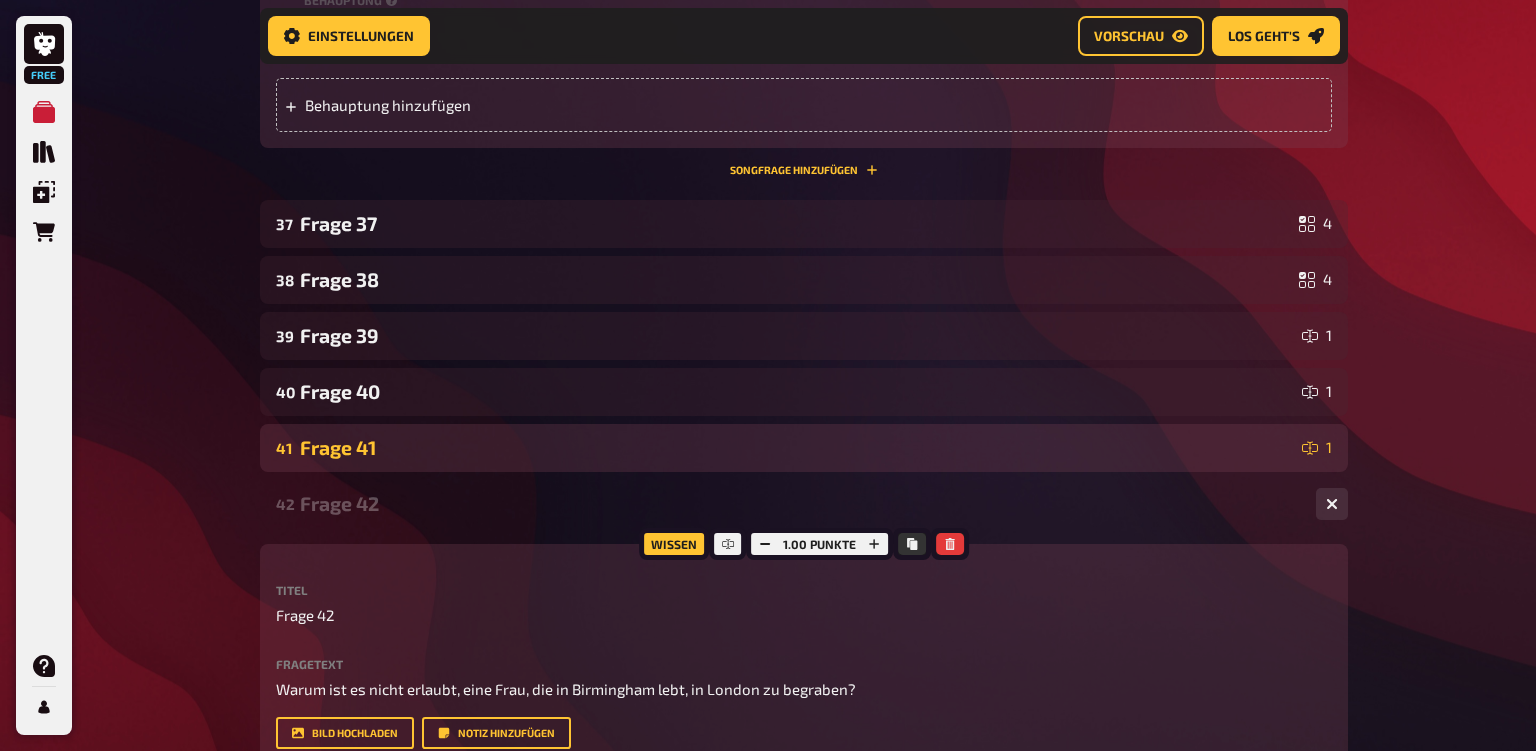 click on "Frage 41" at bounding box center [797, 447] 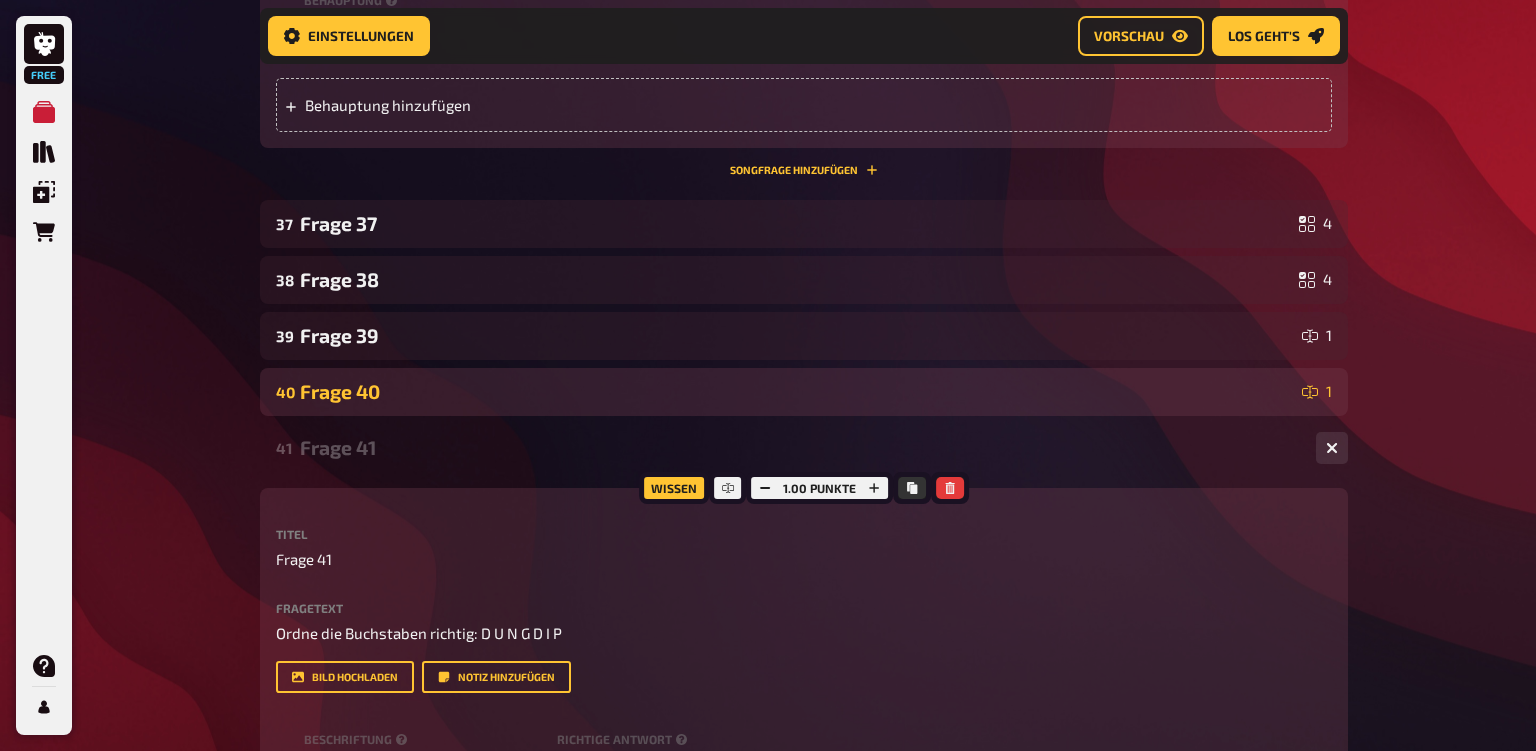 click on "Frage 40" at bounding box center [797, 391] 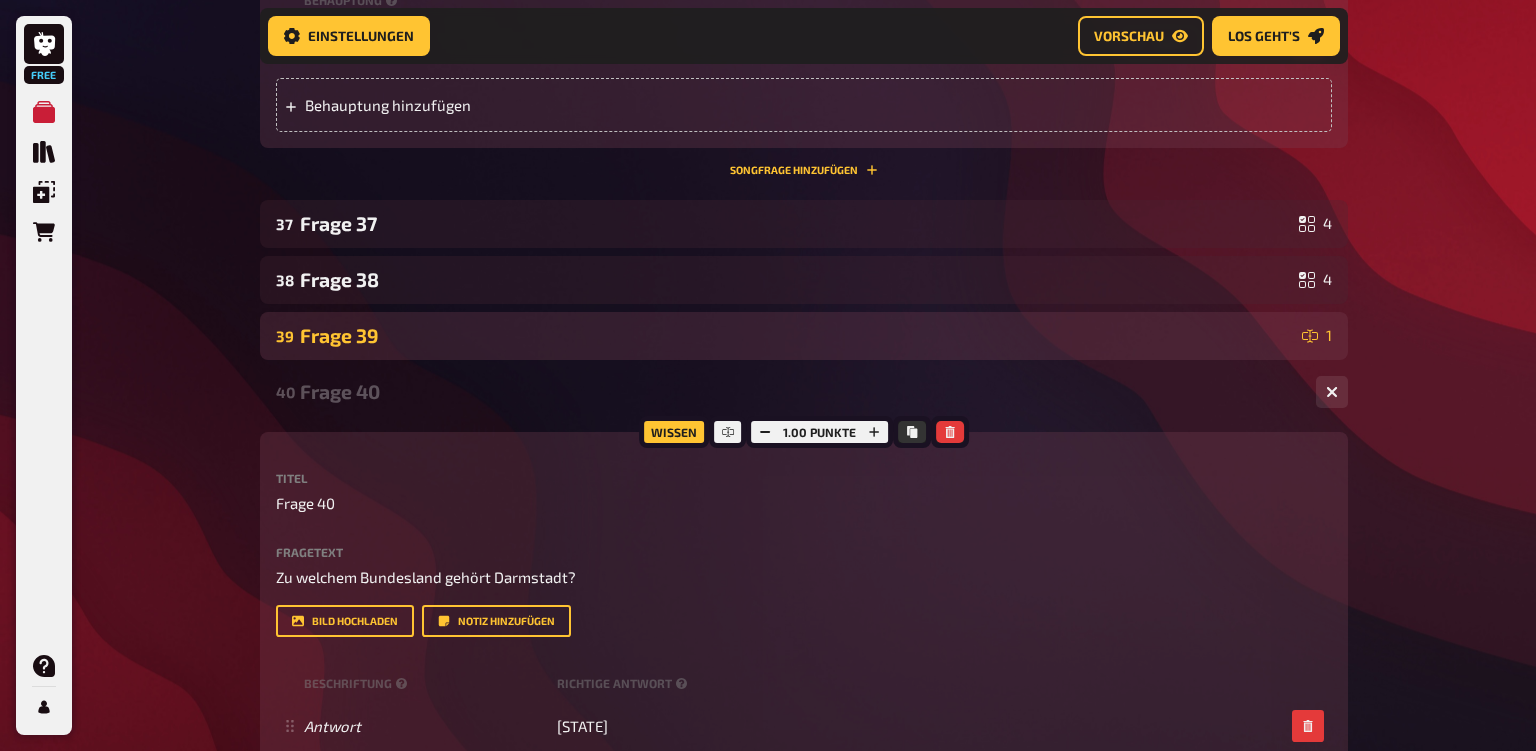 click on "39 Frage 39 1" at bounding box center [804, 336] 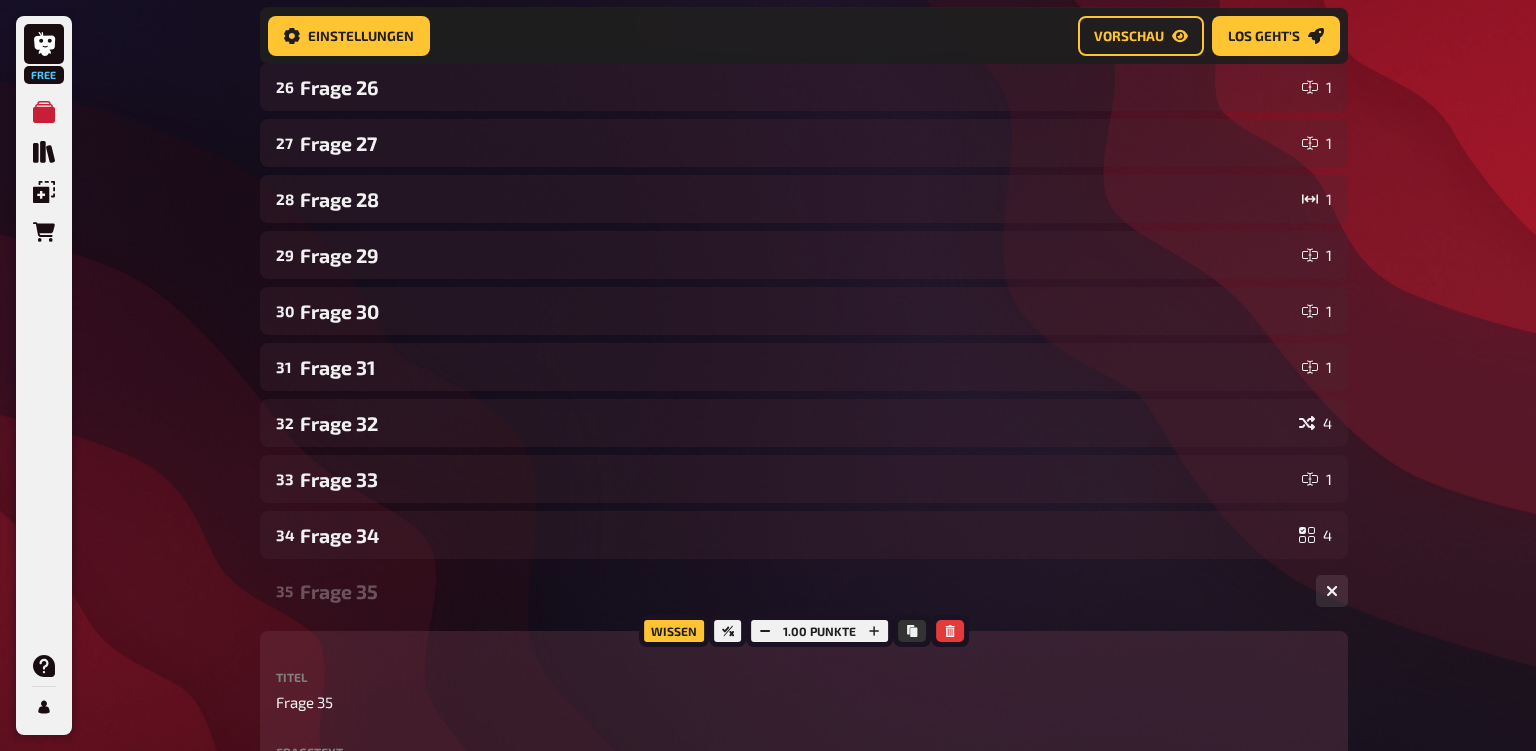 scroll, scrollTop: 3123, scrollLeft: 0, axis: vertical 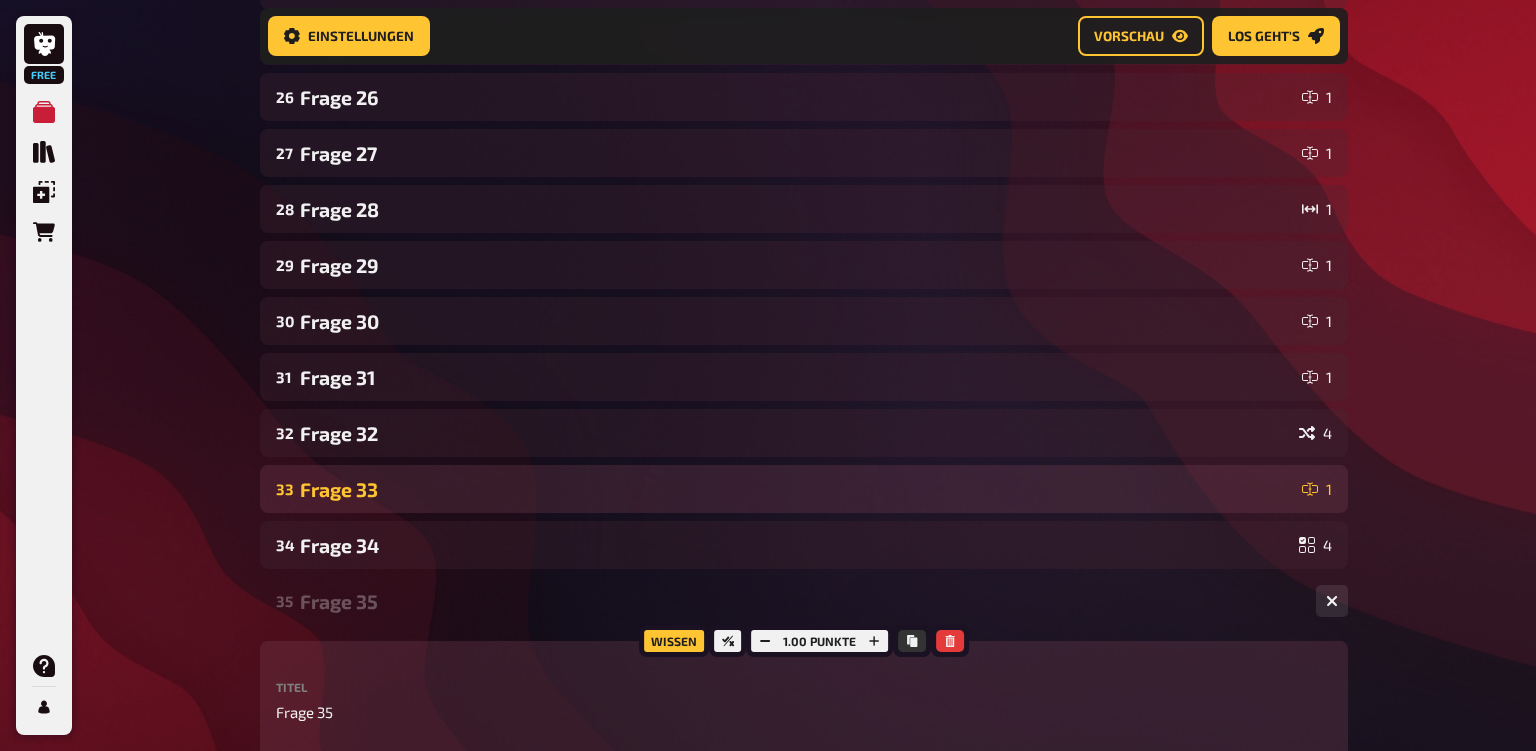 click on "Frage 33" at bounding box center [797, 489] 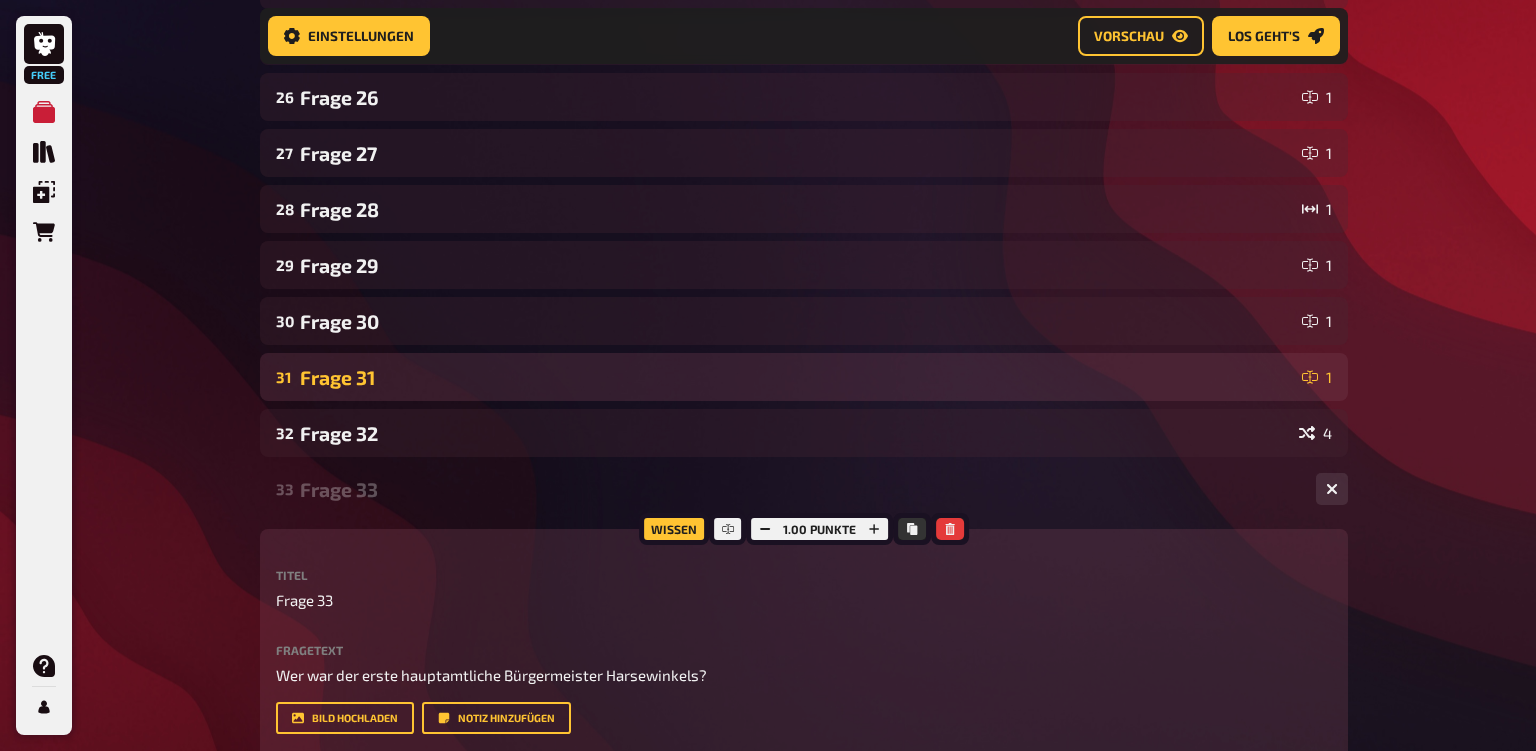 click on "Frage 31" at bounding box center [797, 377] 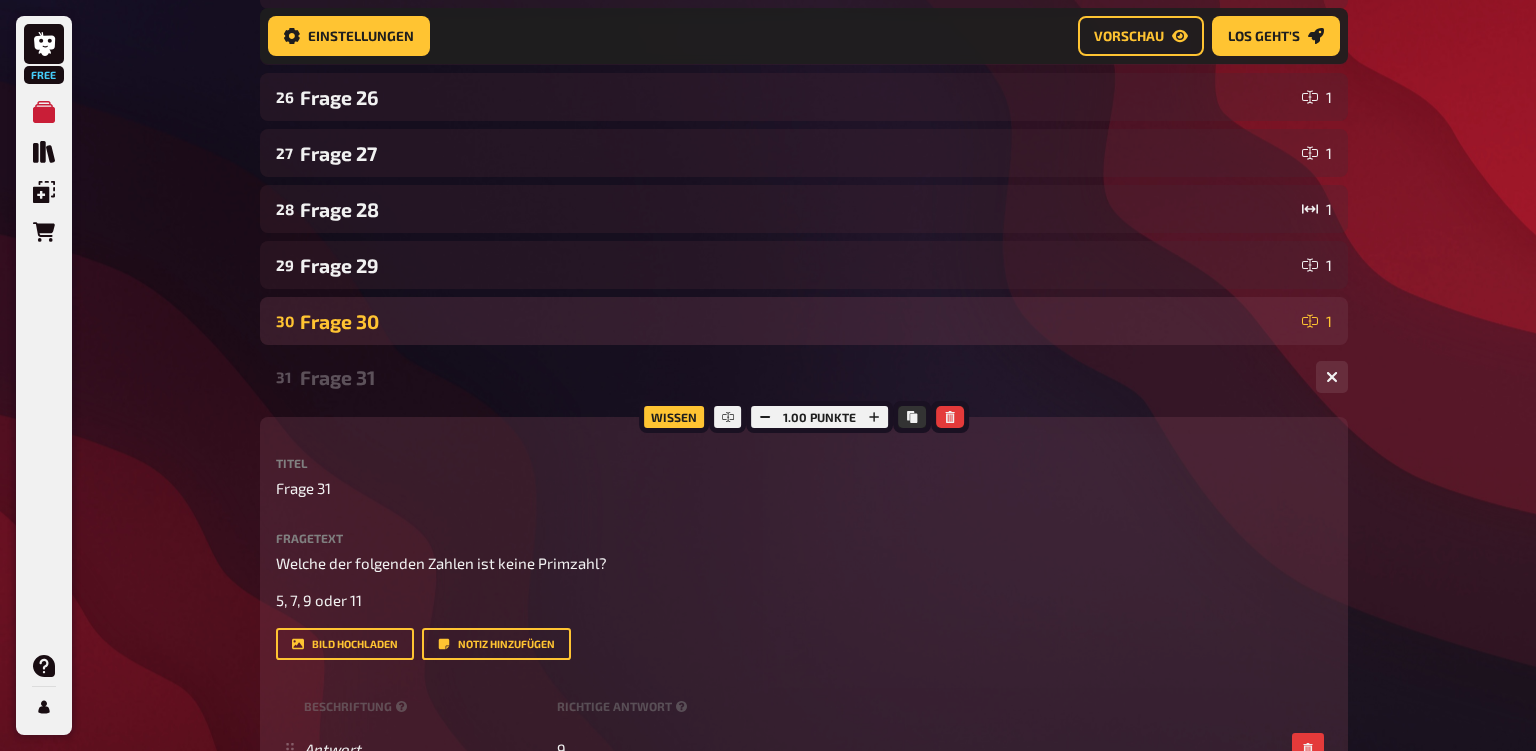 click on "Frage 30" at bounding box center (797, 321) 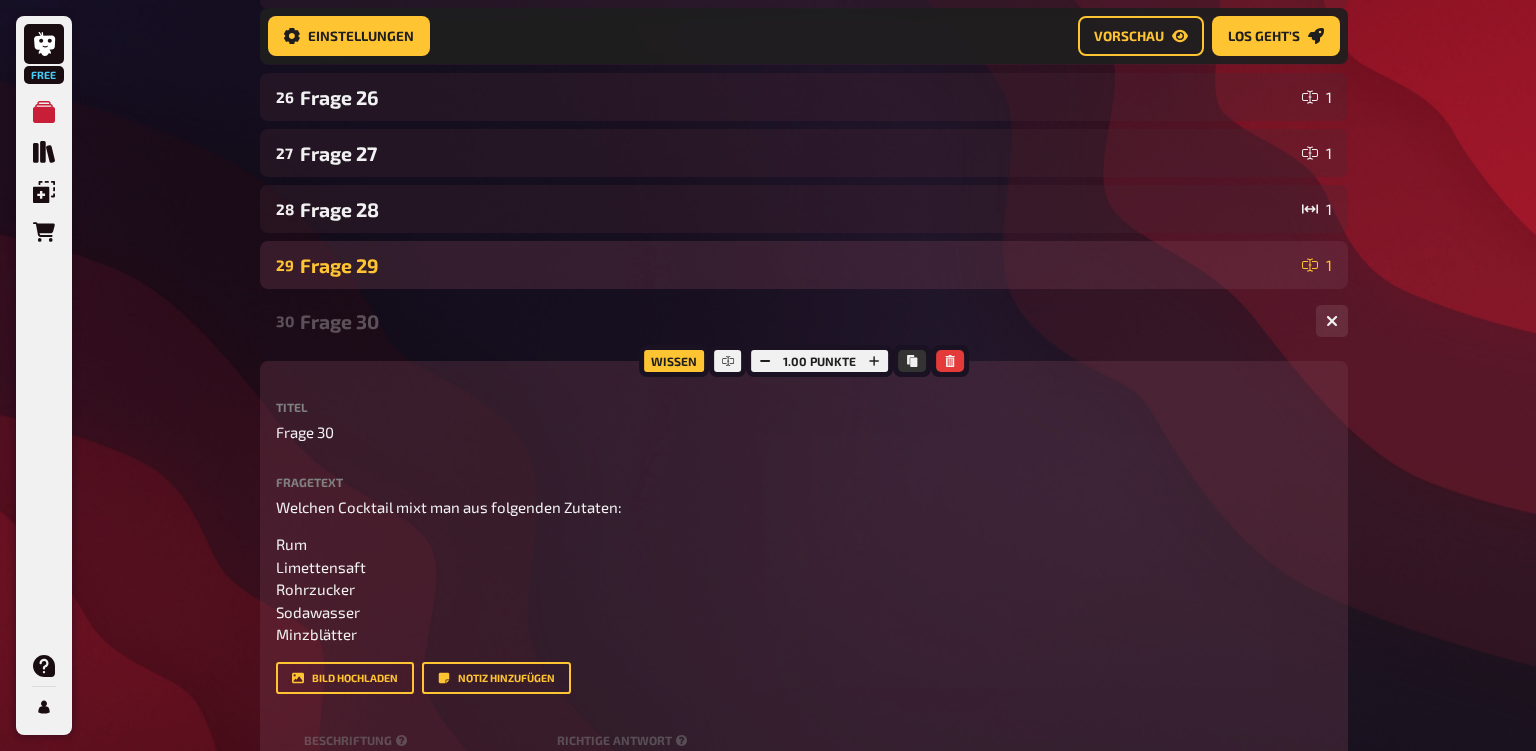 click on "[NUMBER]" at bounding box center [804, 265] 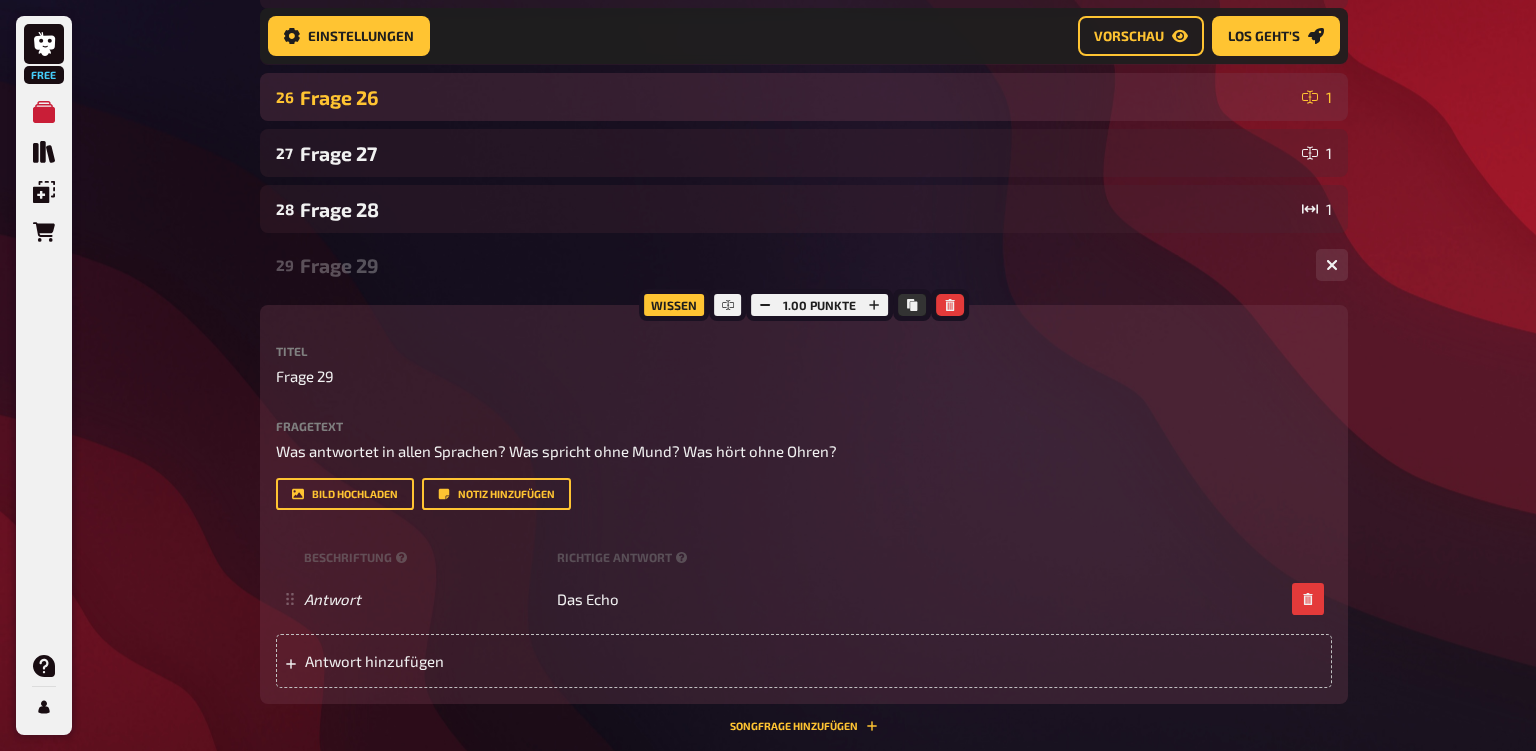 click on "Frage 26" at bounding box center [797, 97] 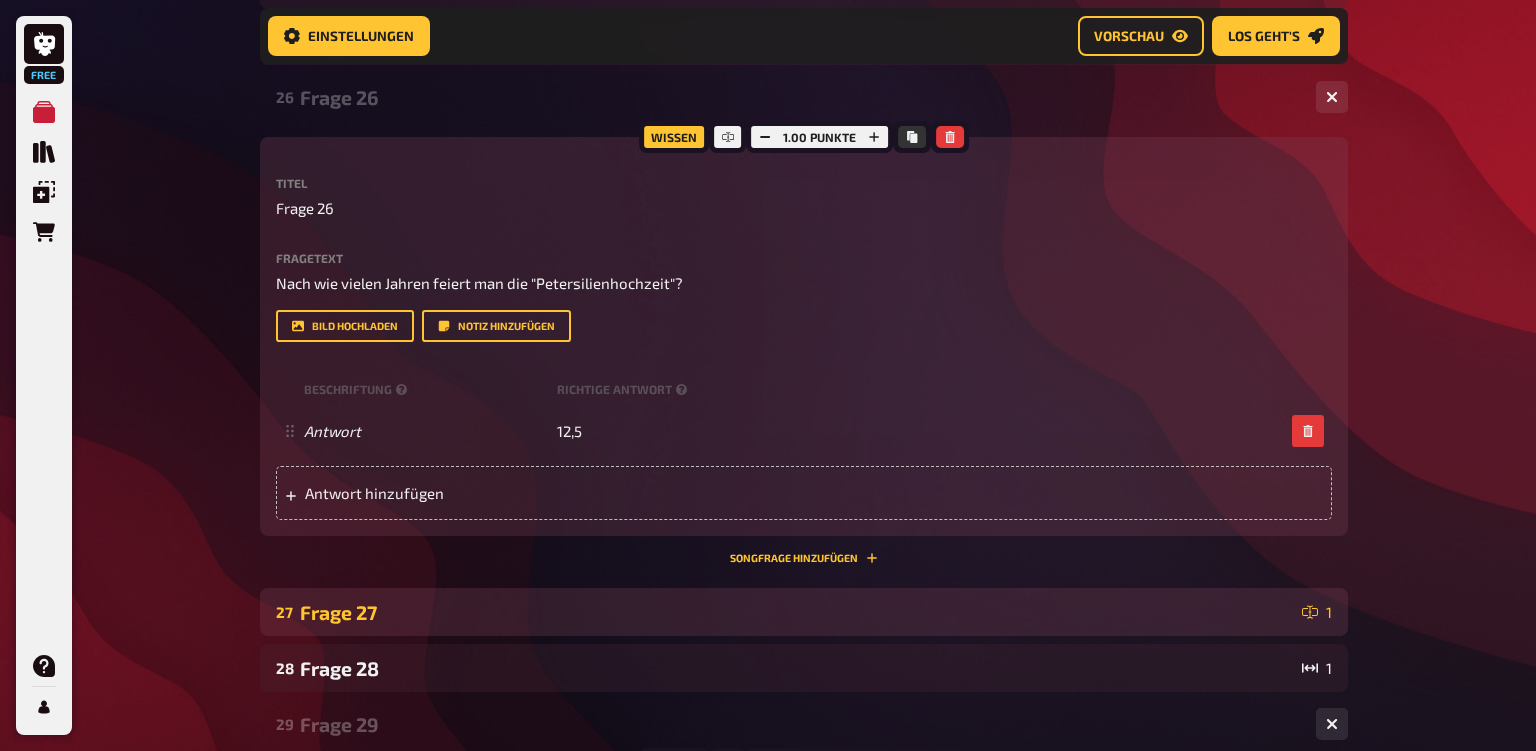 click on "Frage 27" at bounding box center (797, 612) 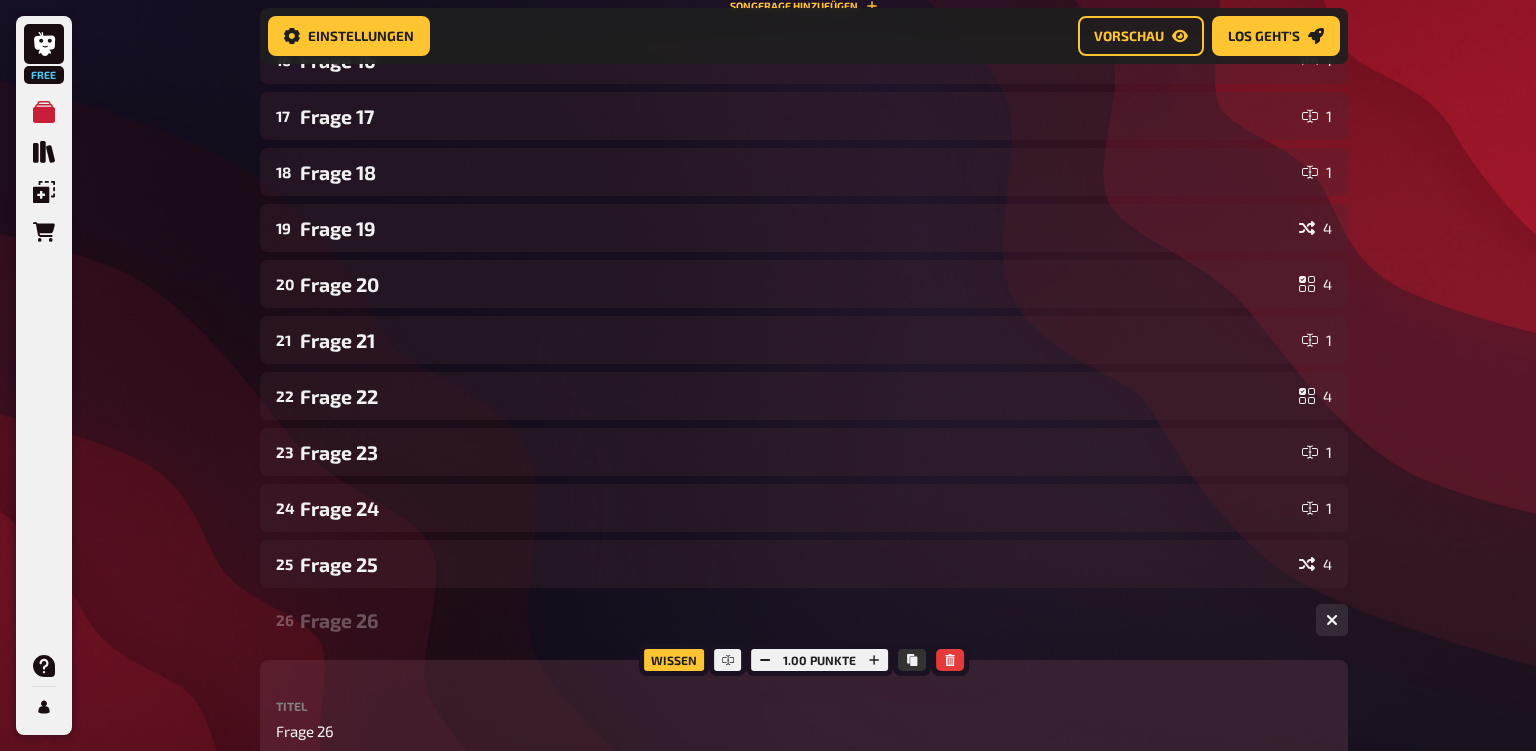 scroll, scrollTop: 2573, scrollLeft: 0, axis: vertical 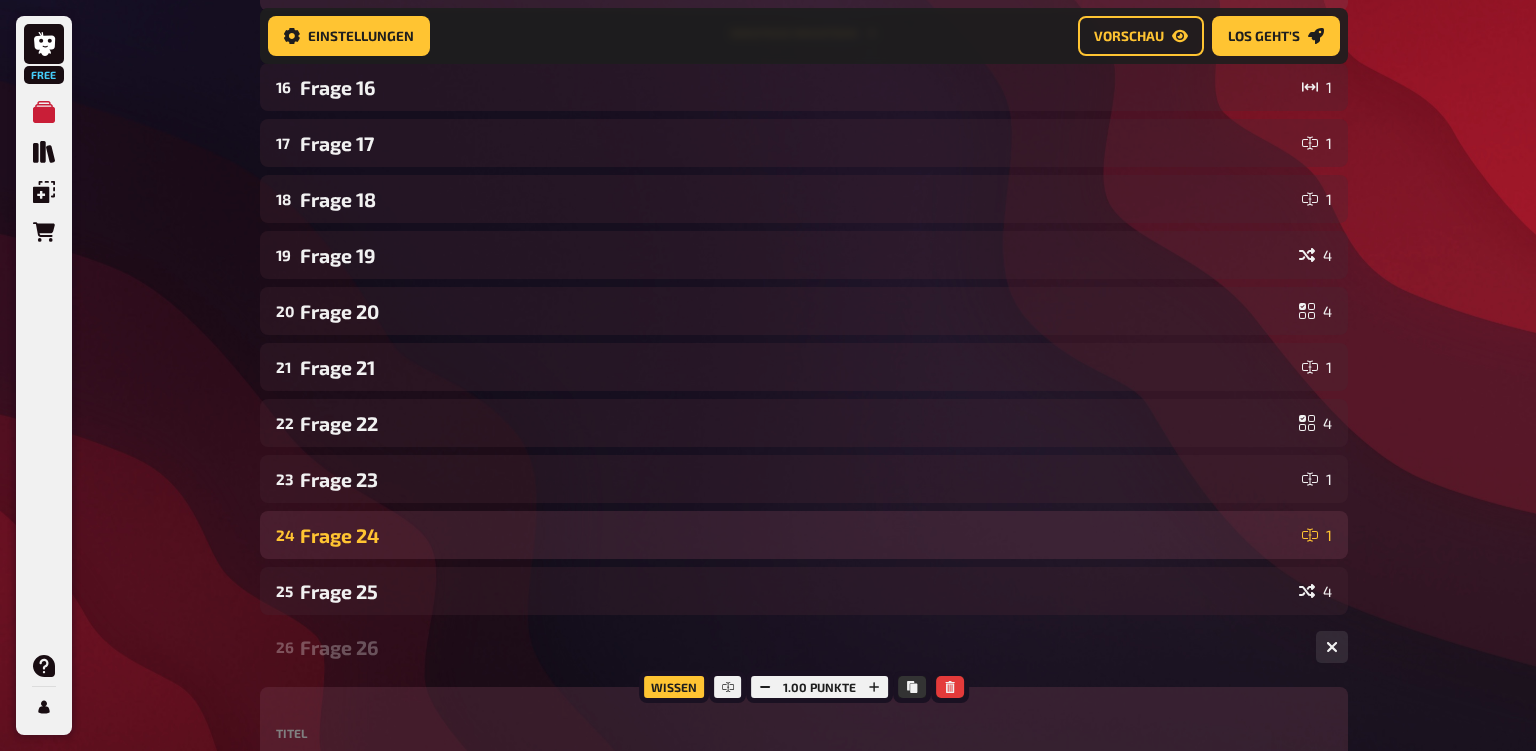 click on "24" at bounding box center (284, 535) 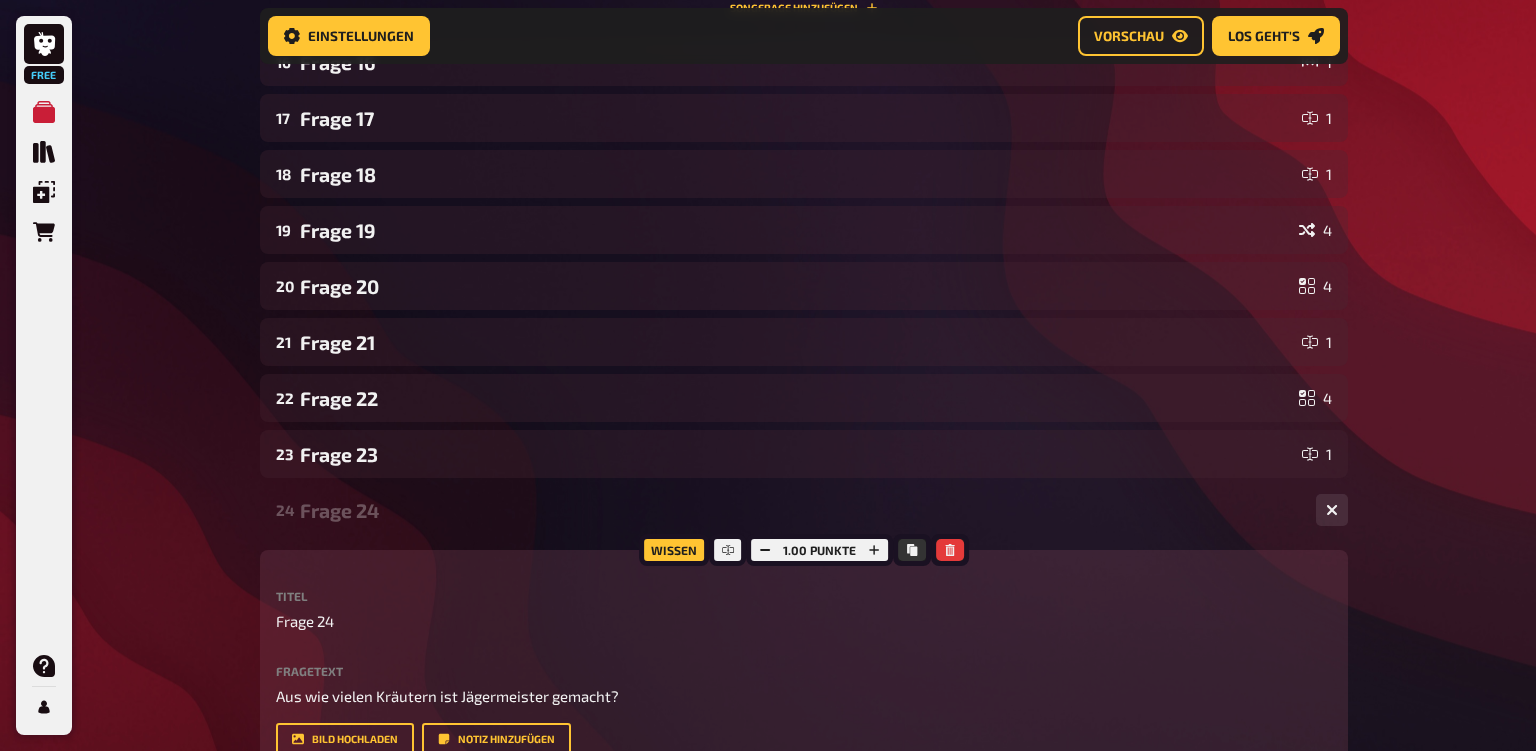 scroll, scrollTop: 2654, scrollLeft: 0, axis: vertical 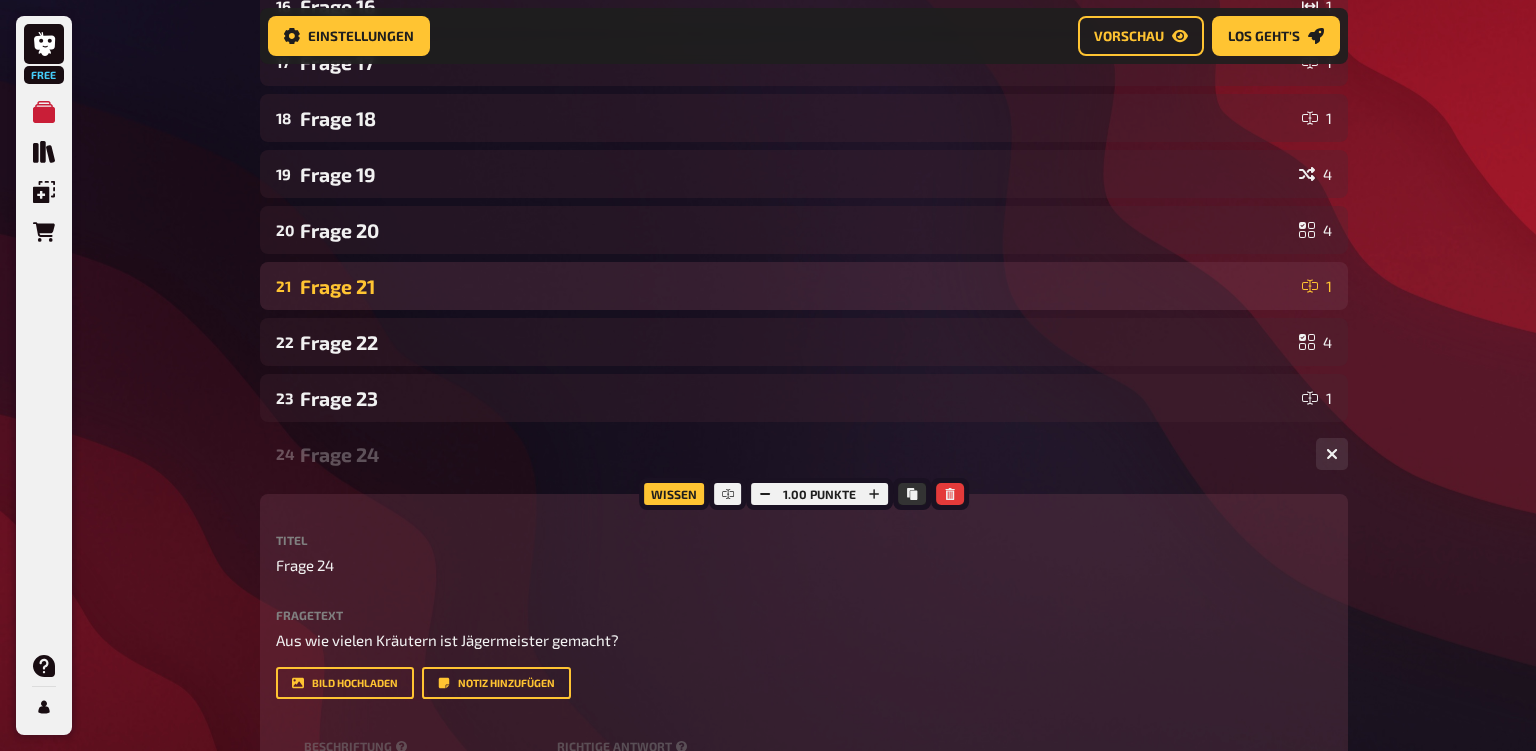 click on "Frage 21" at bounding box center (797, 286) 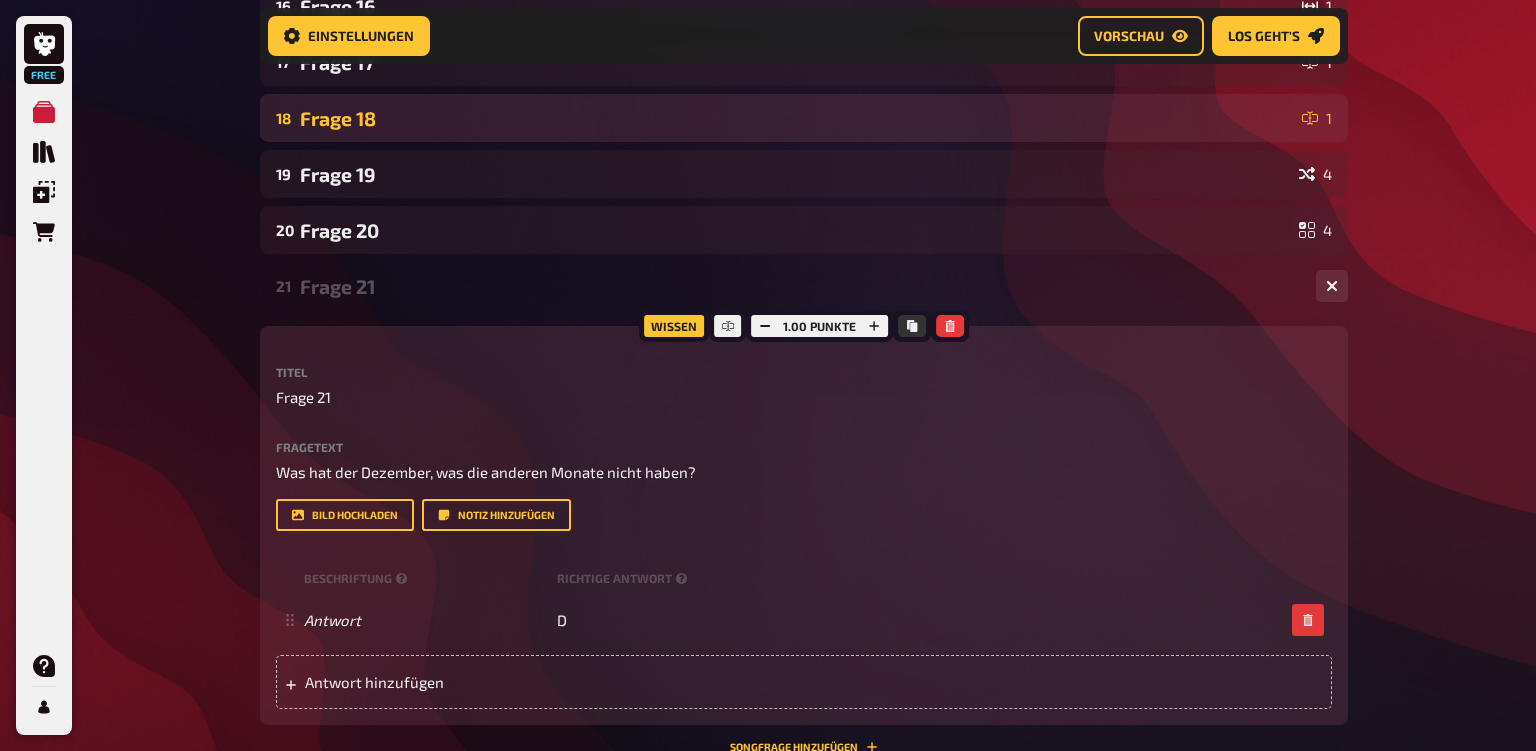 click on "Frage 18" at bounding box center (797, 118) 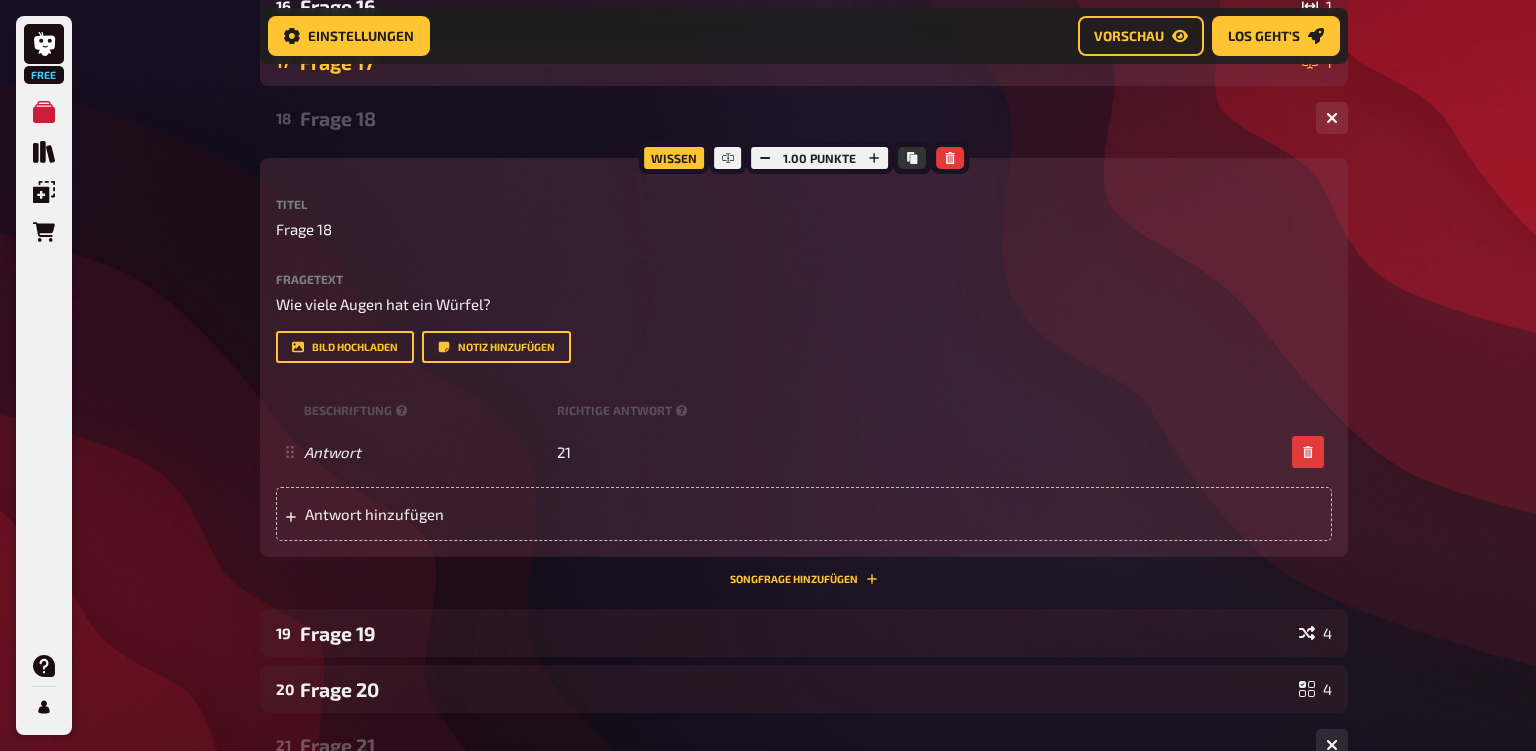 click on "Frage 17" at bounding box center (797, 62) 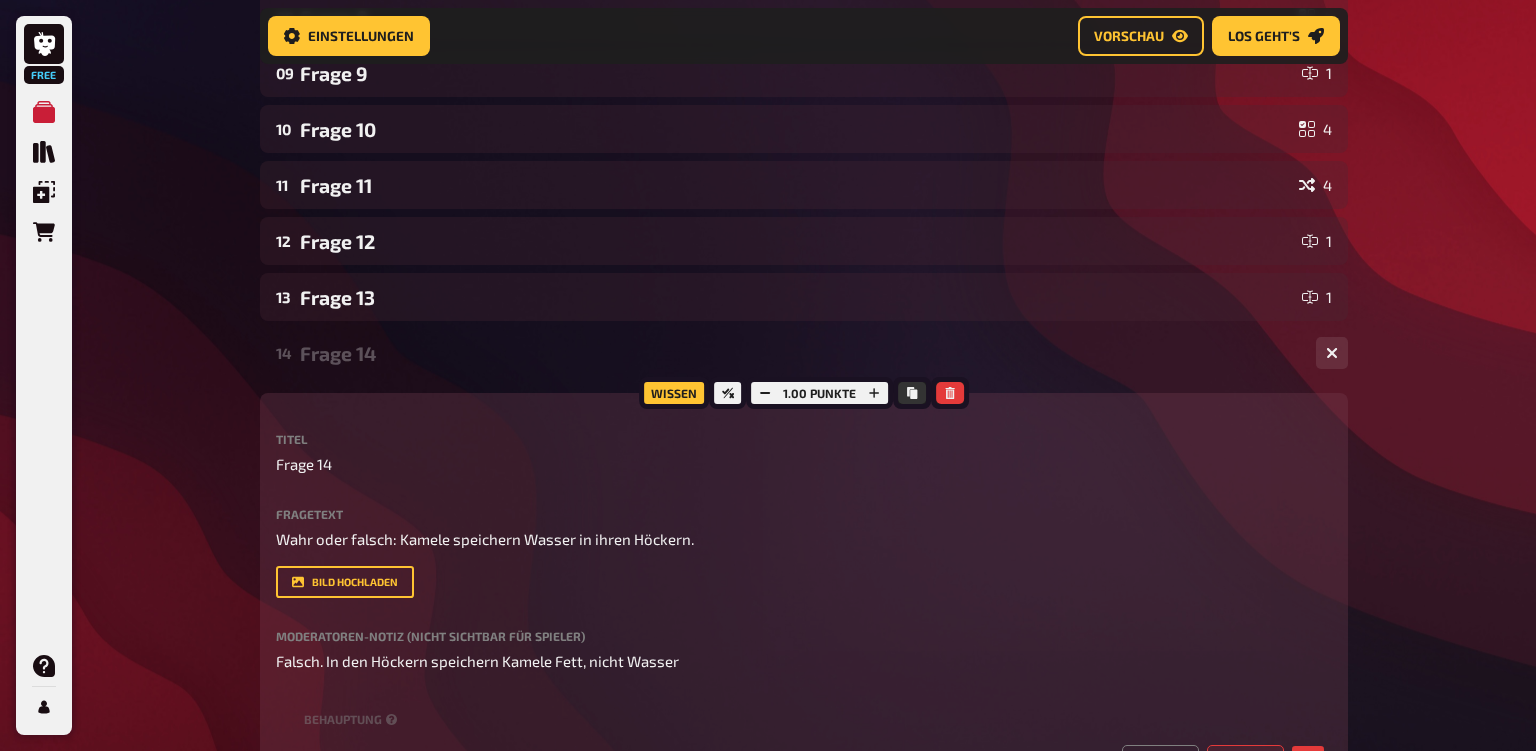 scroll, scrollTop: 1222, scrollLeft: 0, axis: vertical 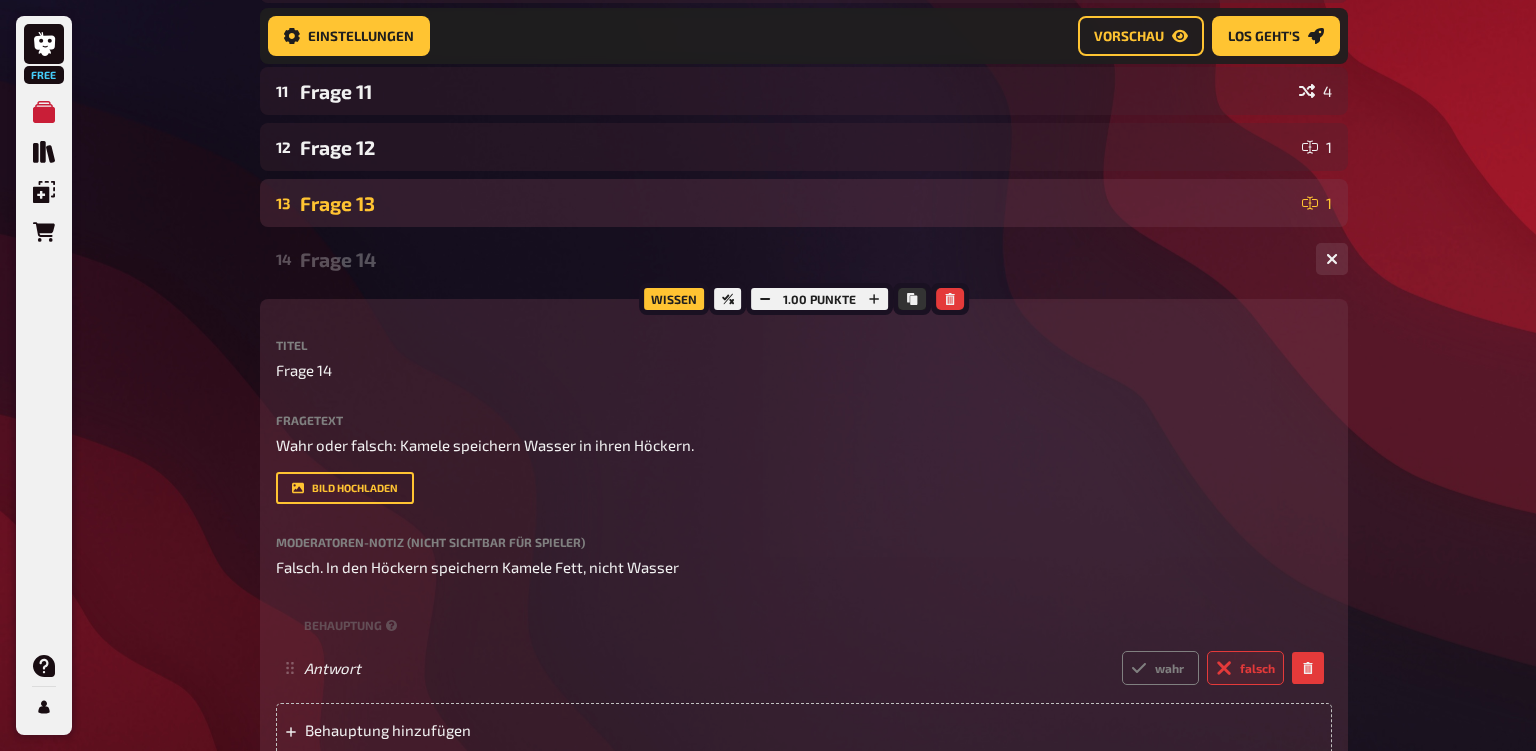click on "Frage 13" at bounding box center (797, 203) 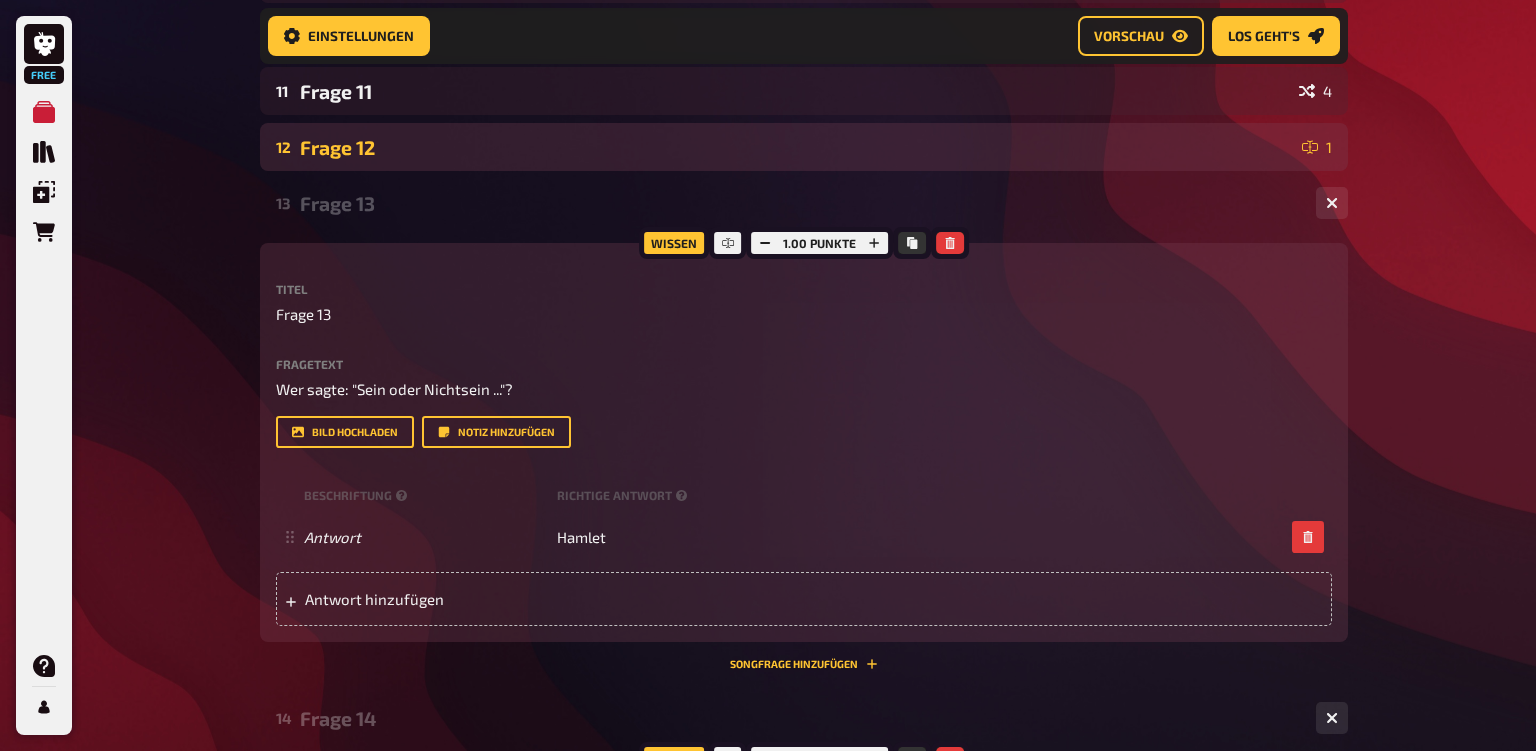 click on "Frage 12" at bounding box center (797, 147) 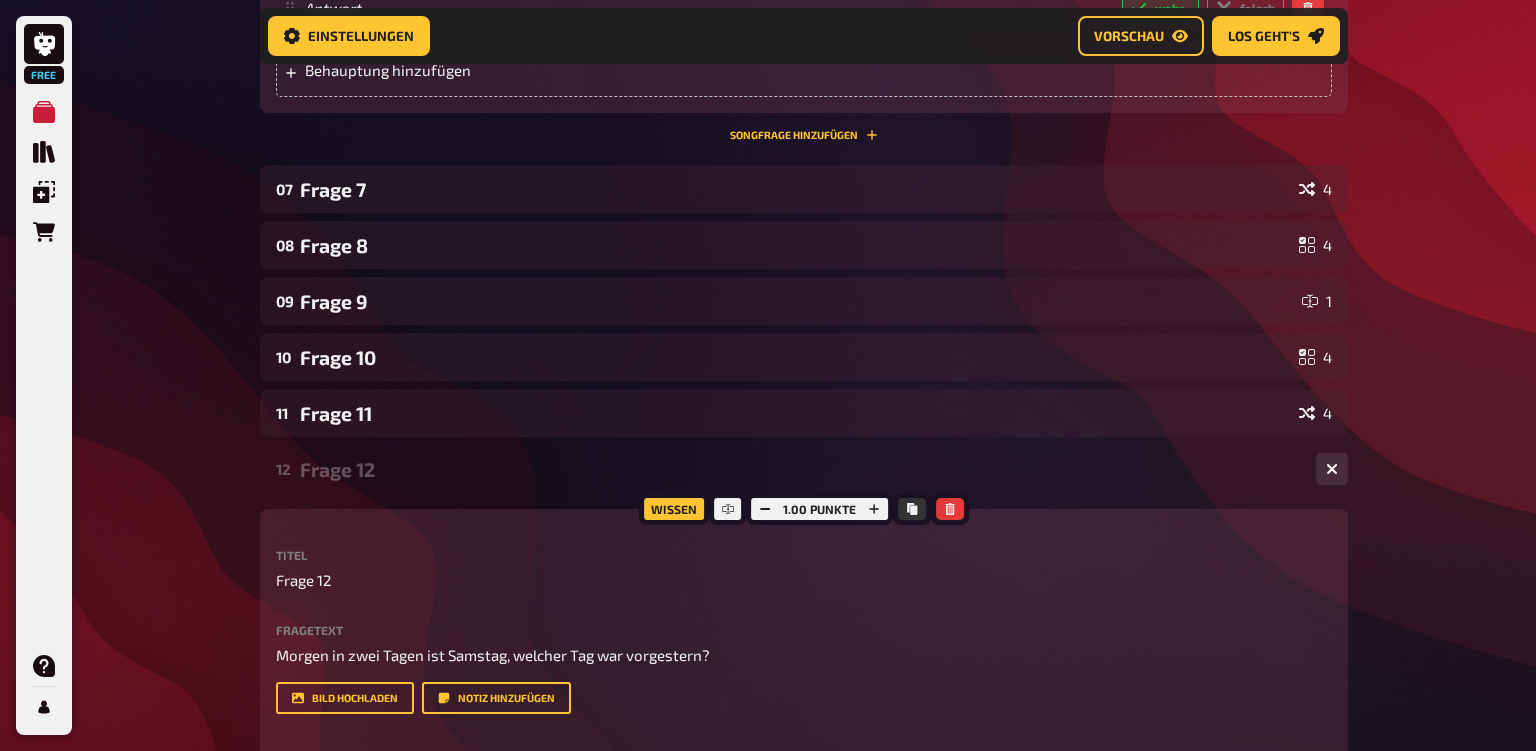 scroll, scrollTop: 884, scrollLeft: 0, axis: vertical 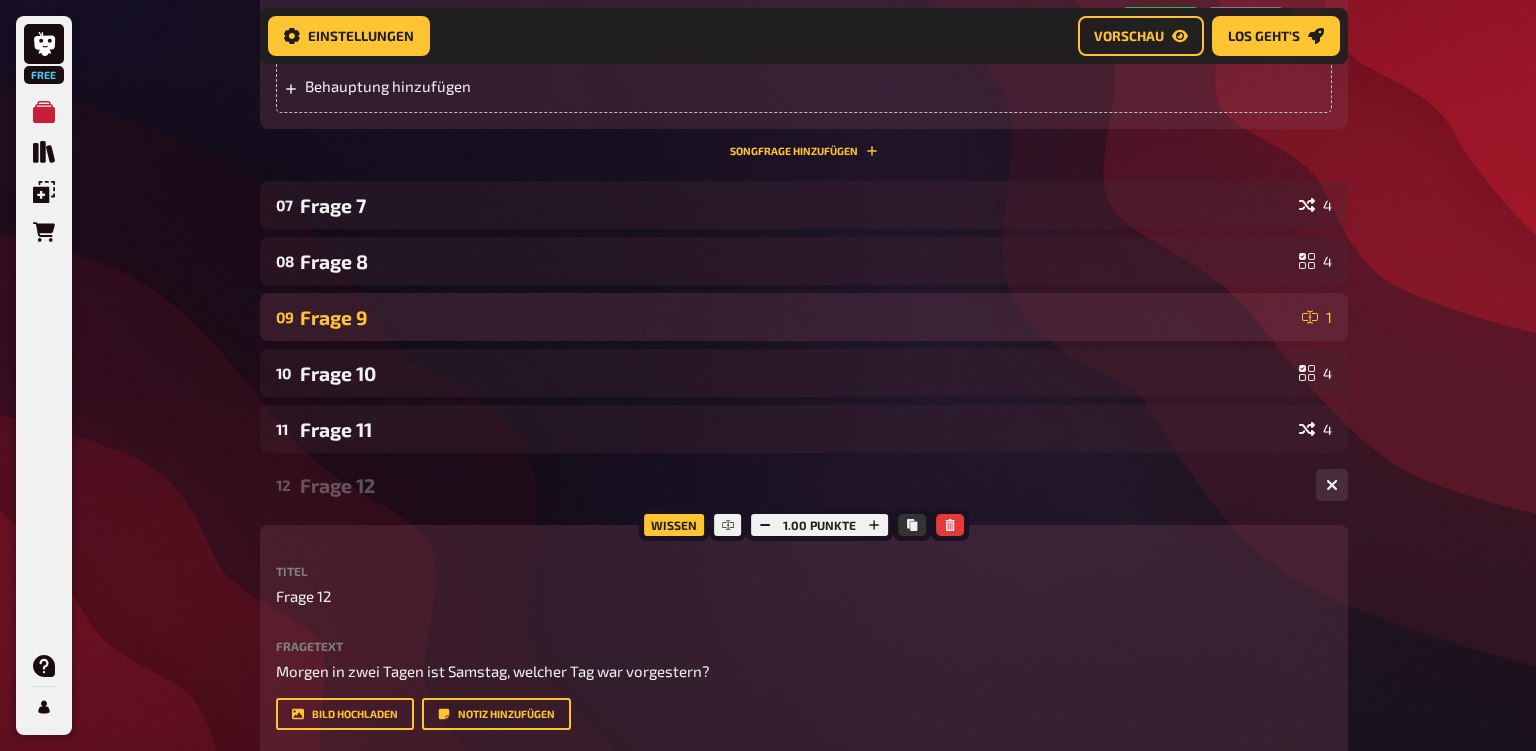 click on "Frage 9" at bounding box center [797, 317] 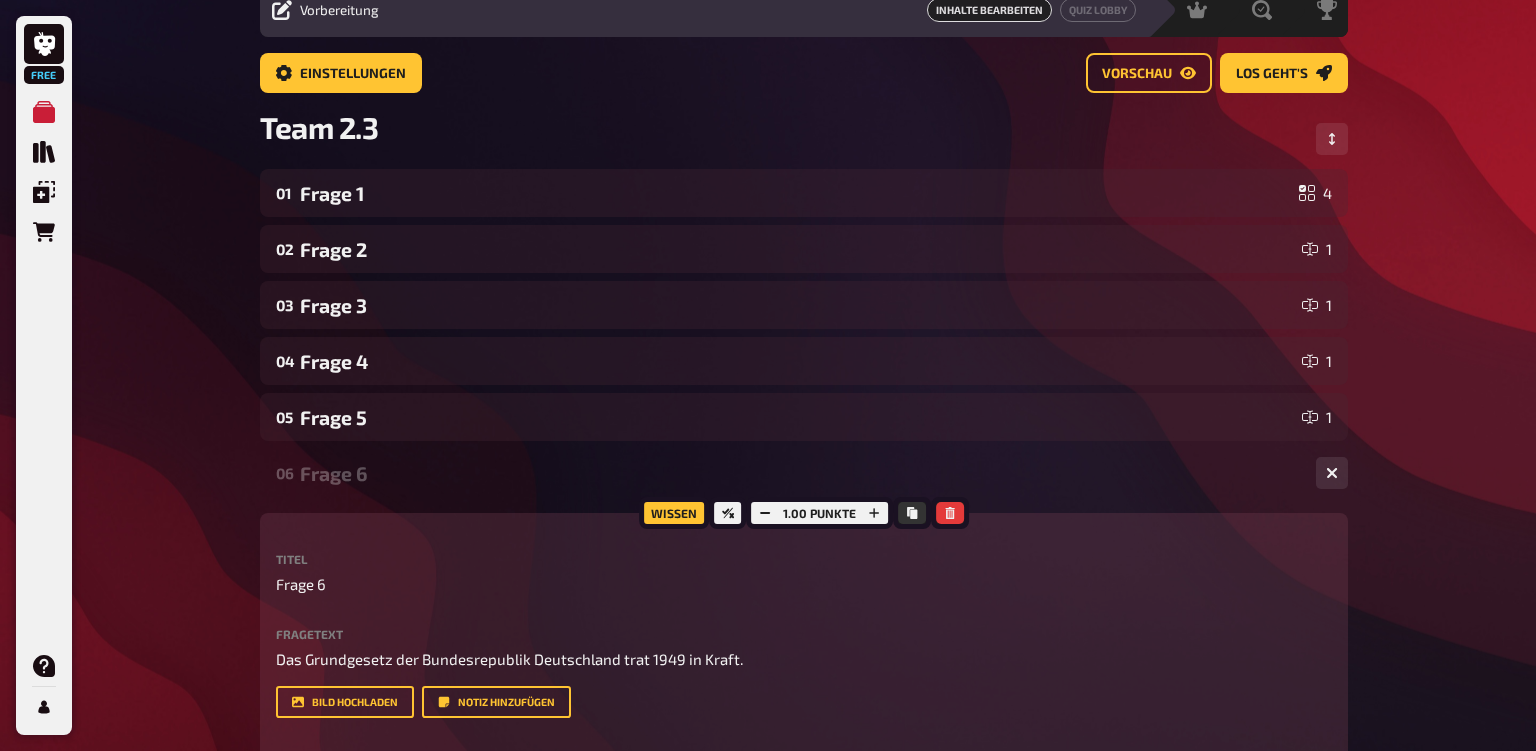 scroll, scrollTop: 0, scrollLeft: 0, axis: both 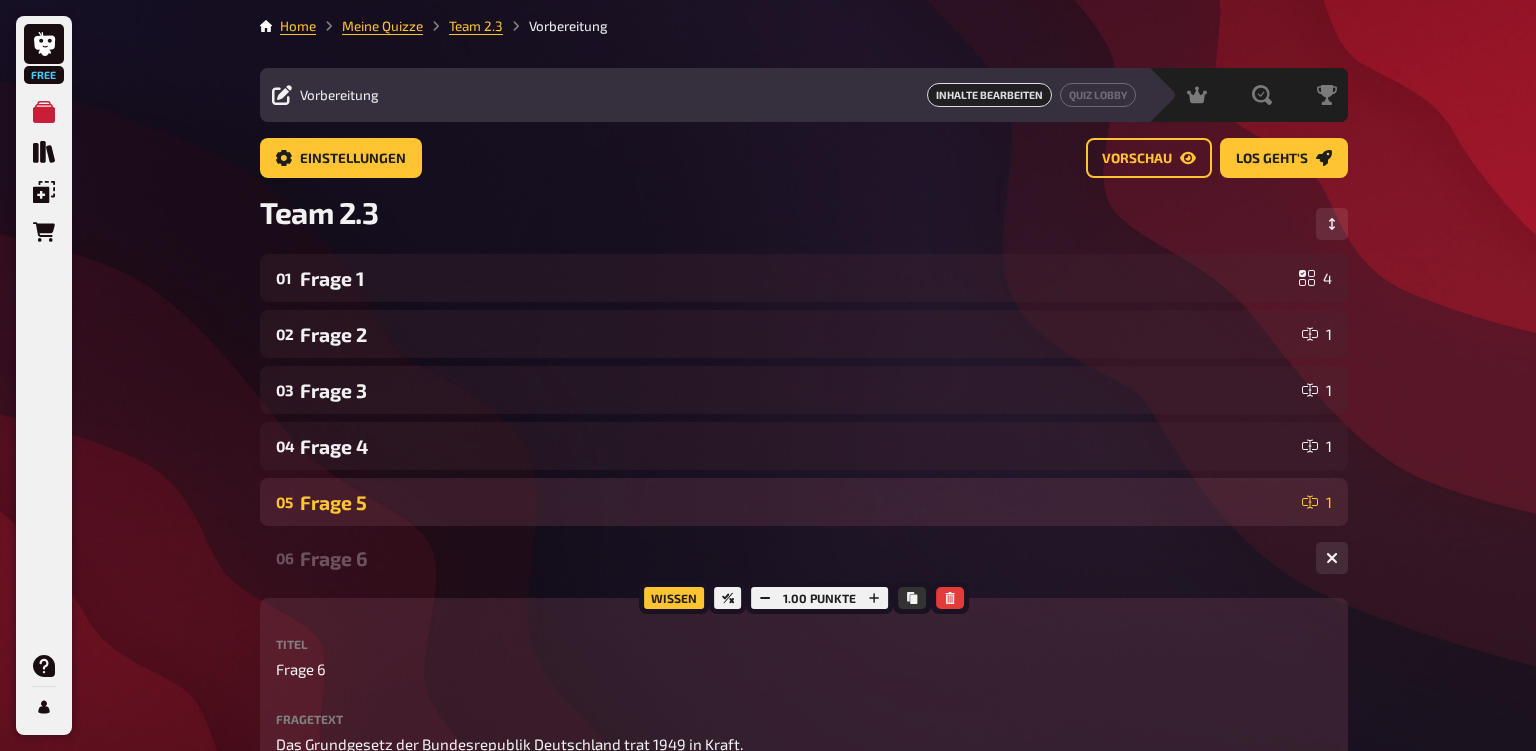 click on "Frage 5" at bounding box center [797, 502] 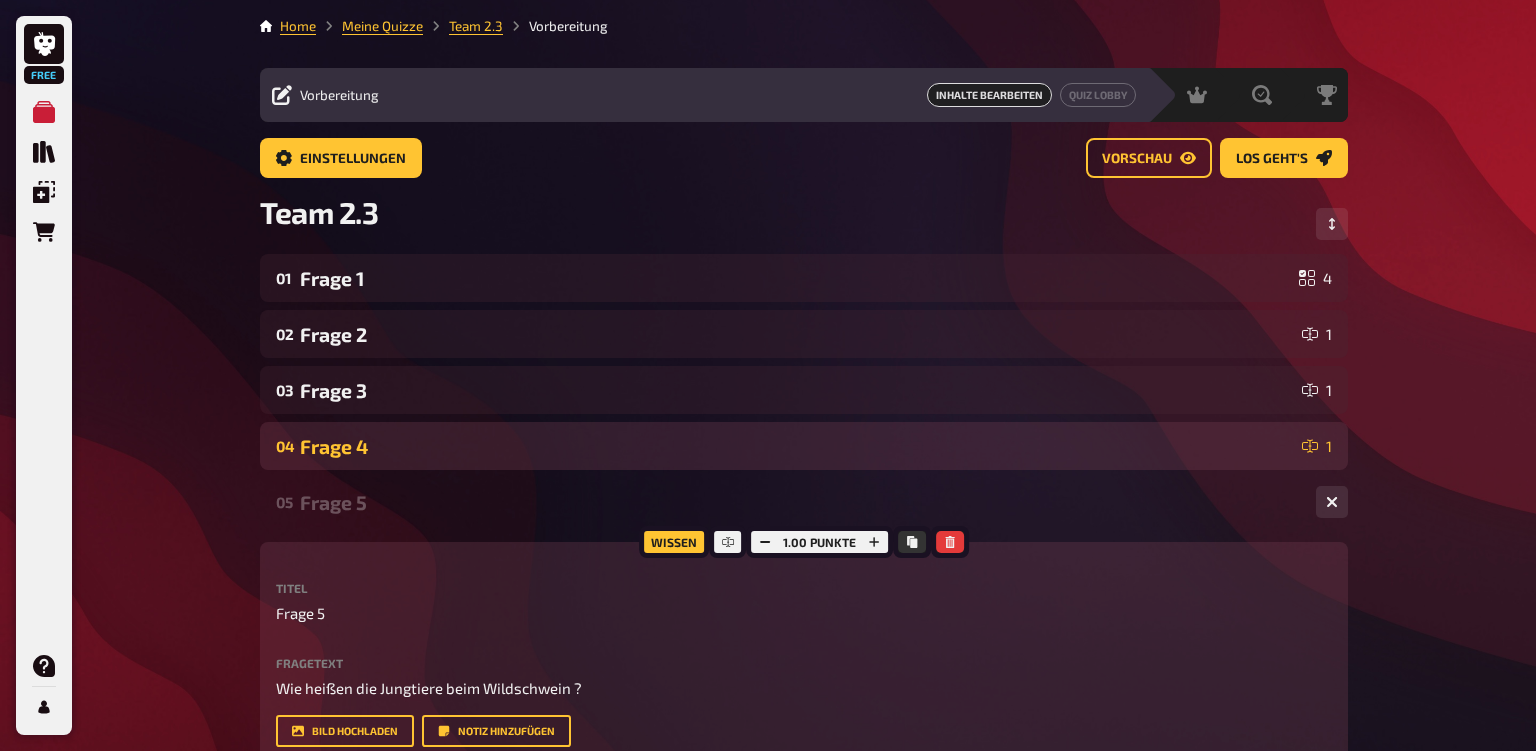 click on "[NUMBER]" at bounding box center (804, 446) 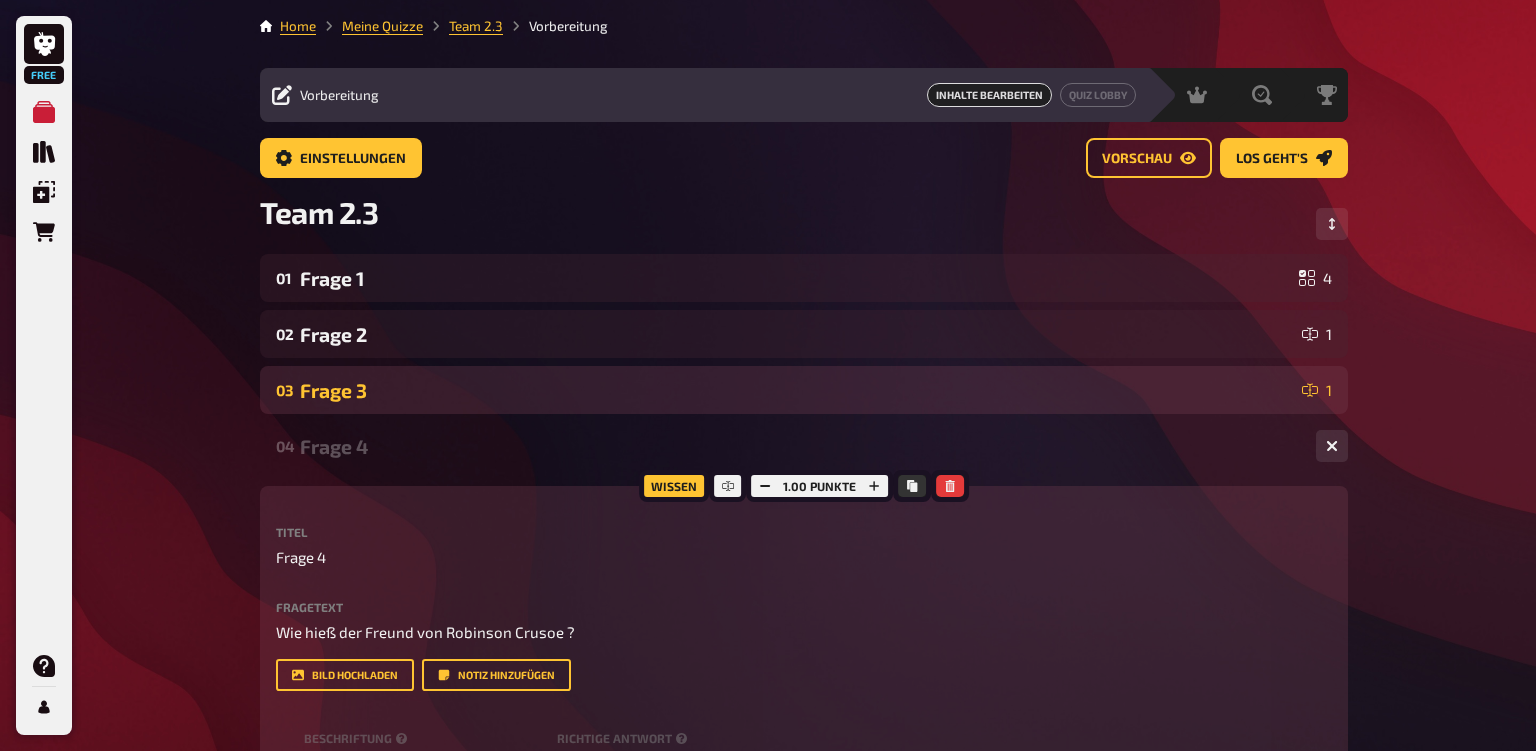 click on "Frage 3" at bounding box center [797, 390] 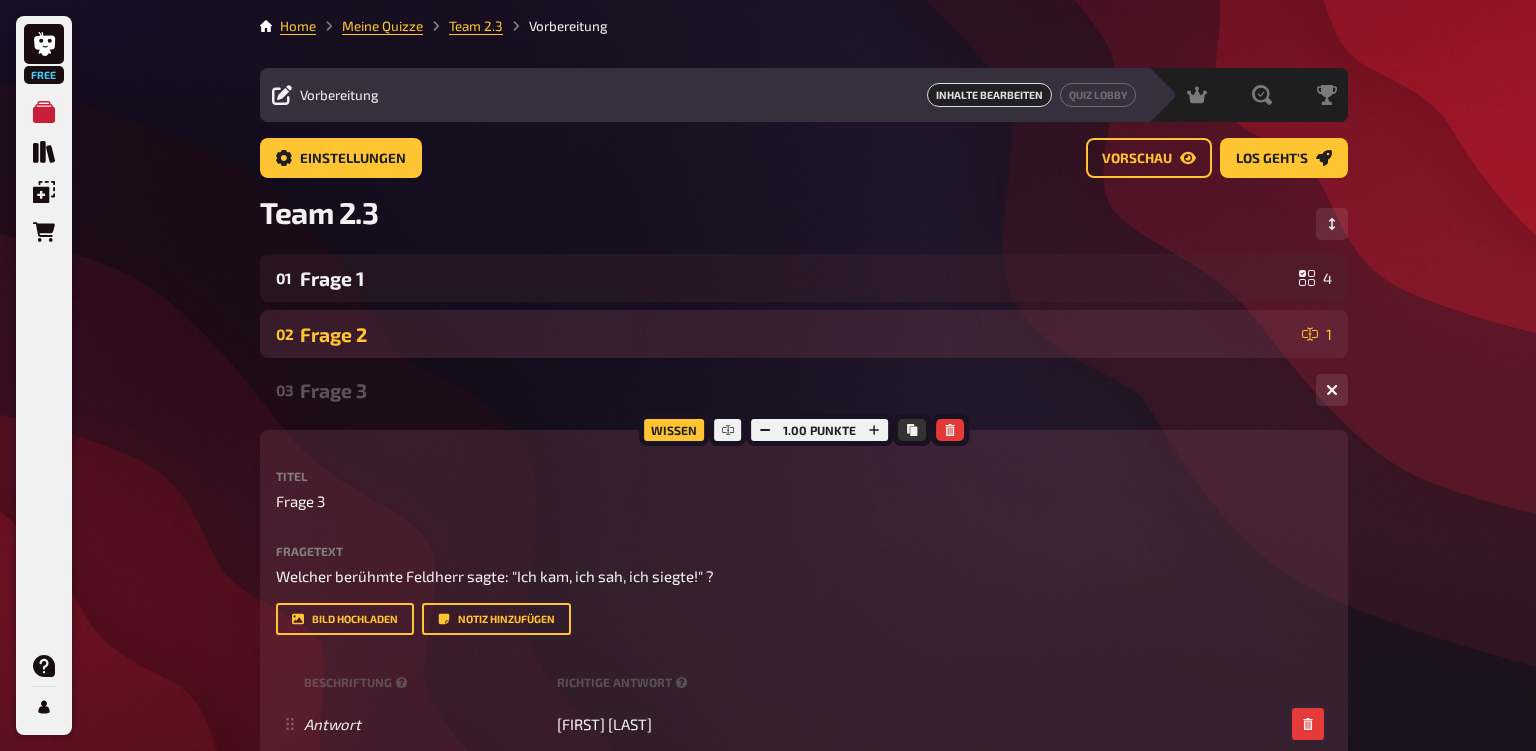 click on "Frage 2" at bounding box center (797, 334) 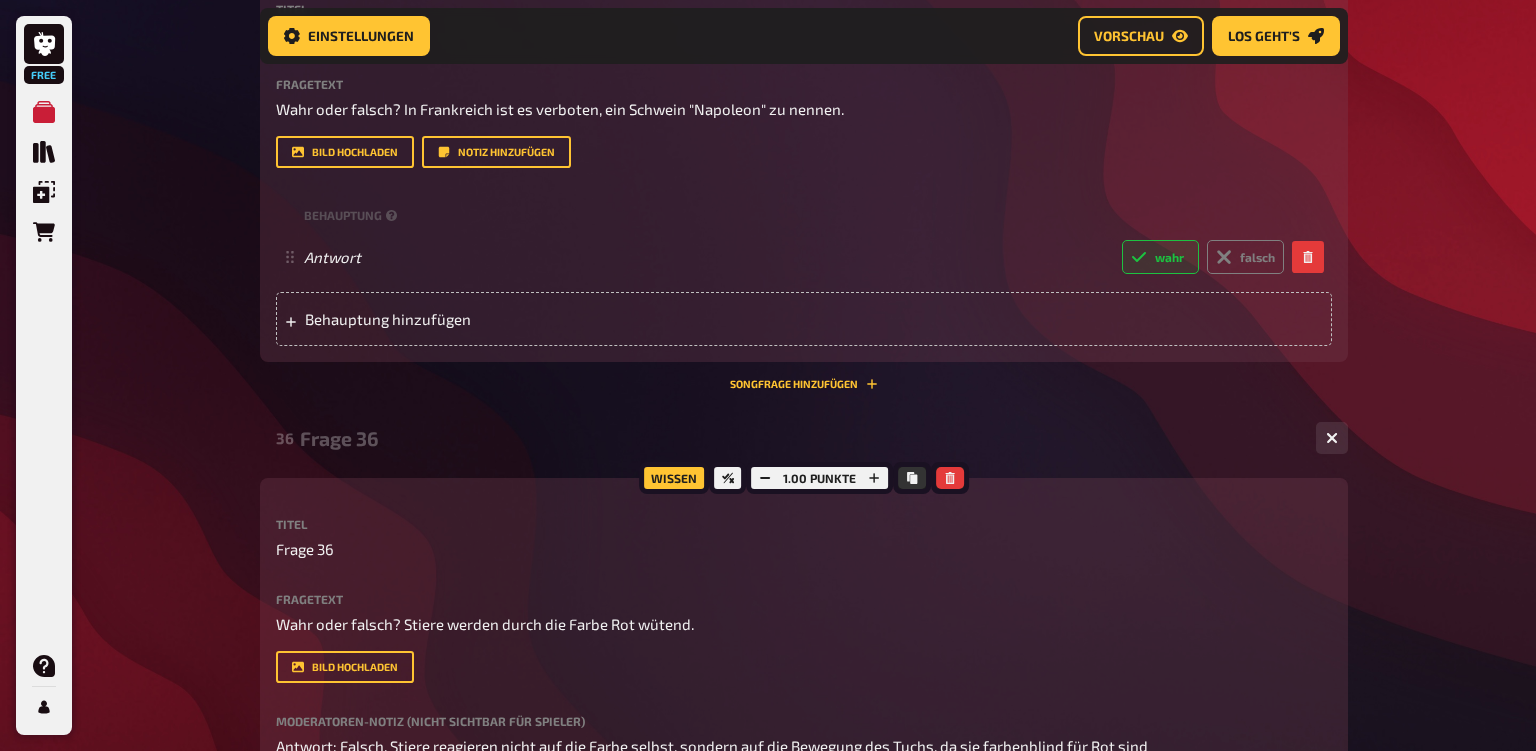 scroll, scrollTop: 13536, scrollLeft: 0, axis: vertical 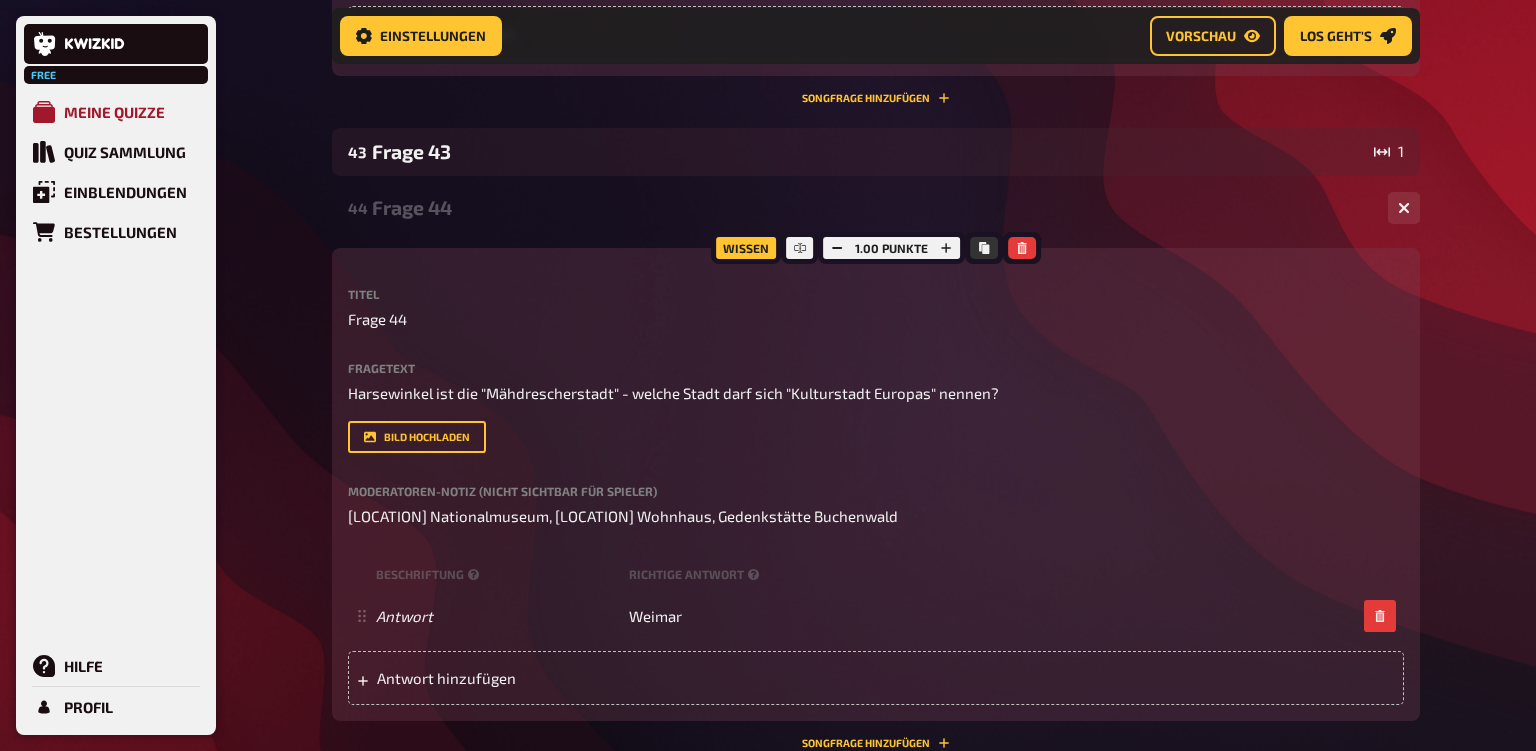 click on "Meine Quizze" at bounding box center [114, 112] 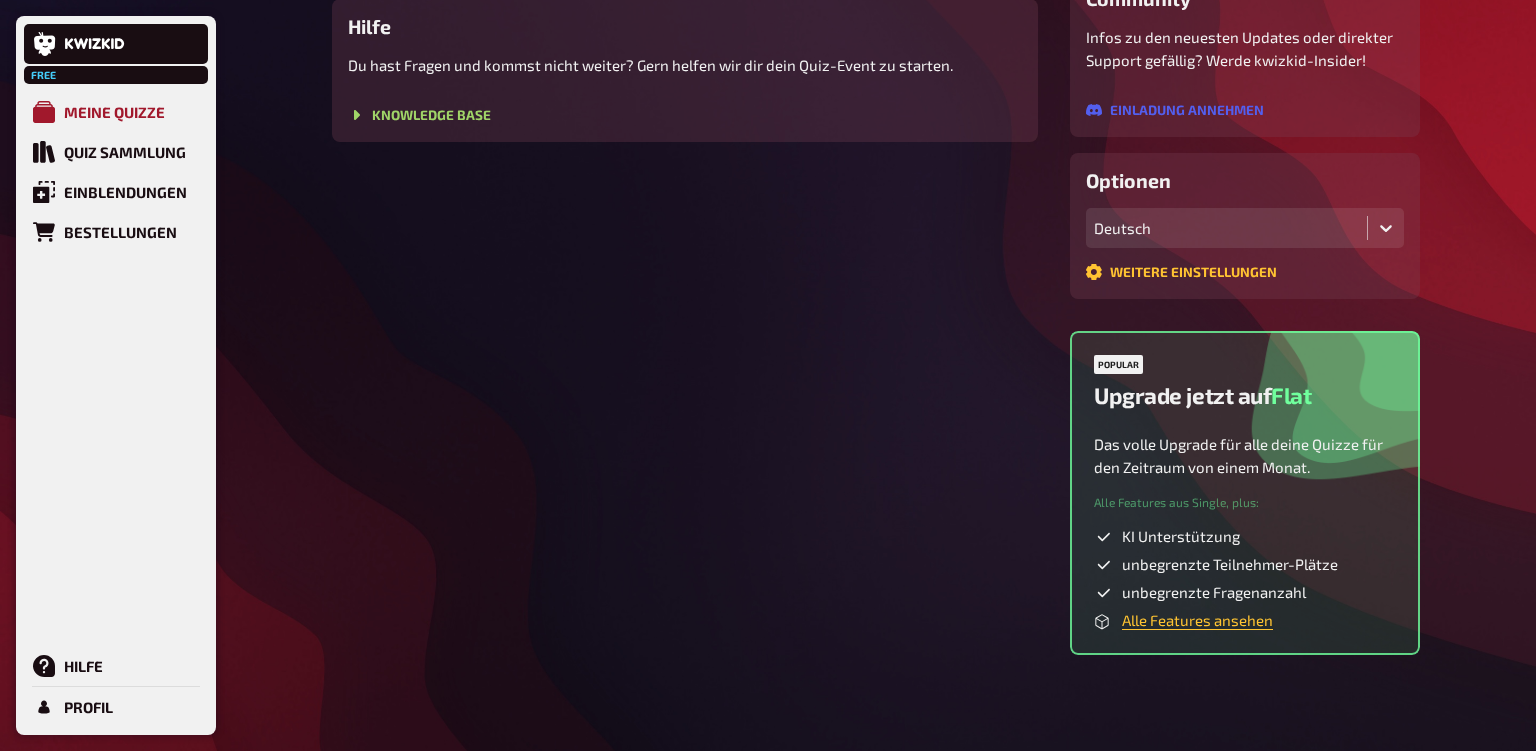 scroll, scrollTop: 447, scrollLeft: 0, axis: vertical 